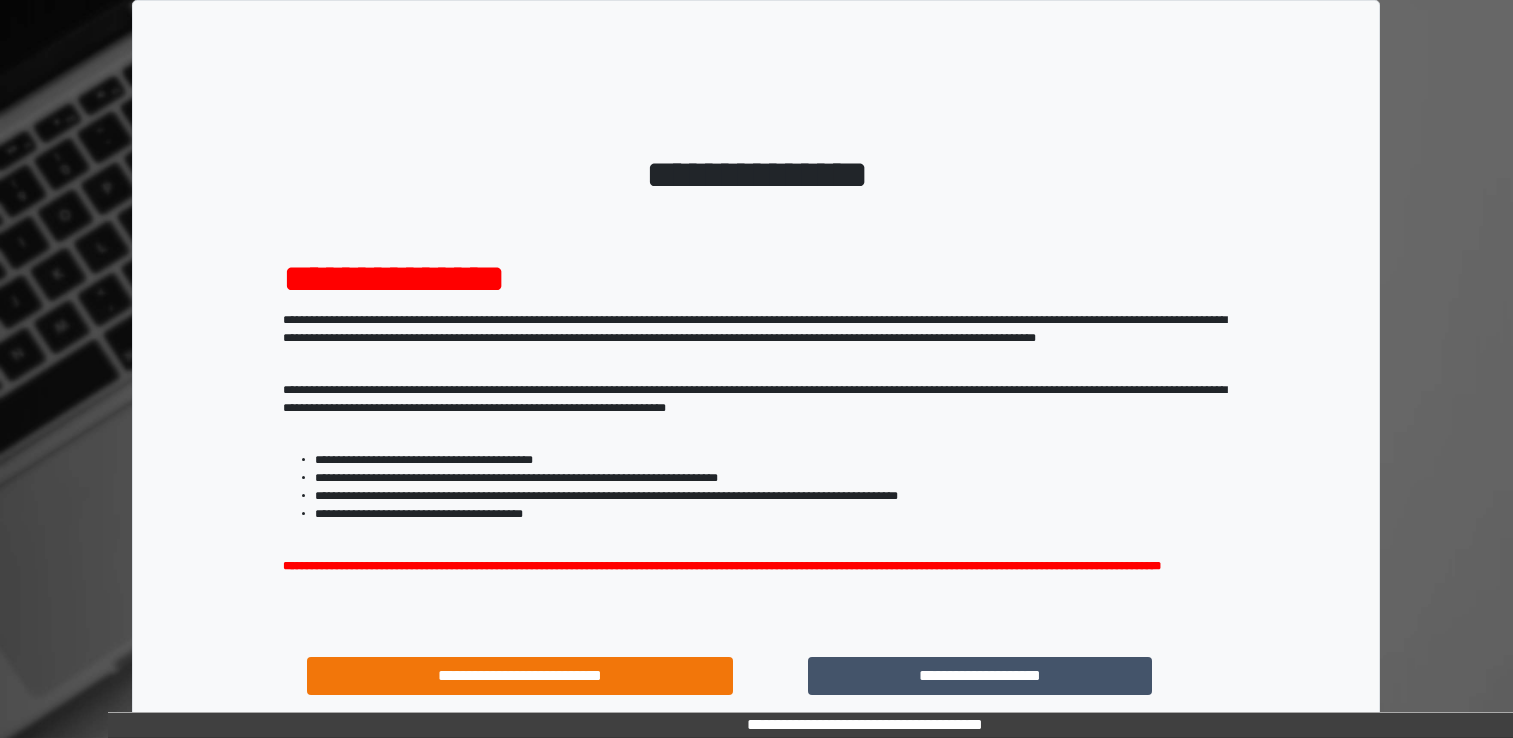 scroll, scrollTop: 0, scrollLeft: 0, axis: both 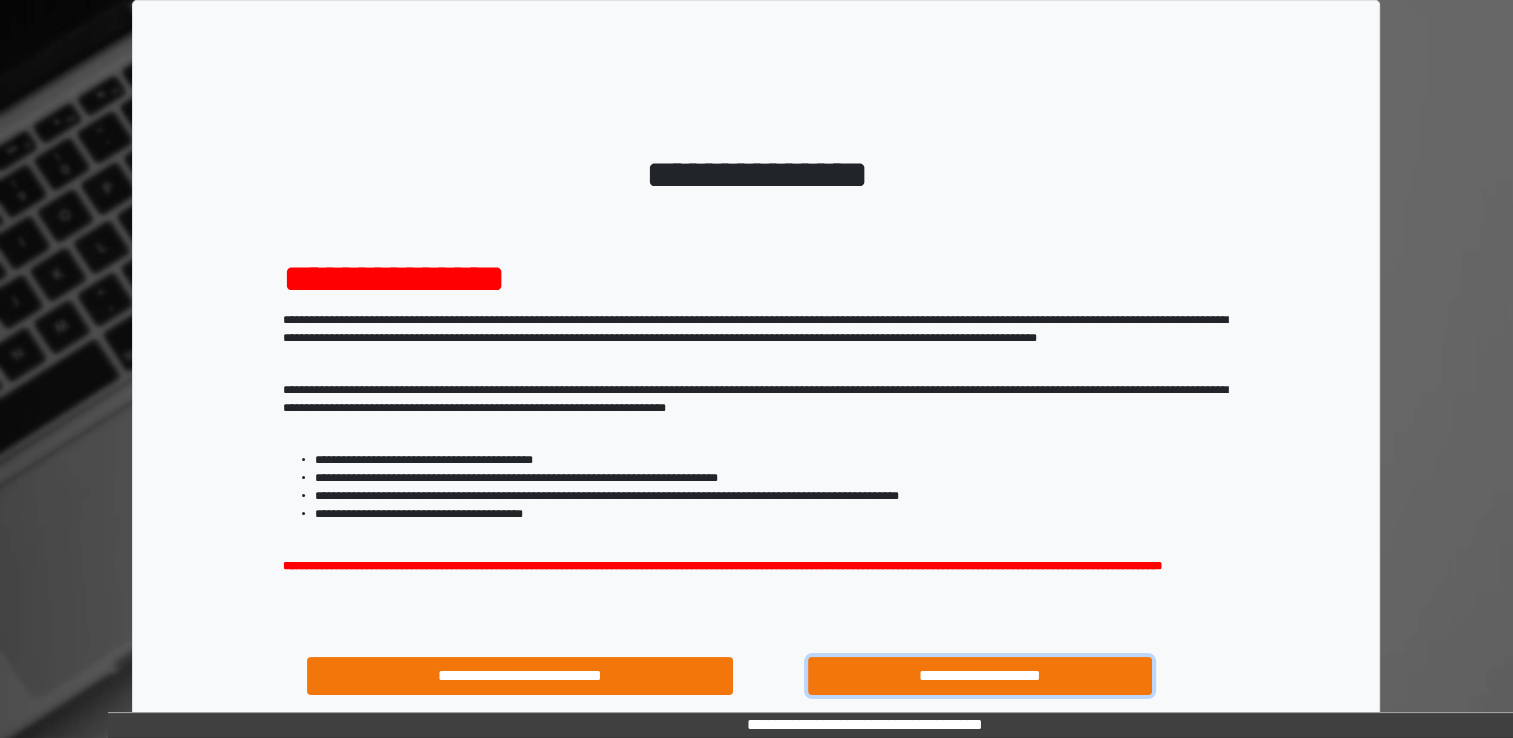 click on "**********" at bounding box center (980, 676) 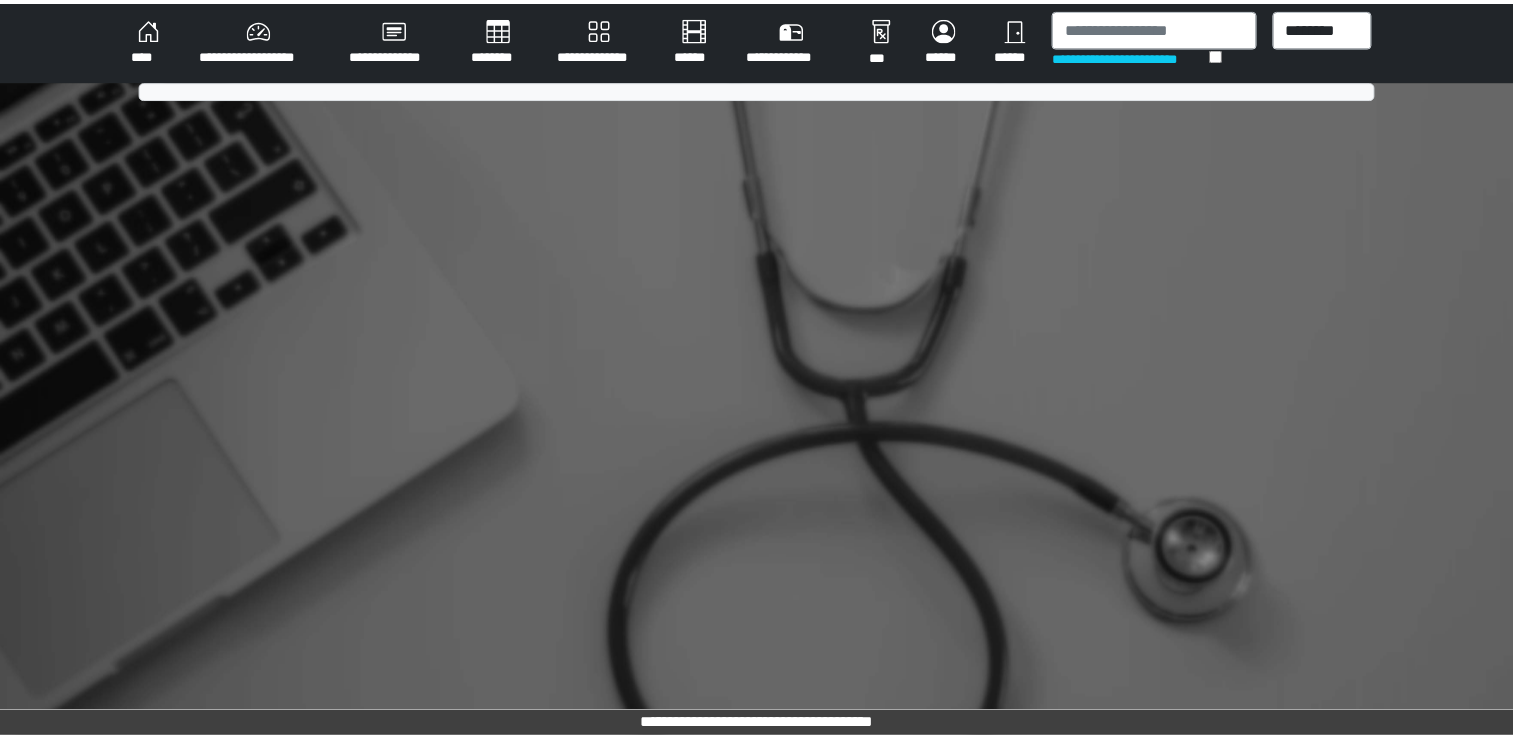 scroll, scrollTop: 0, scrollLeft: 0, axis: both 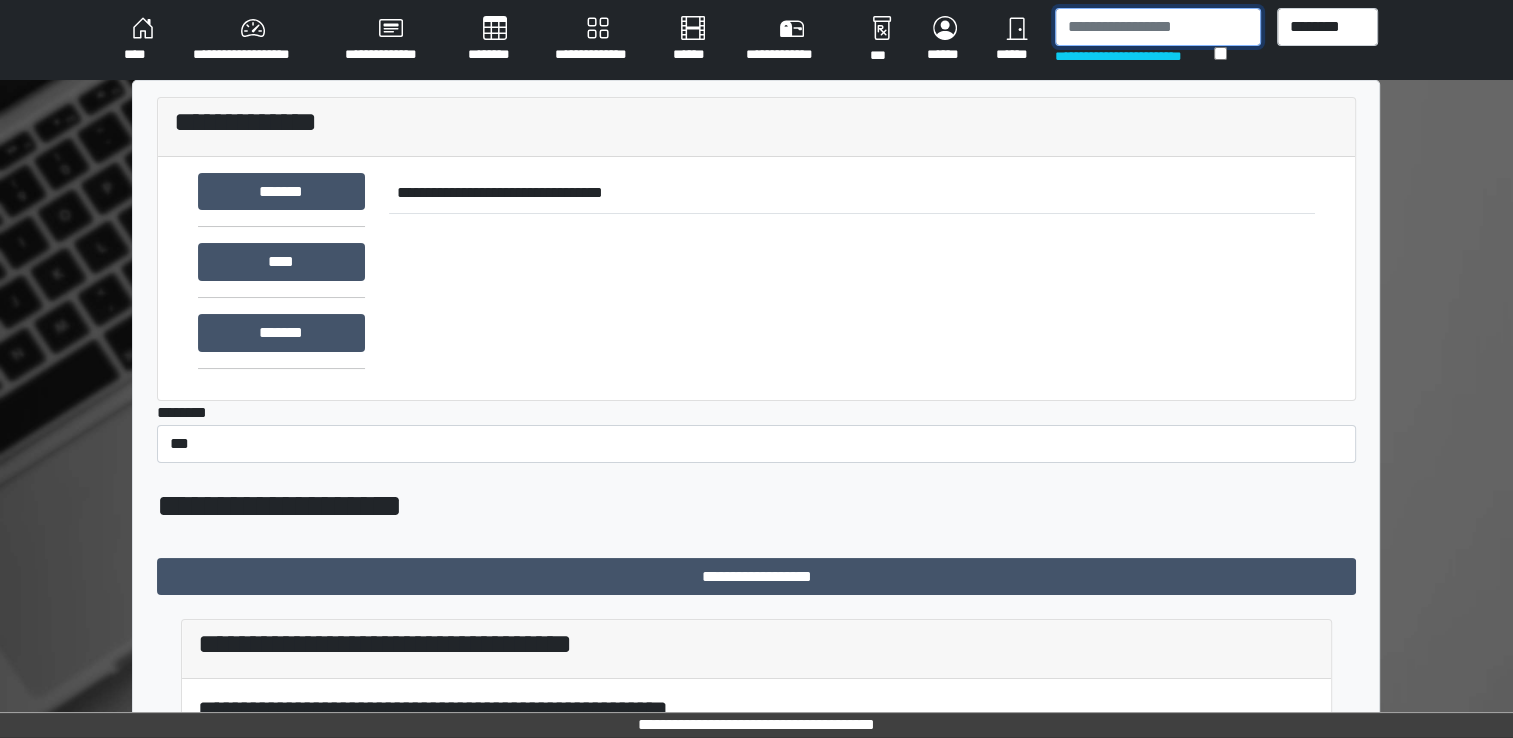 click at bounding box center (1158, 27) 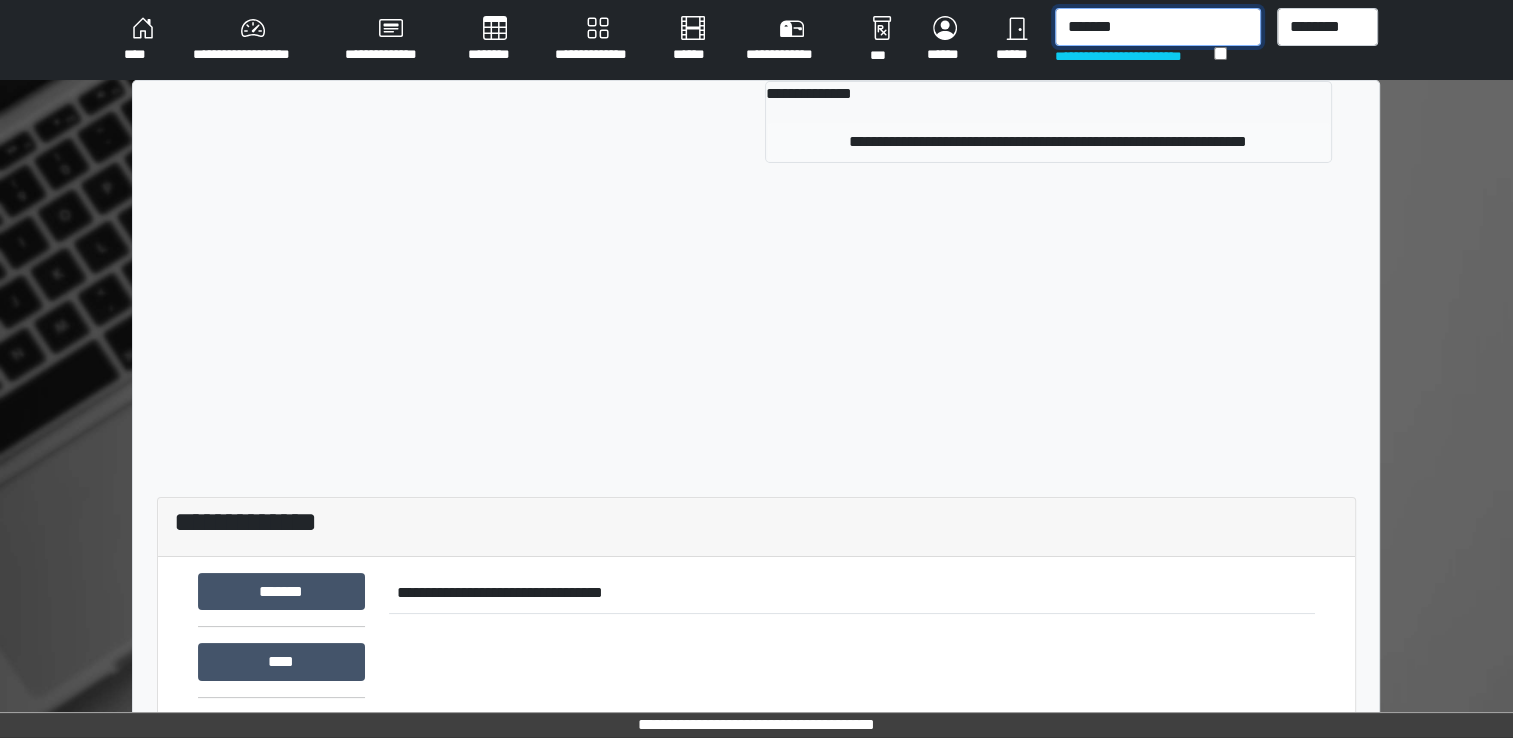 type on "*******" 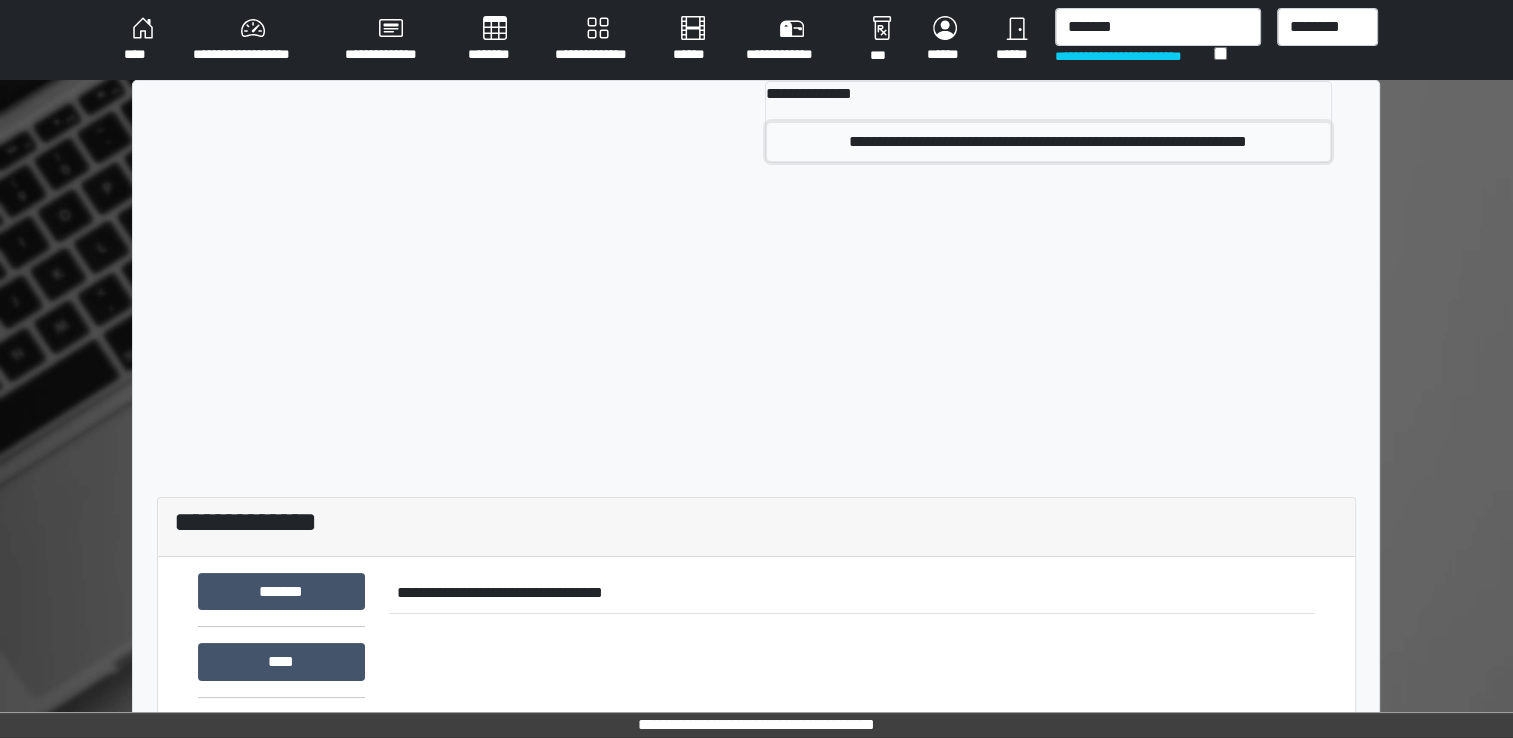 click on "**********" at bounding box center [1048, 142] 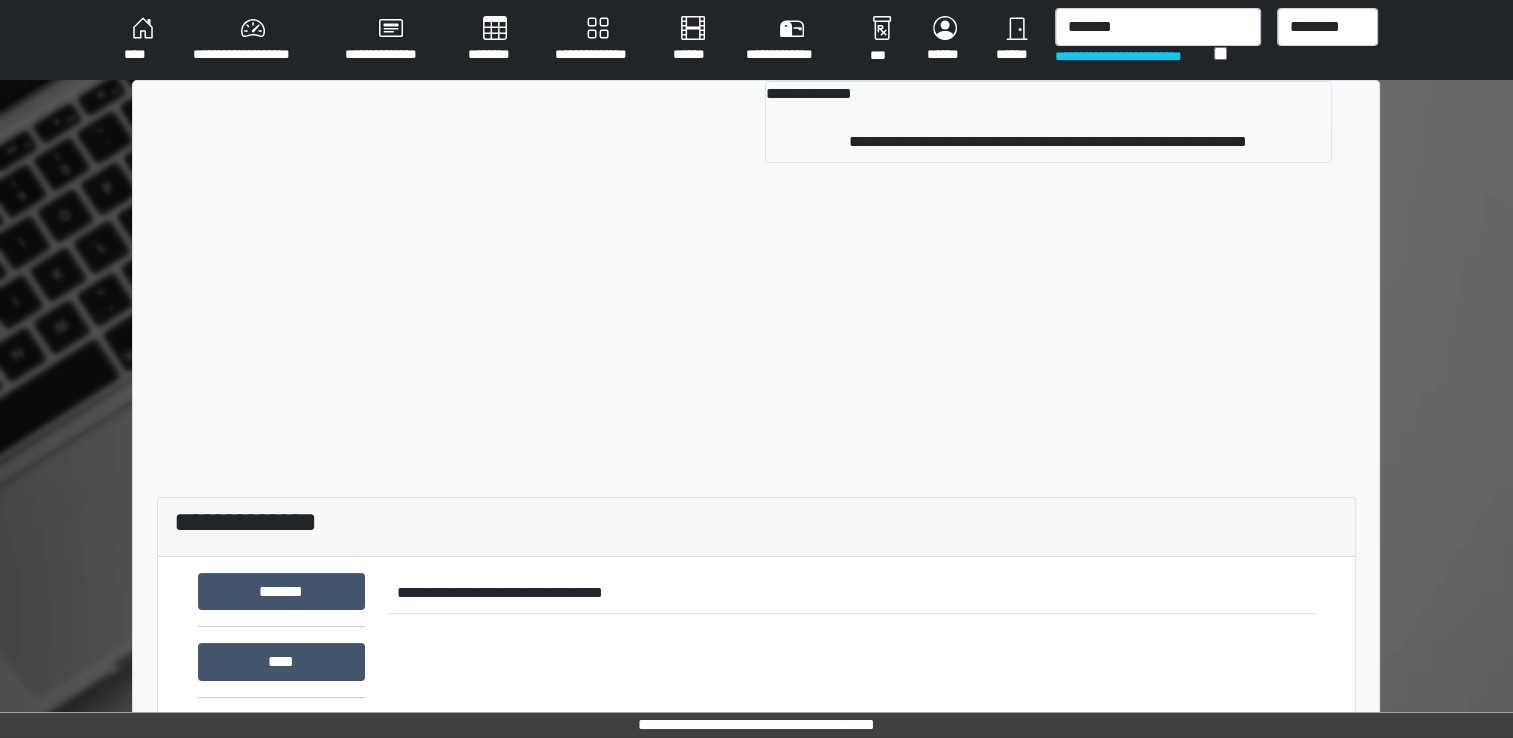 type 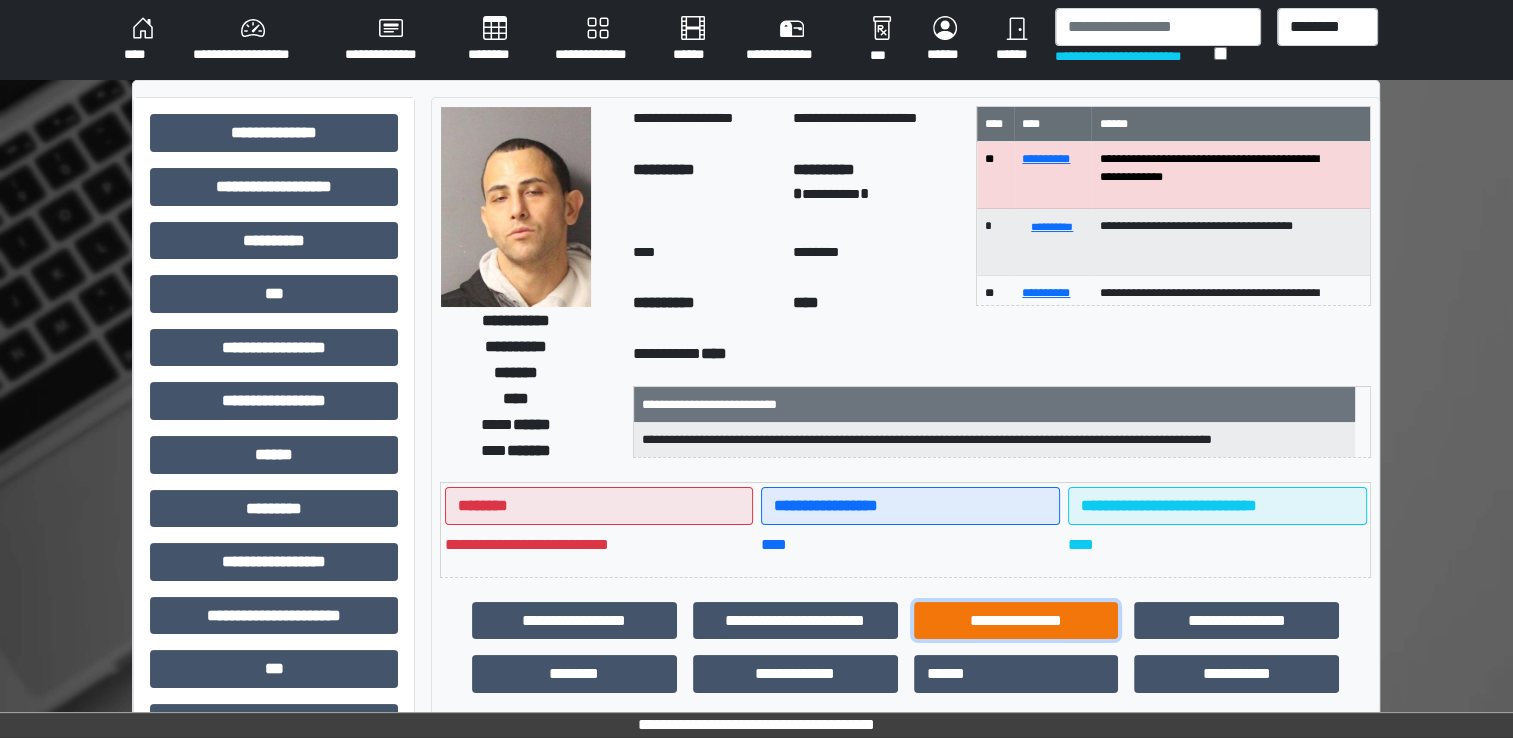 click on "**********" at bounding box center (1016, 621) 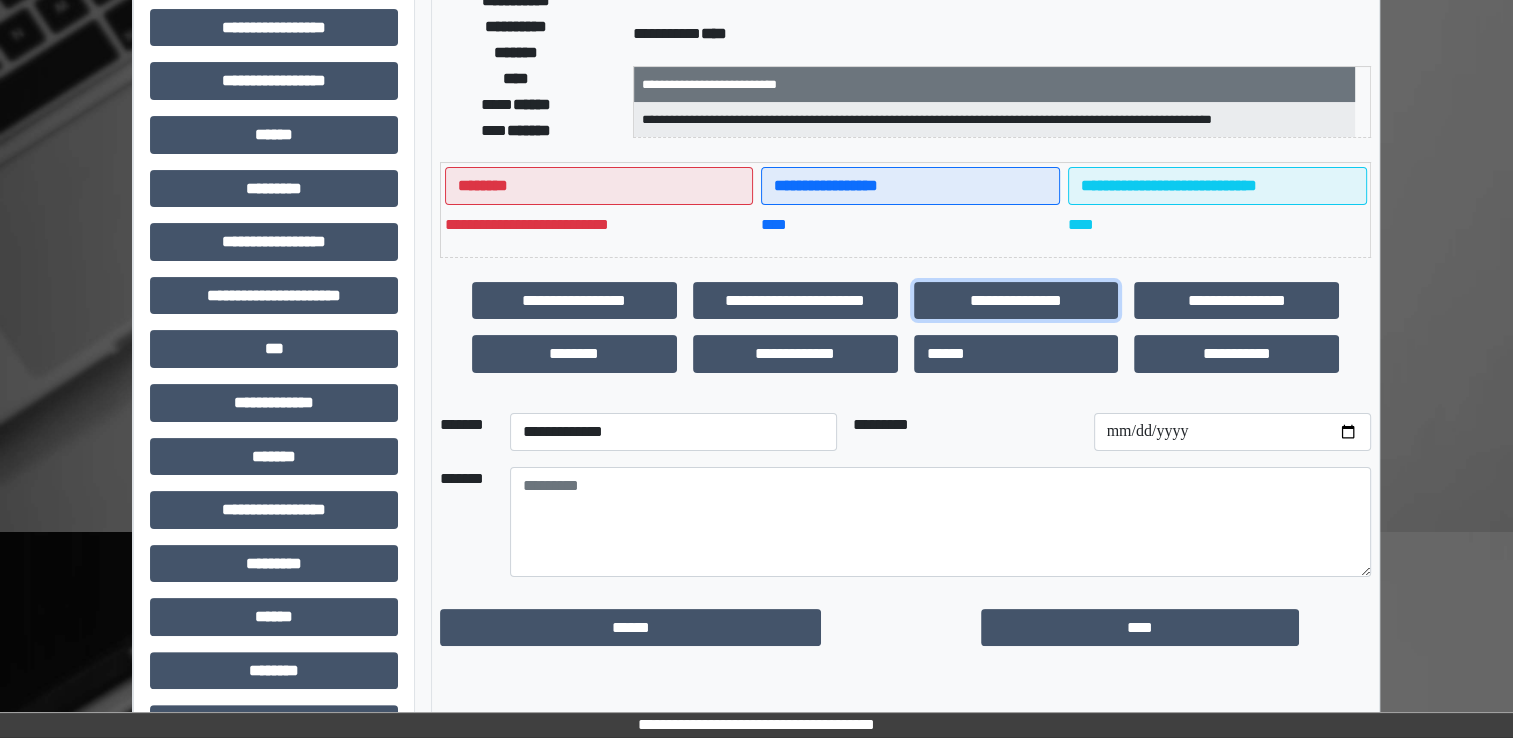 scroll, scrollTop: 428, scrollLeft: 0, axis: vertical 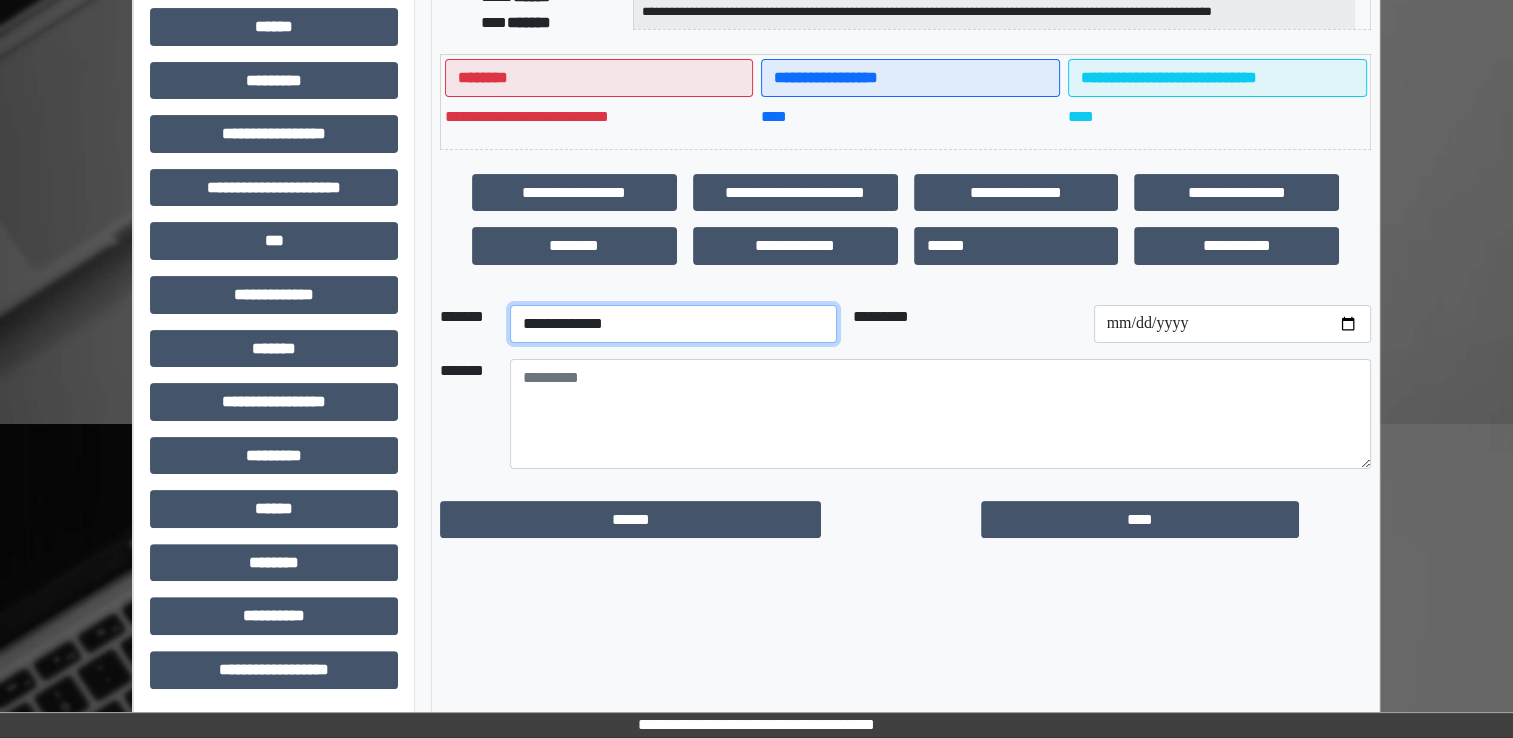 click on "**********" at bounding box center [673, 324] 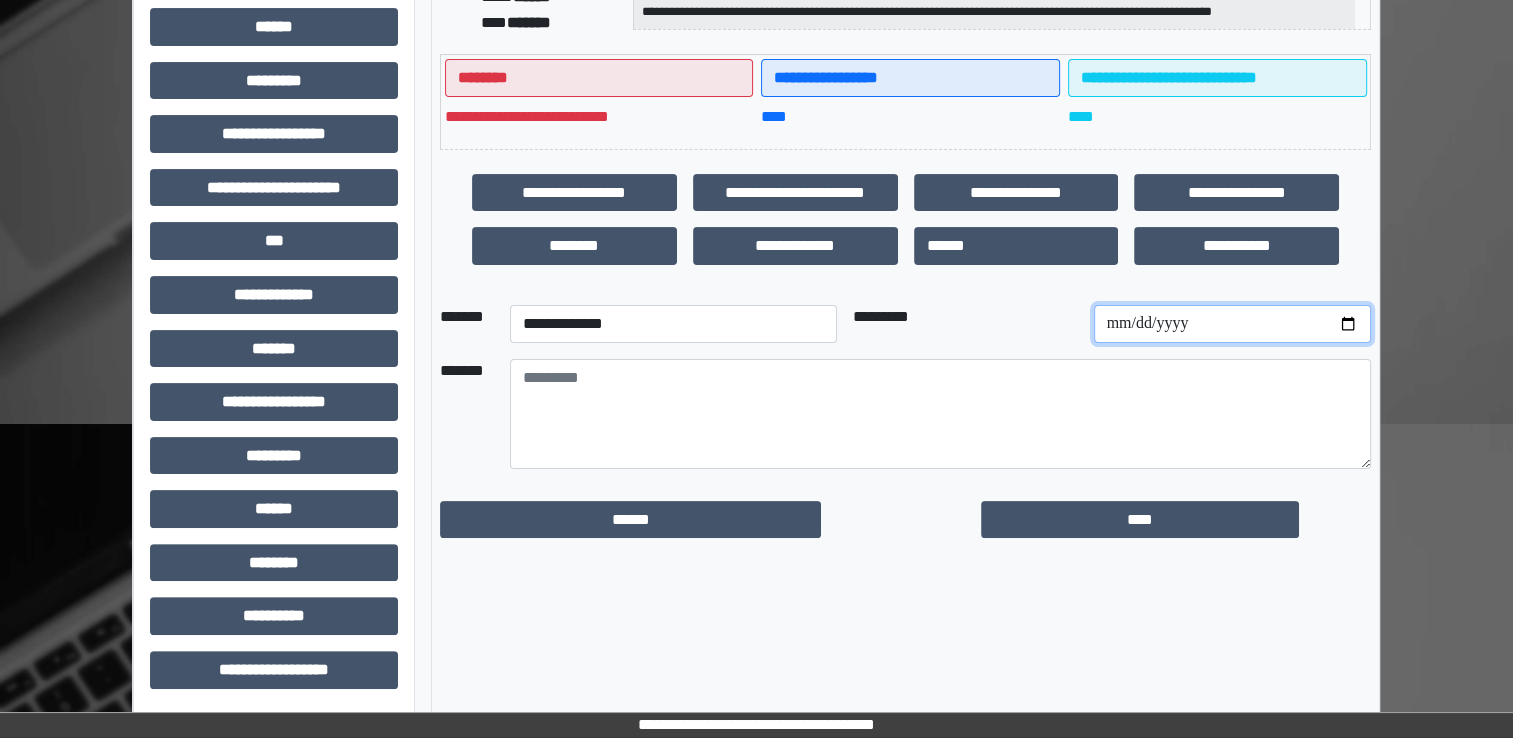 click at bounding box center [1232, 324] 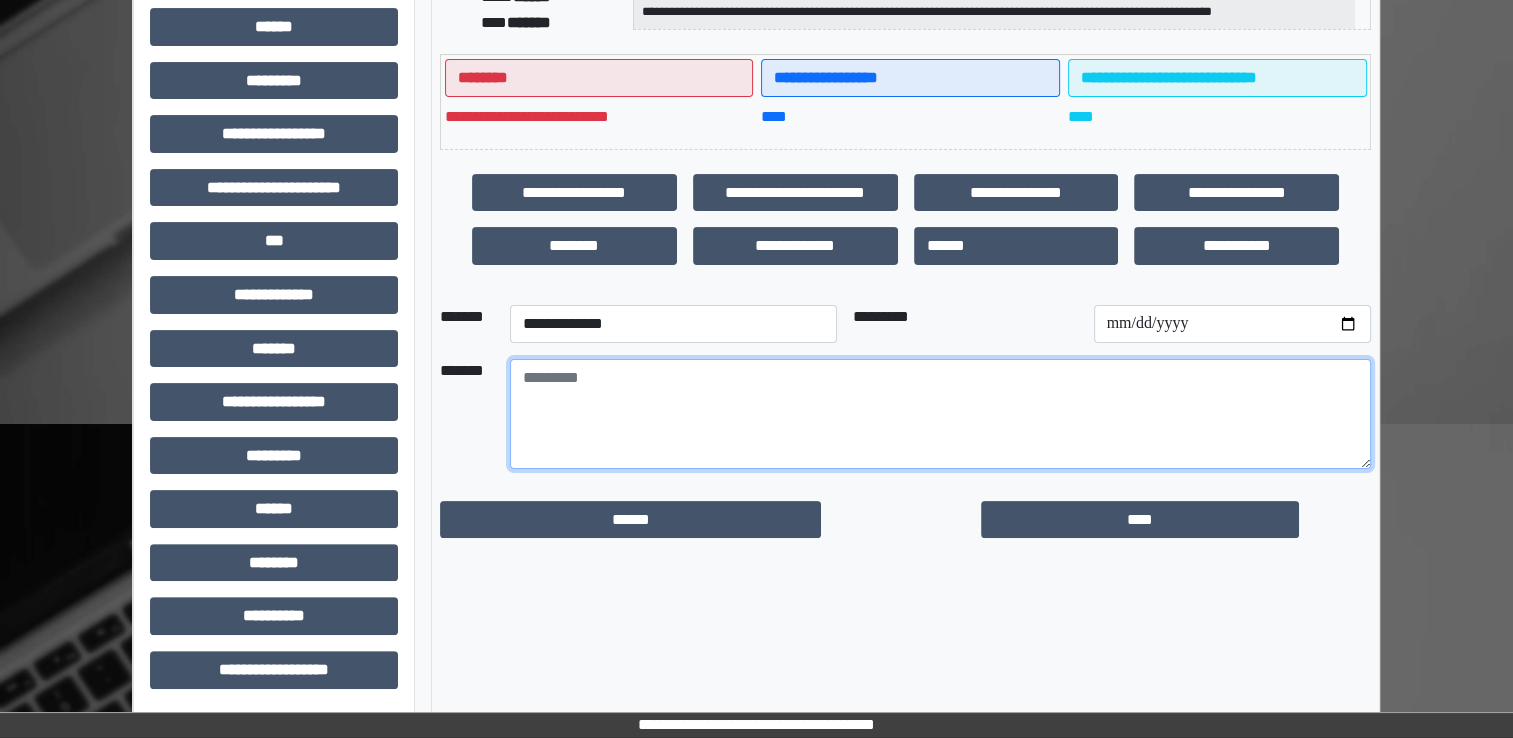 click at bounding box center (940, 414) 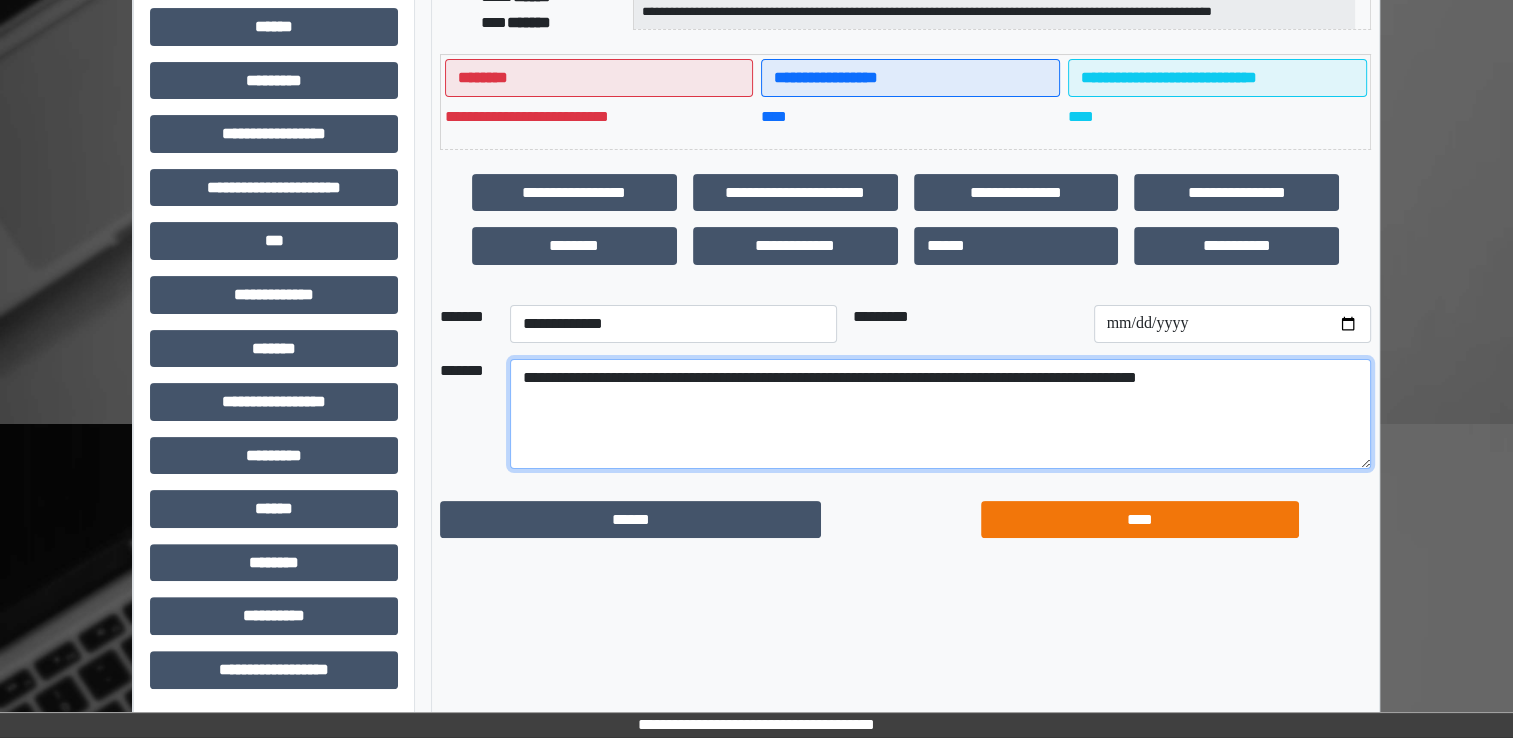 type on "**********" 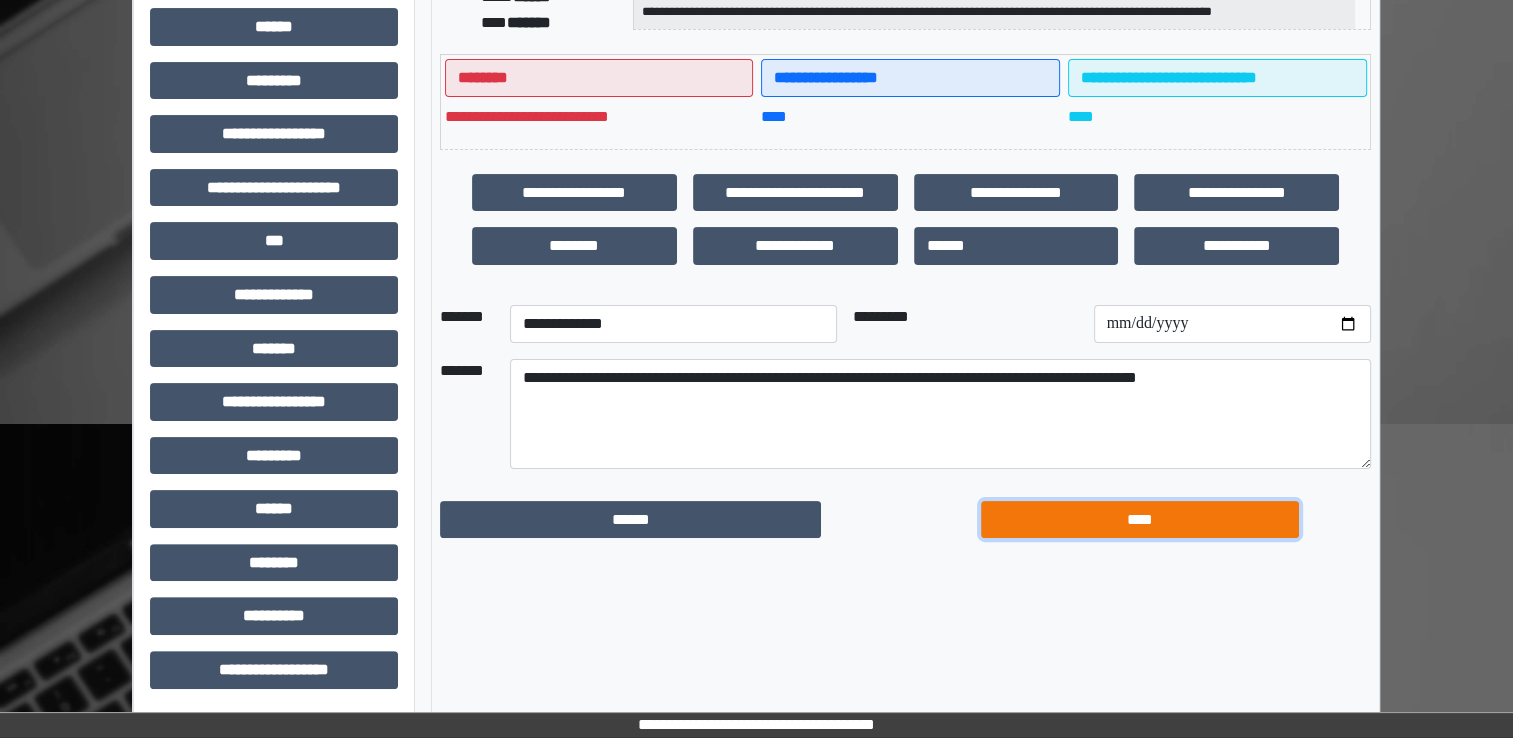 click on "****" at bounding box center (1140, 520) 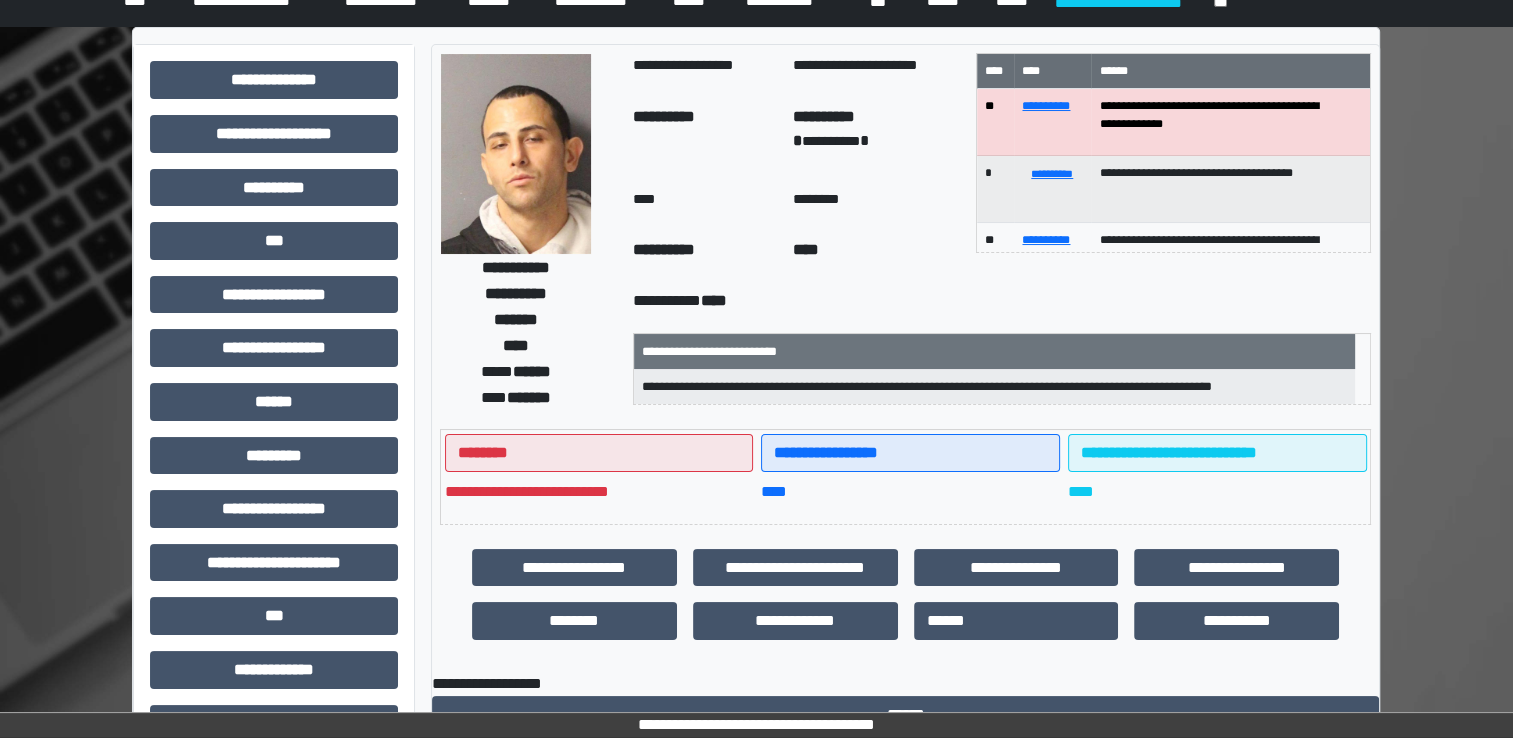 scroll, scrollTop: 0, scrollLeft: 0, axis: both 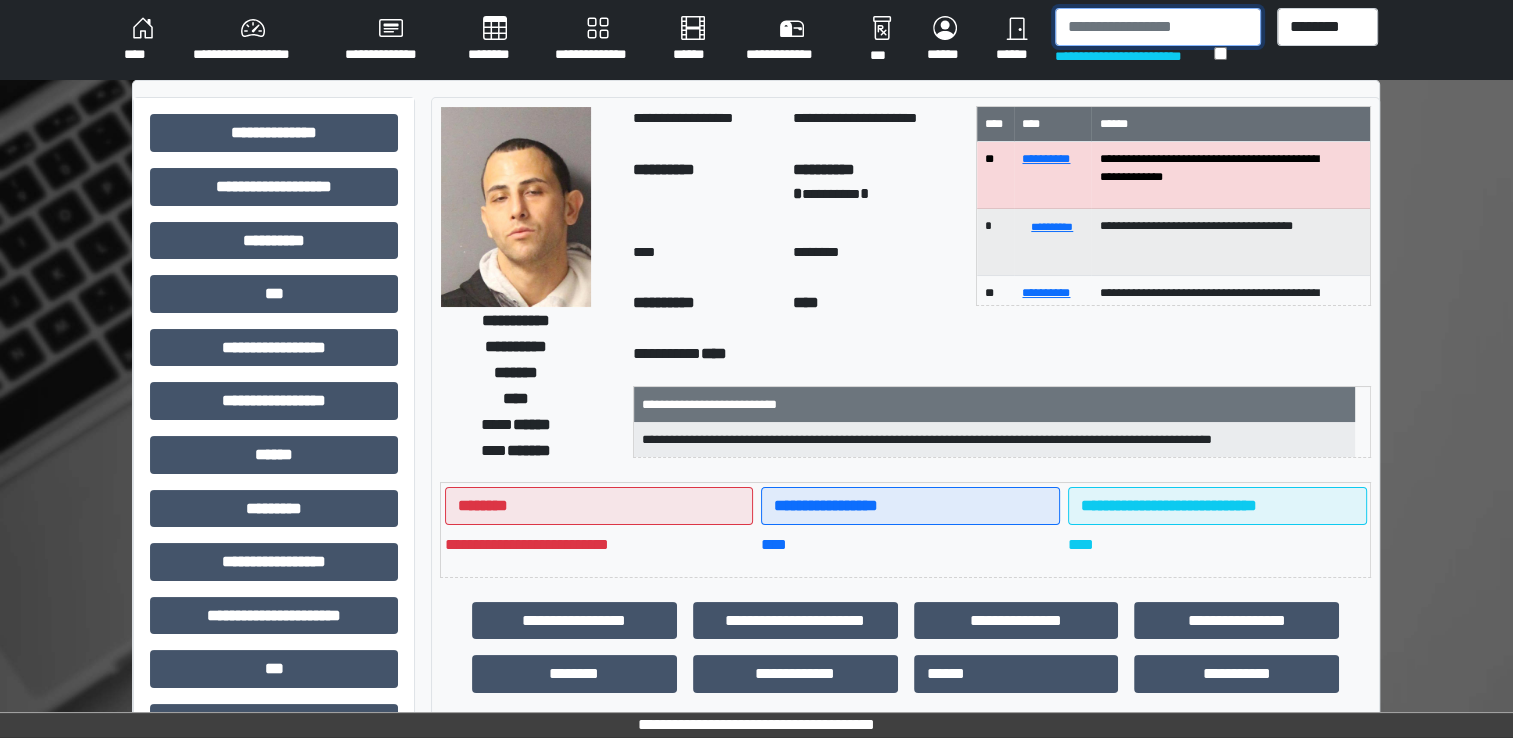click at bounding box center [1158, 27] 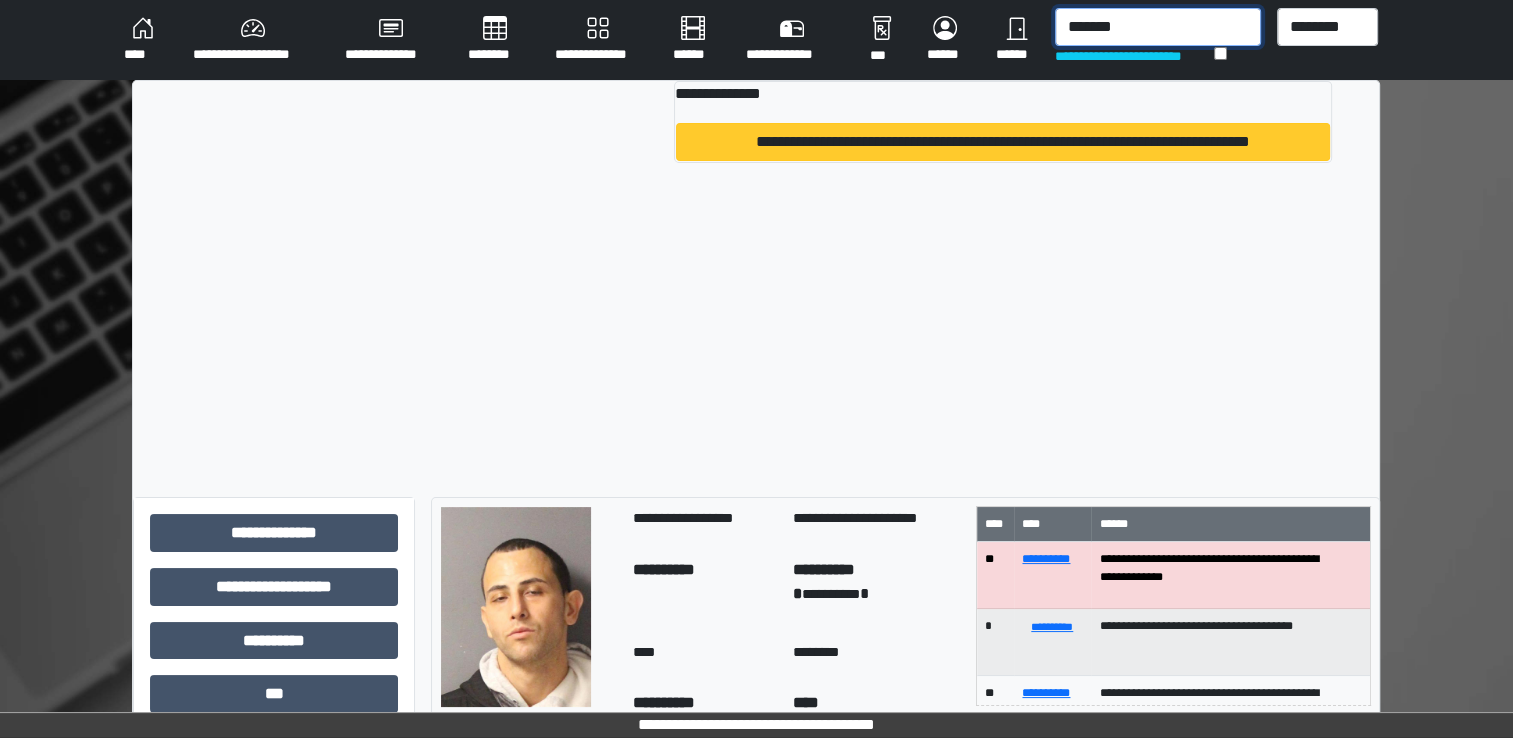 type on "*******" 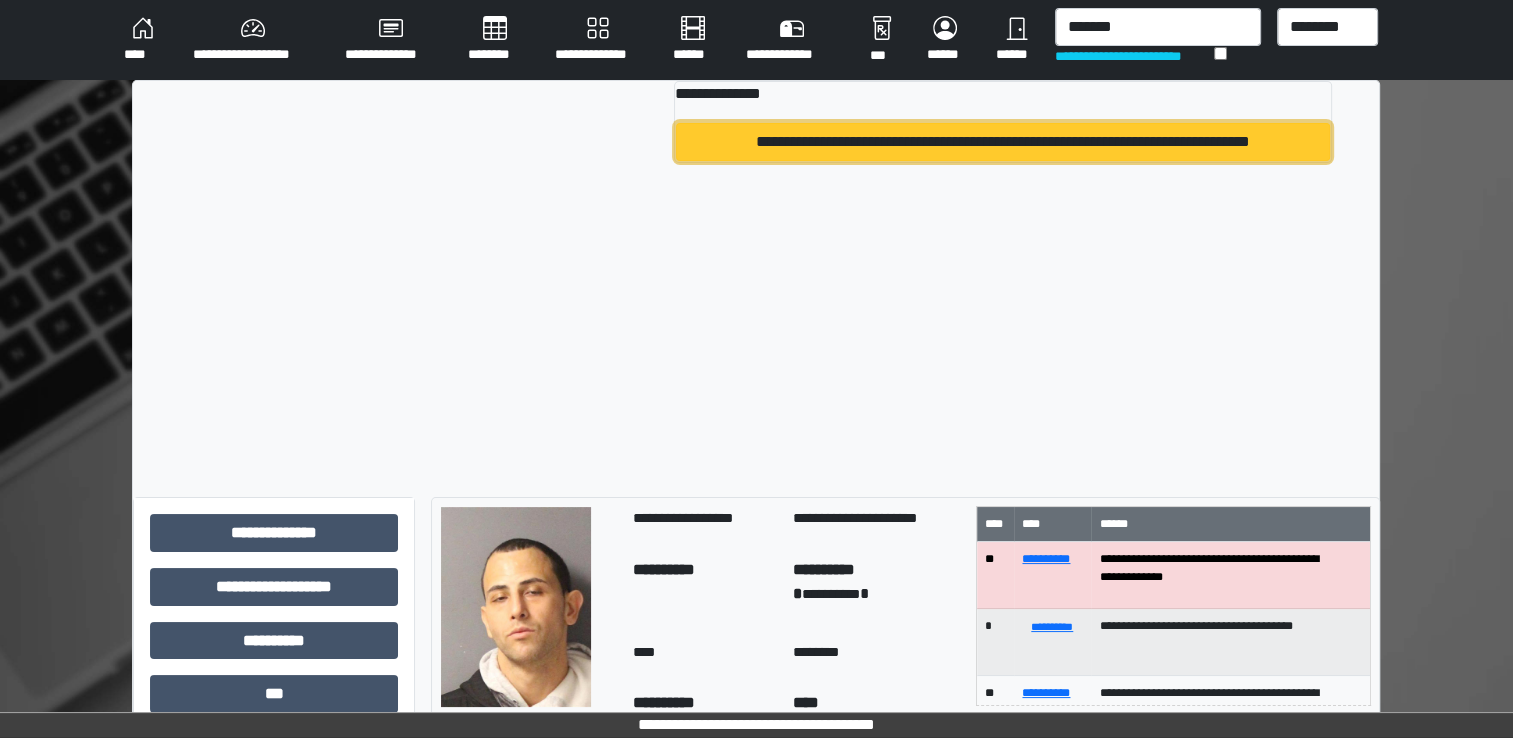 click on "**********" at bounding box center (1003, 142) 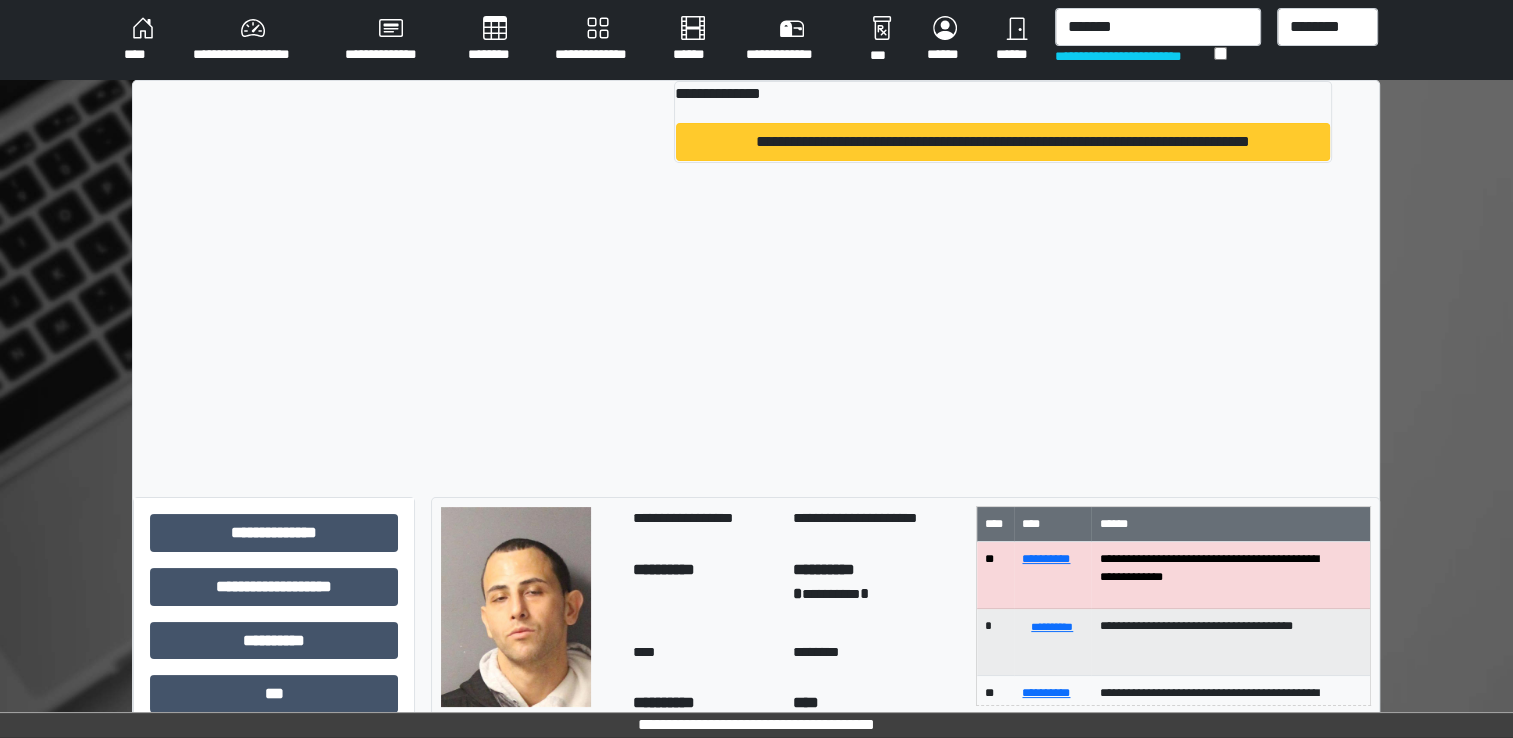 type 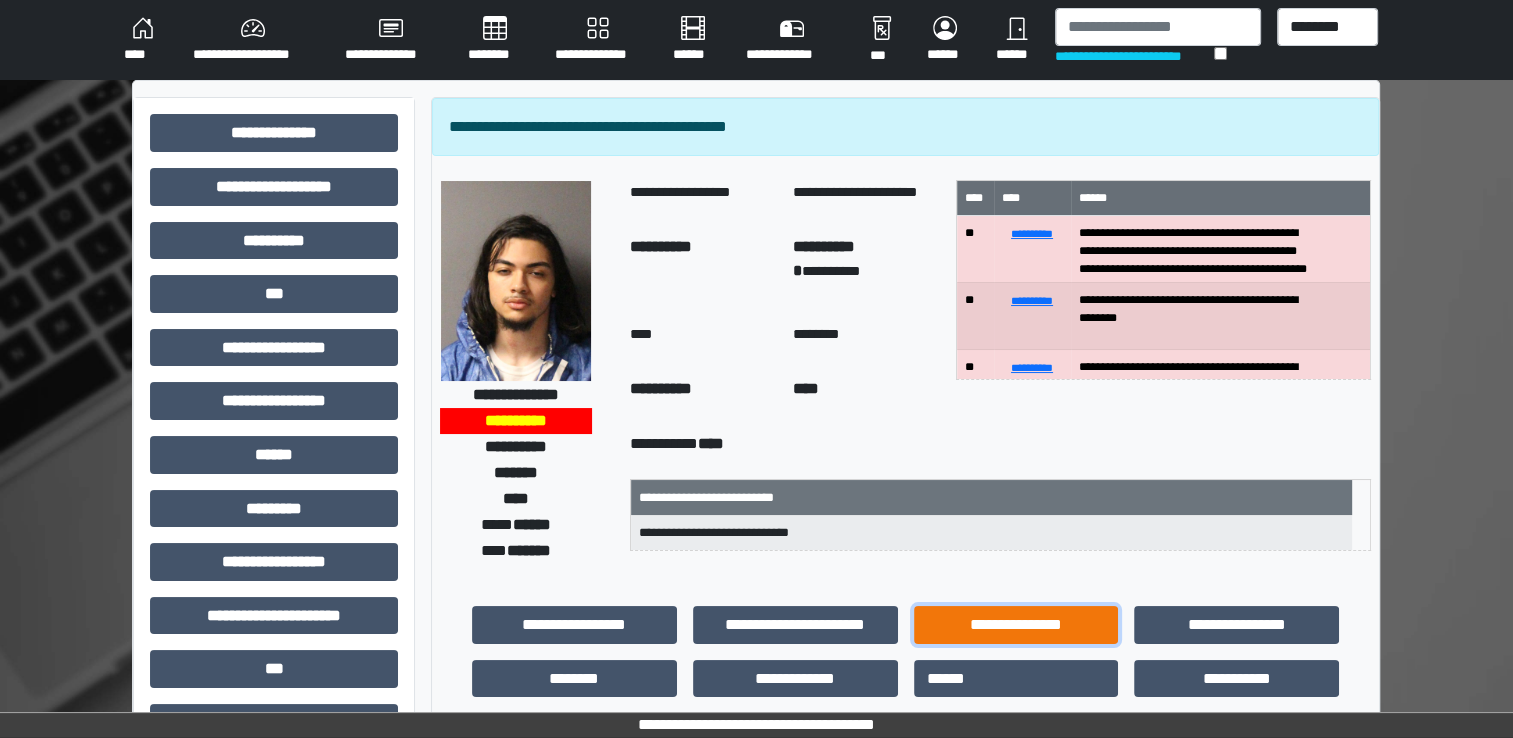 click on "**********" at bounding box center (1016, 625) 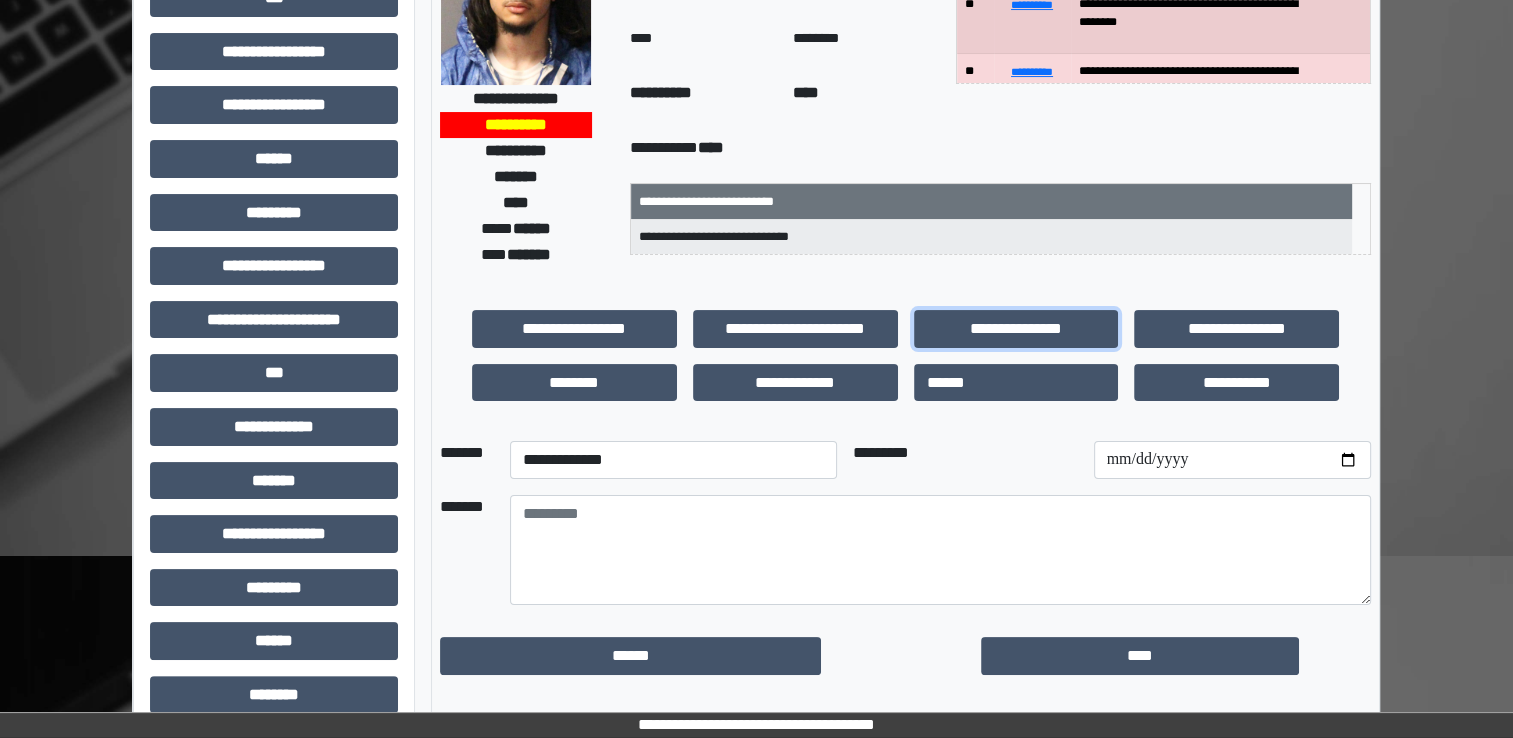 scroll, scrollTop: 428, scrollLeft: 0, axis: vertical 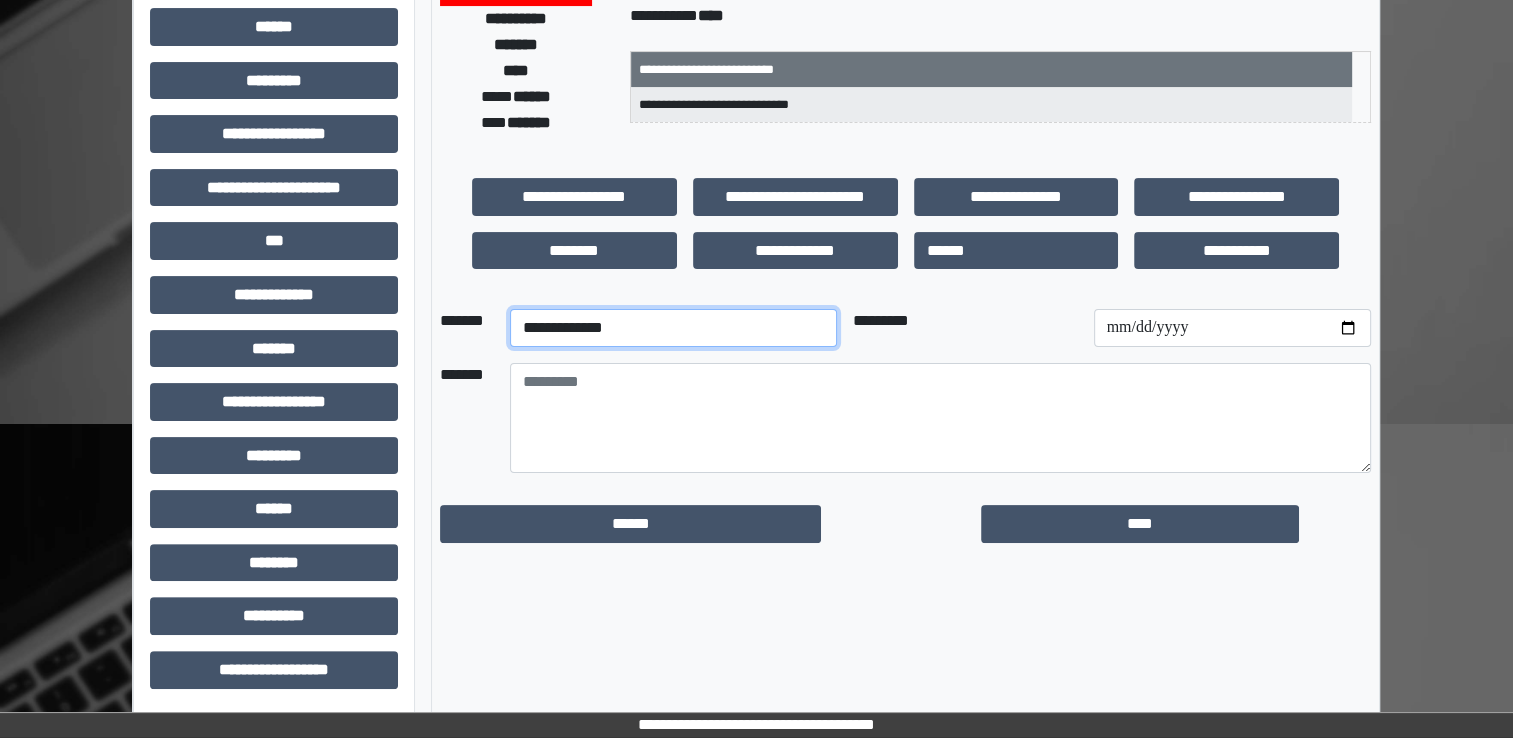 click on "**********" at bounding box center [673, 328] 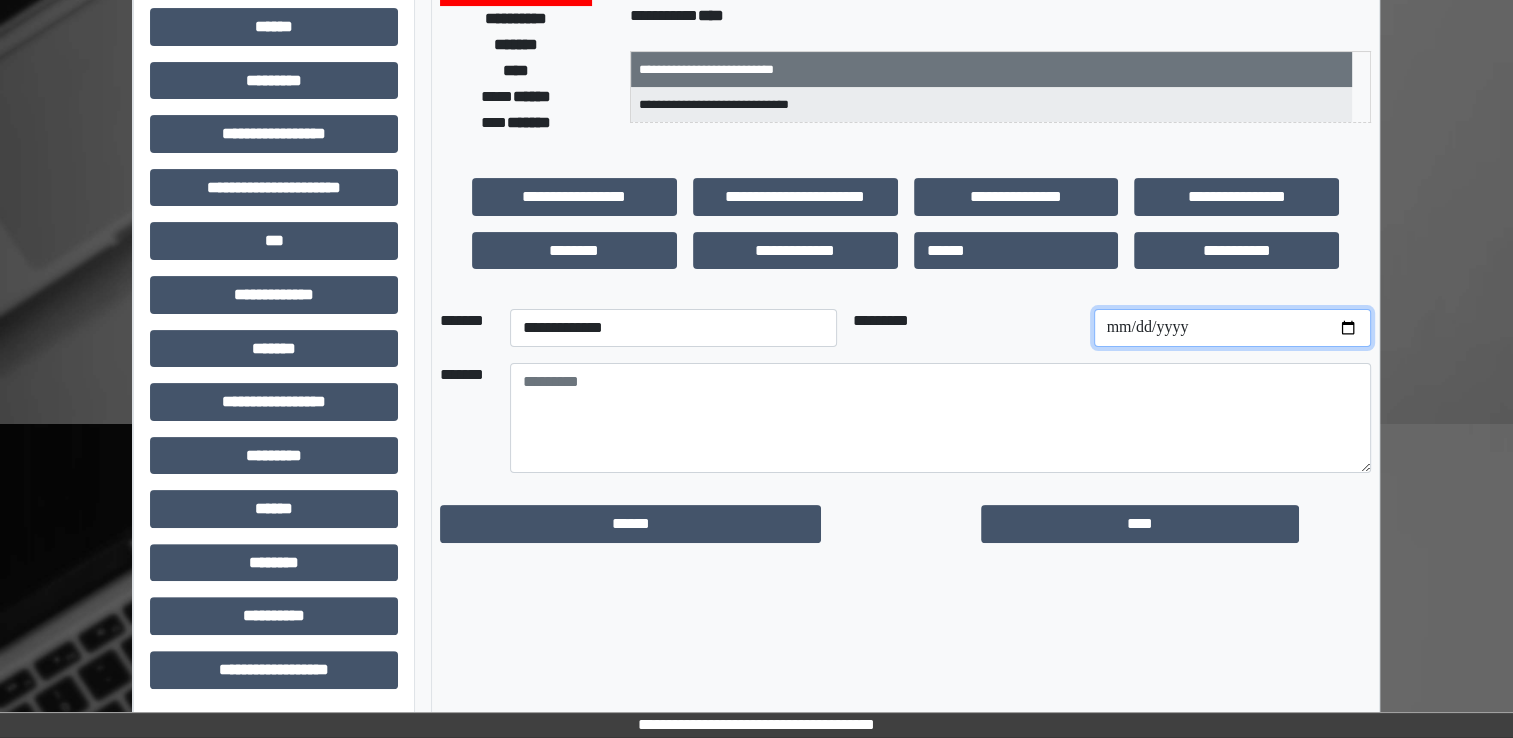 click at bounding box center (1232, 328) 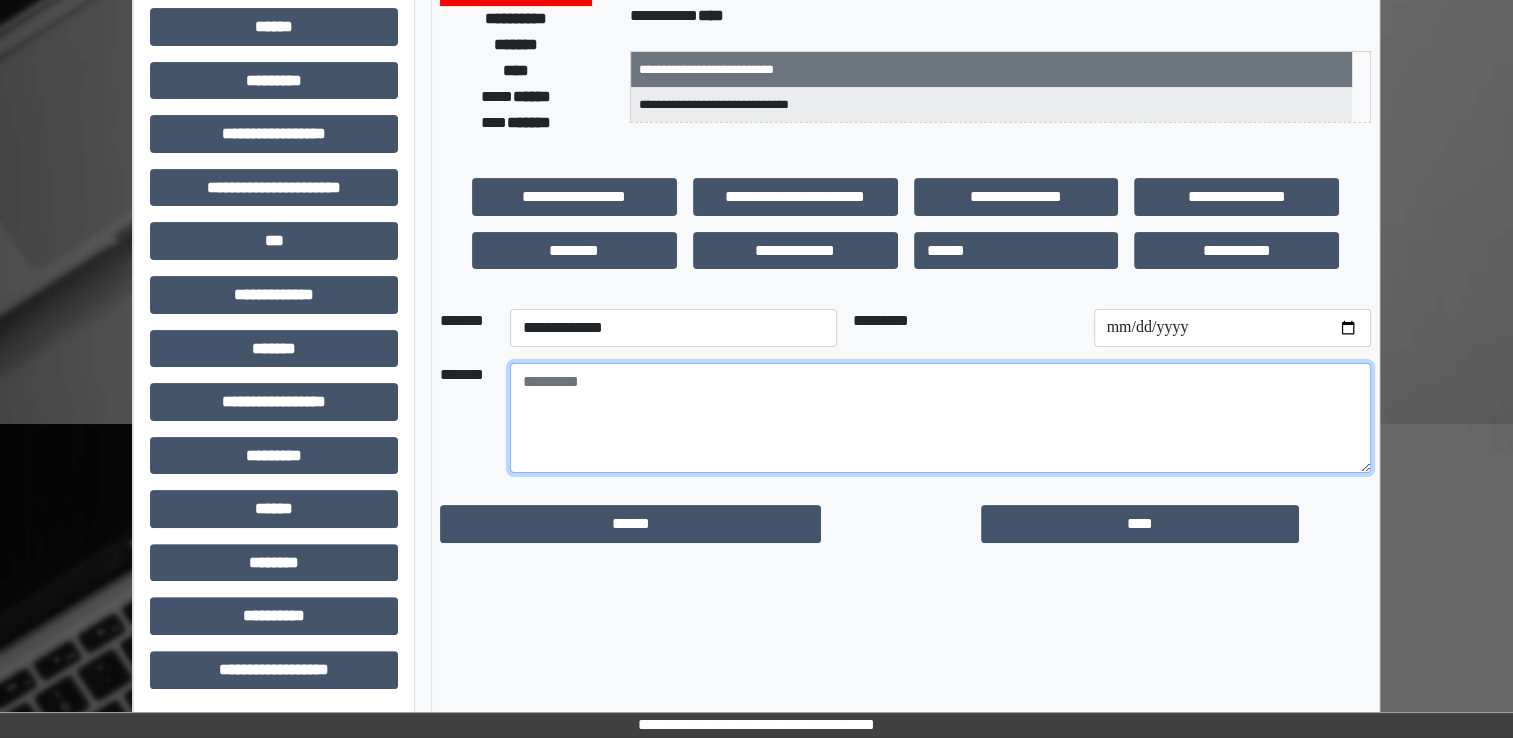 click at bounding box center (940, 418) 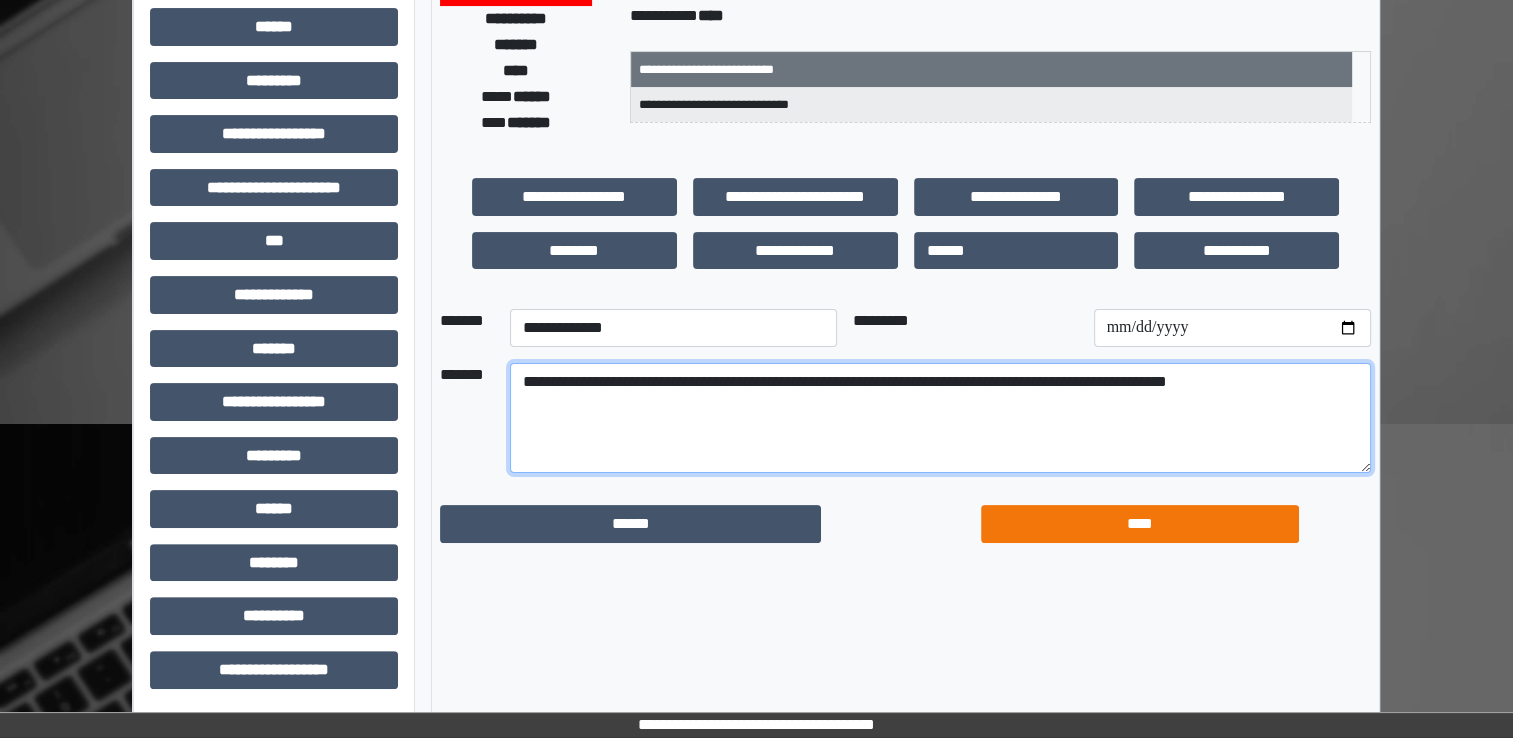 type on "**********" 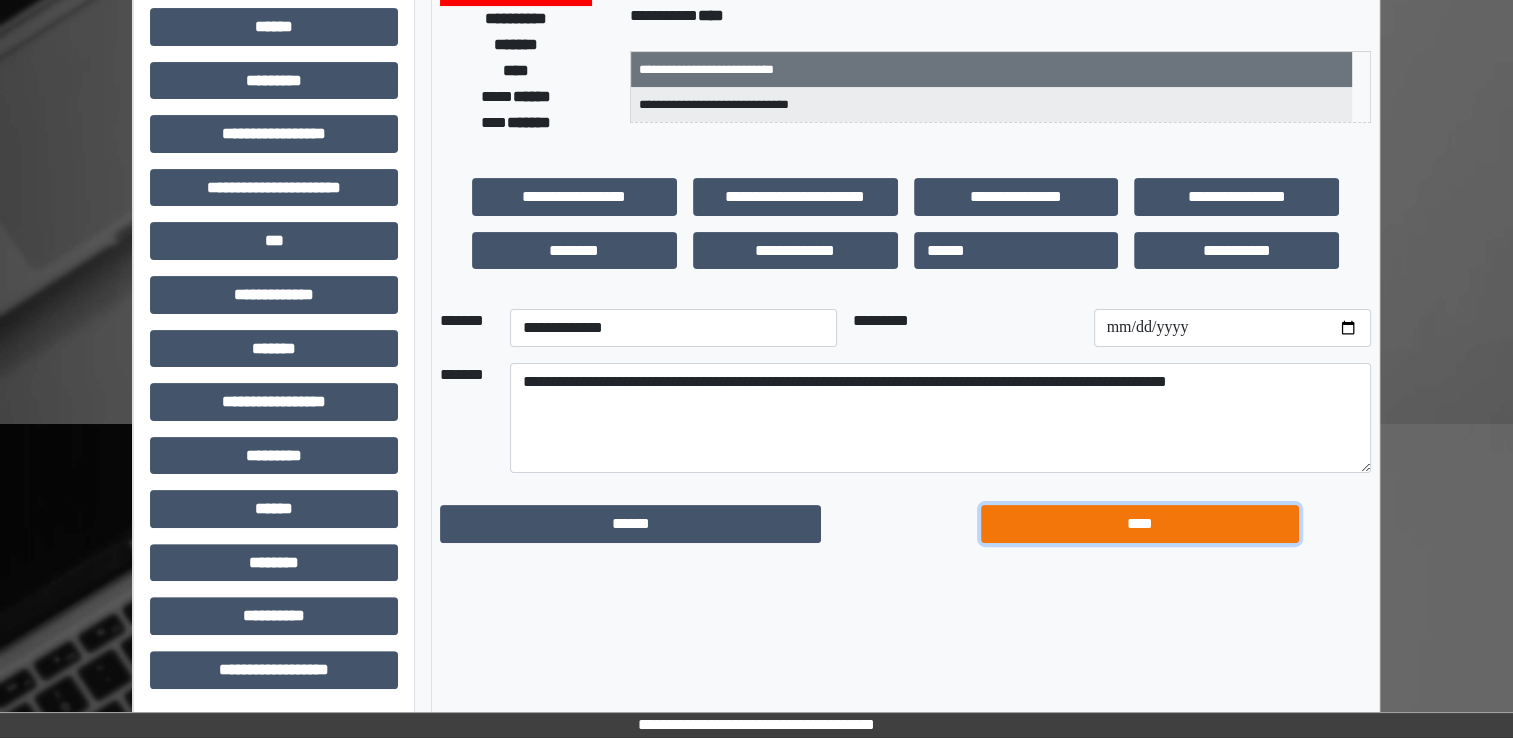 click on "****" at bounding box center (1140, 524) 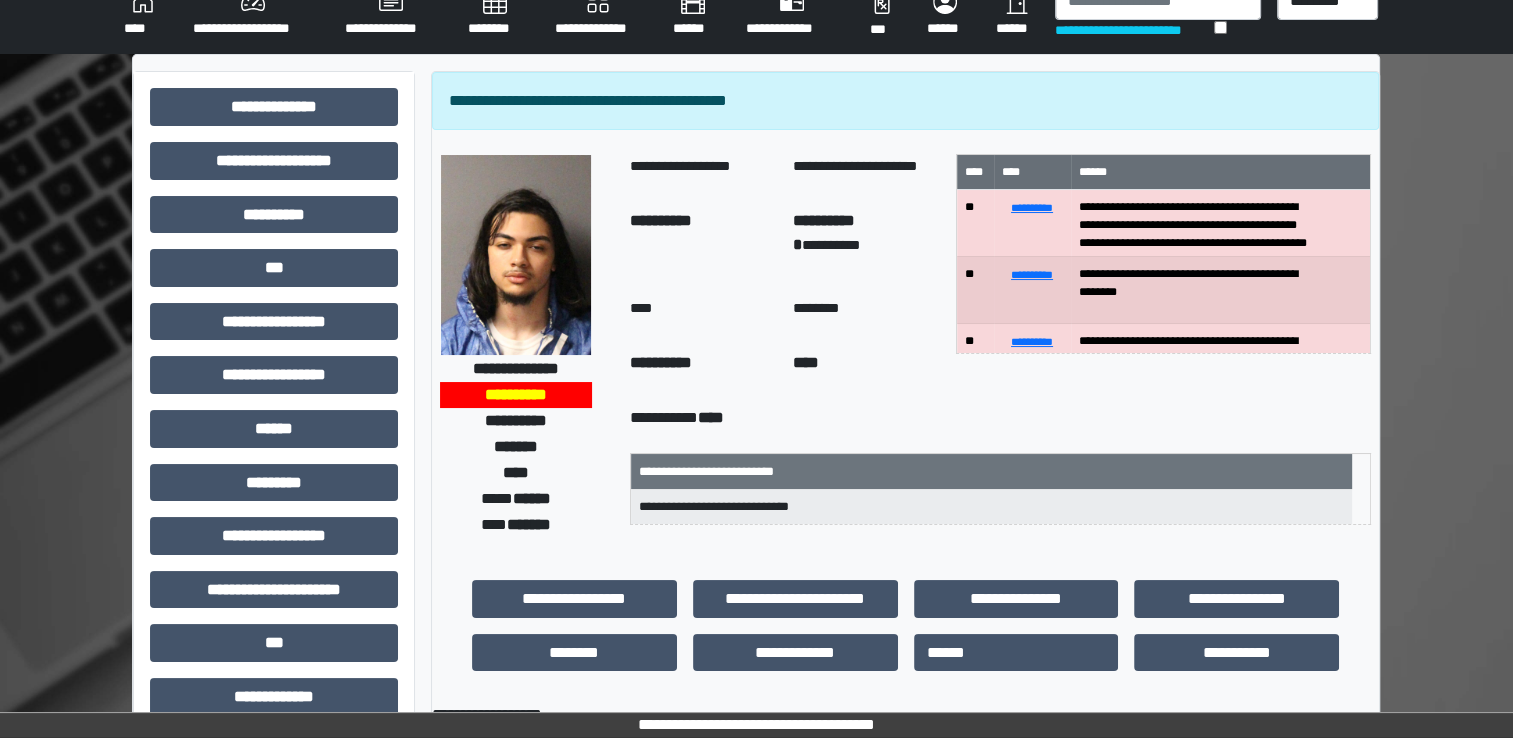 scroll, scrollTop: 0, scrollLeft: 0, axis: both 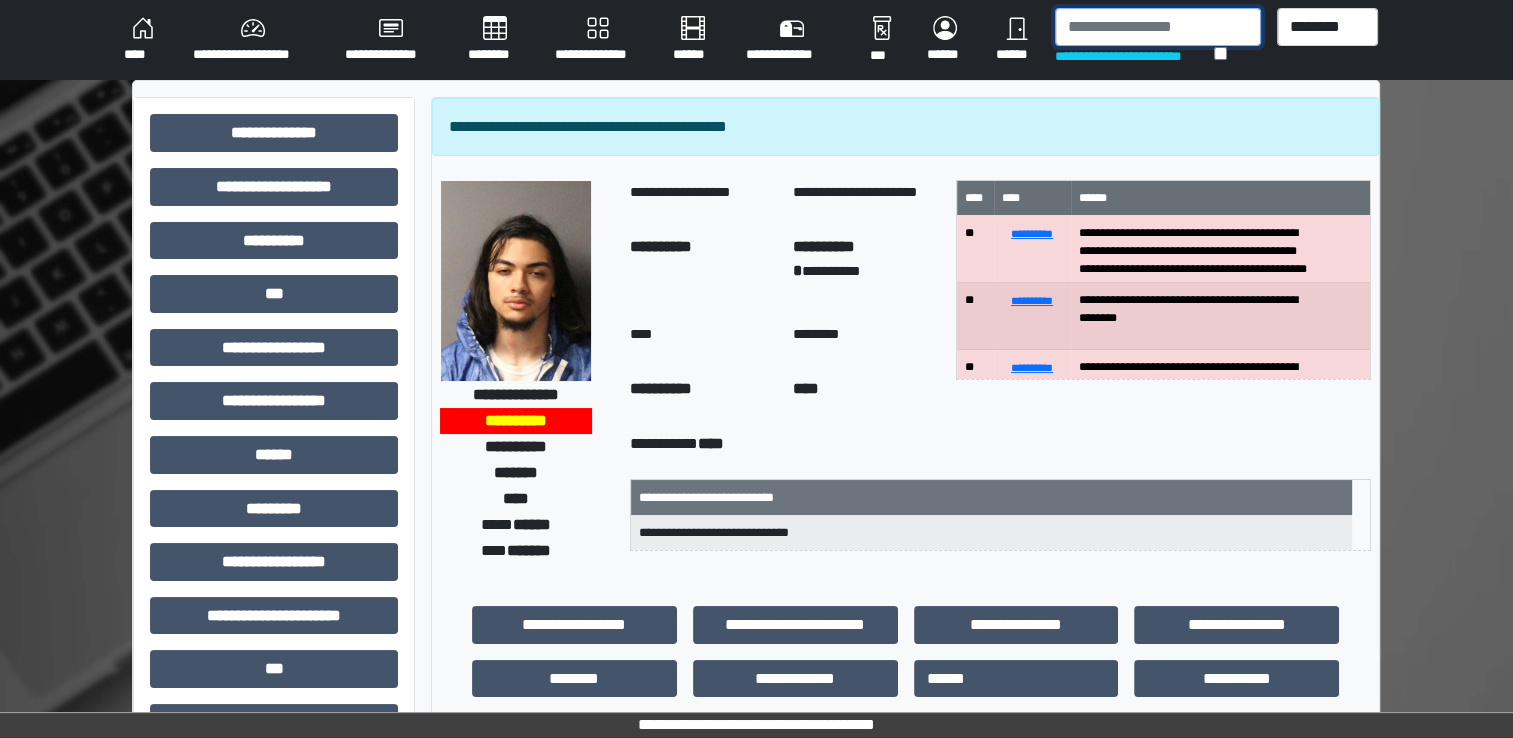 click at bounding box center (1158, 27) 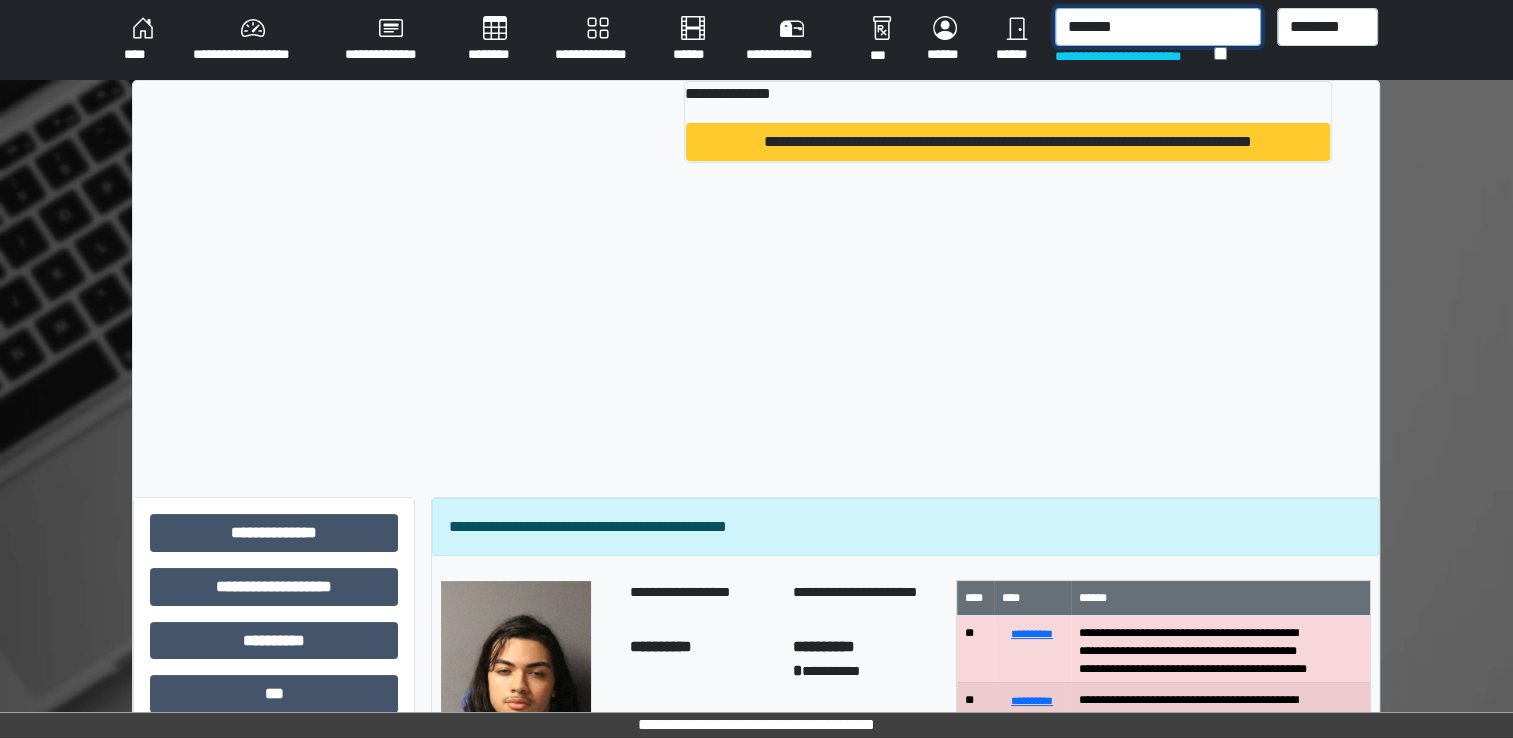 type on "*******" 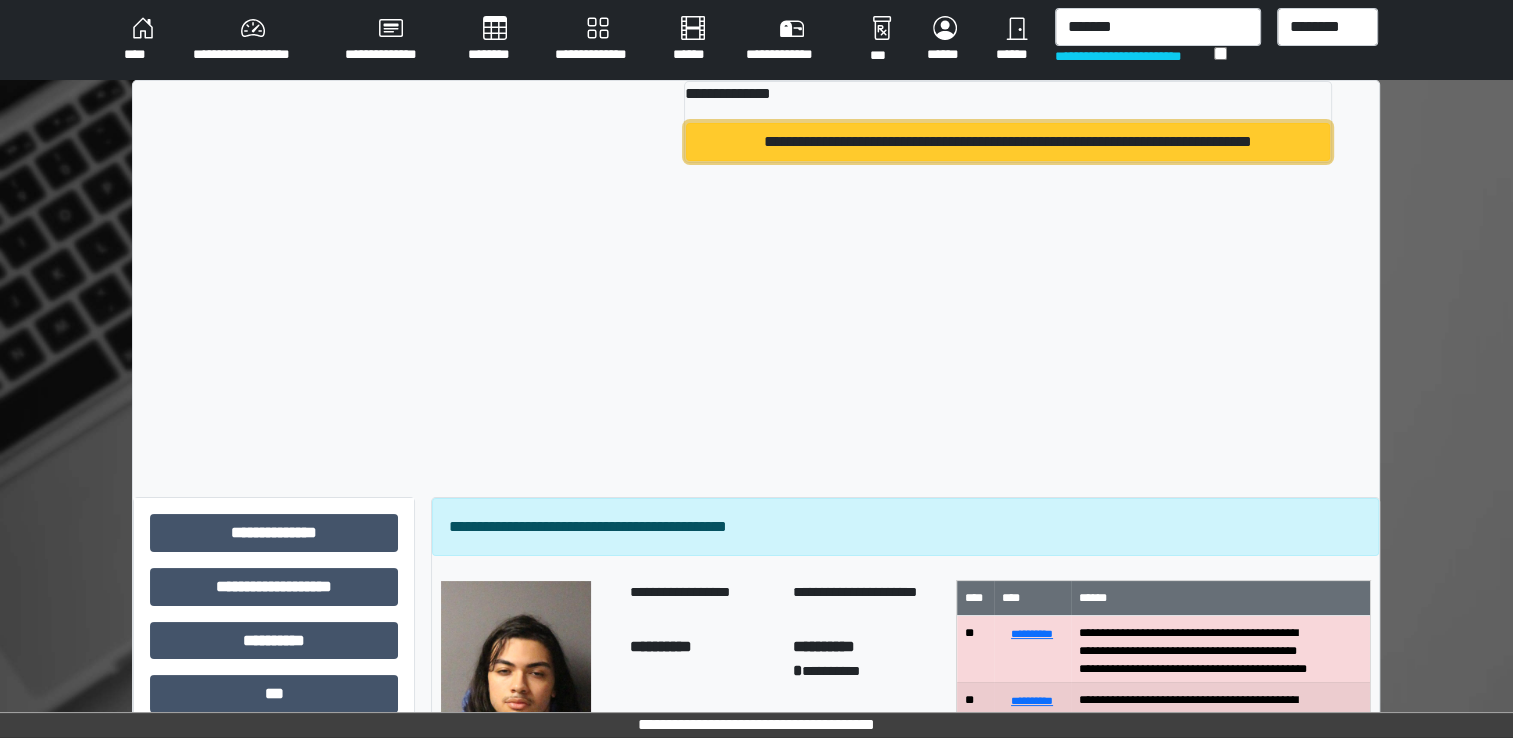 click on "**********" at bounding box center (1008, 142) 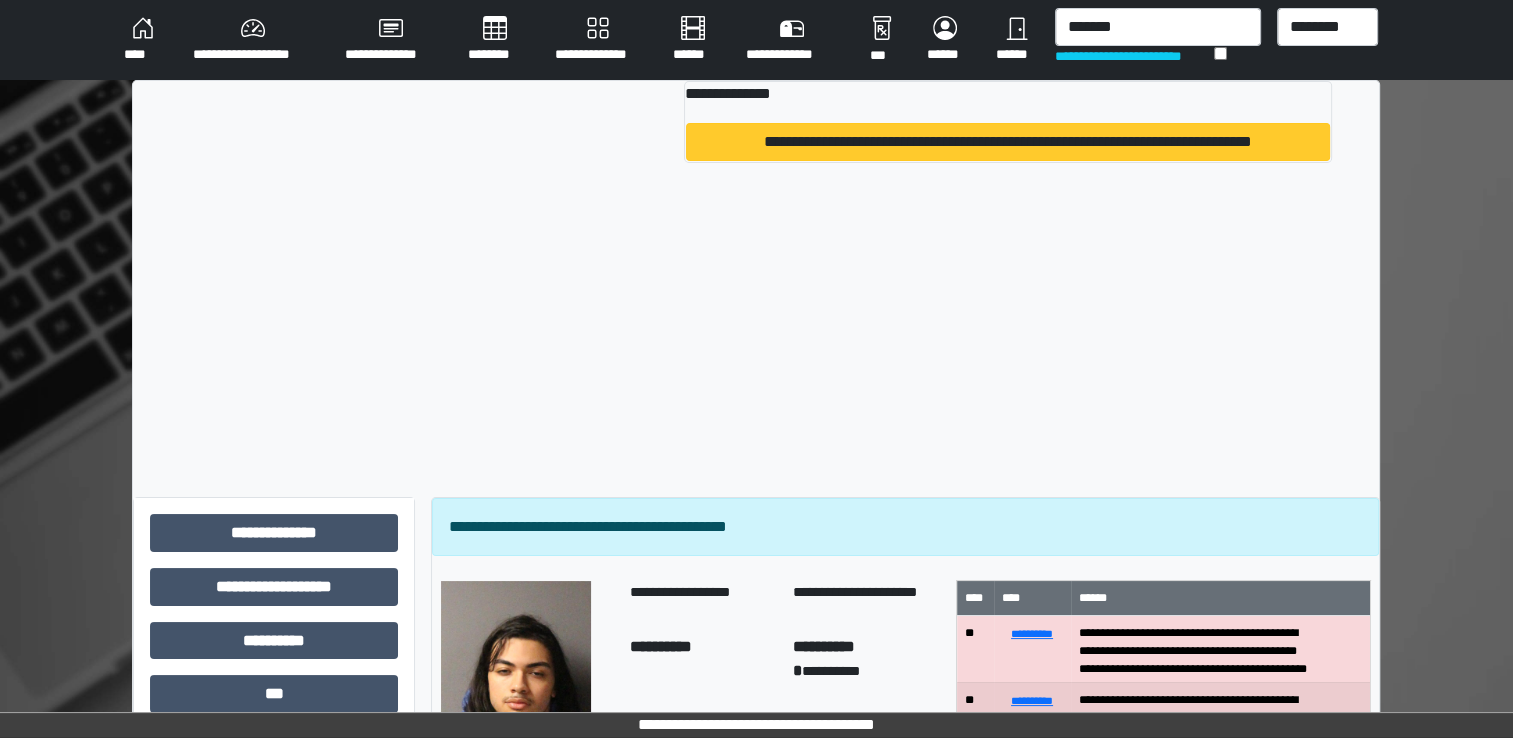 type 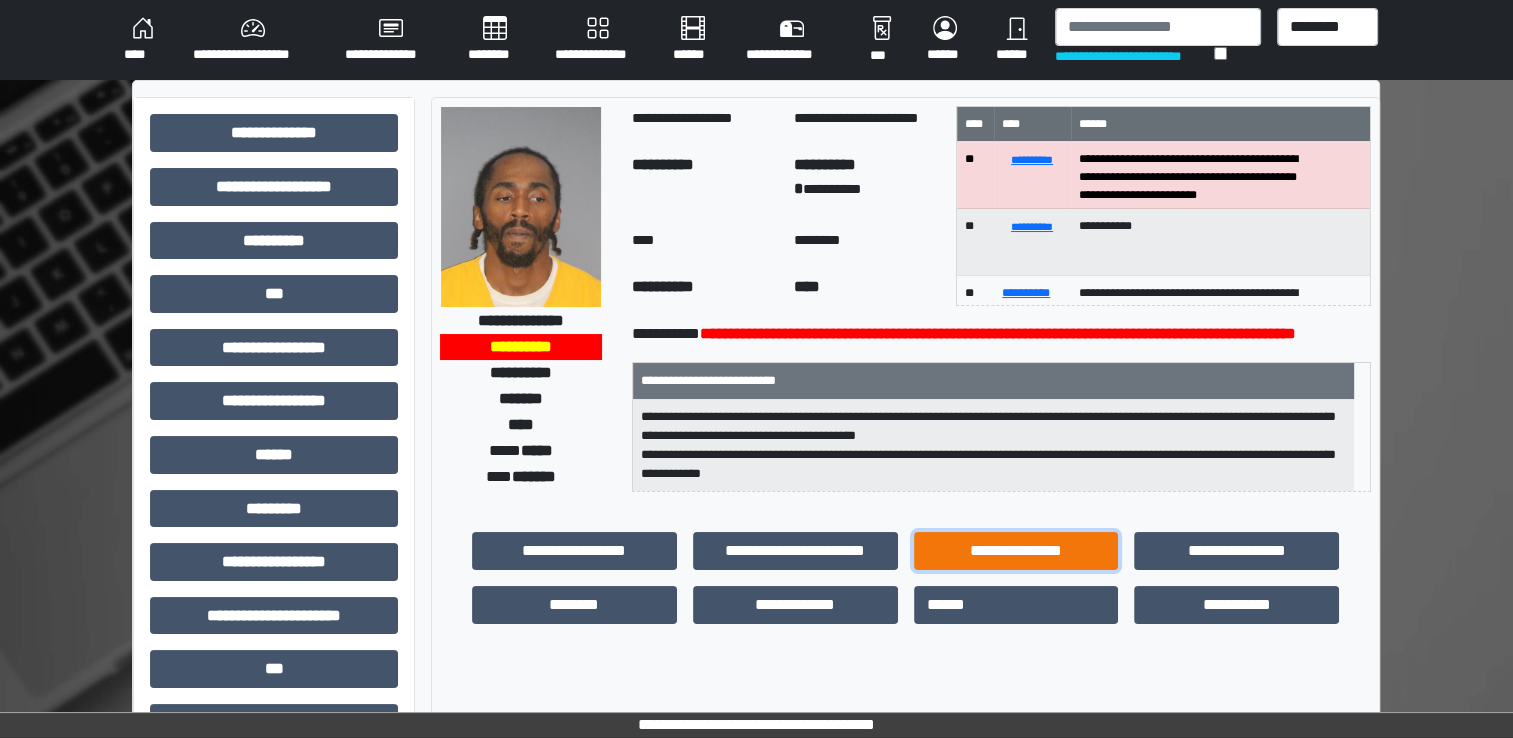 click on "**********" at bounding box center (1016, 551) 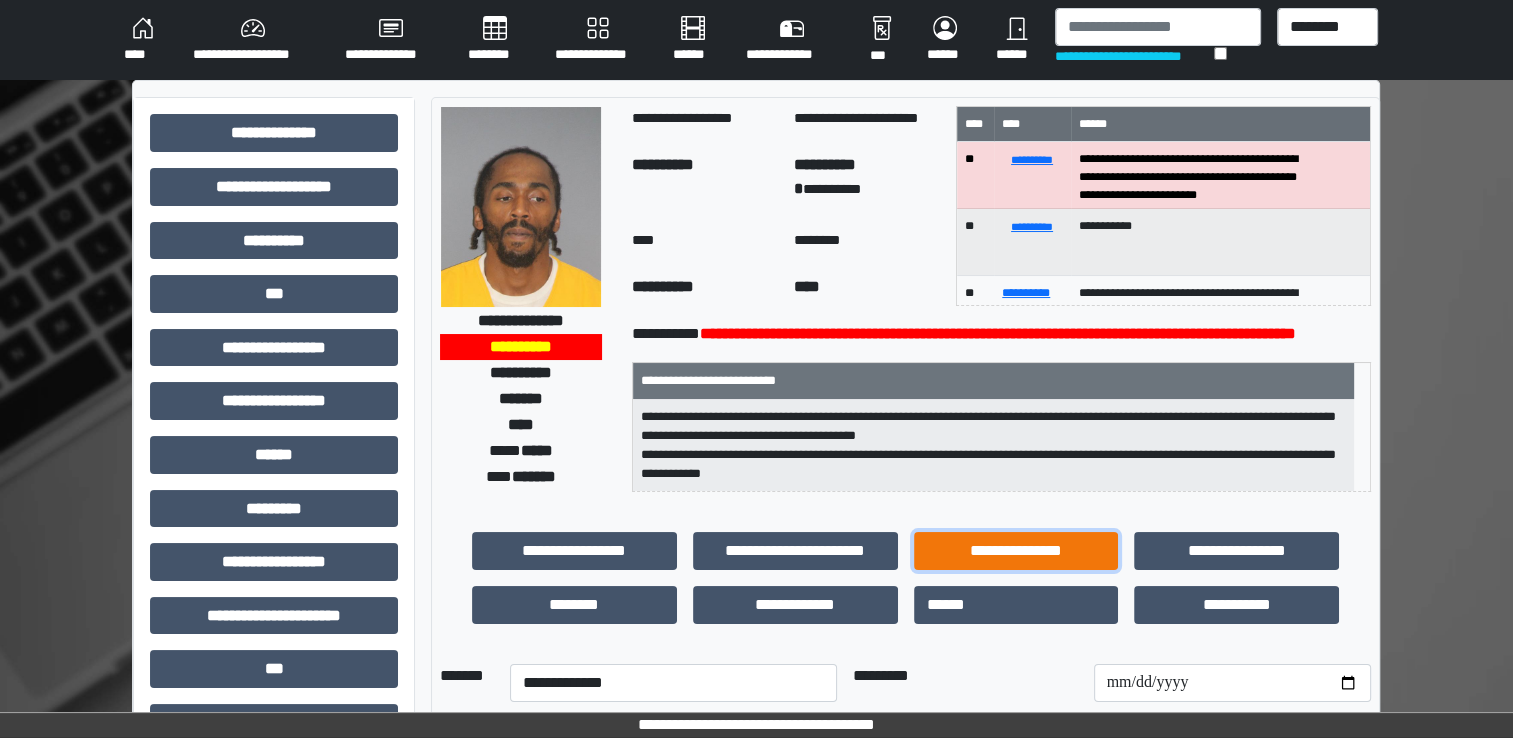 click on "**********" at bounding box center [1016, 551] 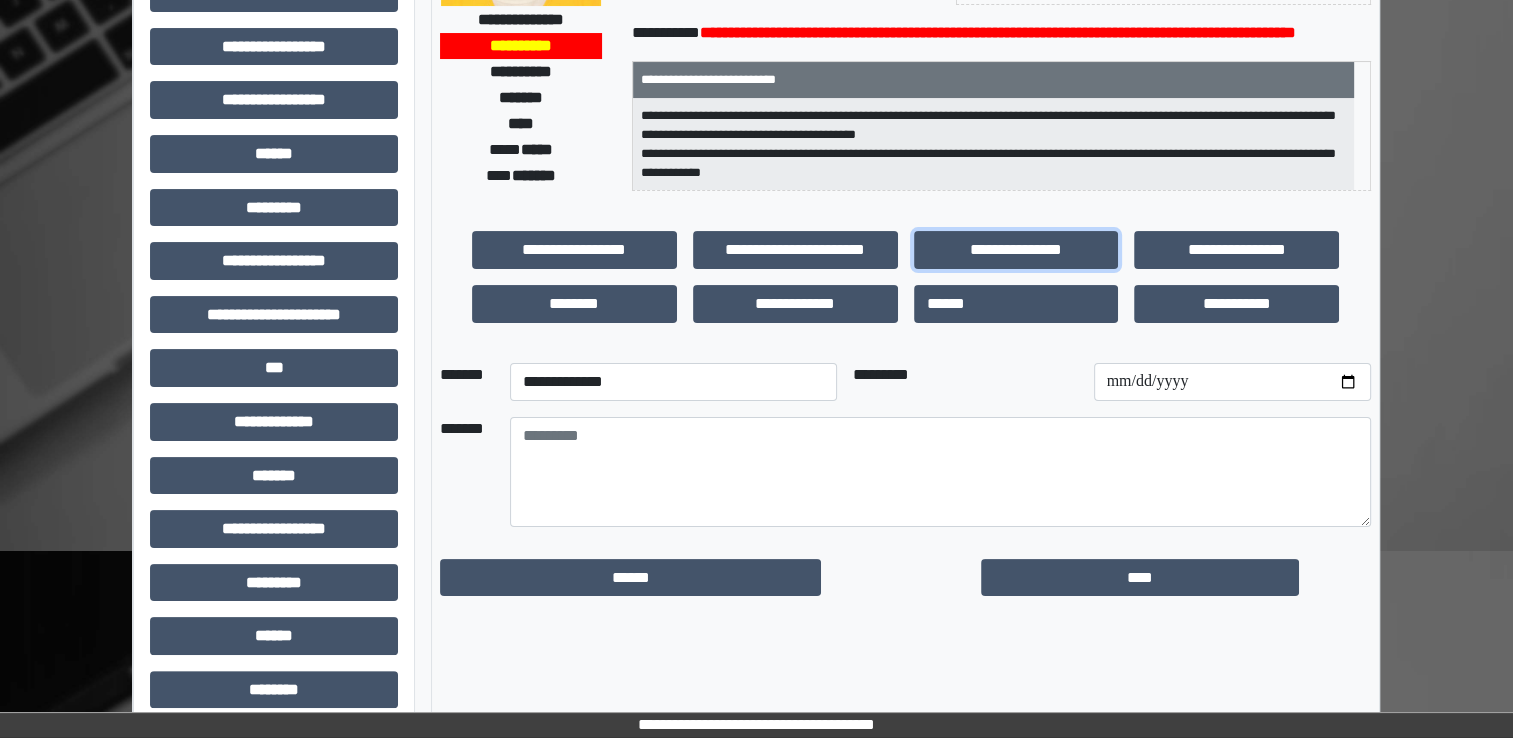 scroll, scrollTop: 428, scrollLeft: 0, axis: vertical 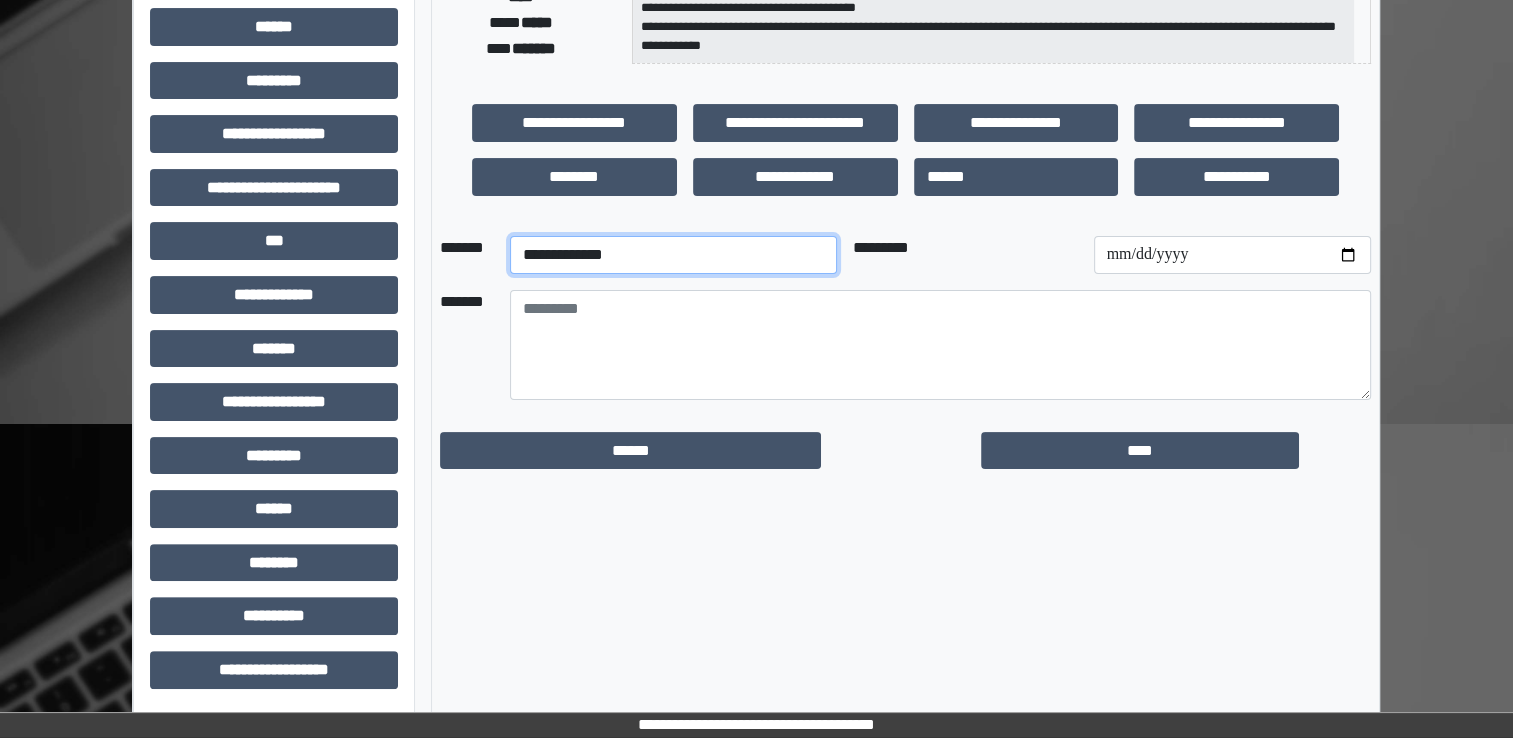 click on "**********" at bounding box center (673, 255) 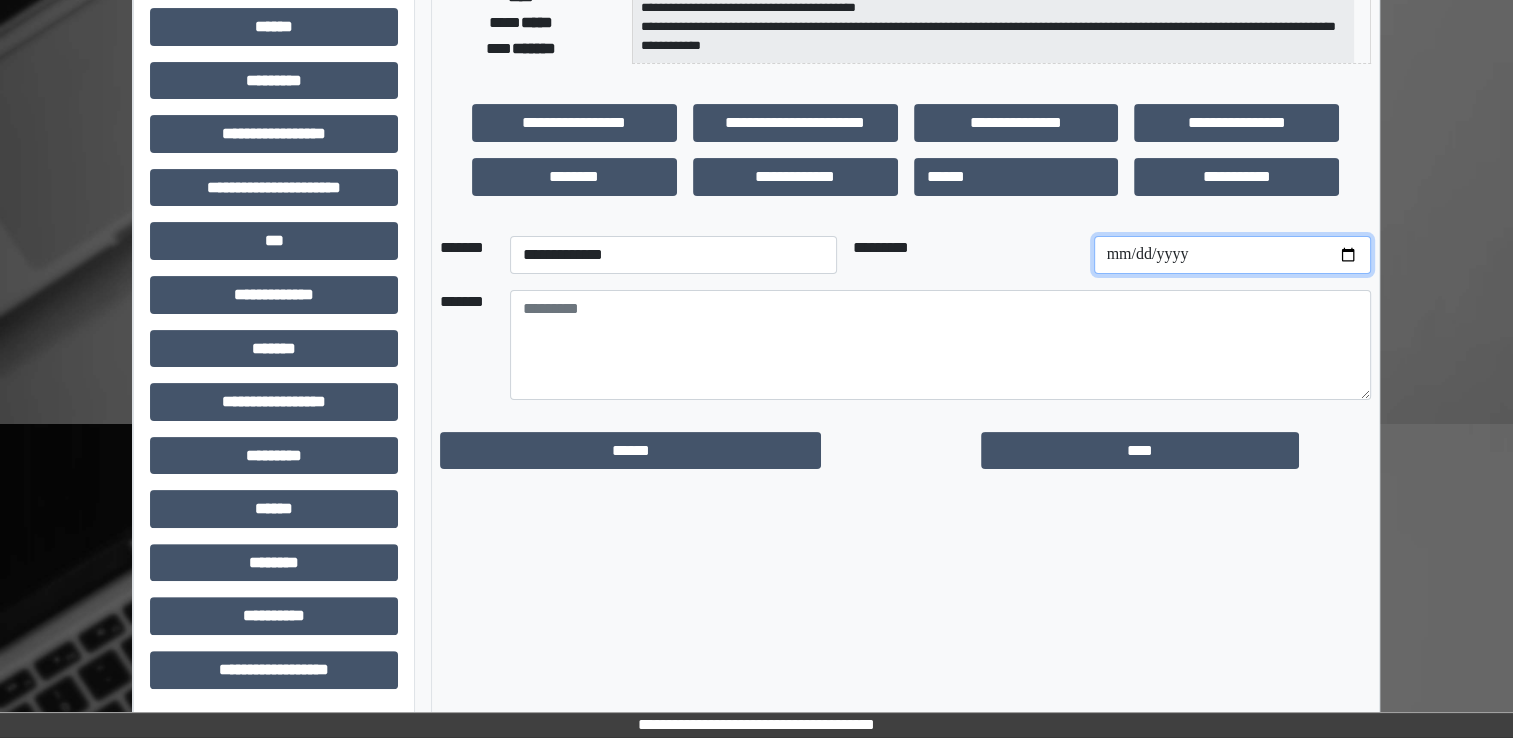 click at bounding box center [1232, 255] 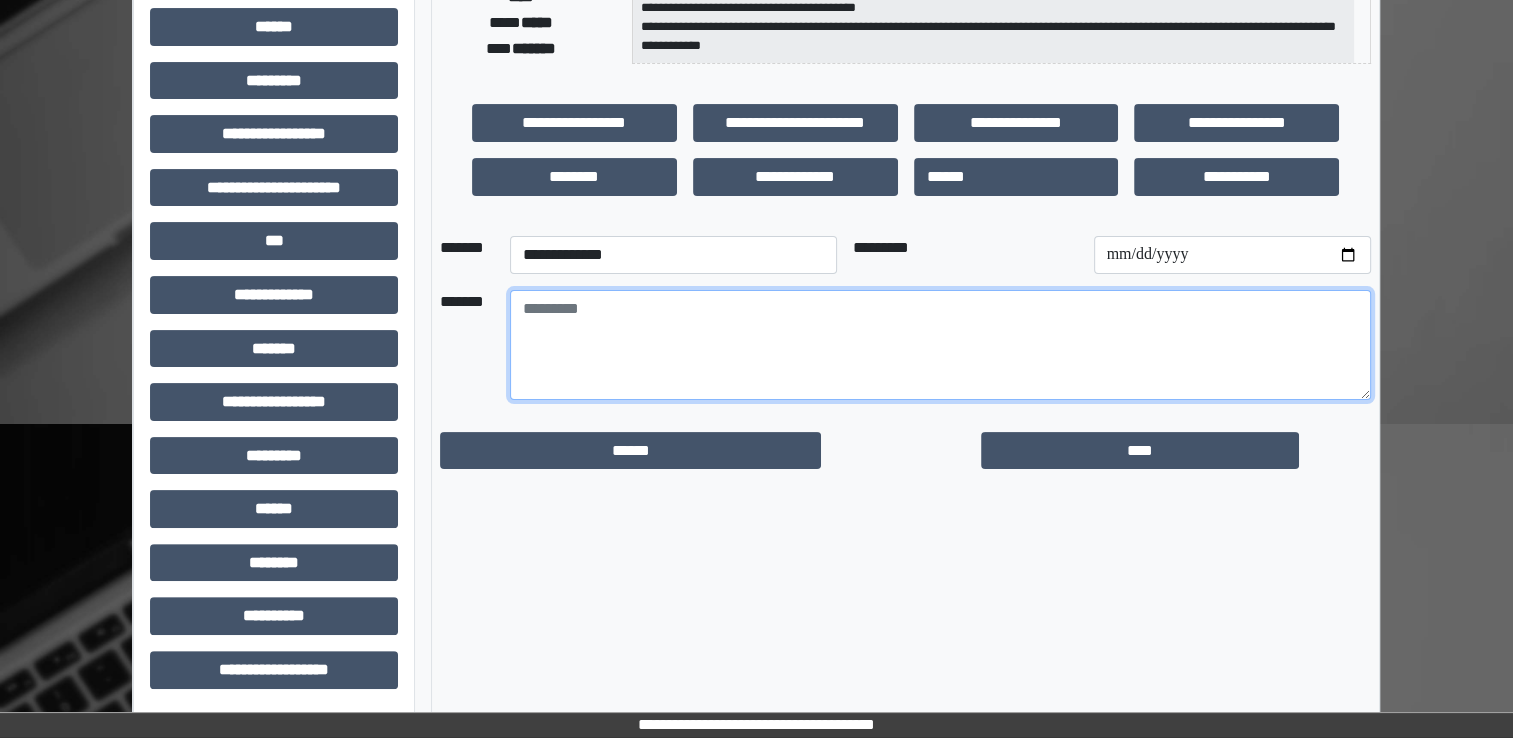 click at bounding box center (940, 345) 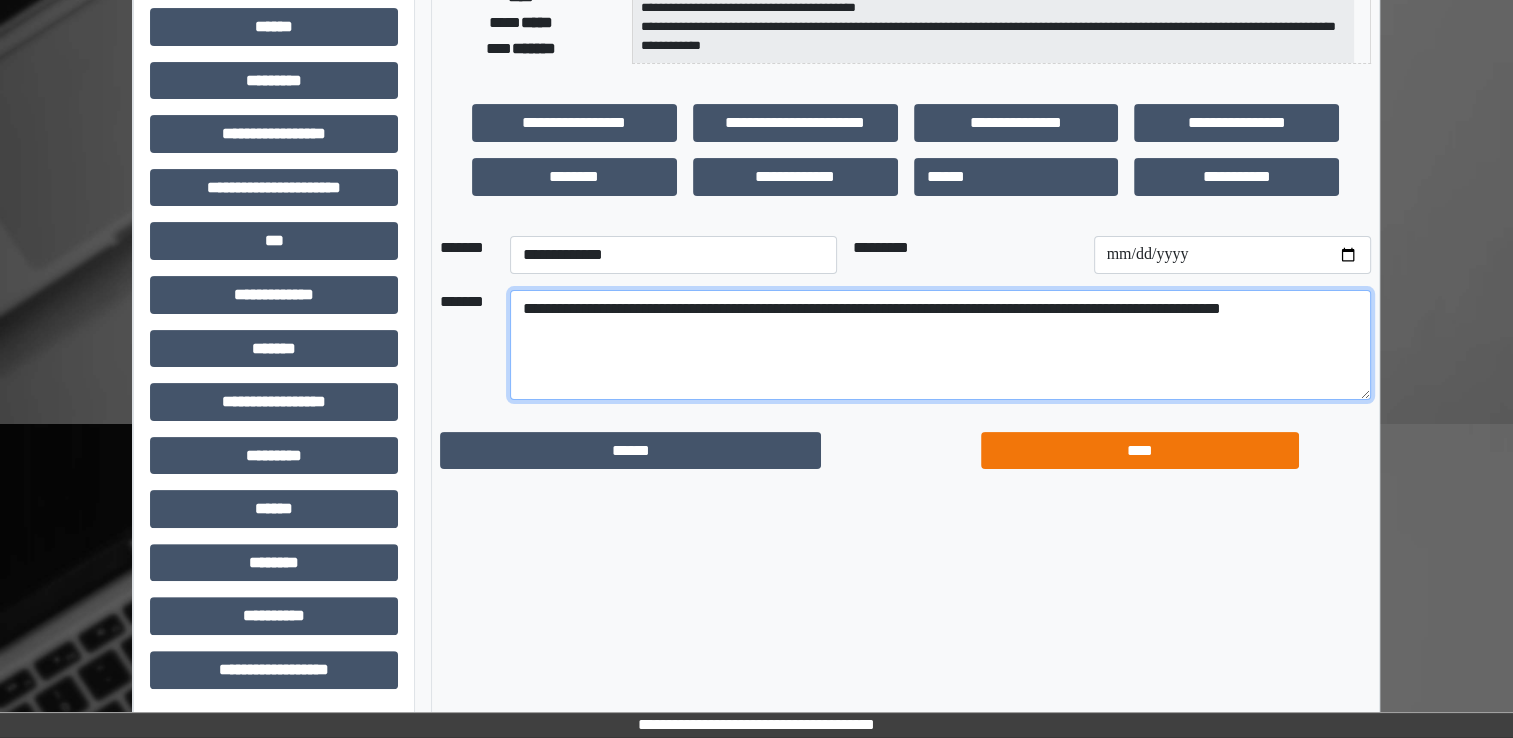 type on "**********" 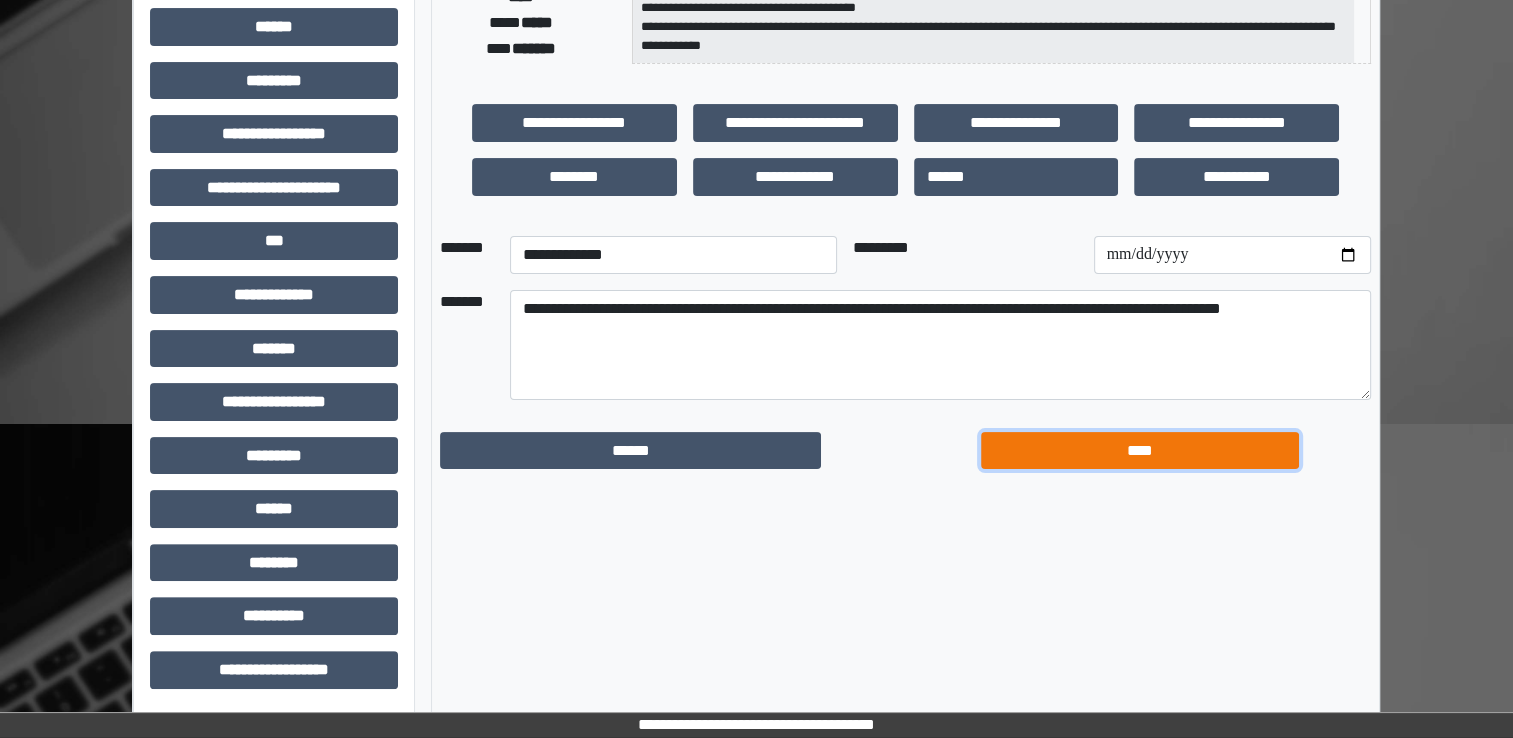 click on "****" at bounding box center [1140, 451] 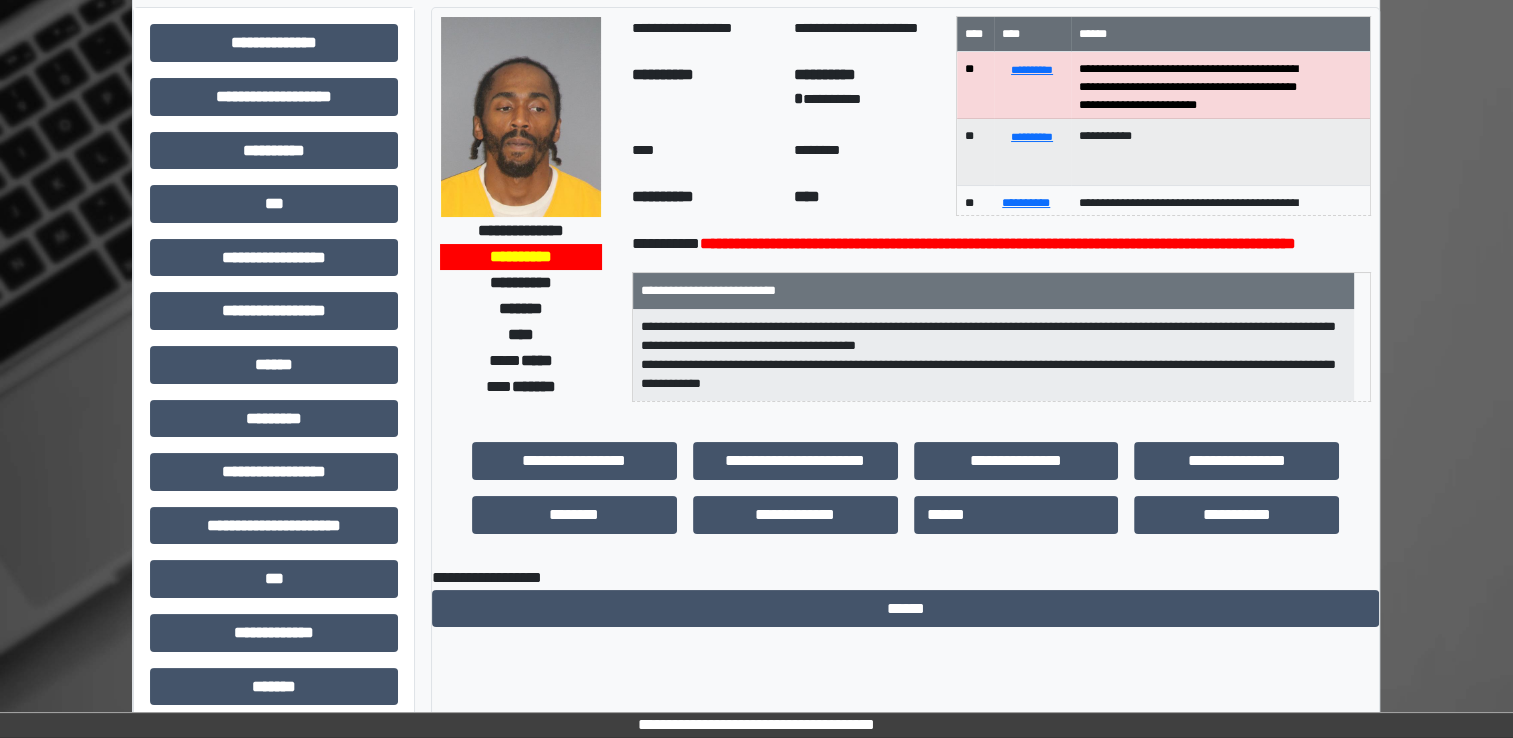 scroll, scrollTop: 28, scrollLeft: 0, axis: vertical 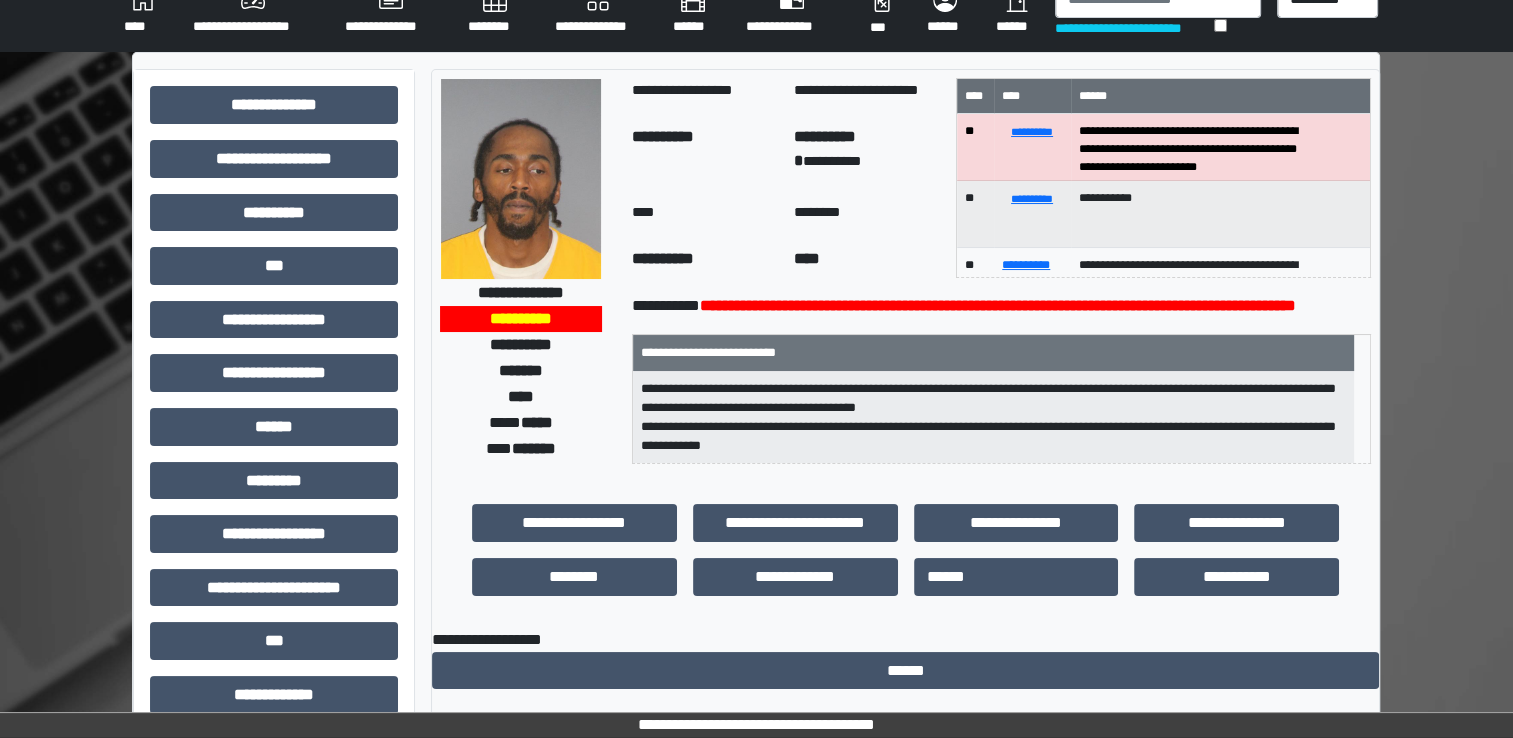 click on "********" at bounding box center [495, 12] 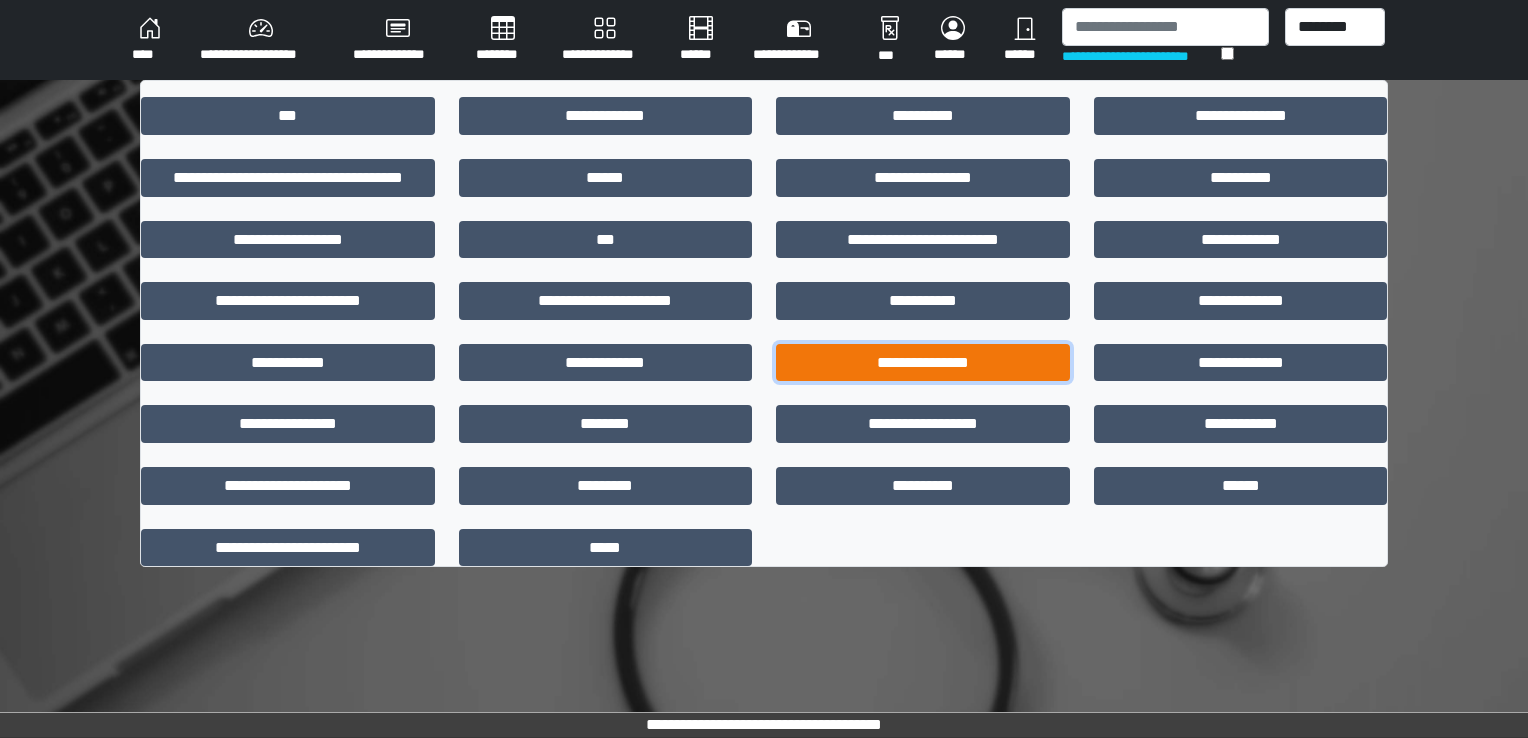 click on "**********" at bounding box center [923, 363] 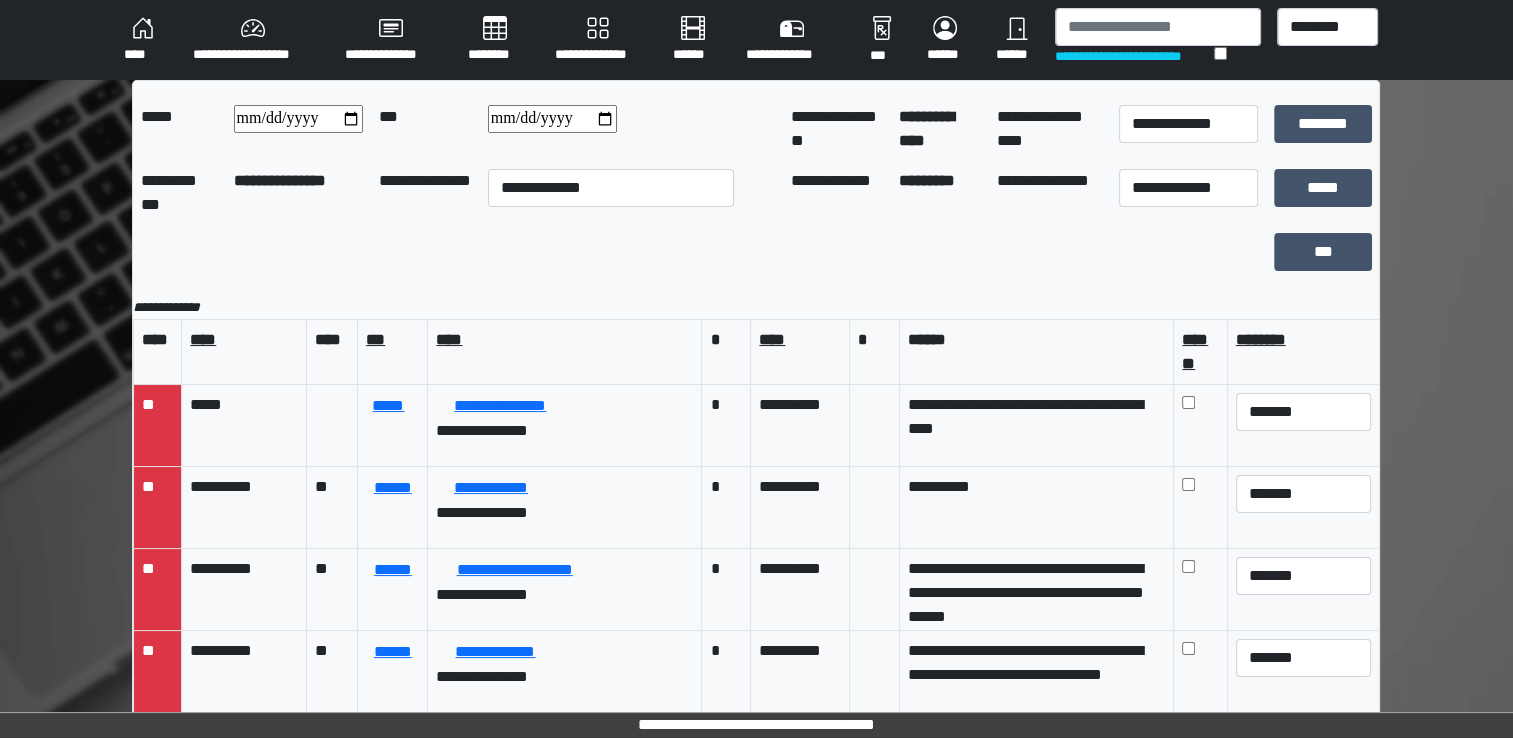 click at bounding box center (298, 119) 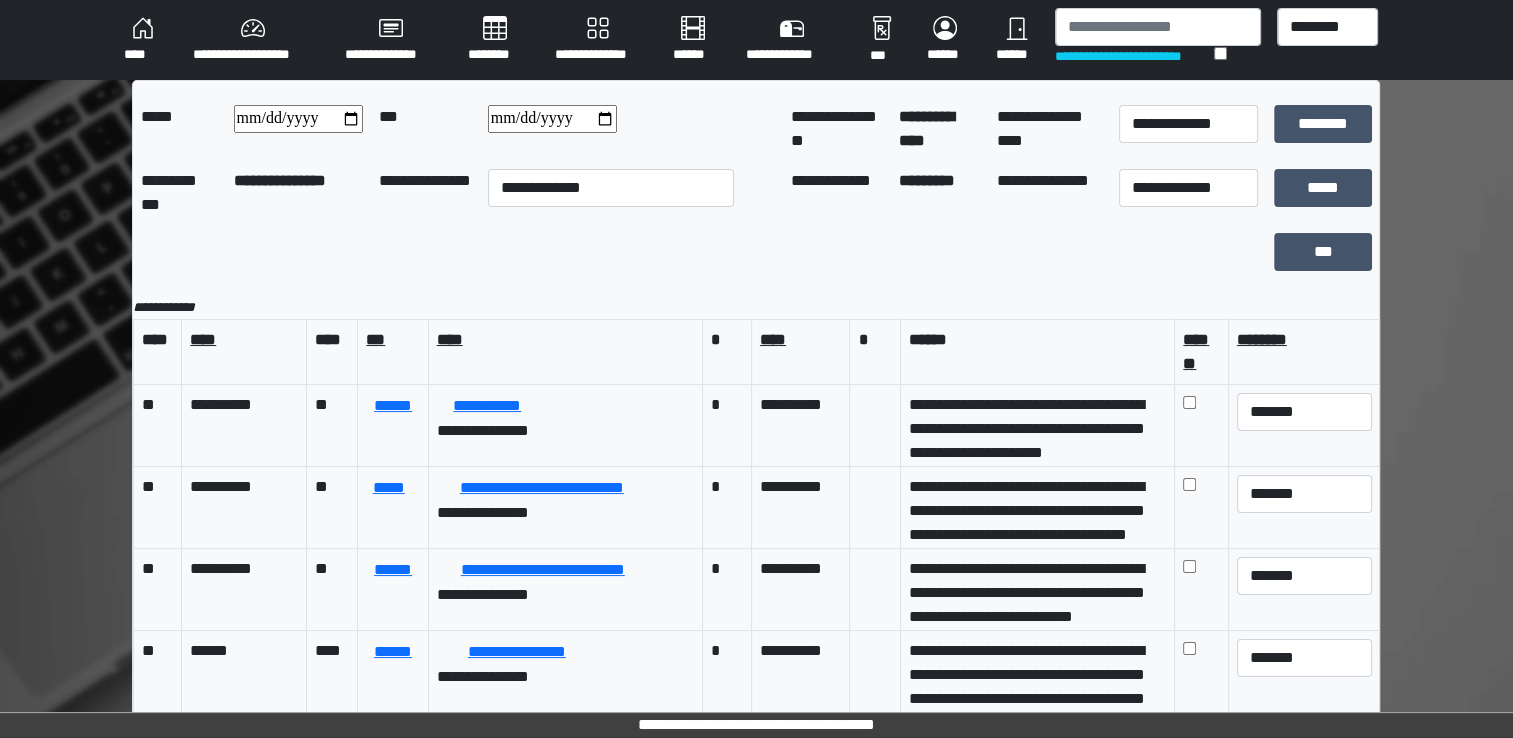 click at bounding box center [552, 119] 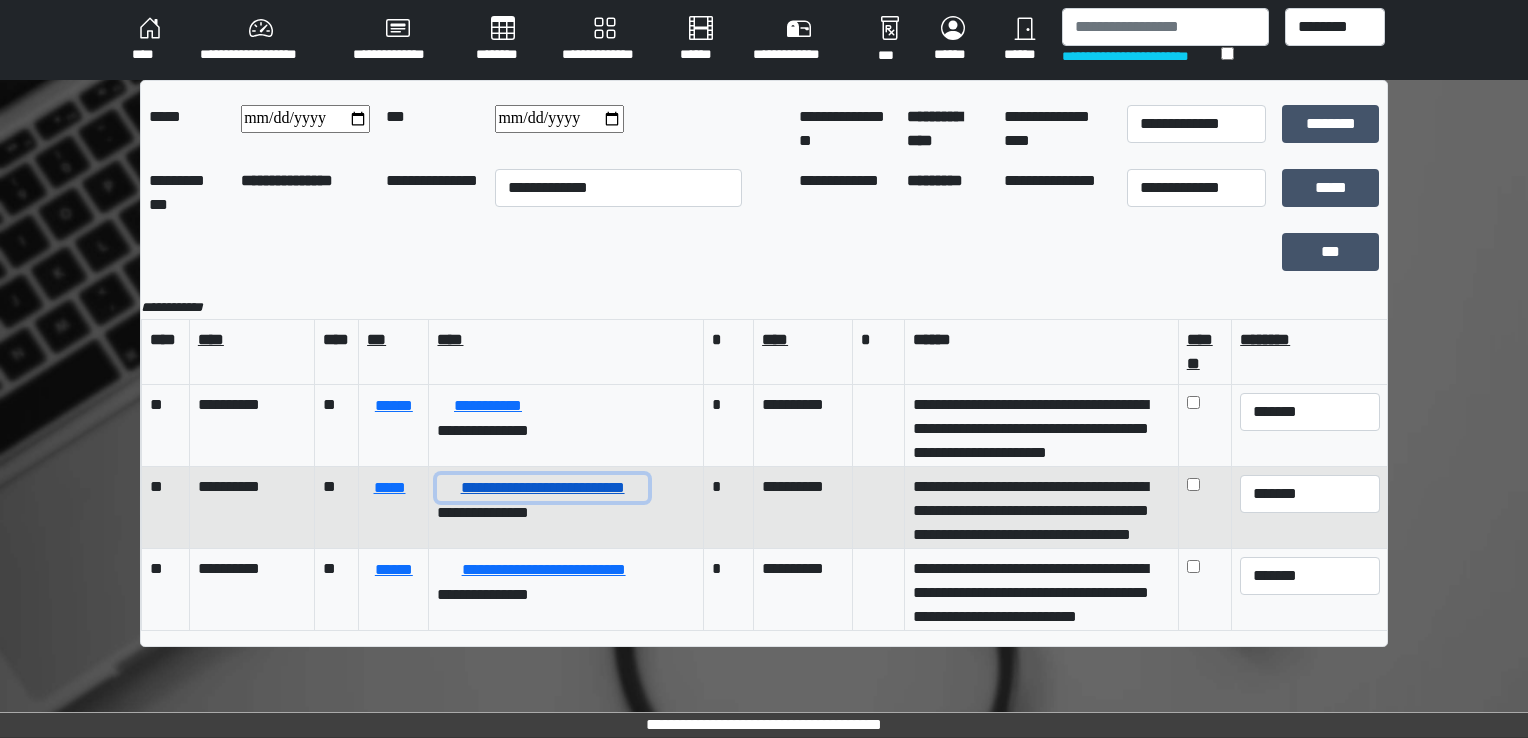 click on "**********" at bounding box center [542, 488] 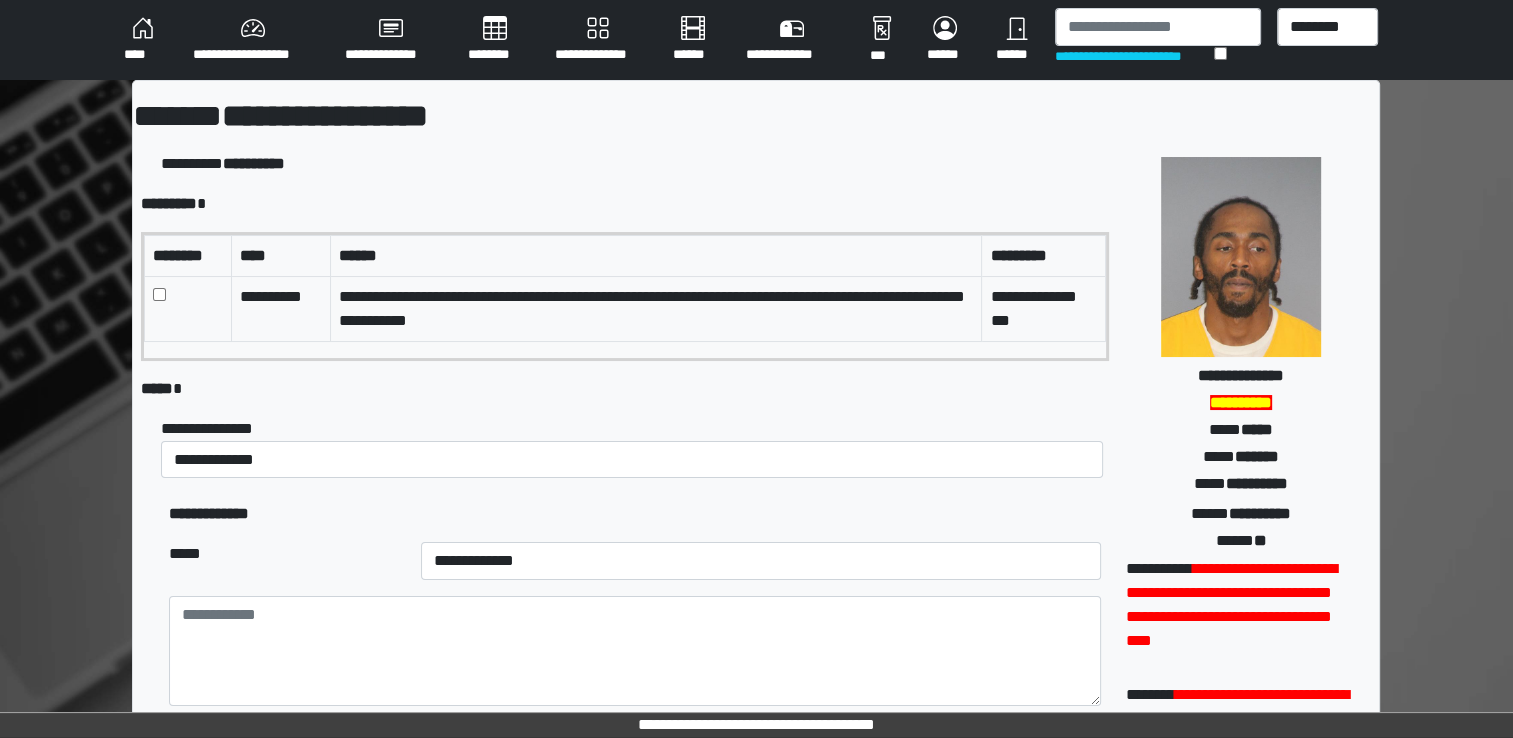 click on "**********" at bounding box center [656, 308] 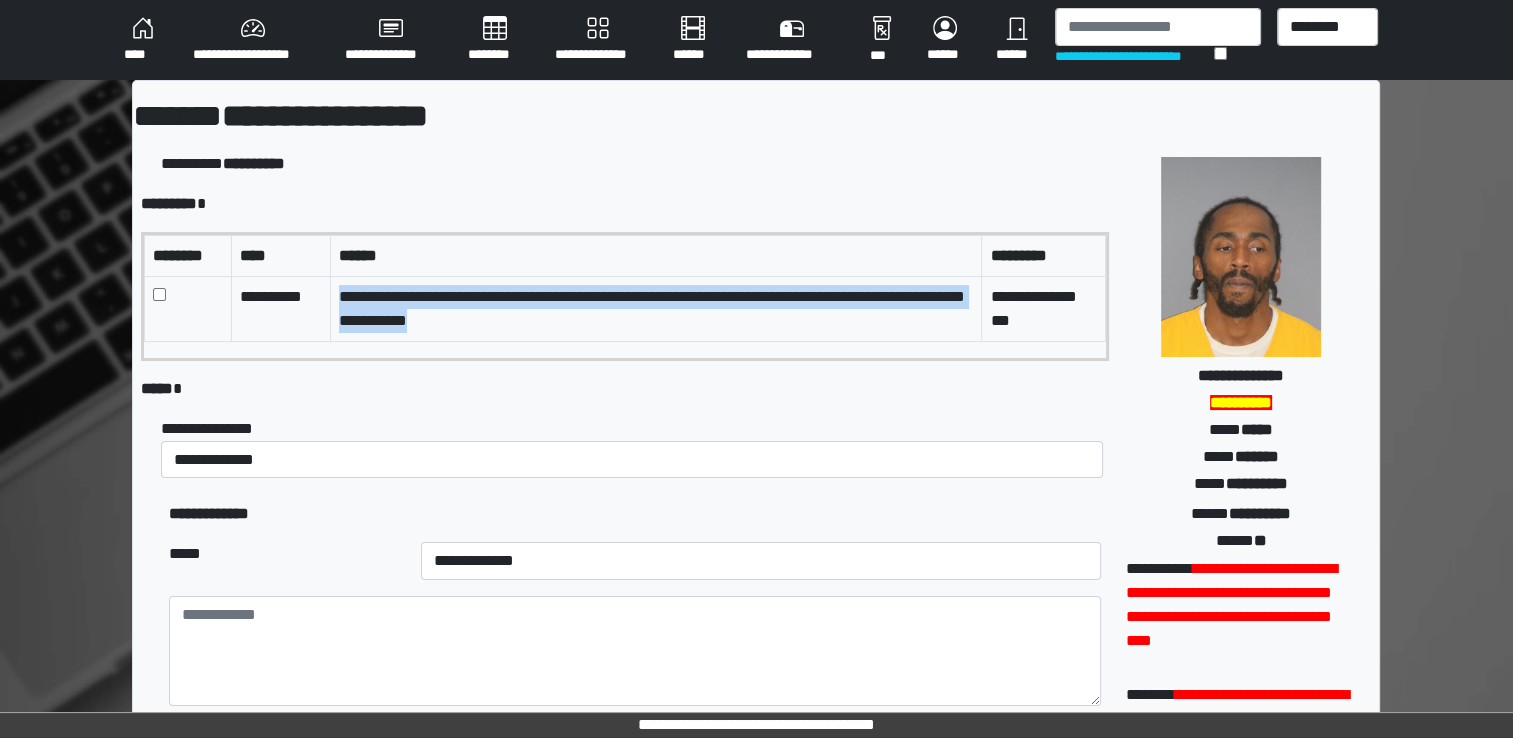 drag, startPoint x: 340, startPoint y: 287, endPoint x: 760, endPoint y: 314, distance: 420.86697 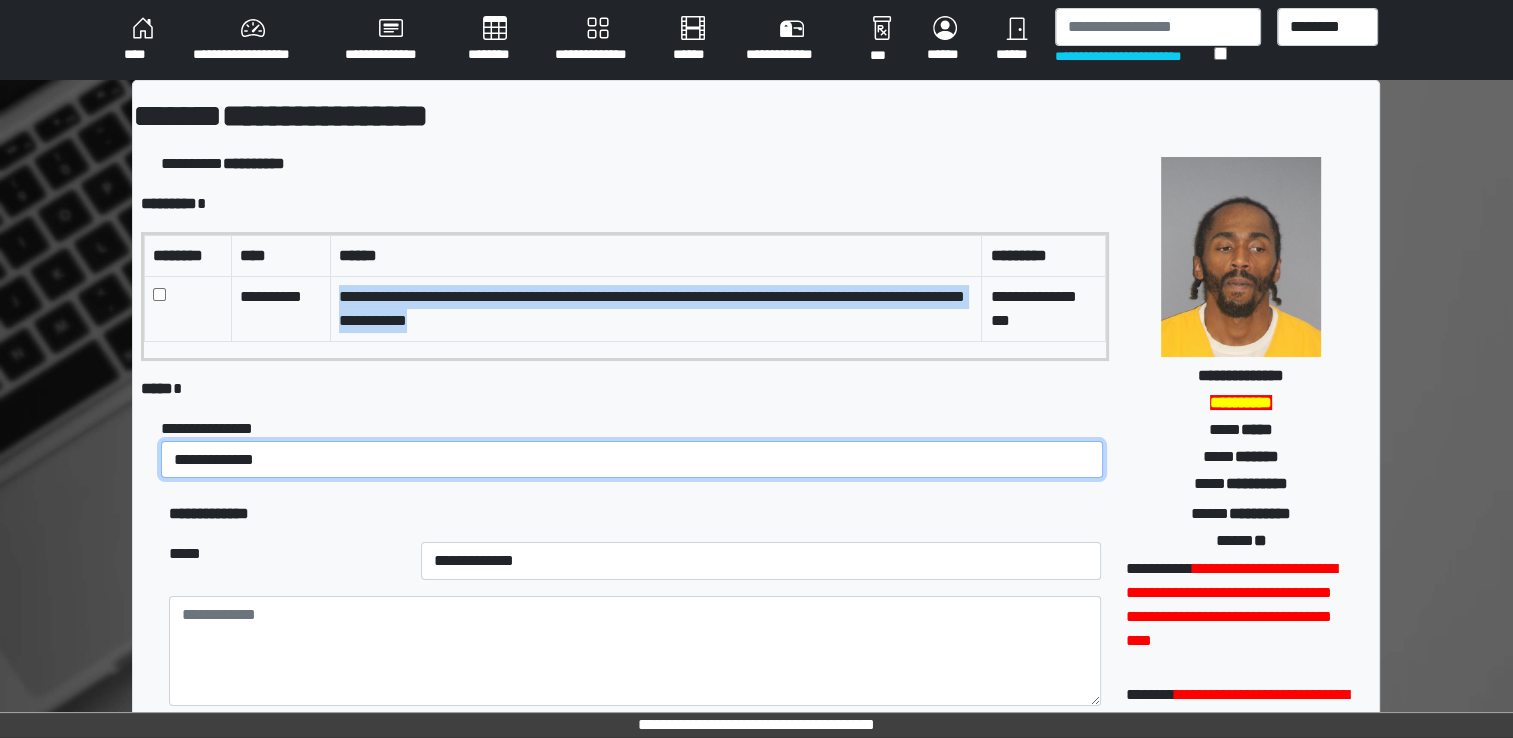 click on "**********" at bounding box center (632, 460) 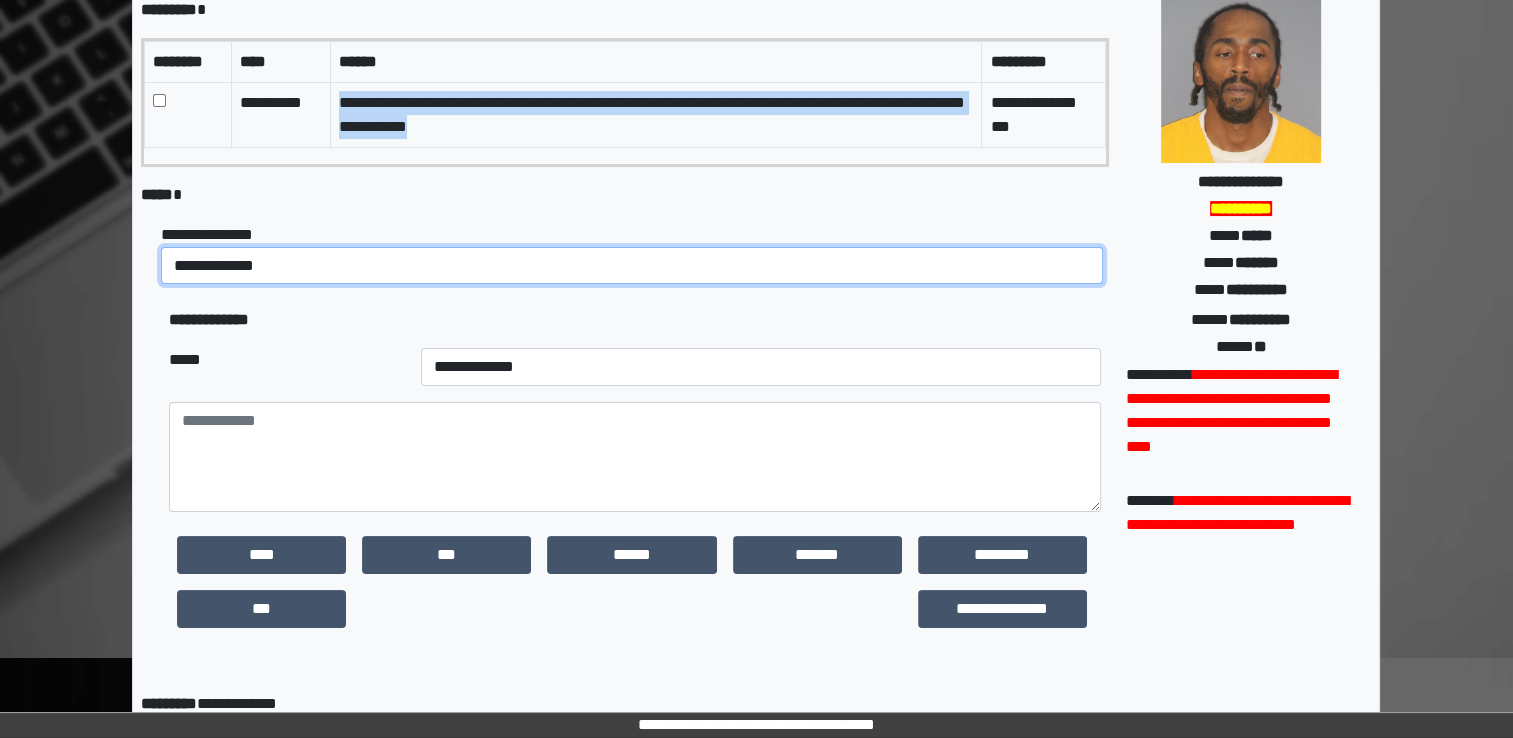 scroll, scrollTop: 200, scrollLeft: 0, axis: vertical 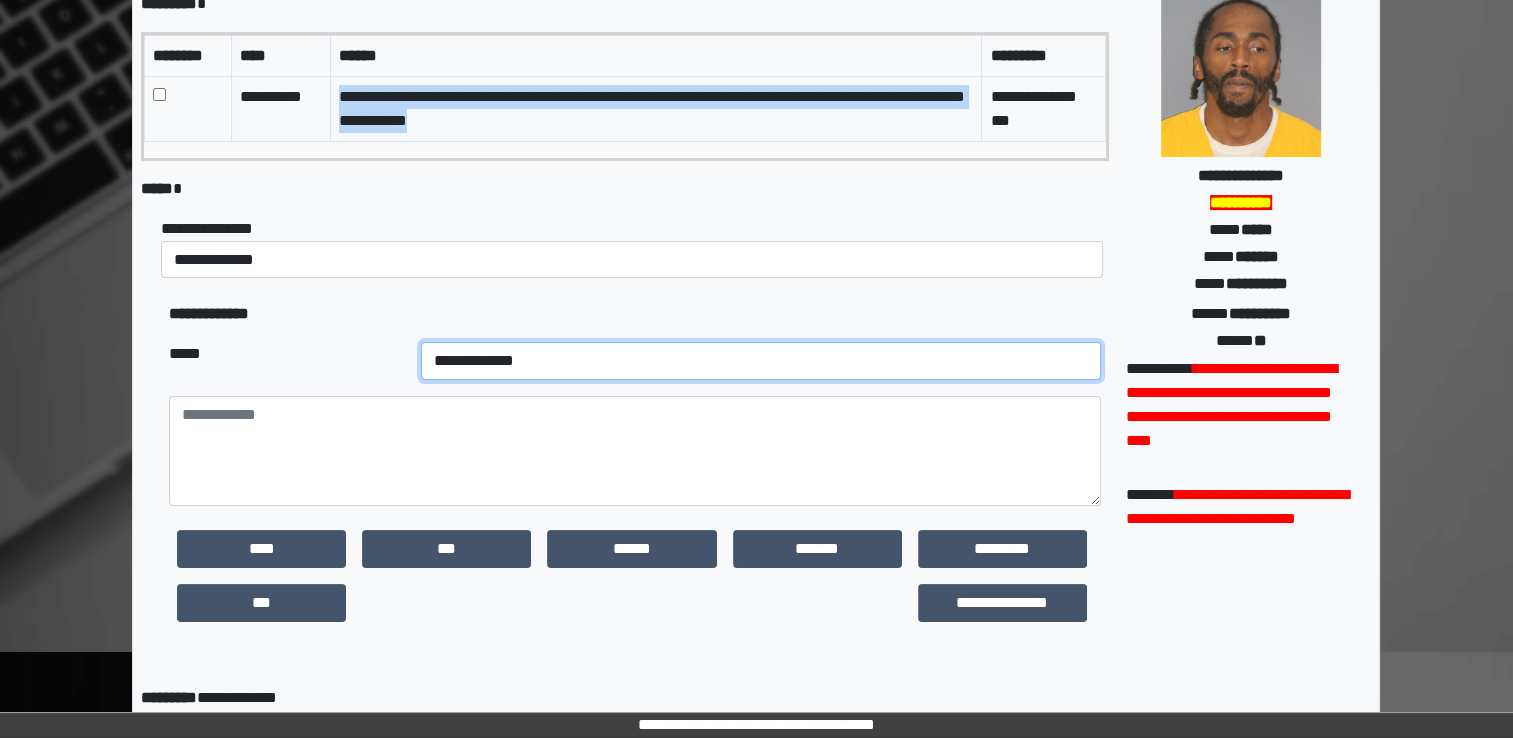 click on "**********" at bounding box center (761, 361) 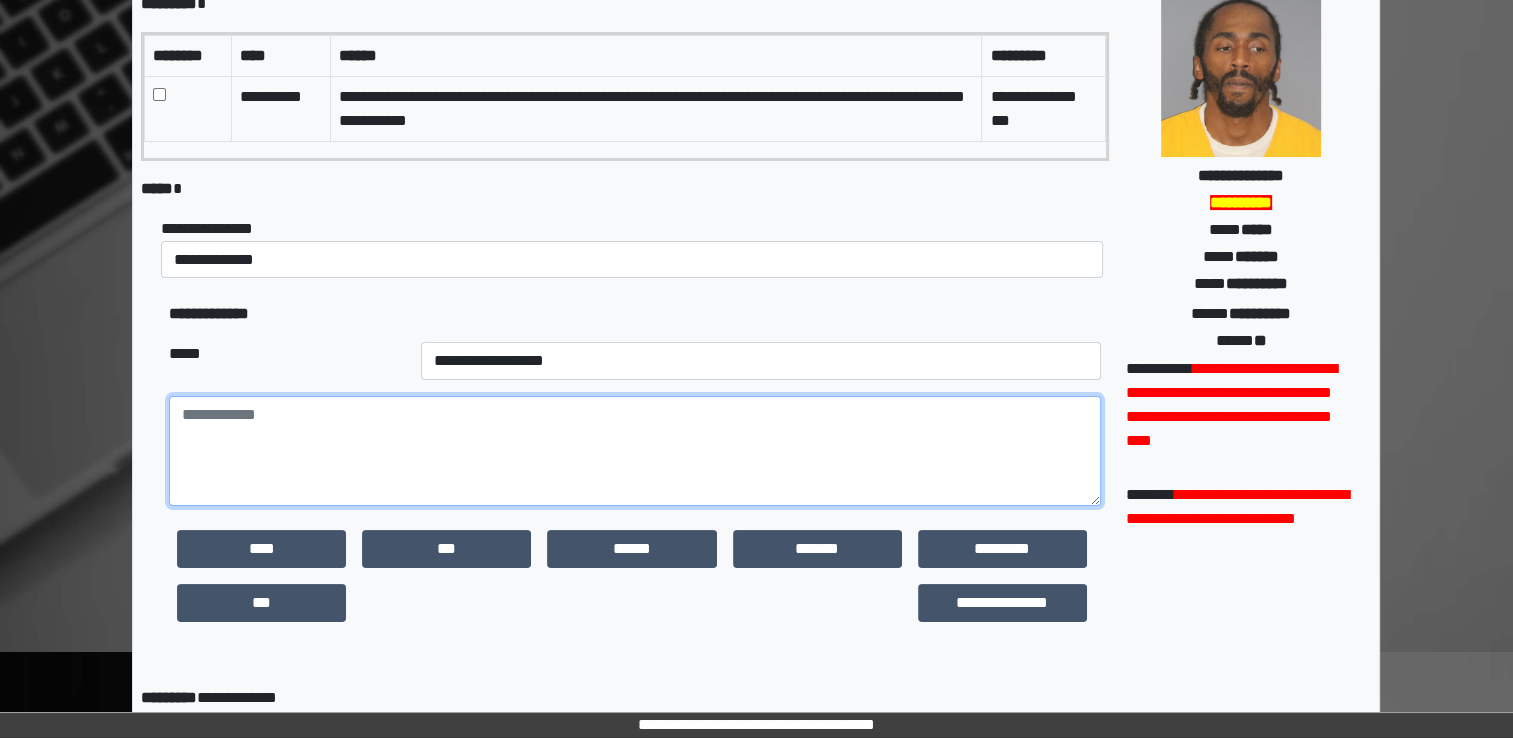 click at bounding box center (635, 451) 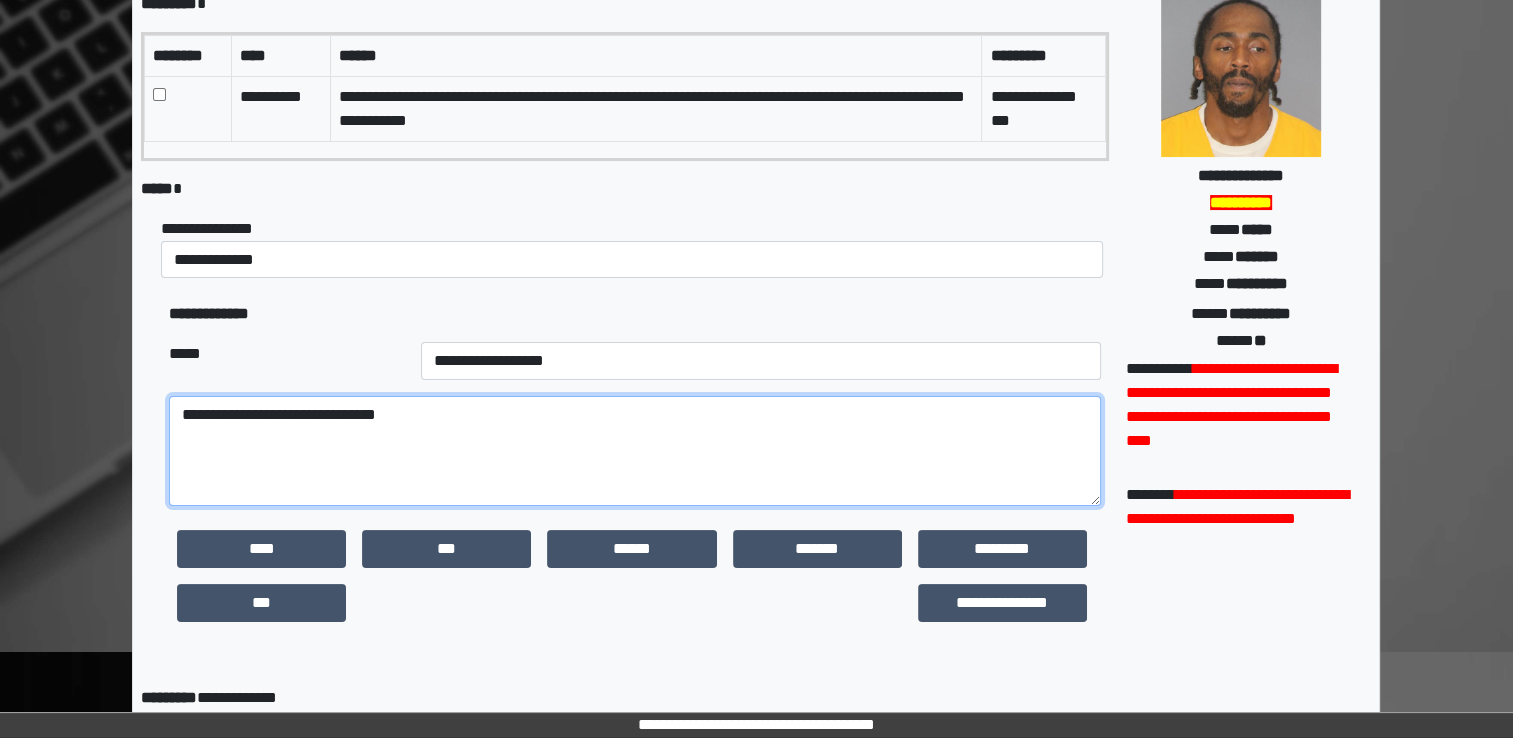 paste on "**********" 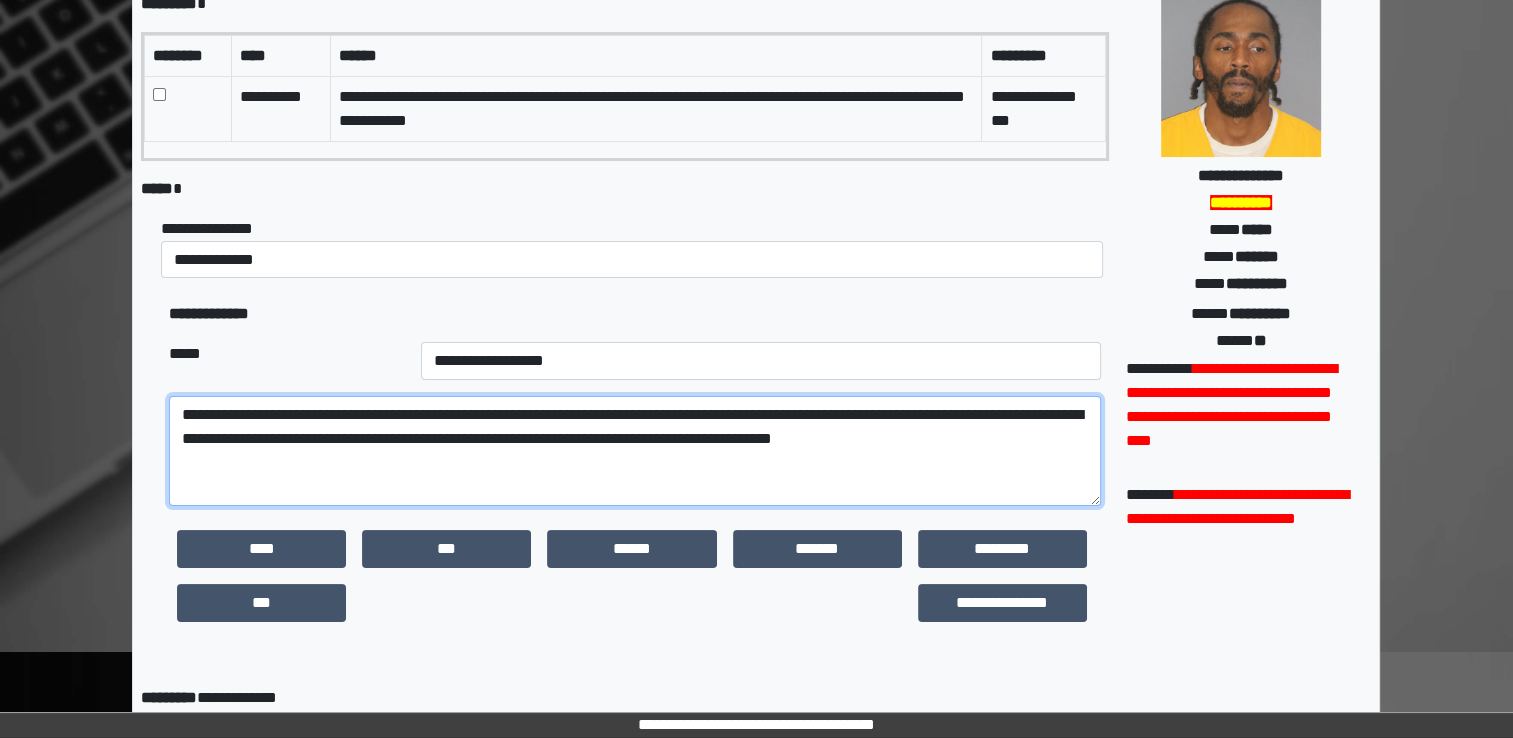 click on "**********" at bounding box center (635, 451) 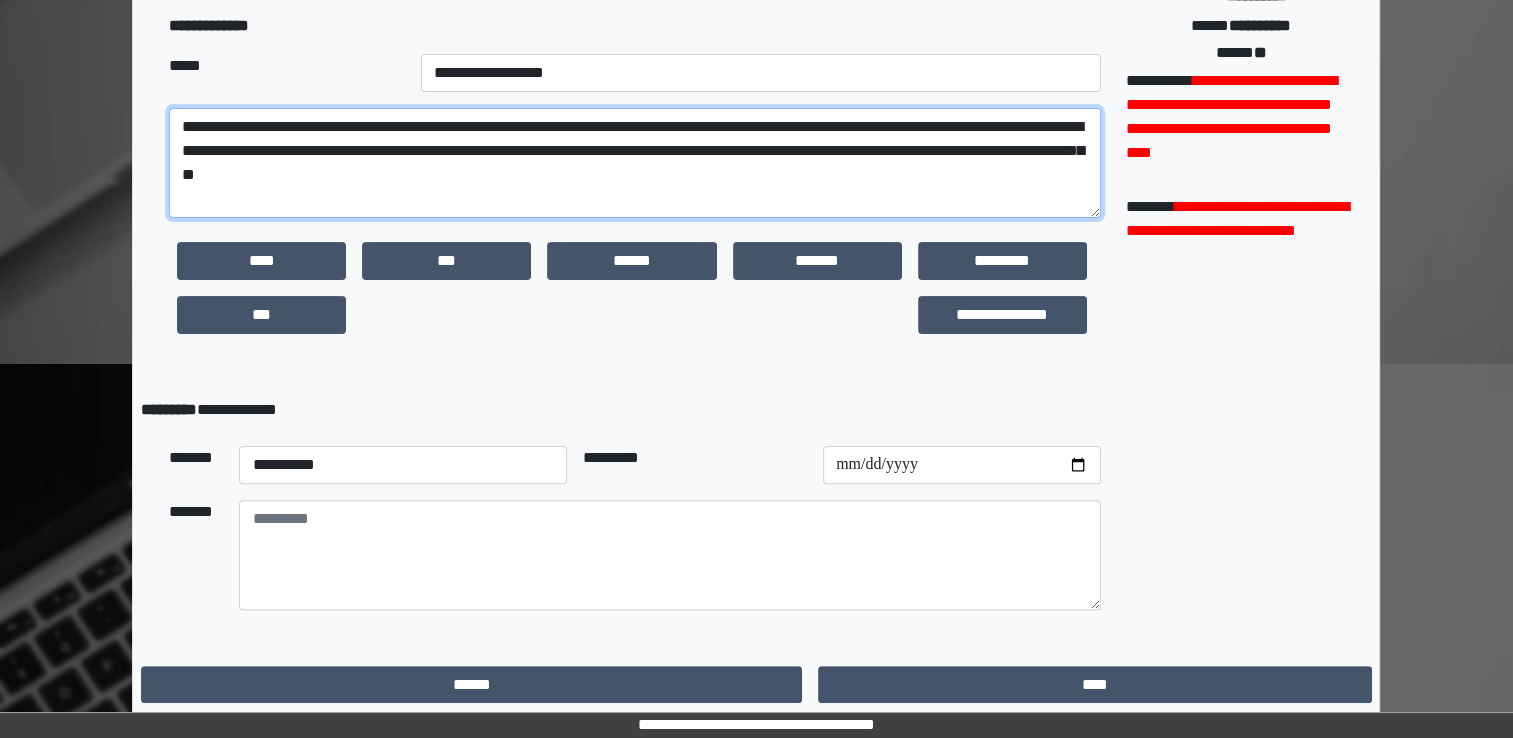 scroll, scrollTop: 490, scrollLeft: 0, axis: vertical 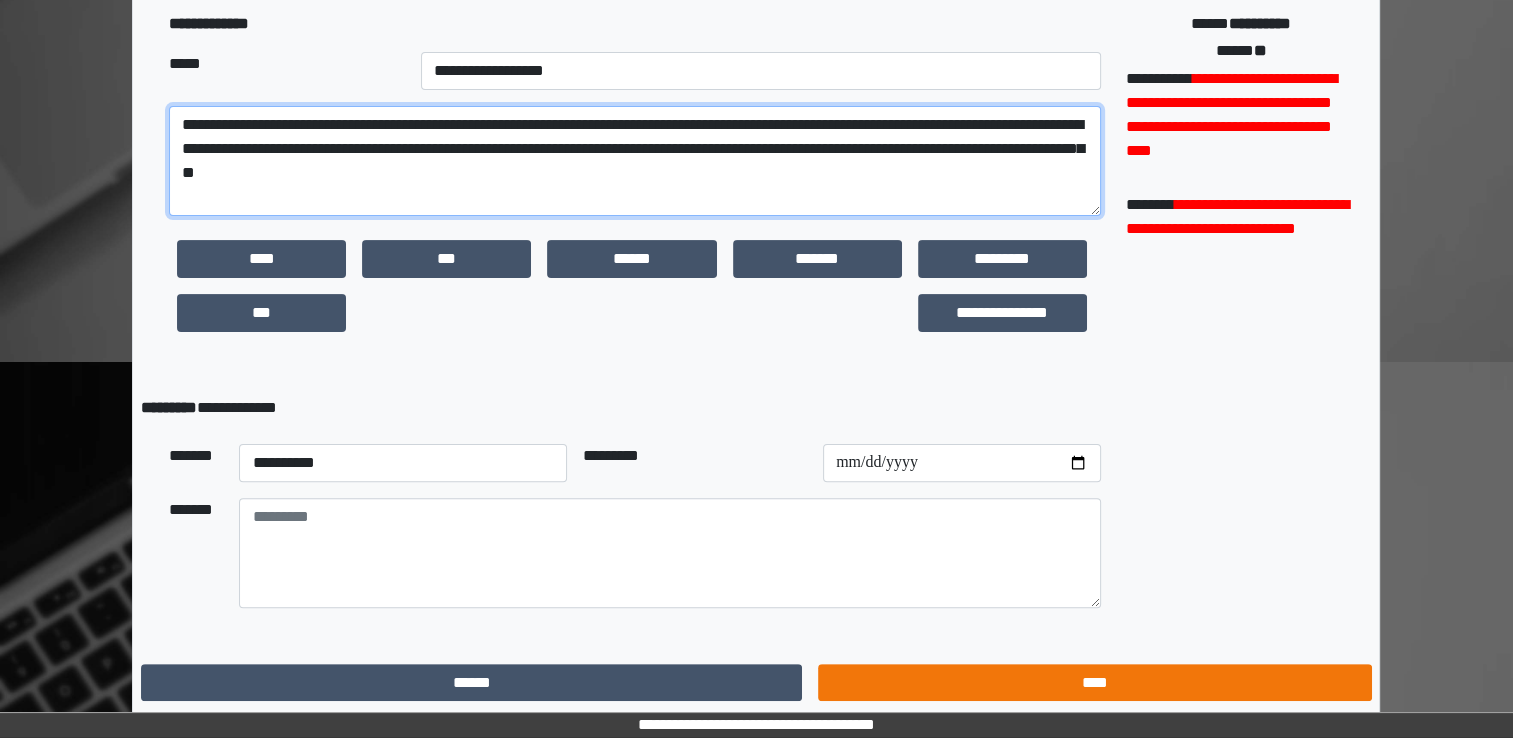 type on "**********" 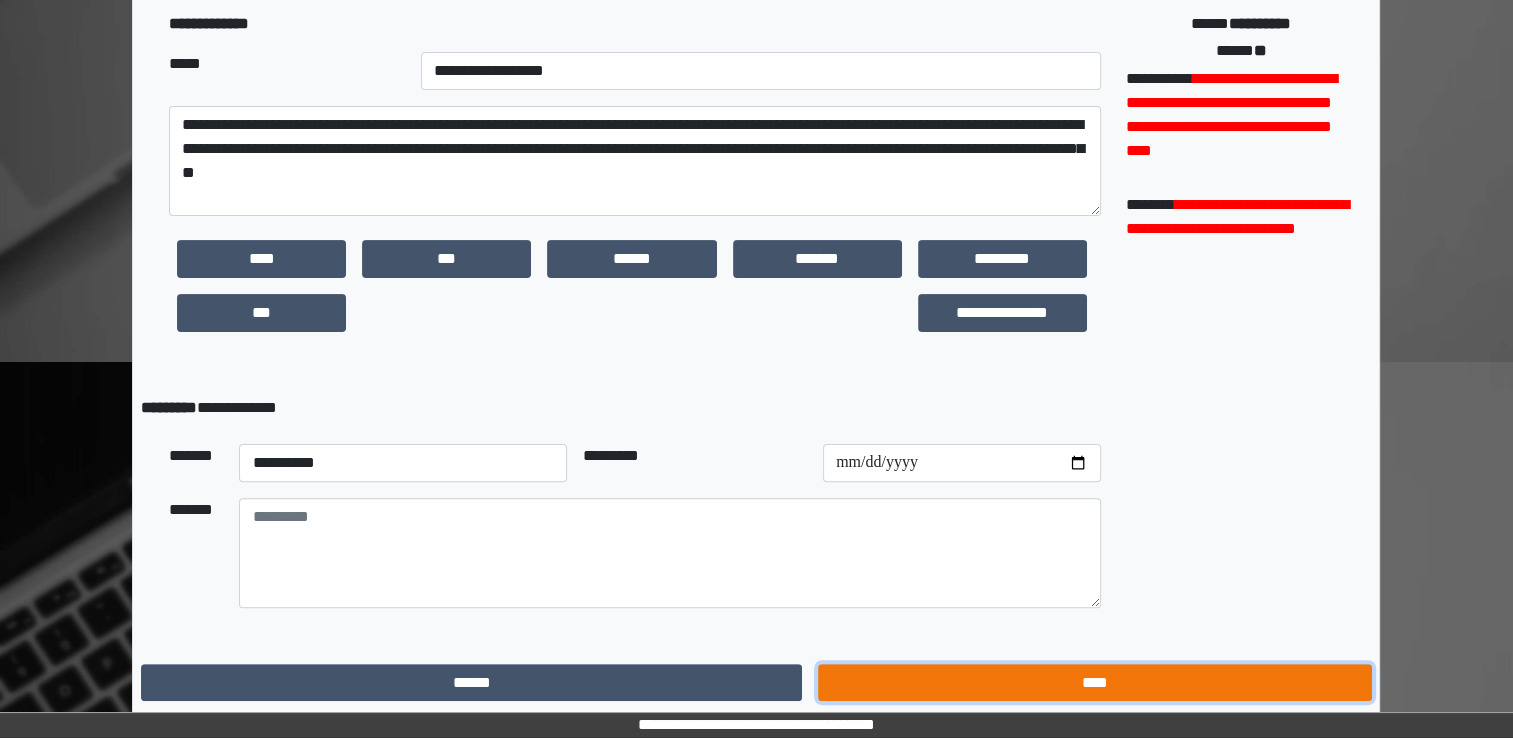 click on "****" at bounding box center (1094, 683) 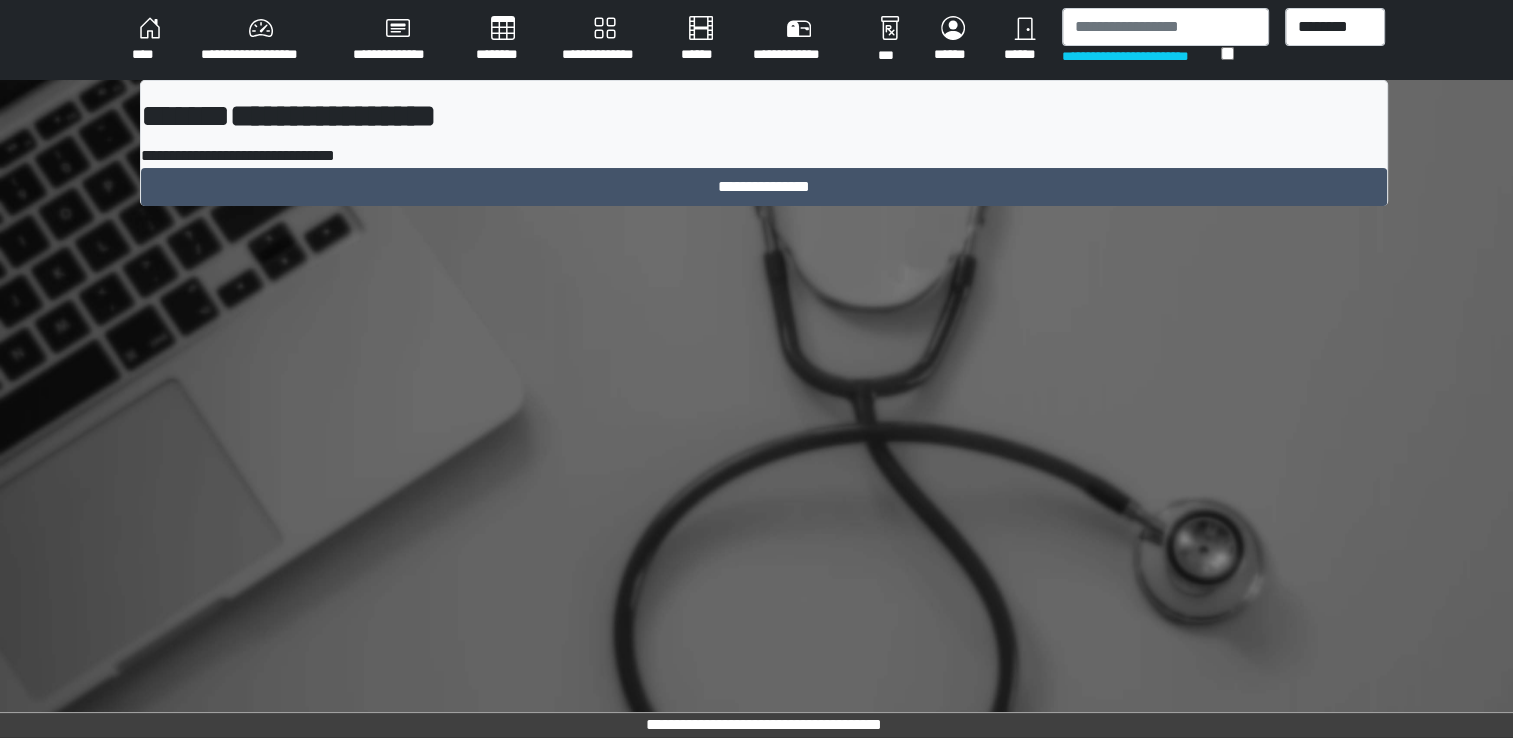 scroll, scrollTop: 0, scrollLeft: 0, axis: both 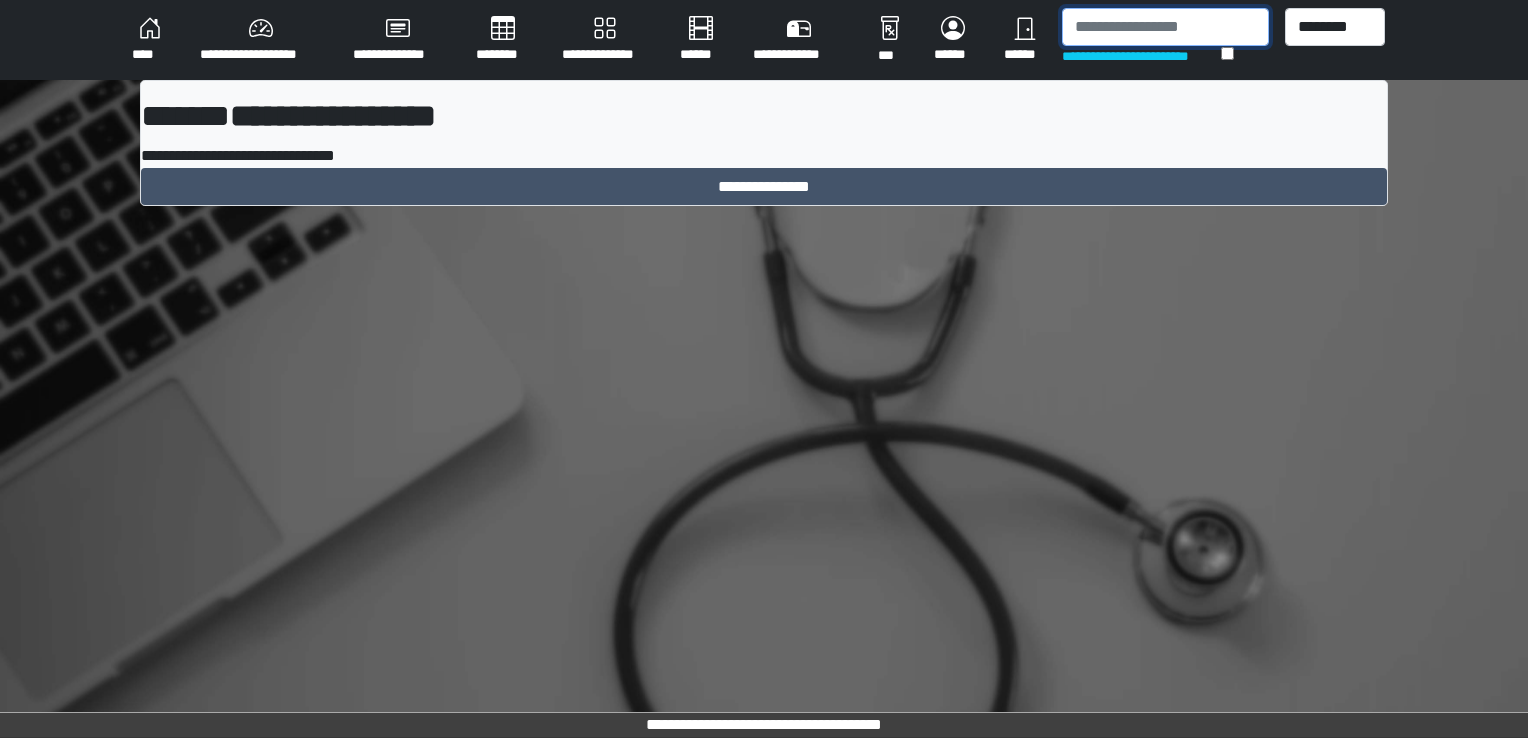 click at bounding box center (1165, 27) 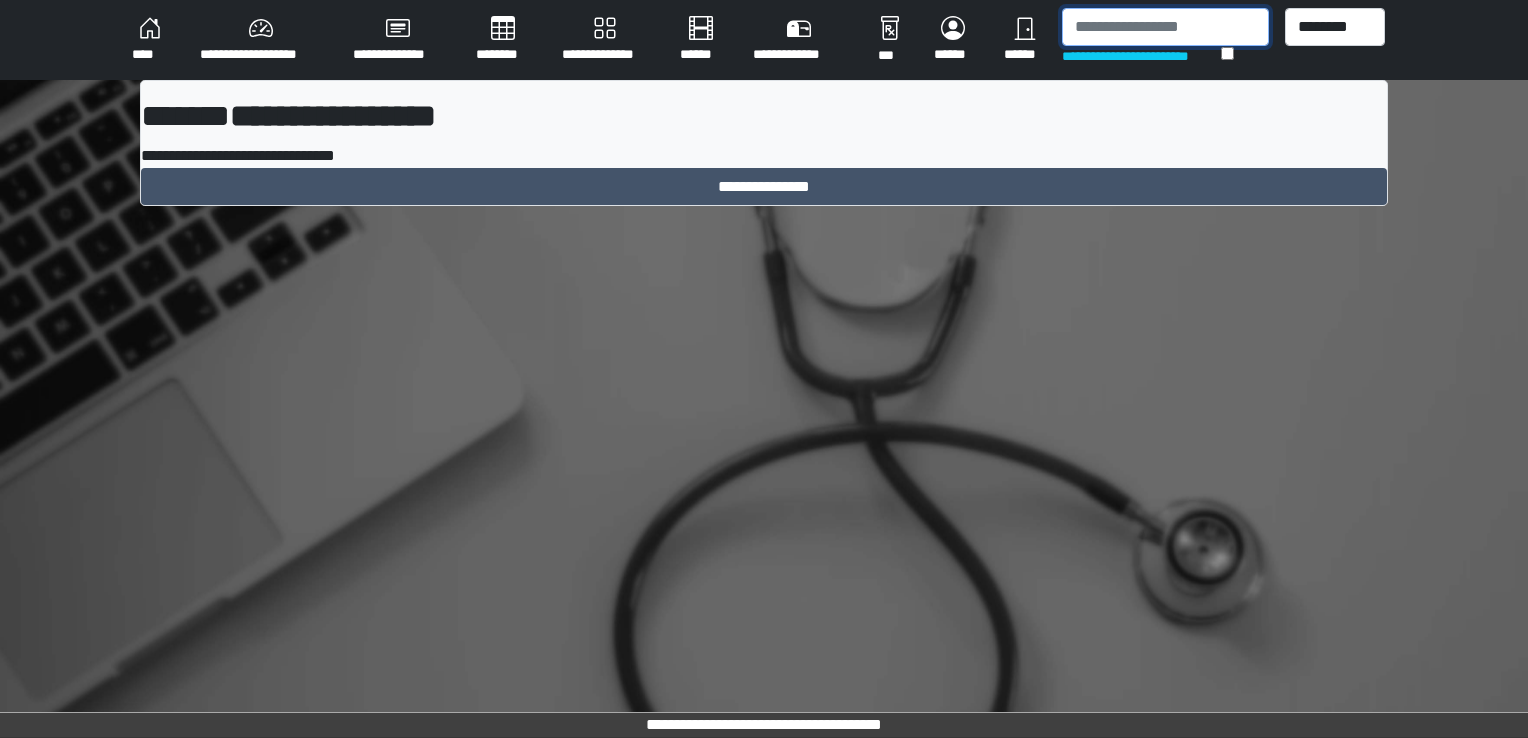drag, startPoint x: 1086, startPoint y: 26, endPoint x: 1061, endPoint y: 46, distance: 32.01562 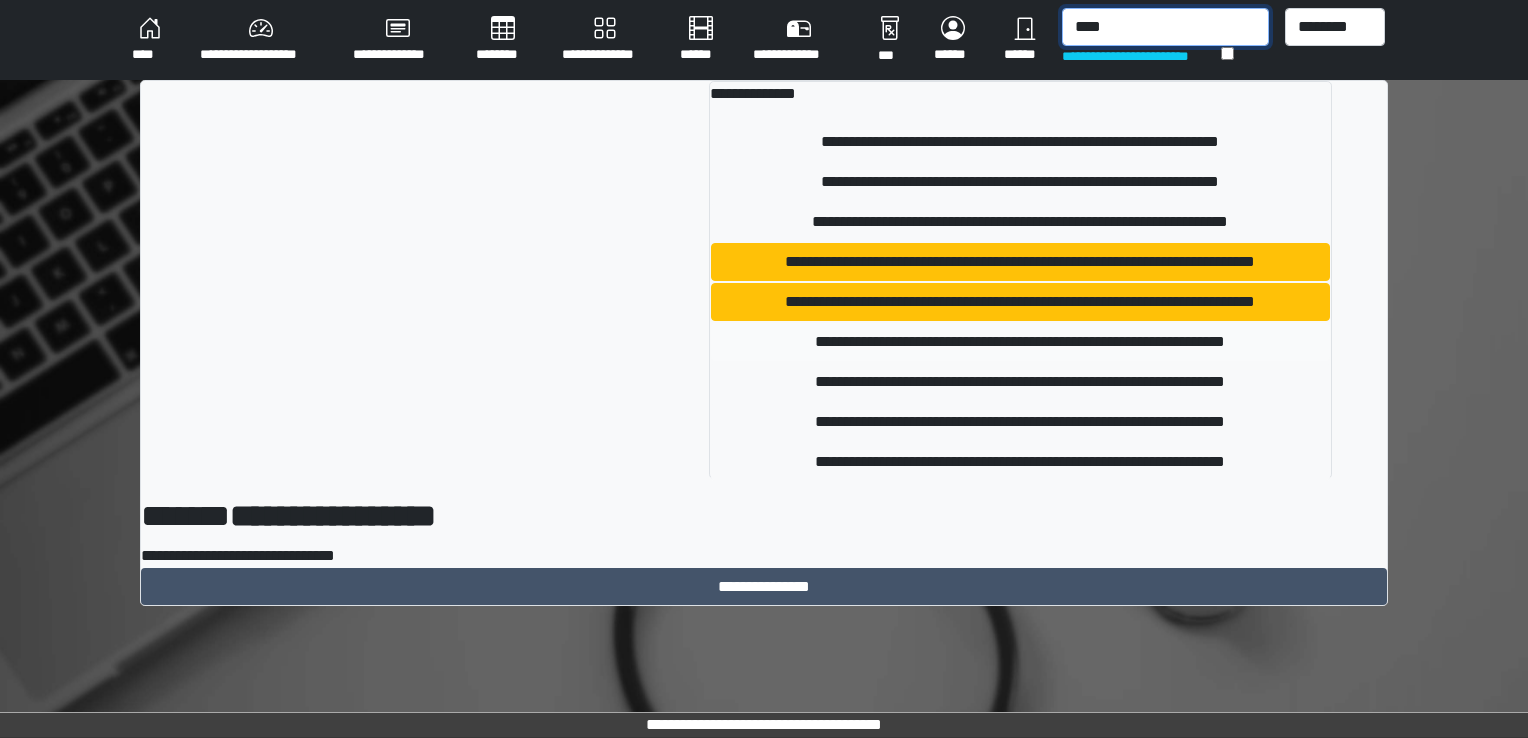 type on "****" 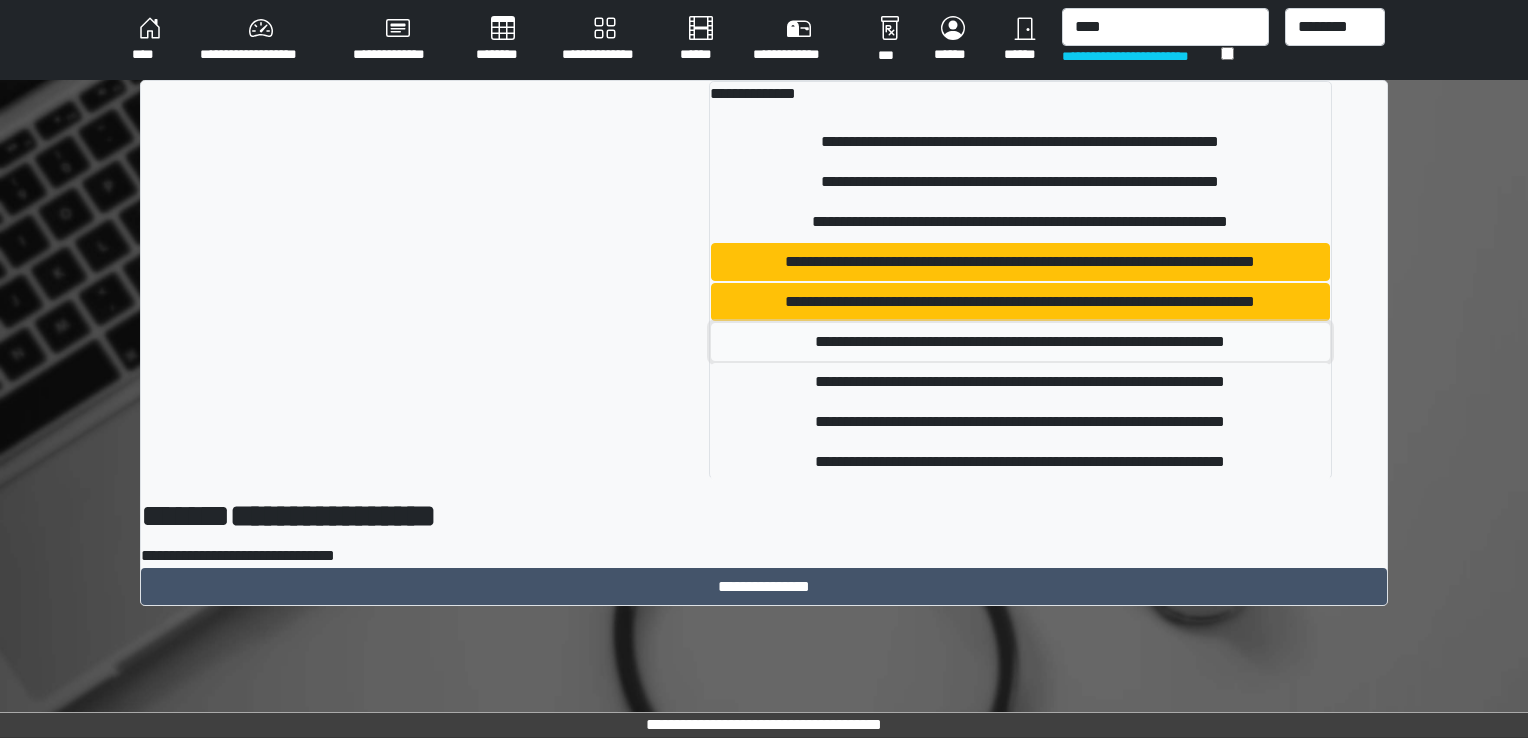 click on "**********" at bounding box center (1020, 342) 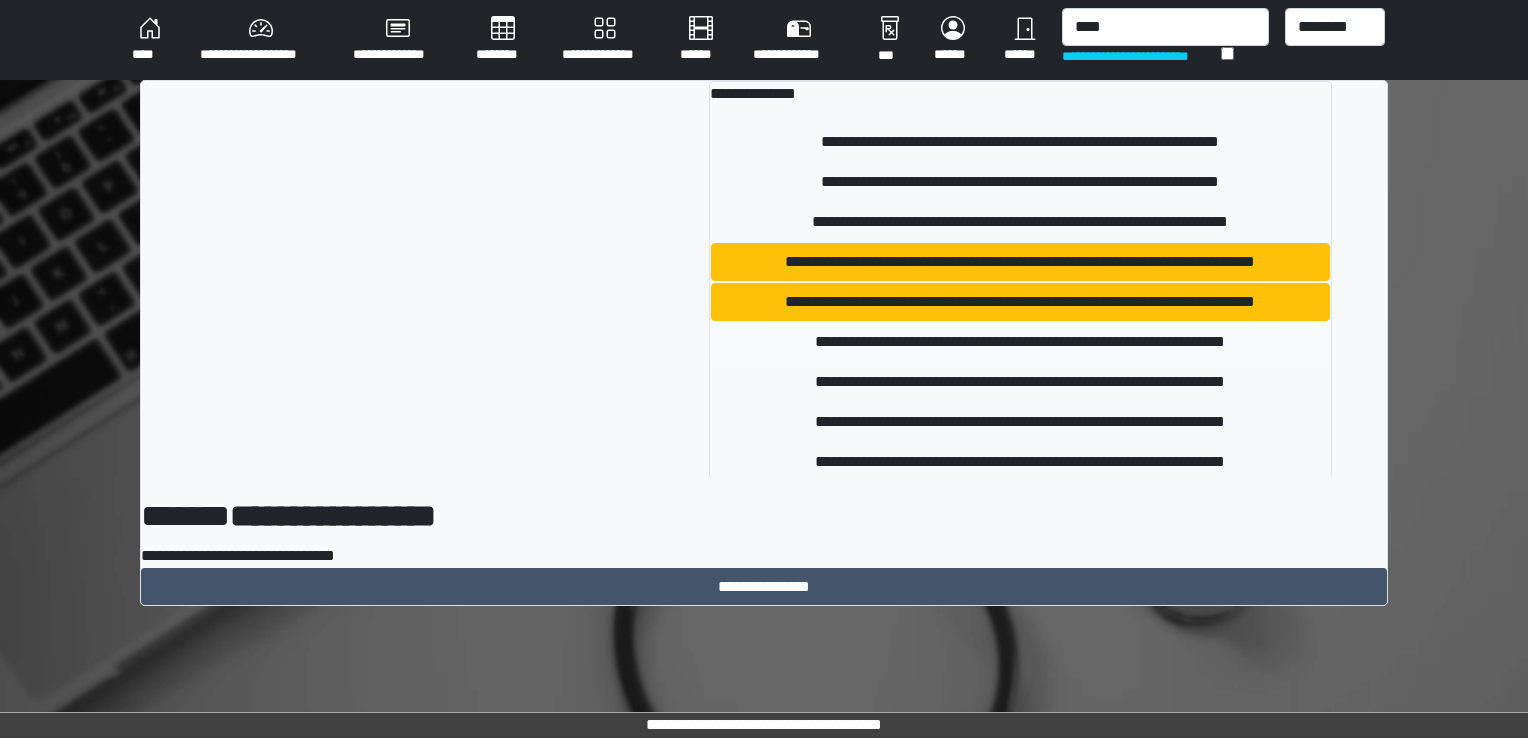 type 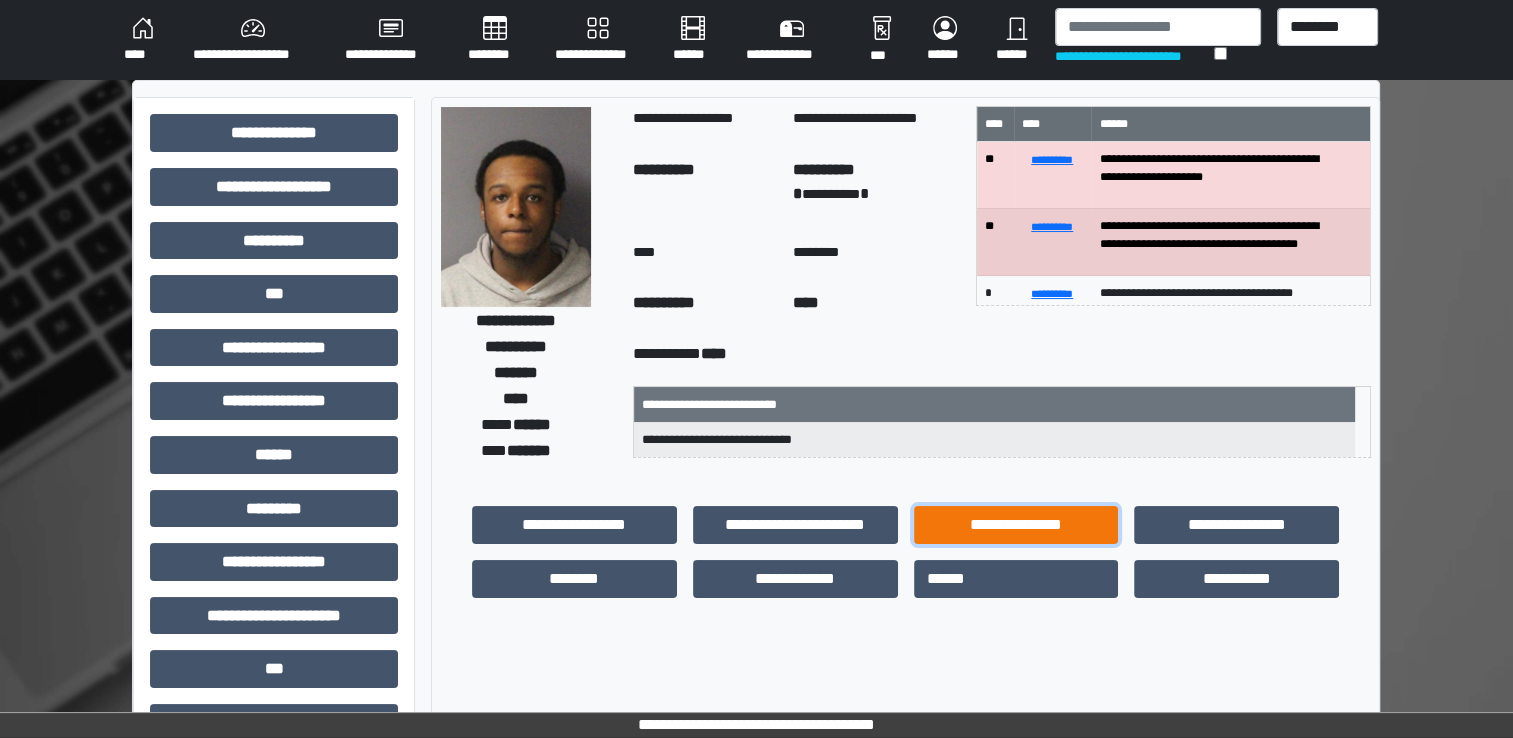 click on "**********" at bounding box center (1016, 525) 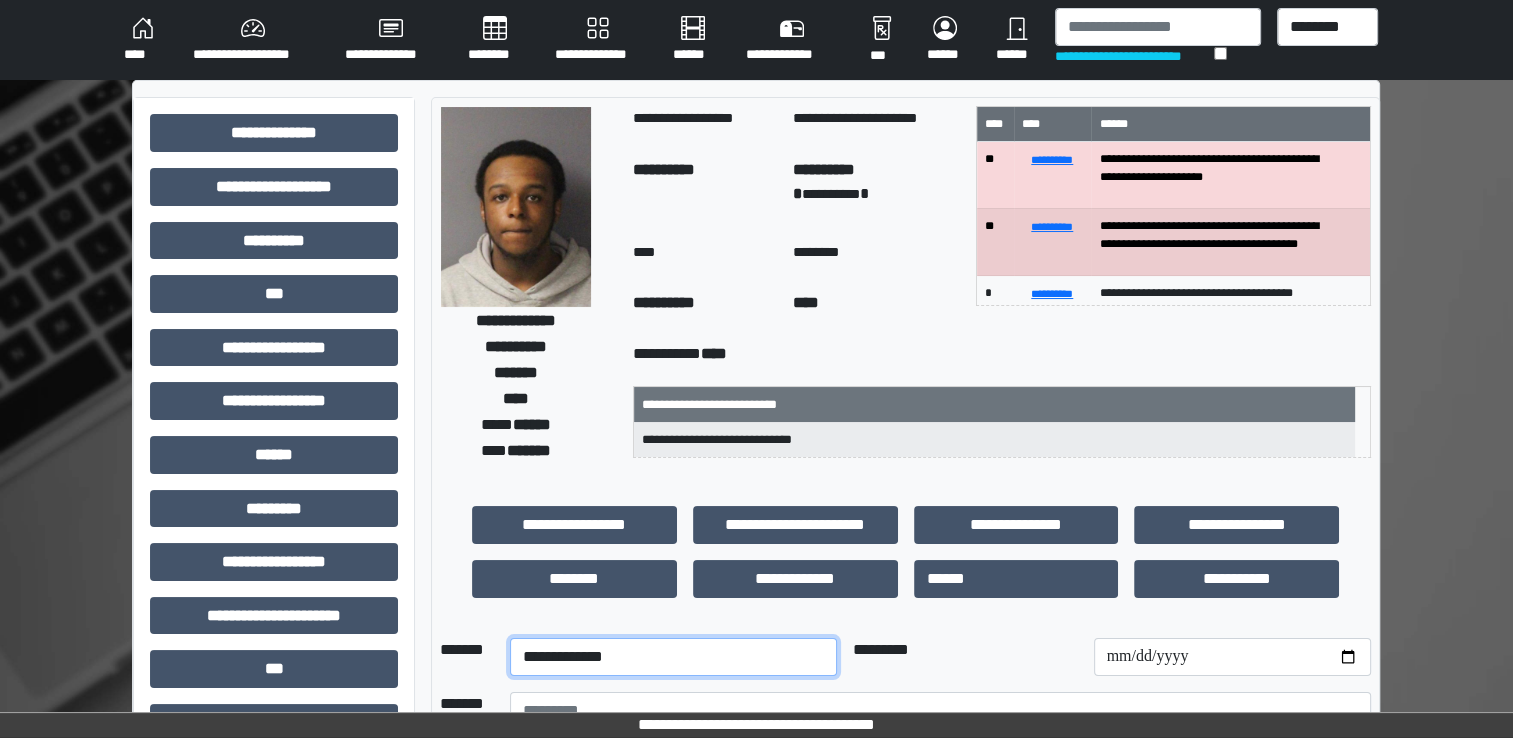 click on "**********" at bounding box center [673, 657] 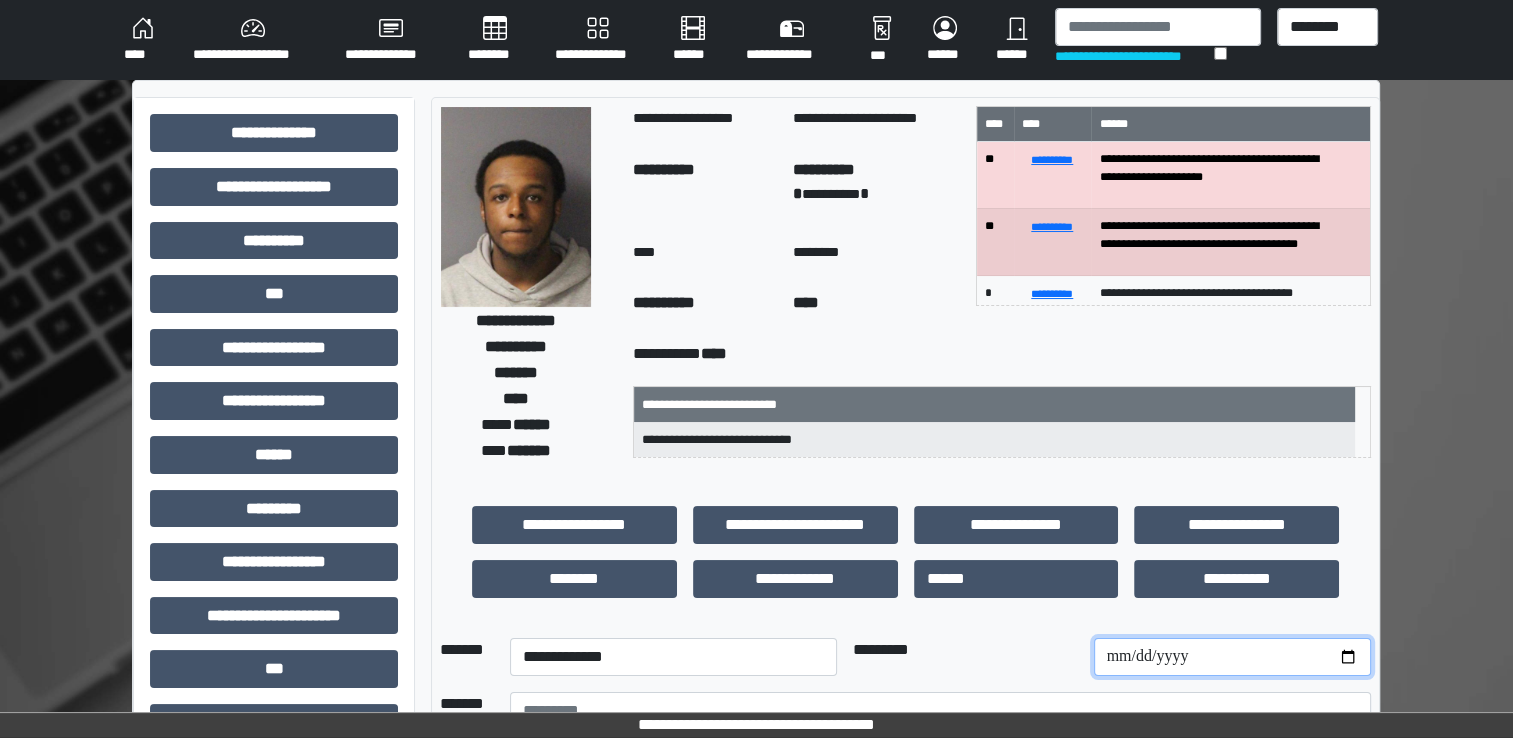 click at bounding box center [1232, 657] 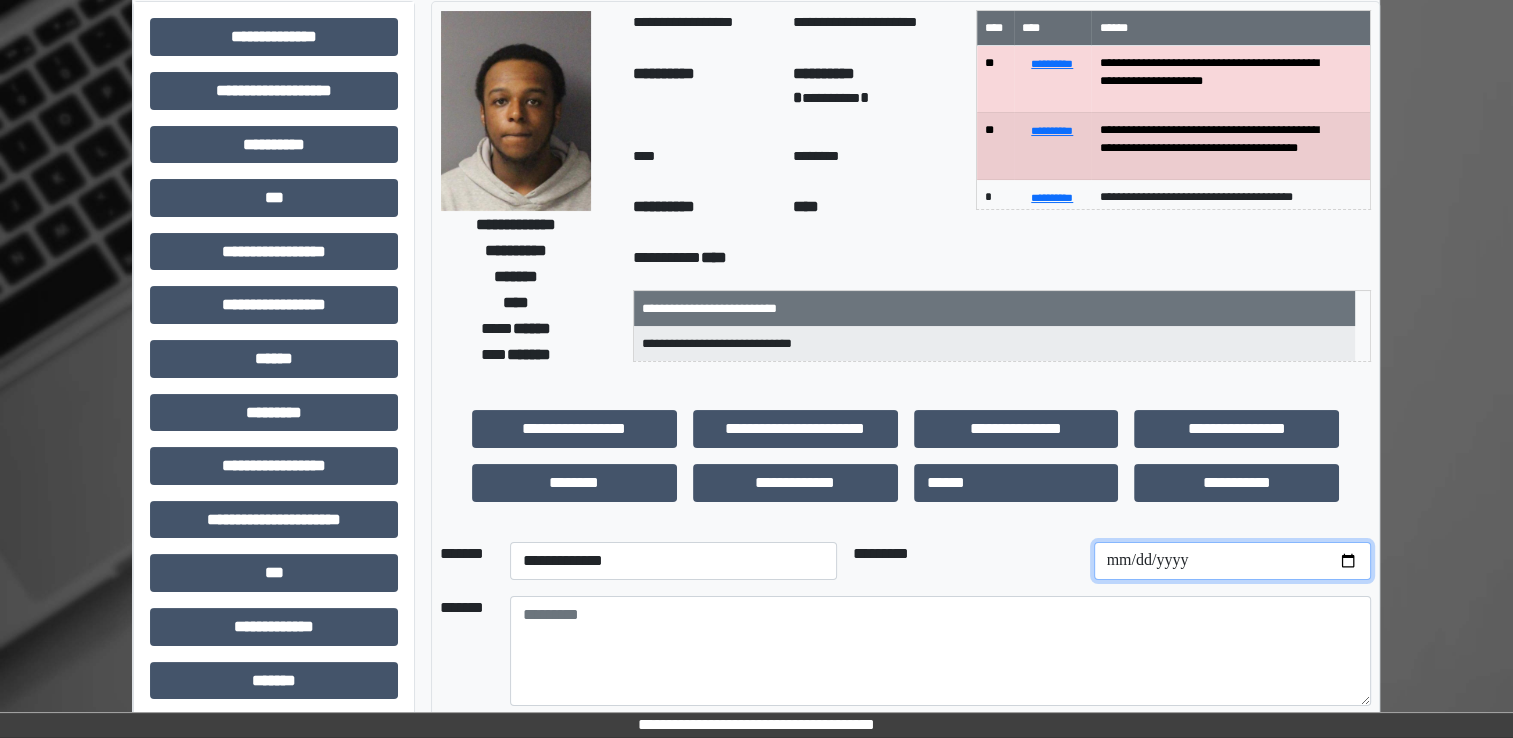 scroll, scrollTop: 100, scrollLeft: 0, axis: vertical 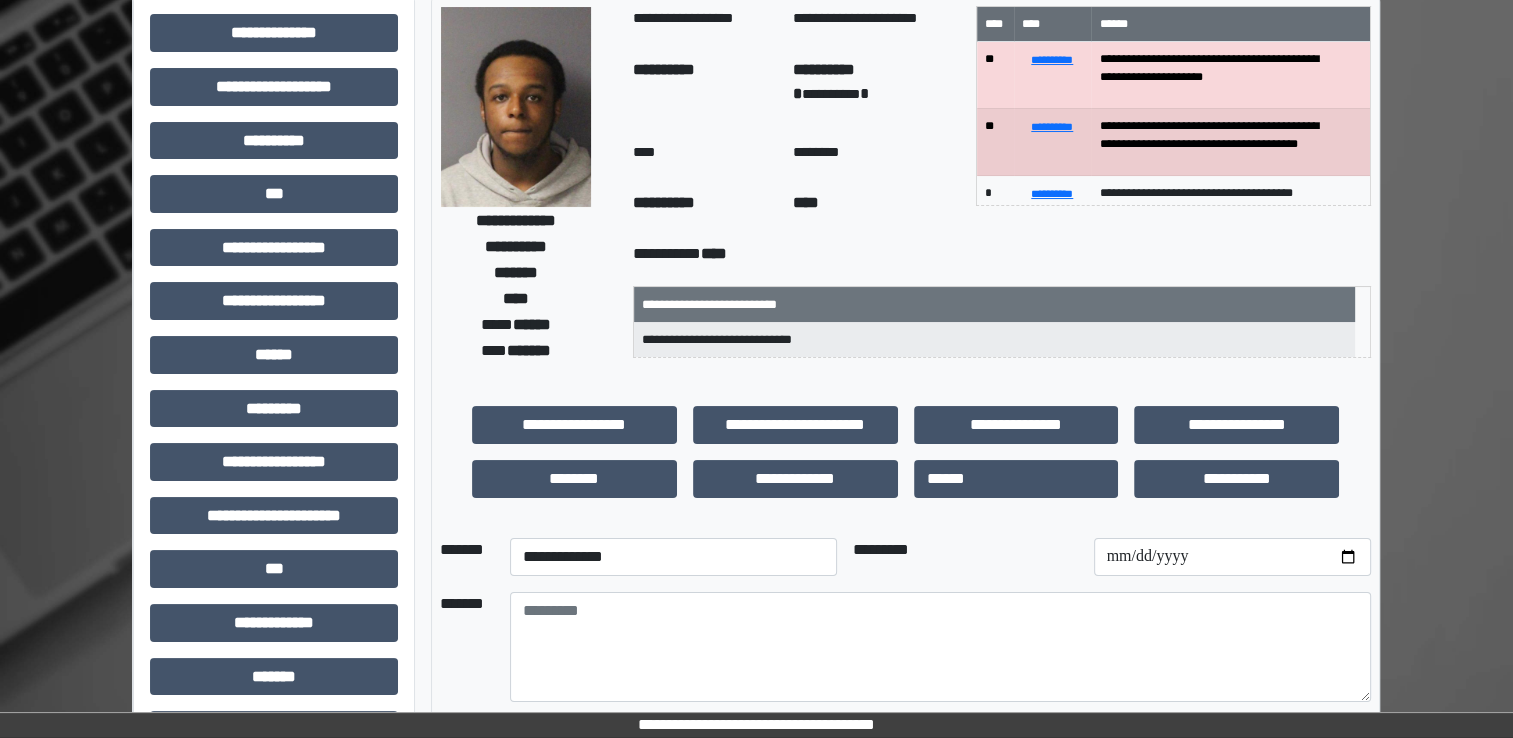 click at bounding box center [940, 647] 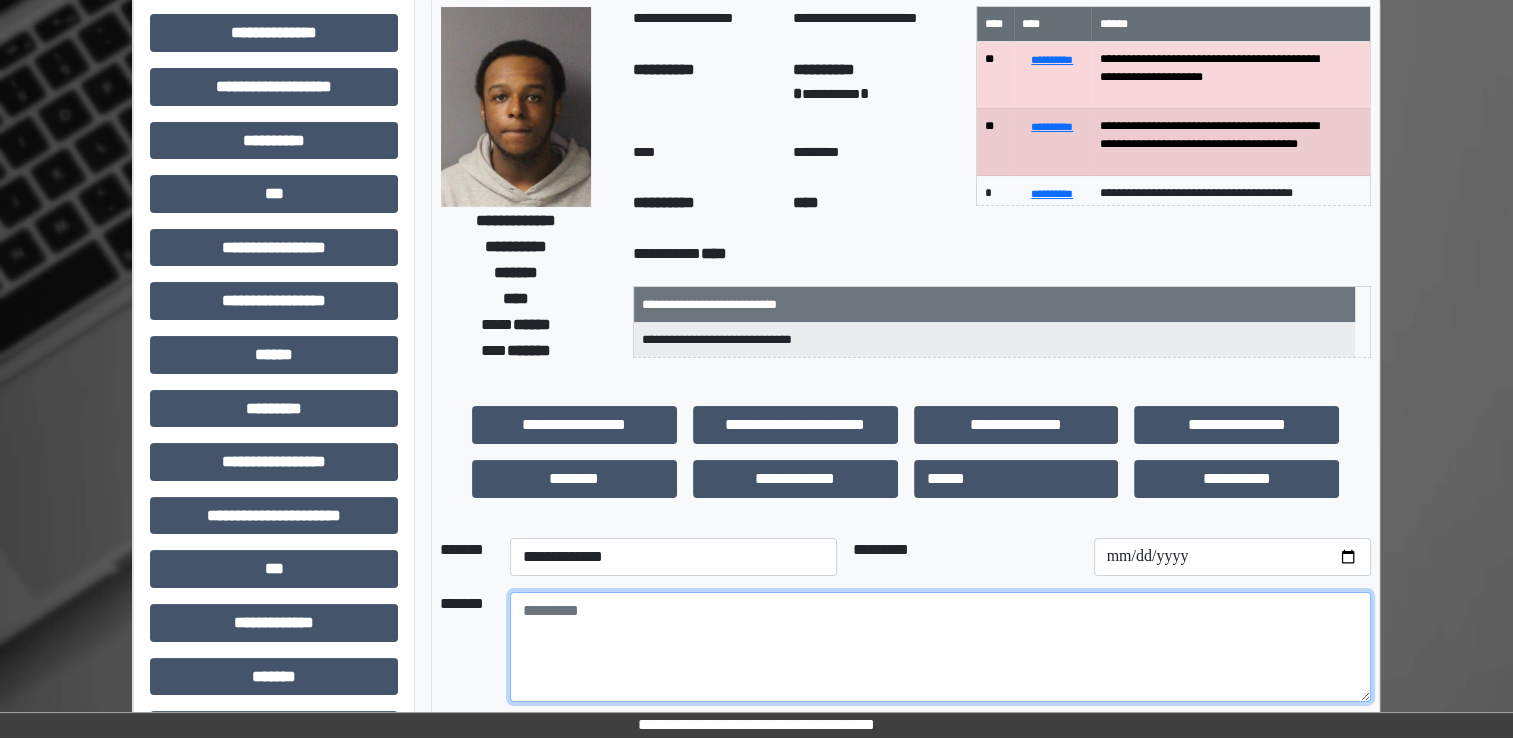 click at bounding box center [940, 647] 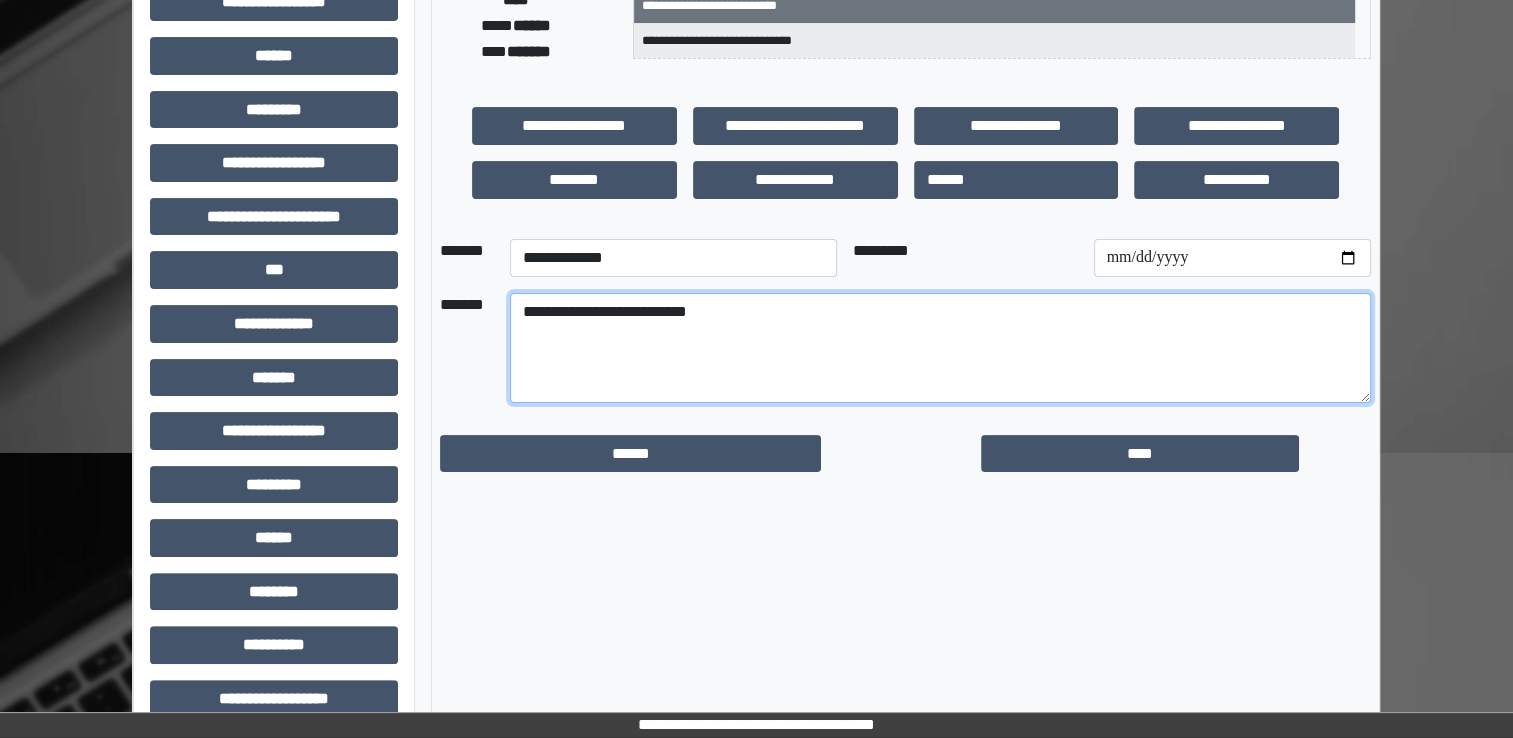 scroll, scrollTop: 400, scrollLeft: 0, axis: vertical 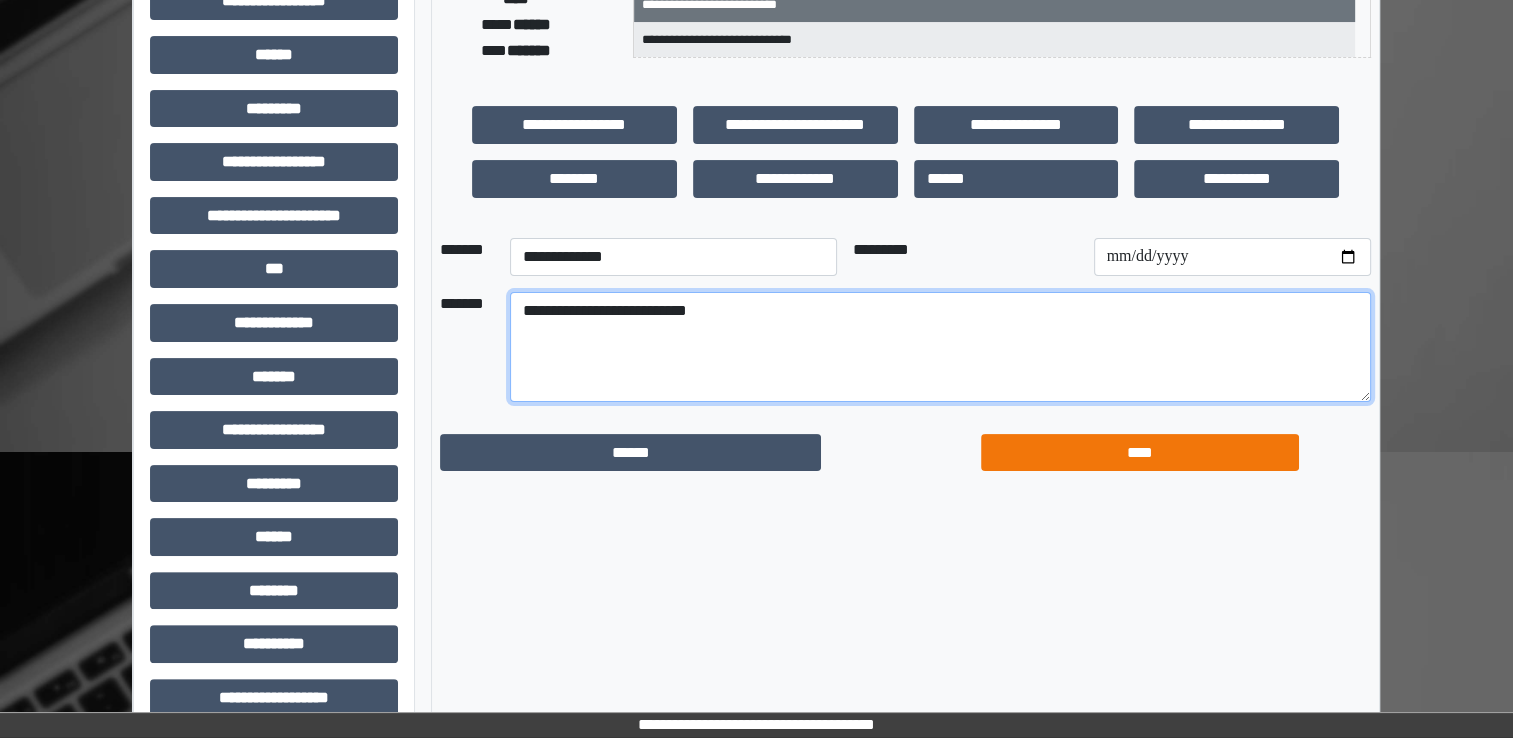 type on "**********" 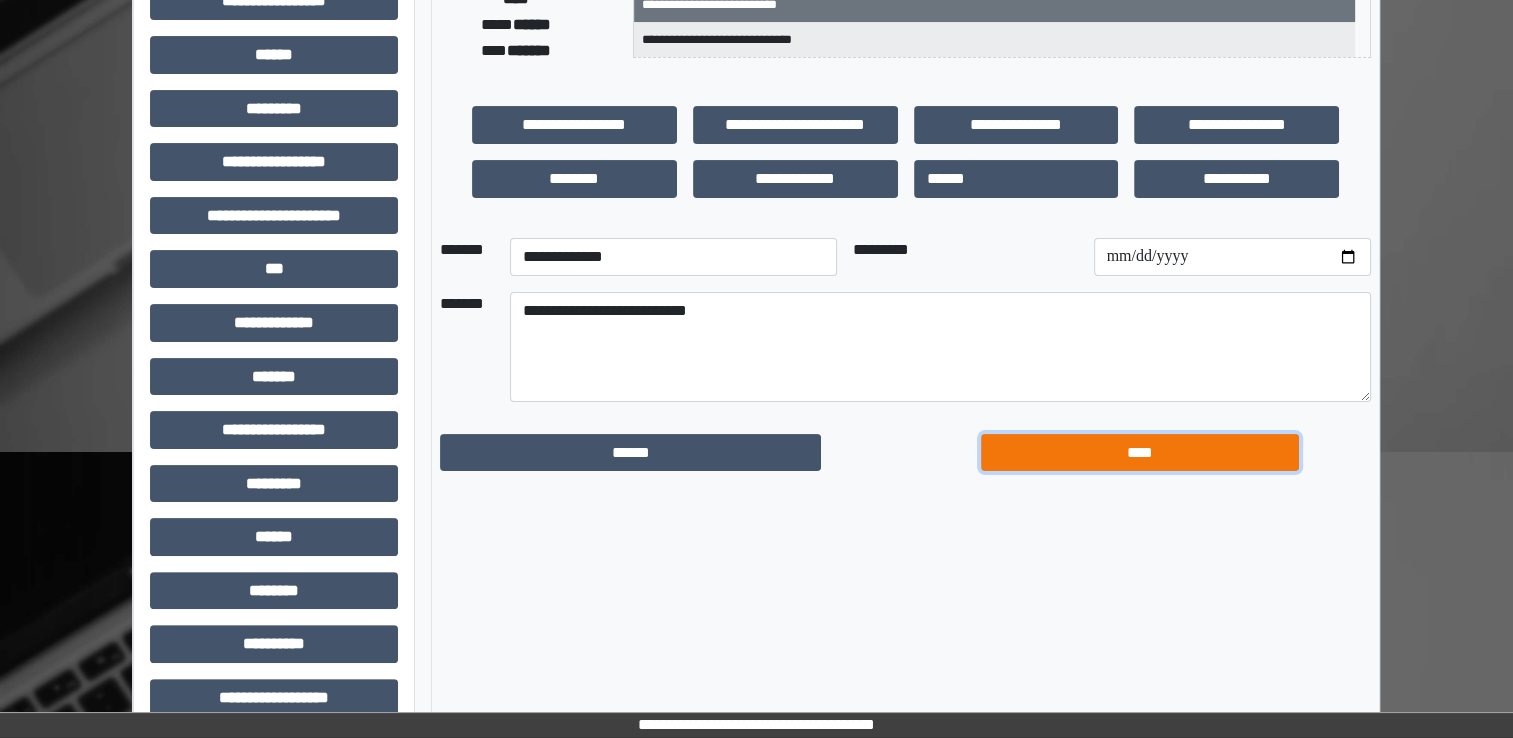 click on "****" at bounding box center (1140, 453) 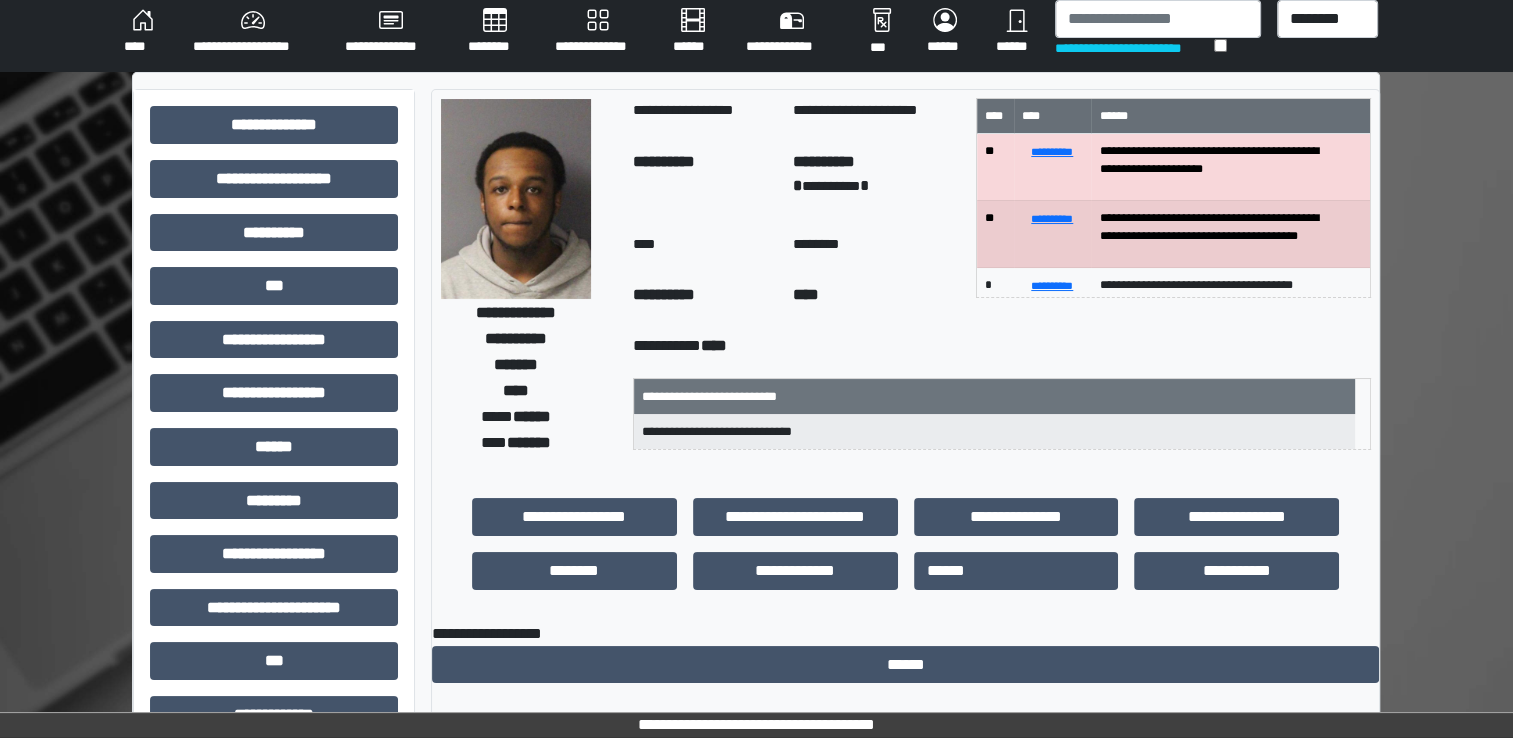 scroll, scrollTop: 0, scrollLeft: 0, axis: both 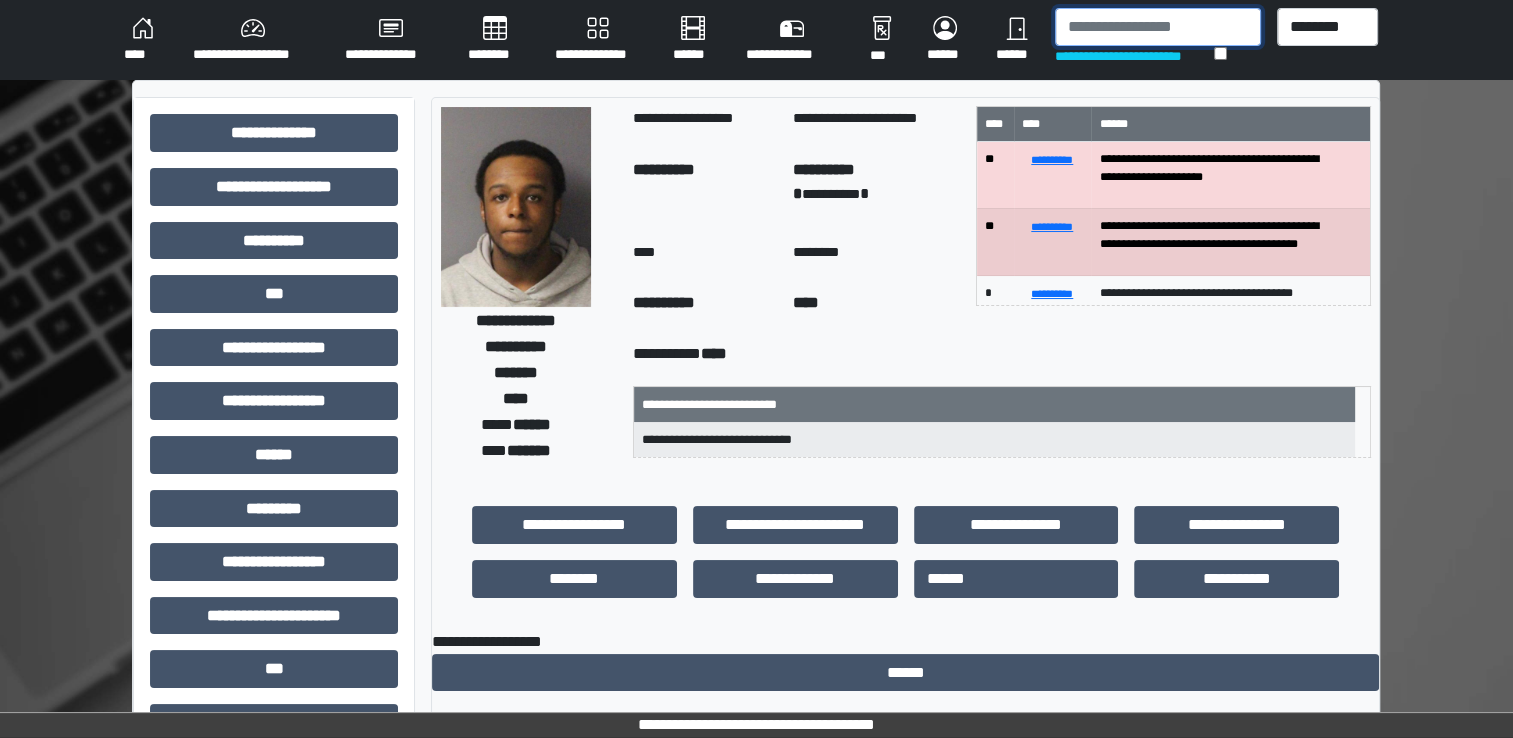 click at bounding box center [1158, 27] 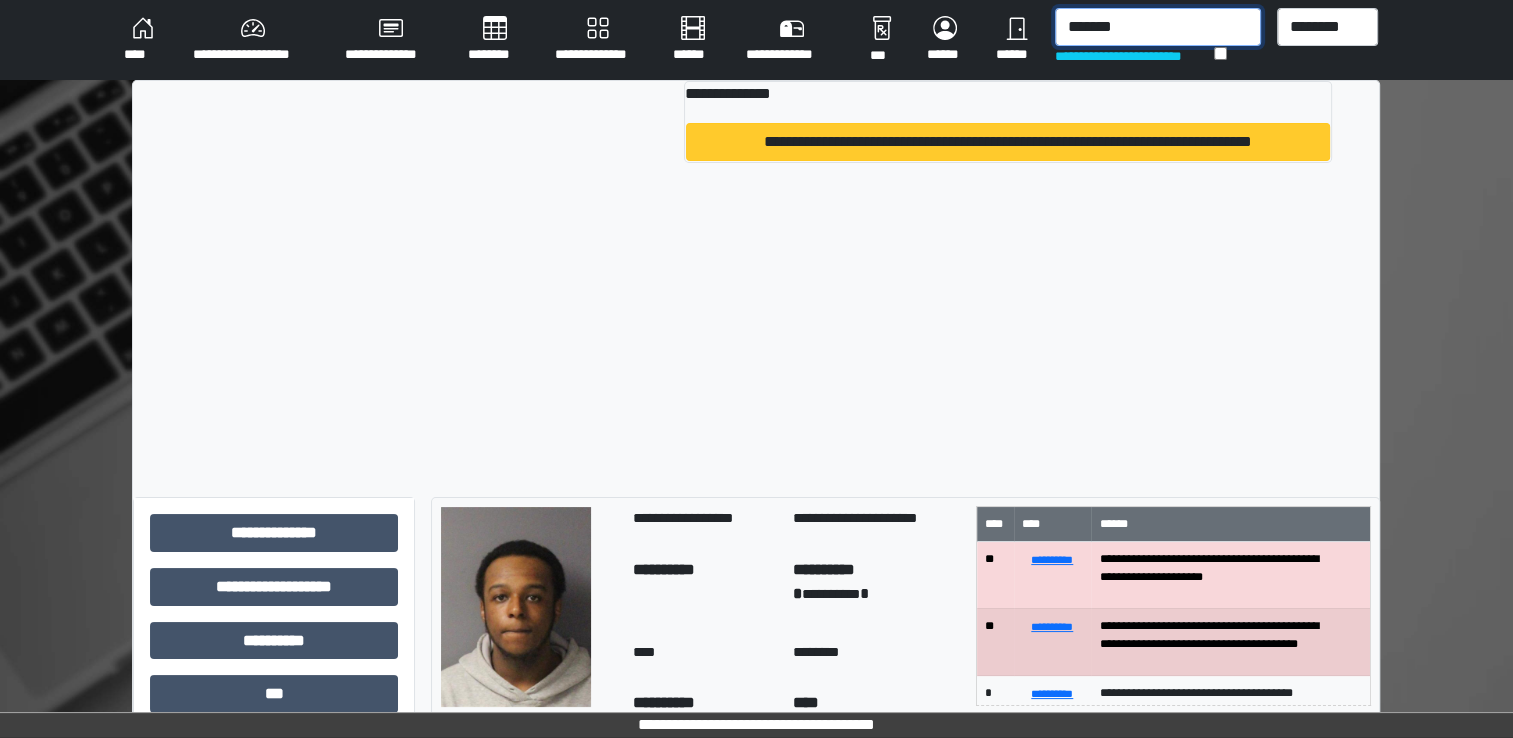 type on "*******" 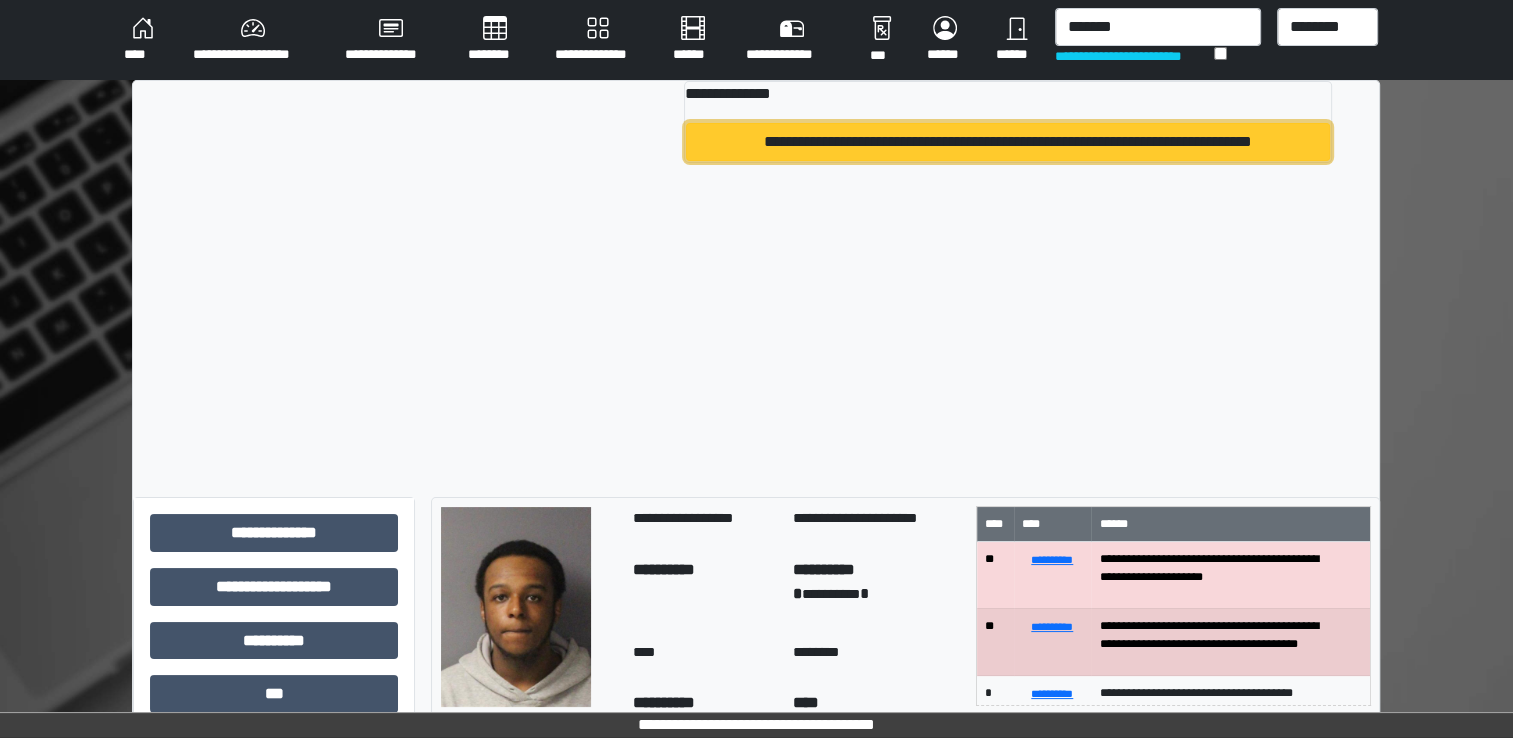 click on "**********" at bounding box center (1008, 142) 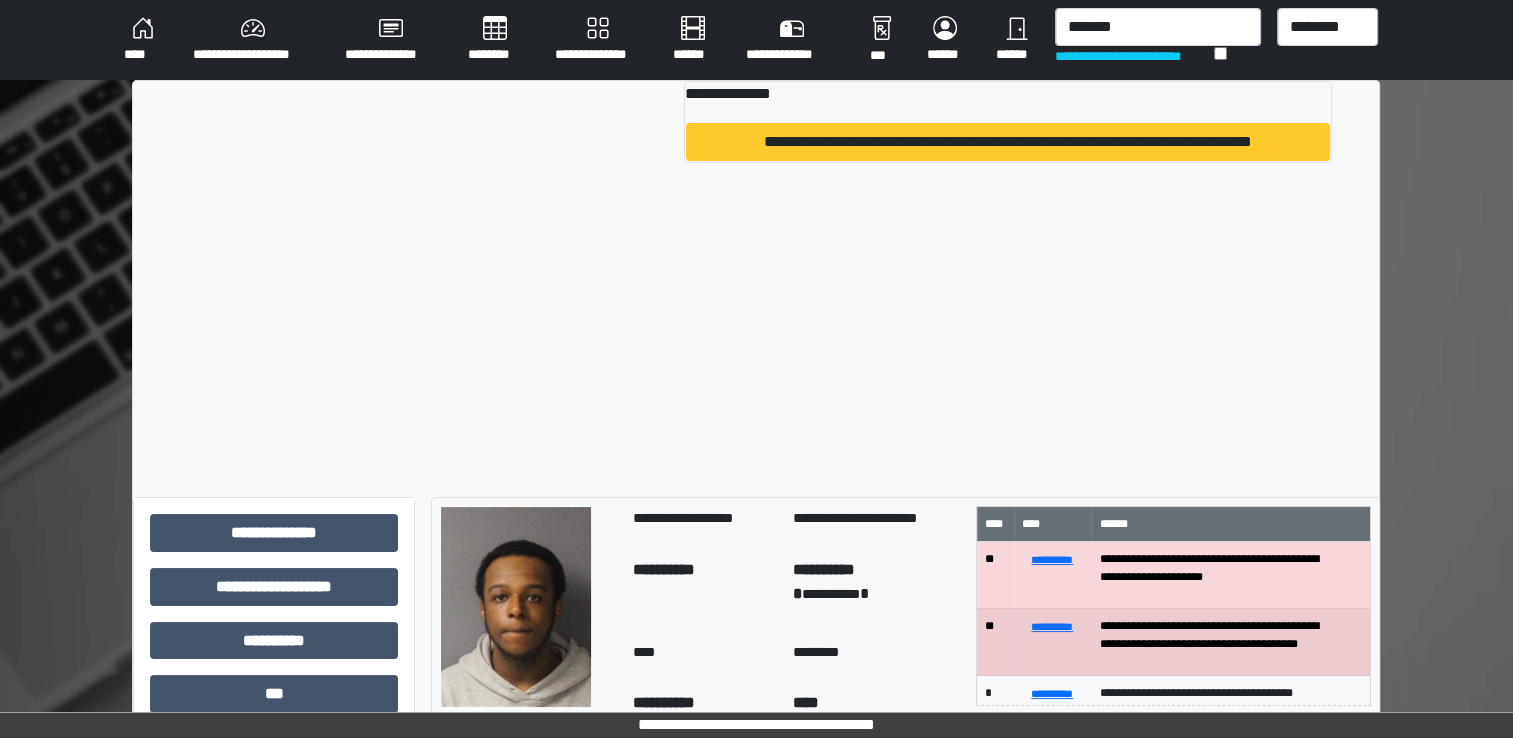 type 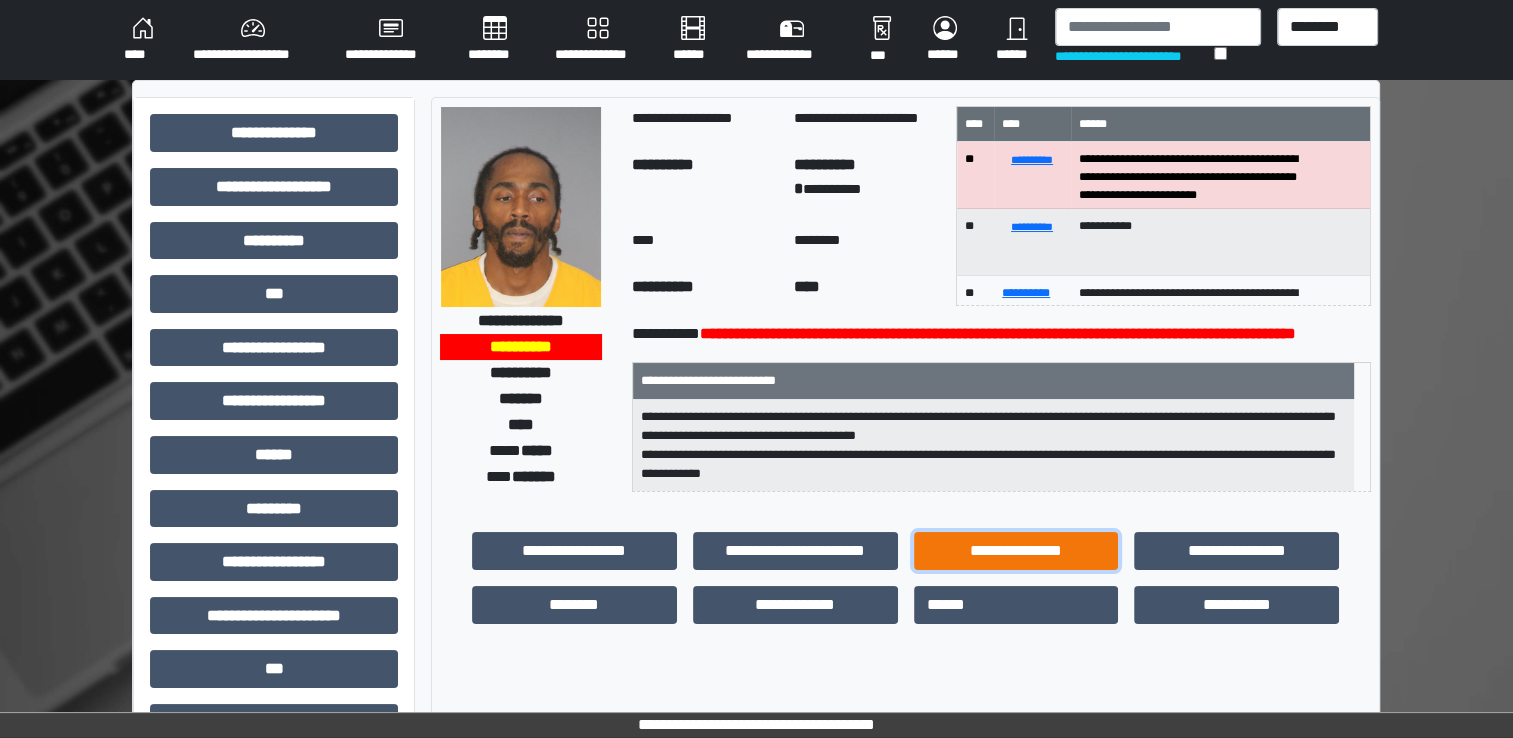 click on "**********" at bounding box center [1016, 551] 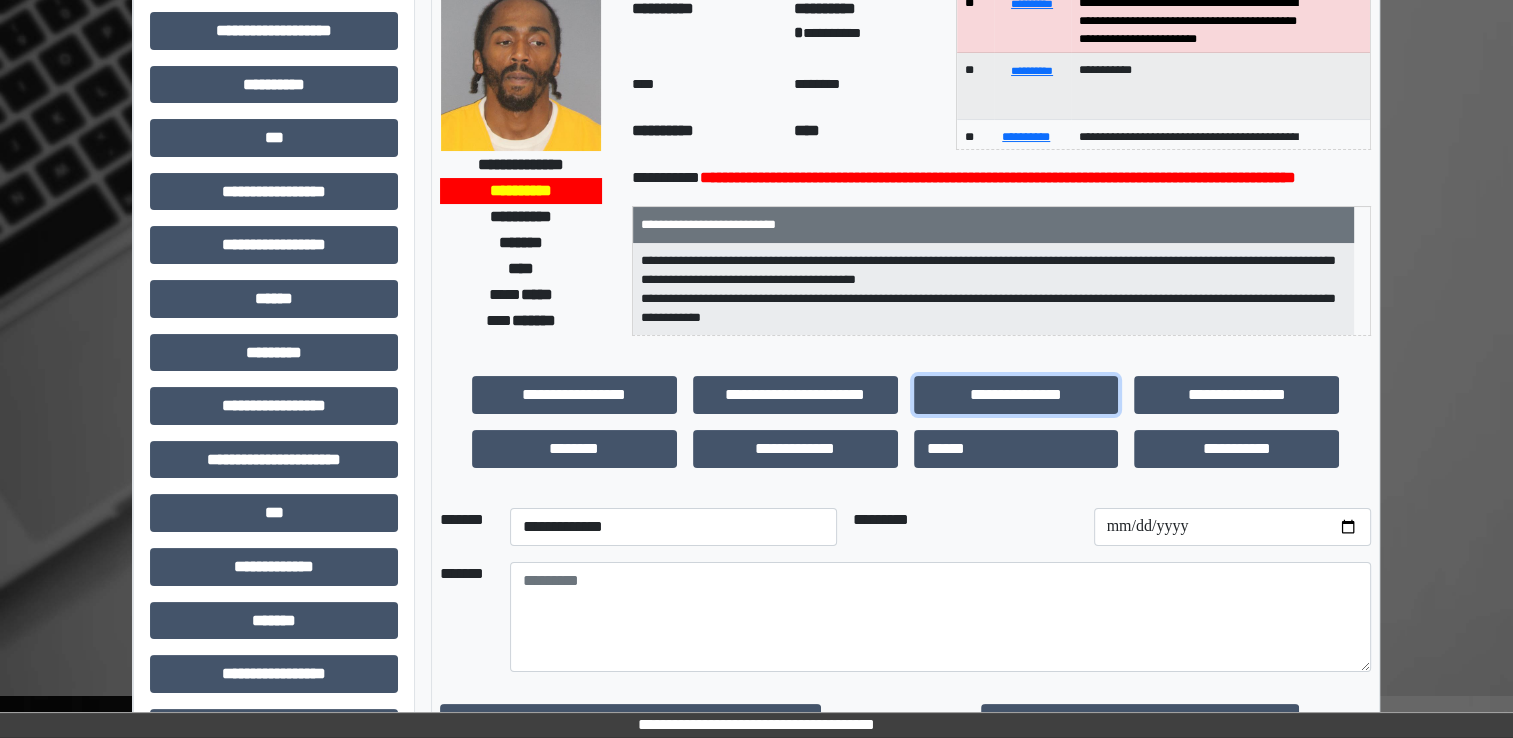 scroll, scrollTop: 200, scrollLeft: 0, axis: vertical 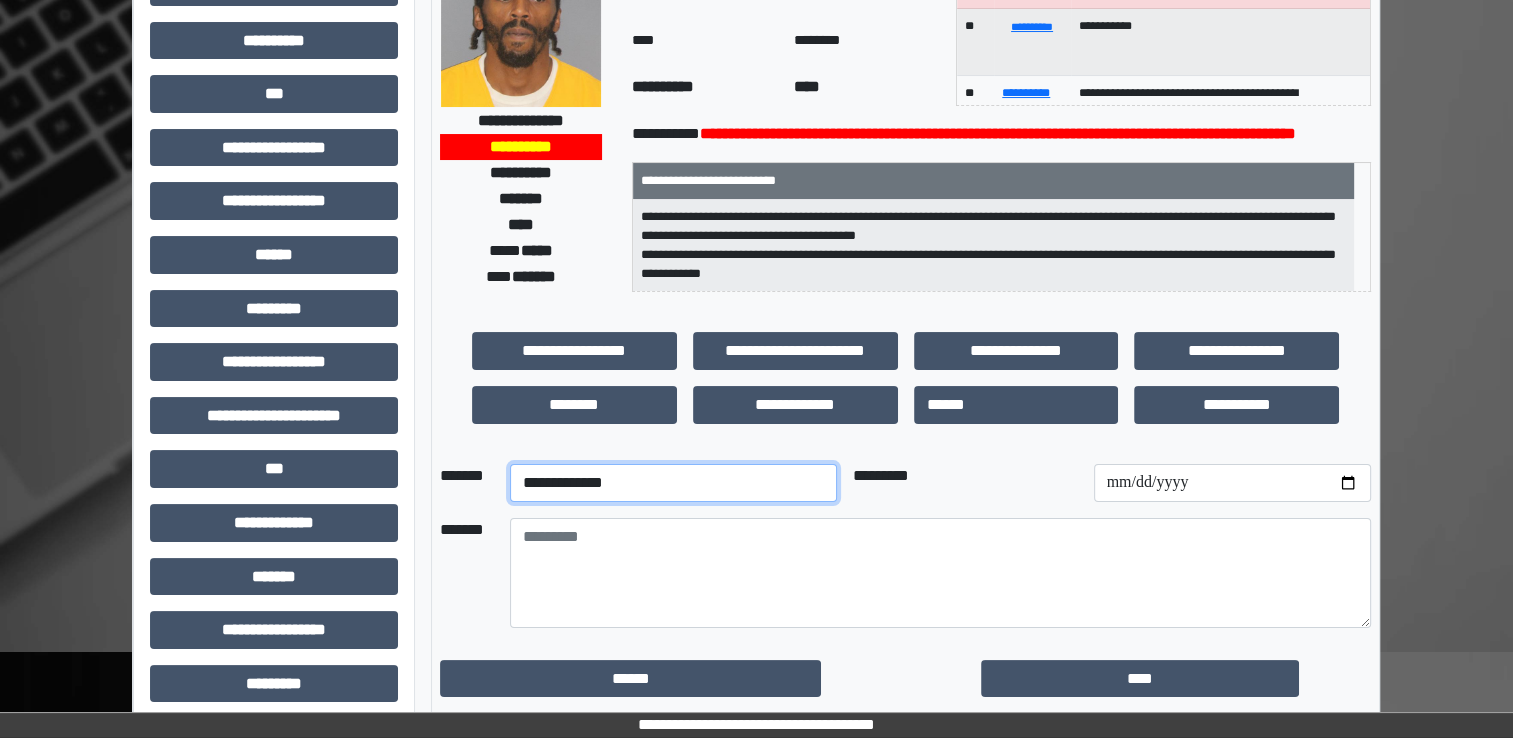 click on "**********" at bounding box center [673, 483] 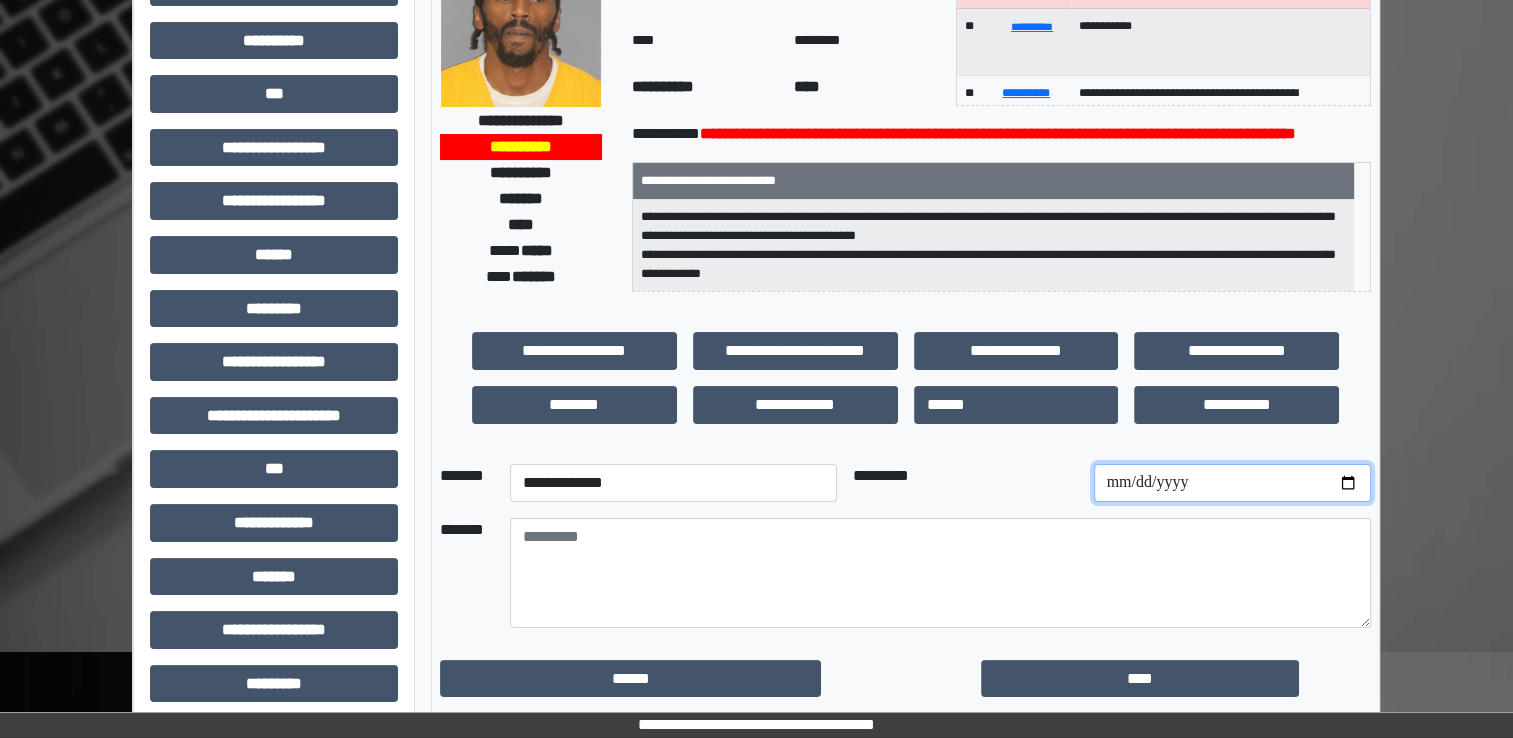 click at bounding box center (1232, 483) 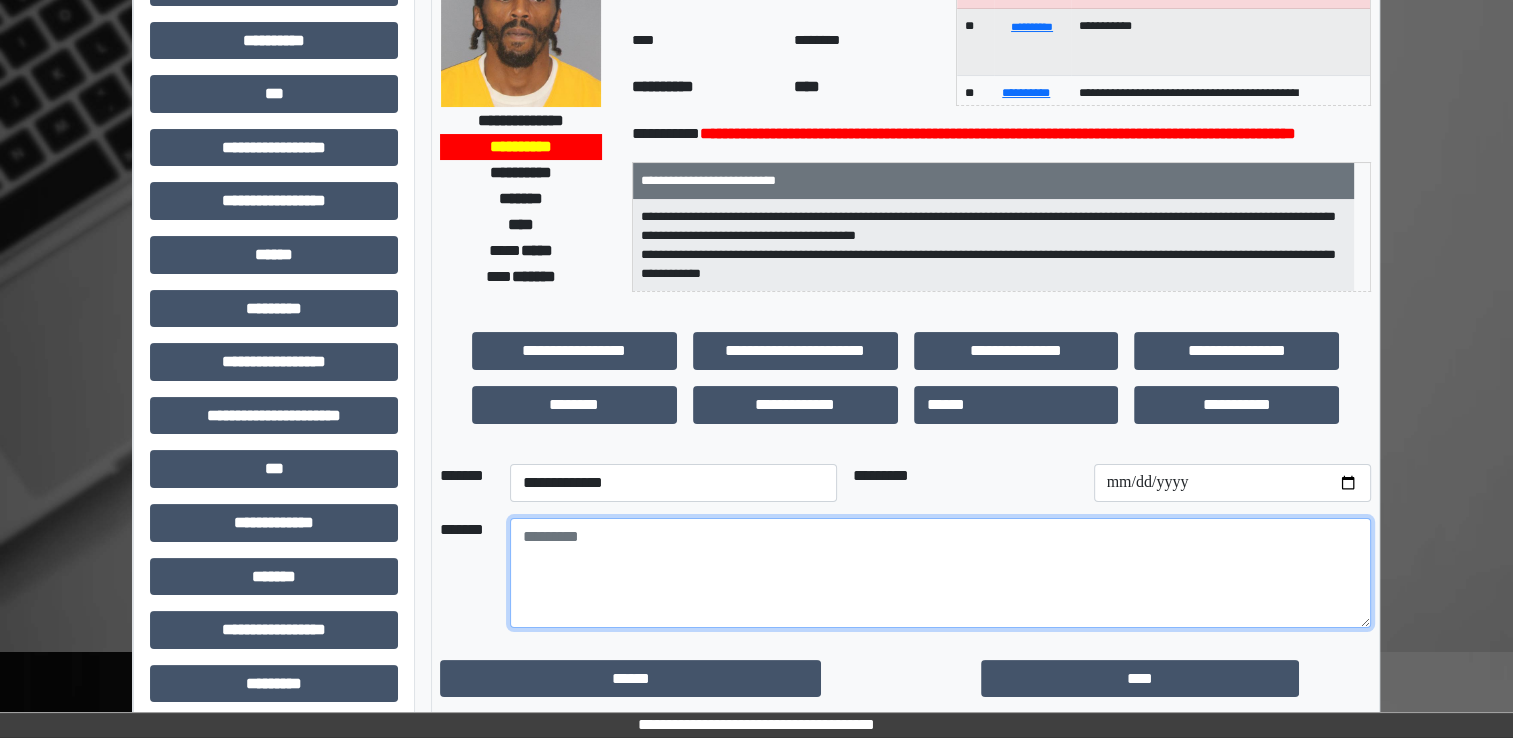 click at bounding box center (940, 573) 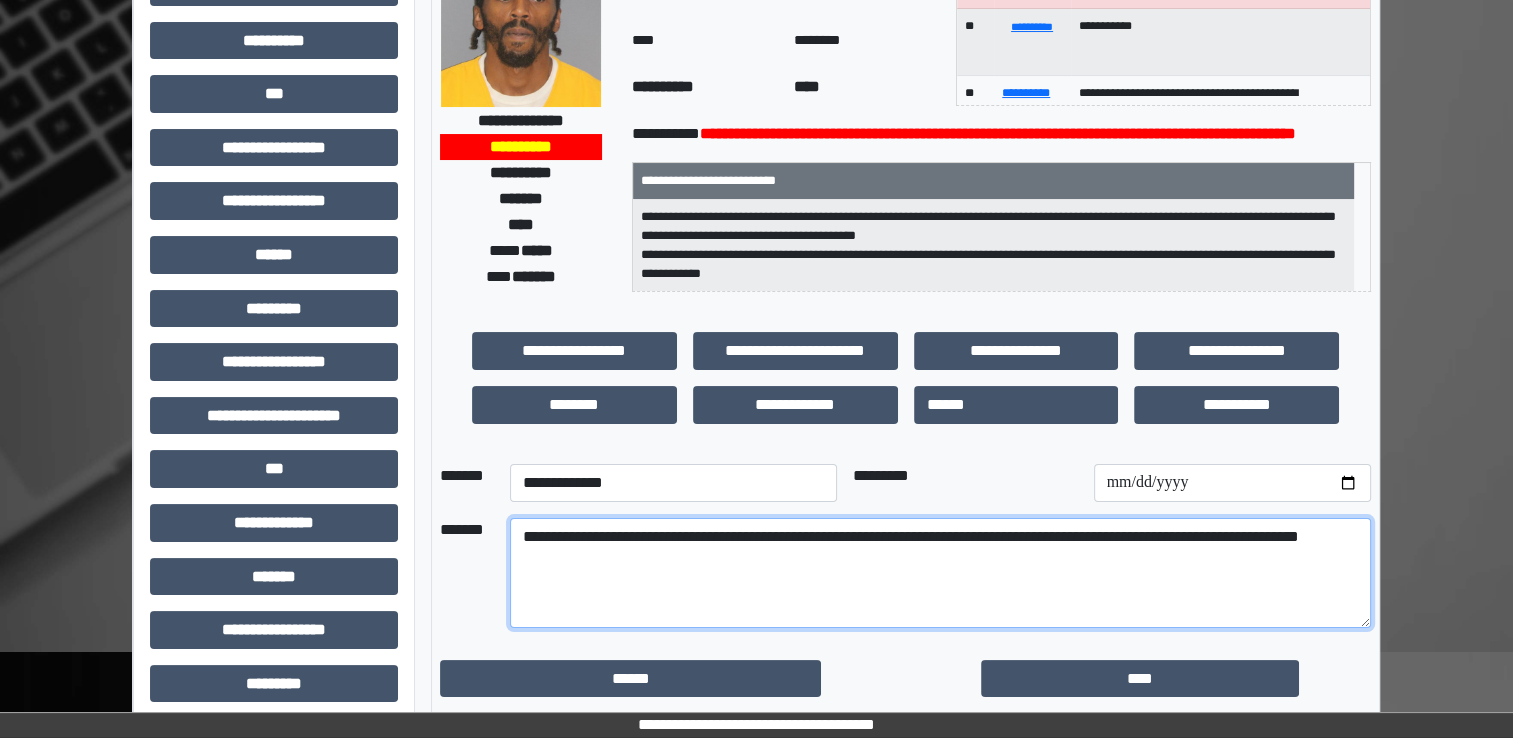click on "**********" at bounding box center (940, 573) 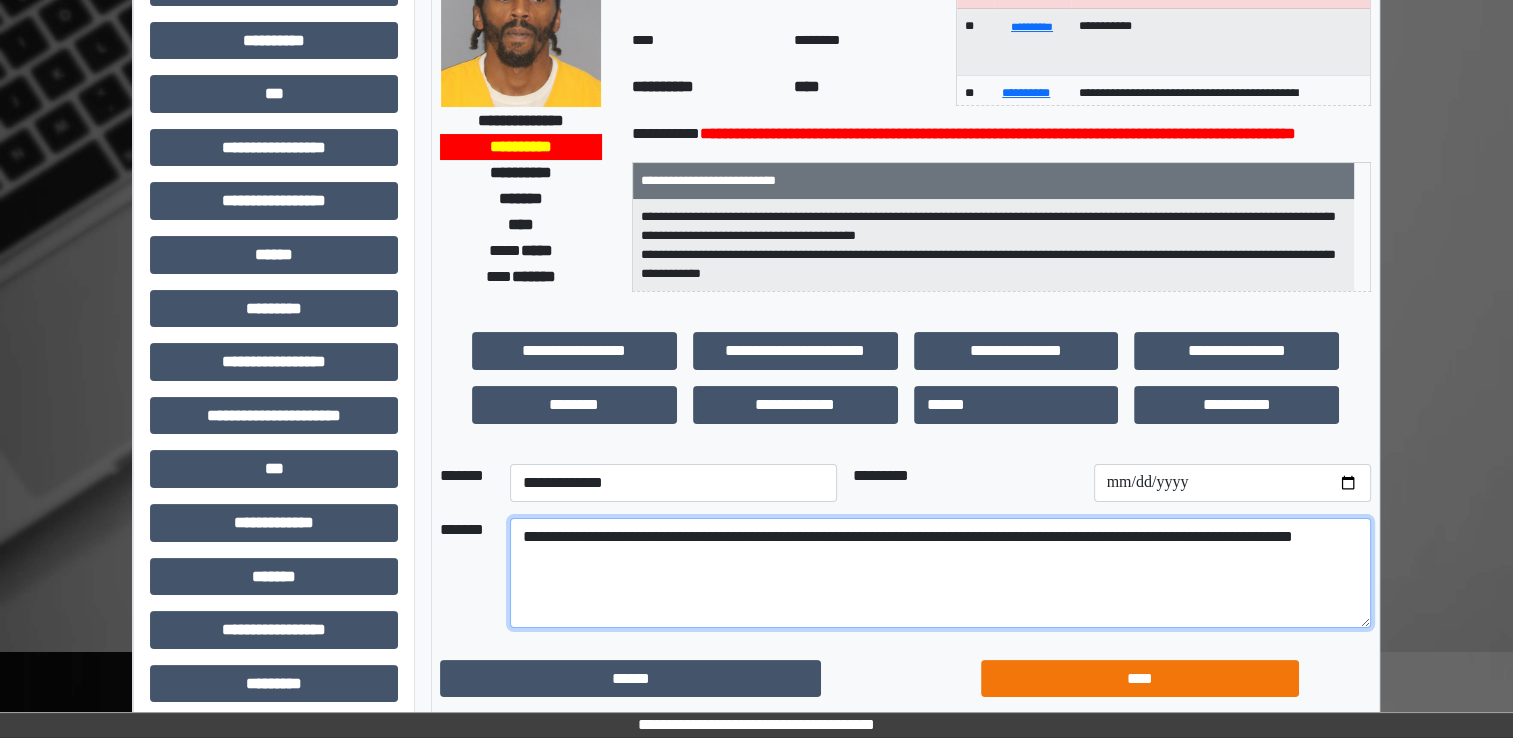type on "**********" 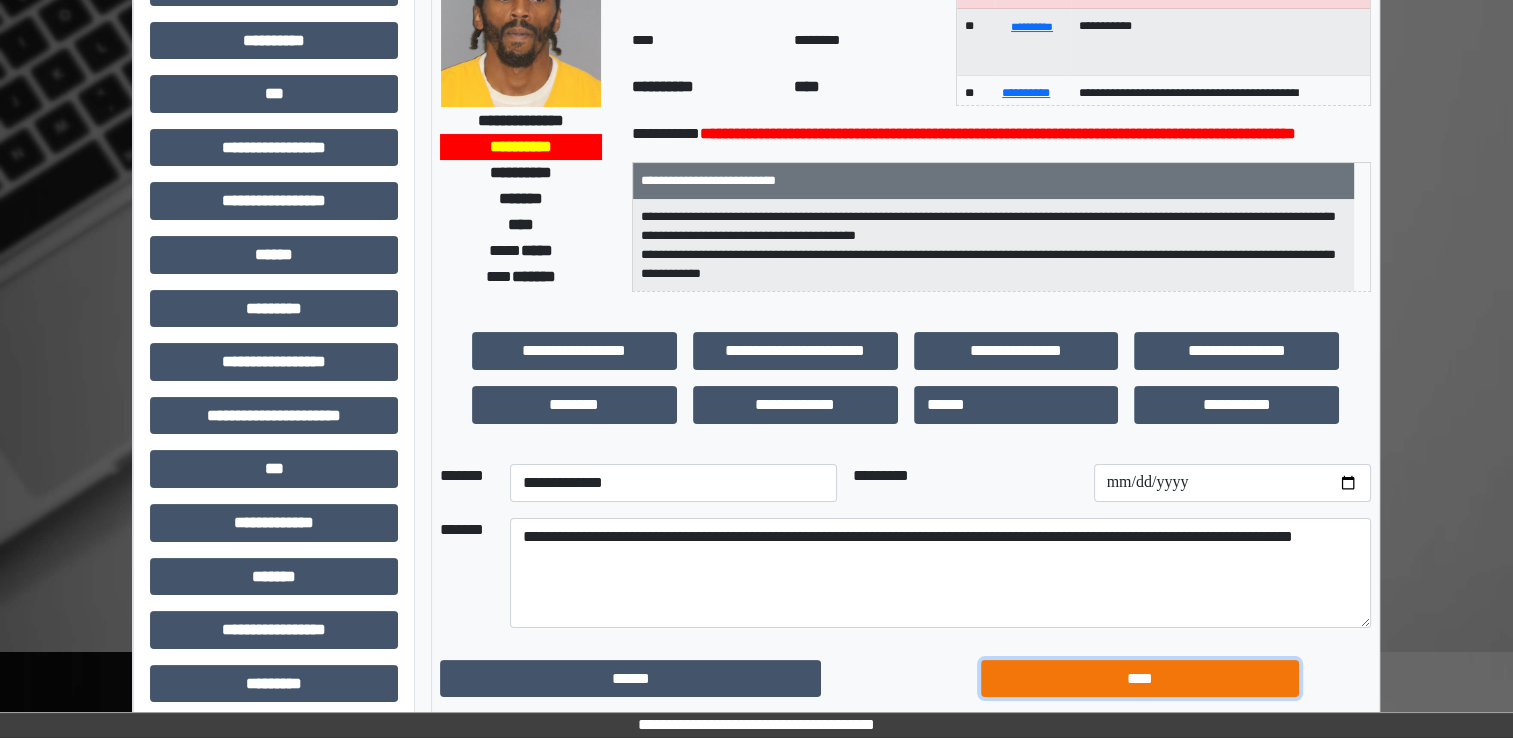 click on "****" at bounding box center (1140, 679) 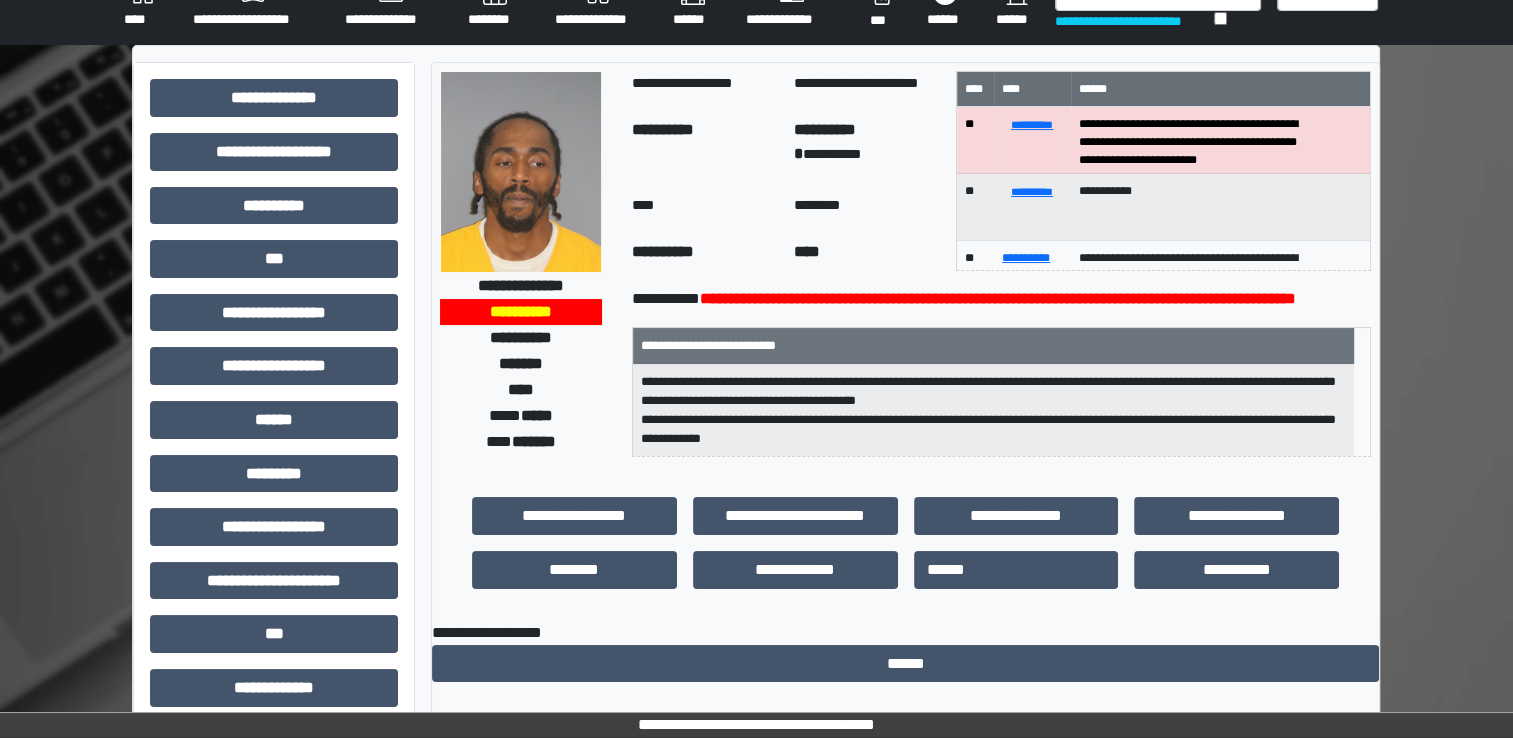 scroll, scrollTop: 0, scrollLeft: 0, axis: both 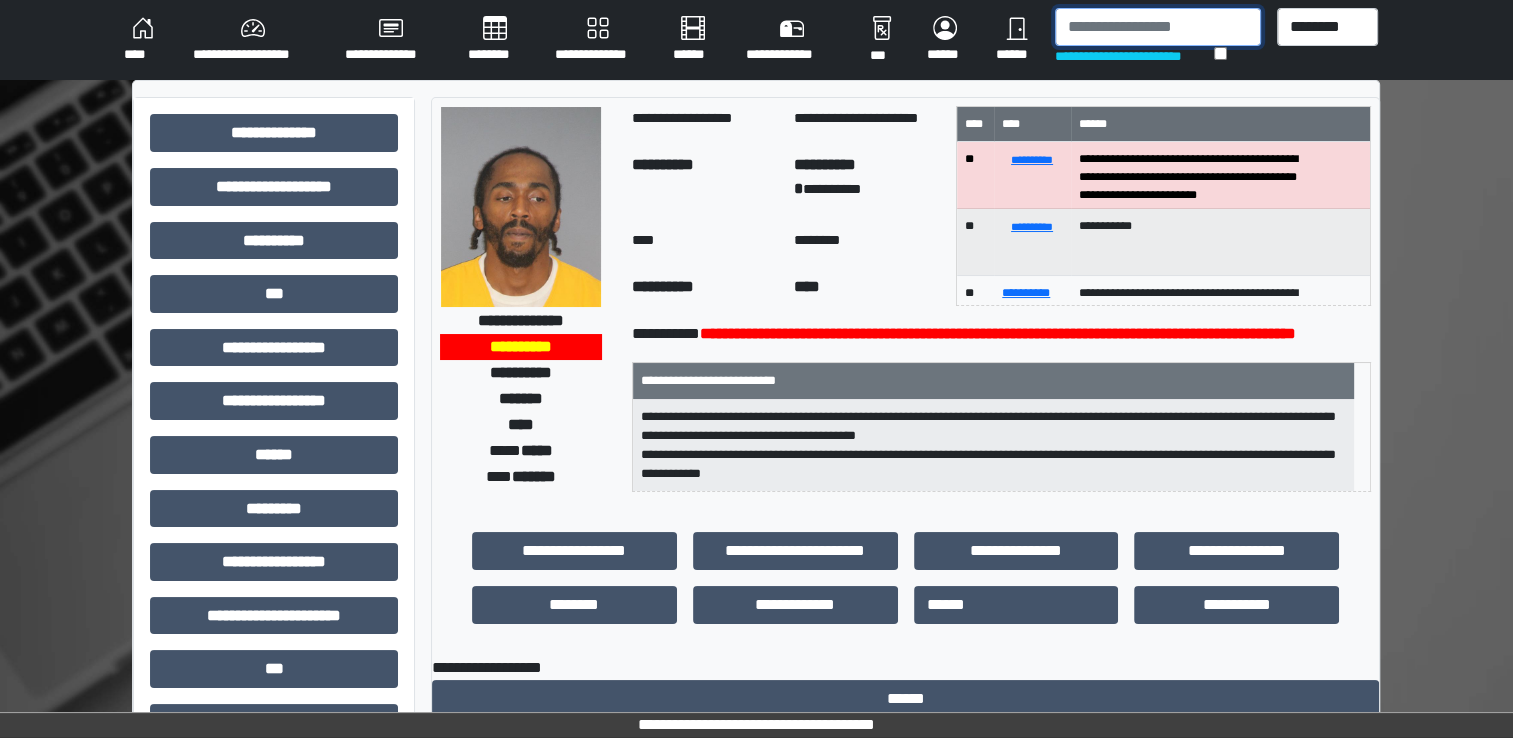 click at bounding box center [1158, 27] 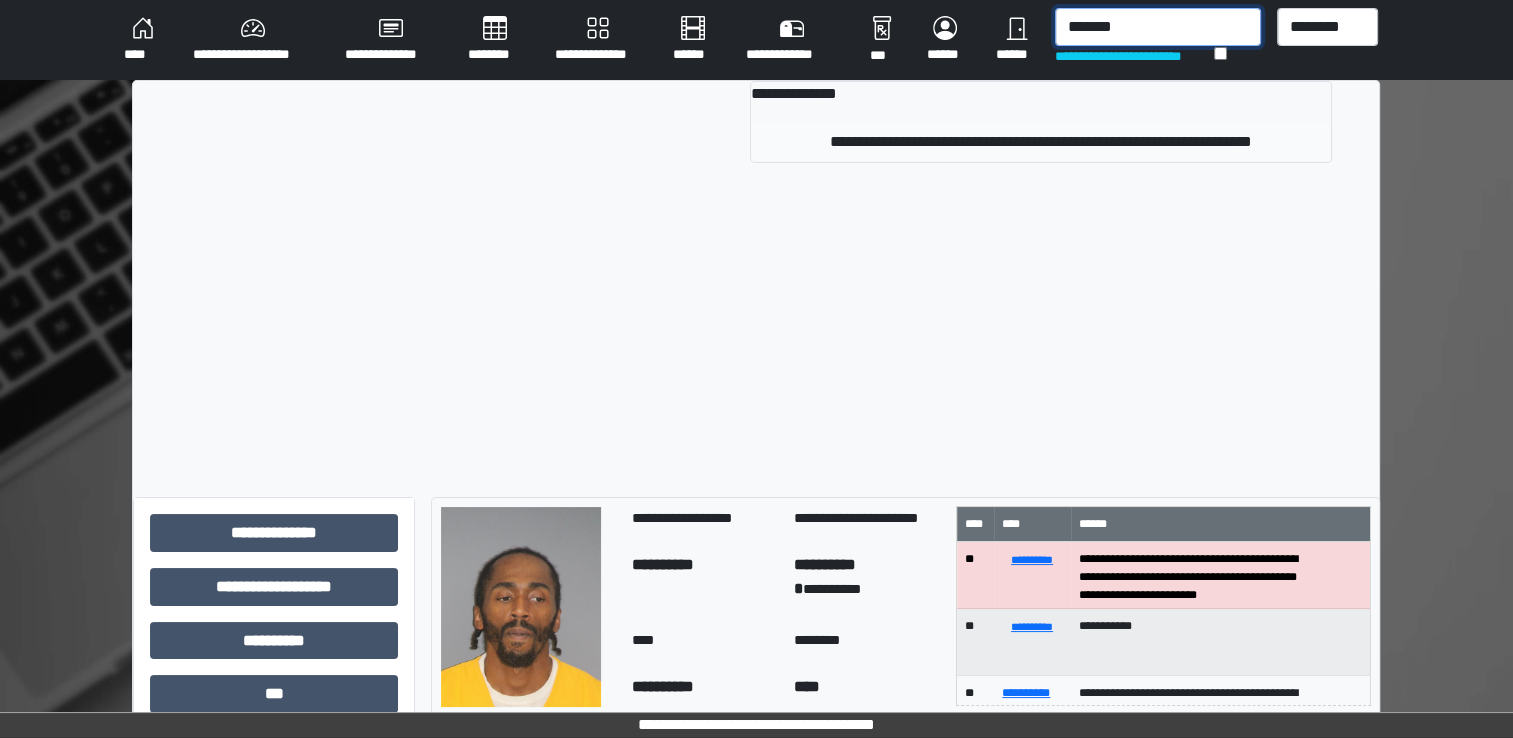 type on "*******" 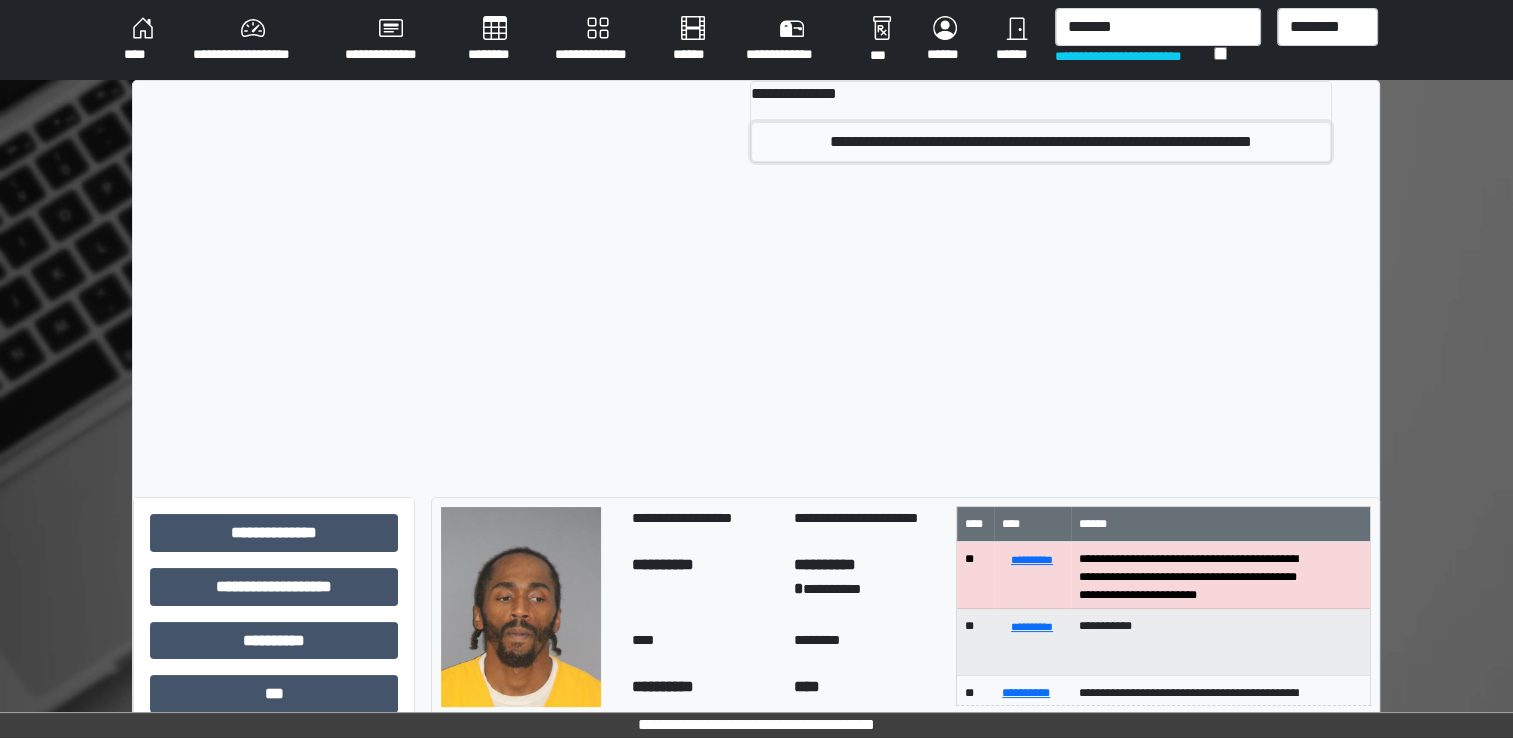 click on "**********" at bounding box center [1041, 142] 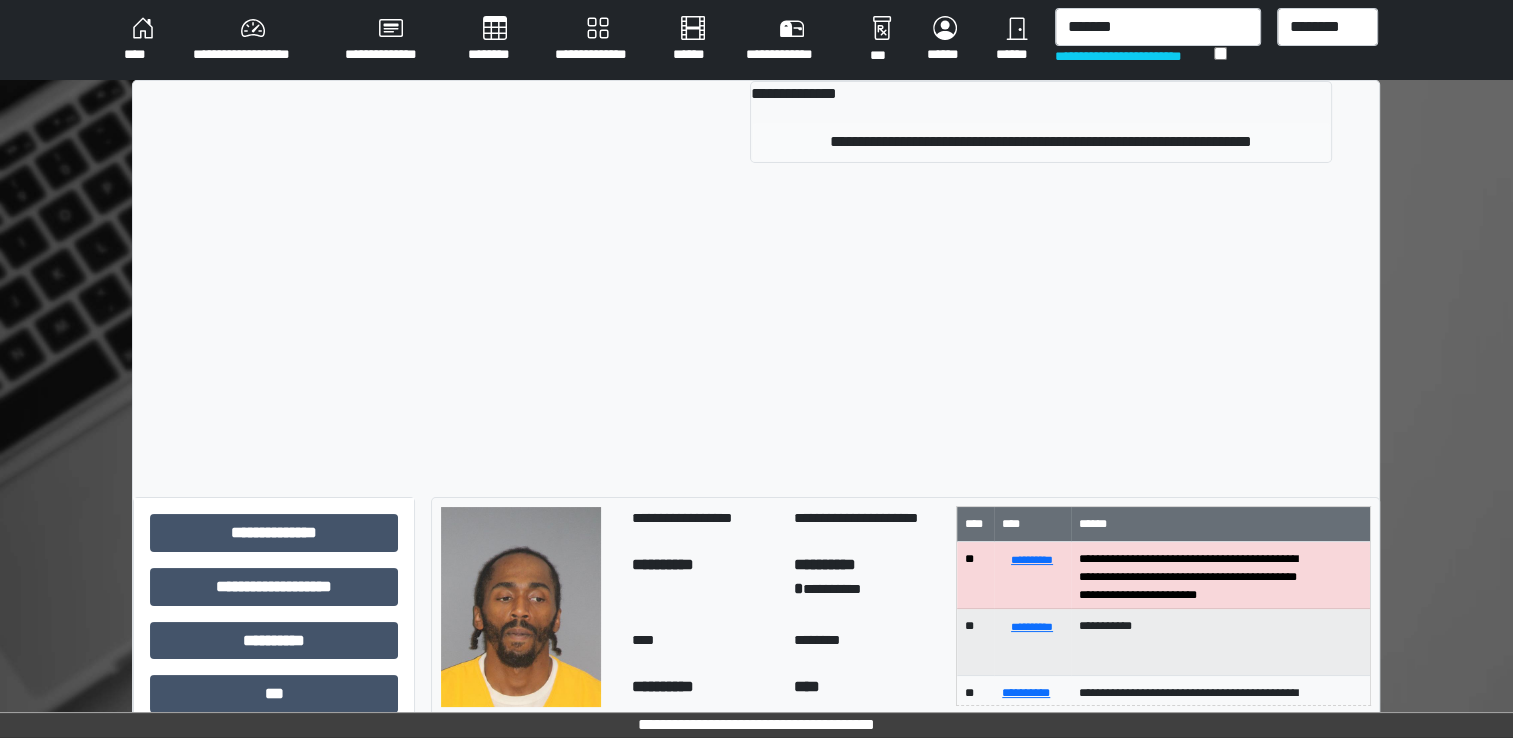type 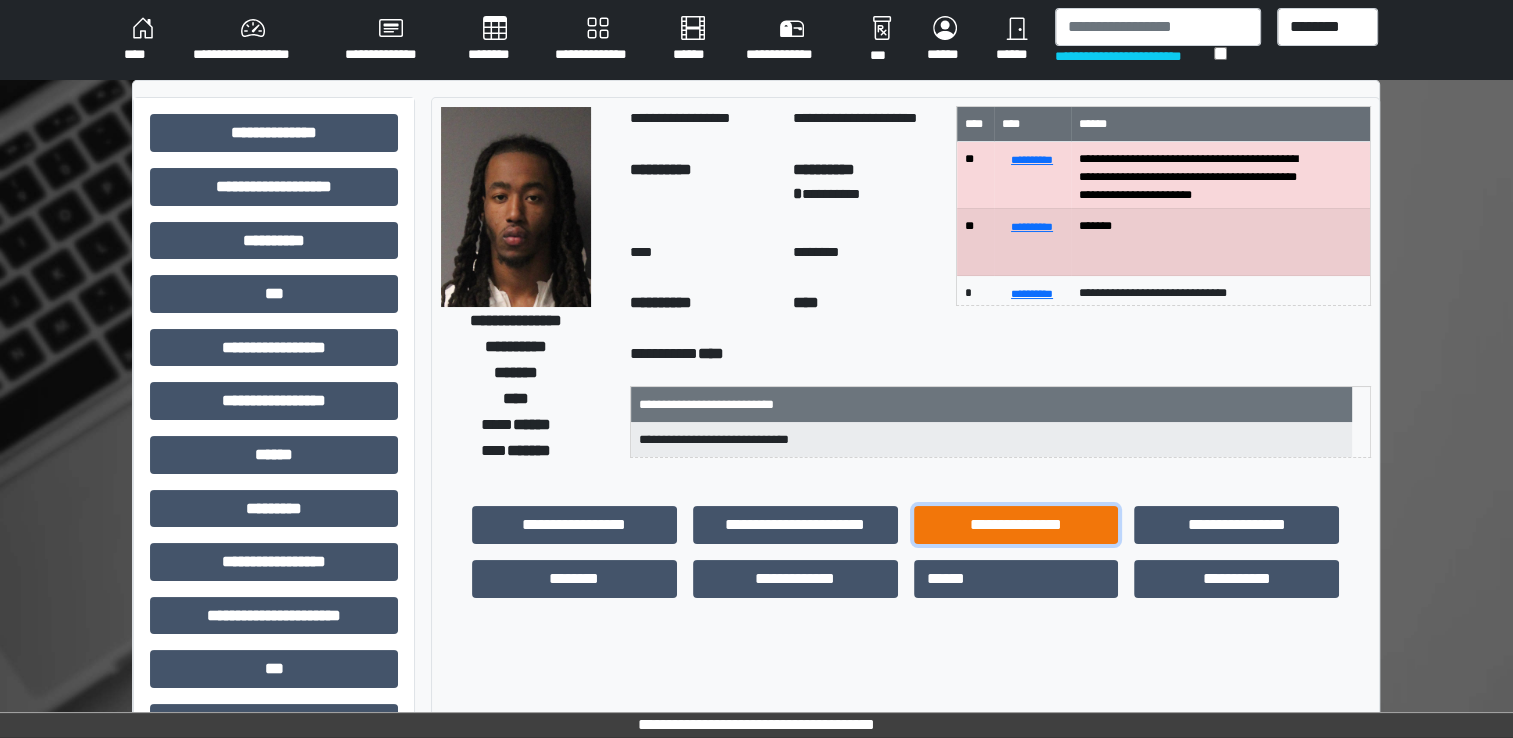 click on "**********" at bounding box center [1016, 525] 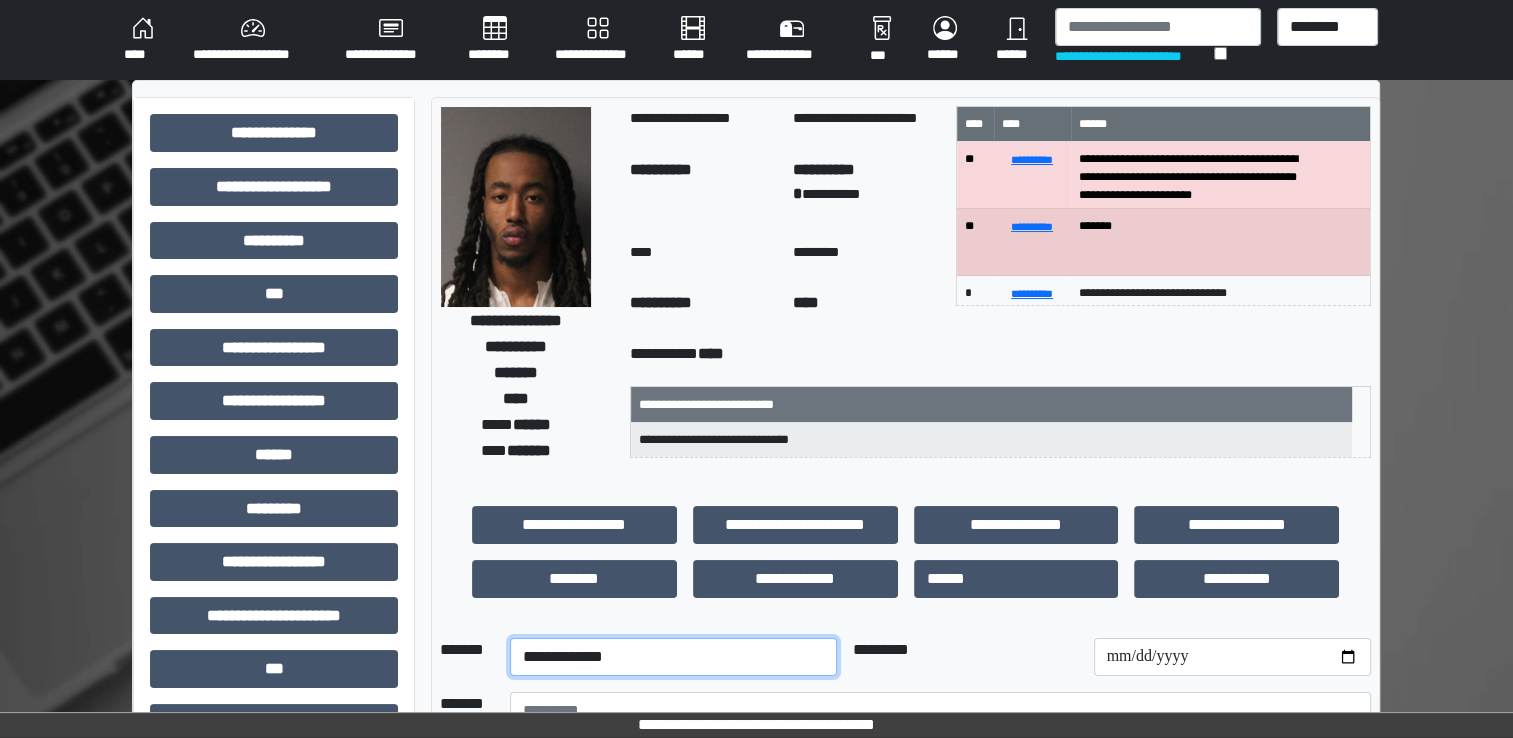 click on "**********" at bounding box center [673, 657] 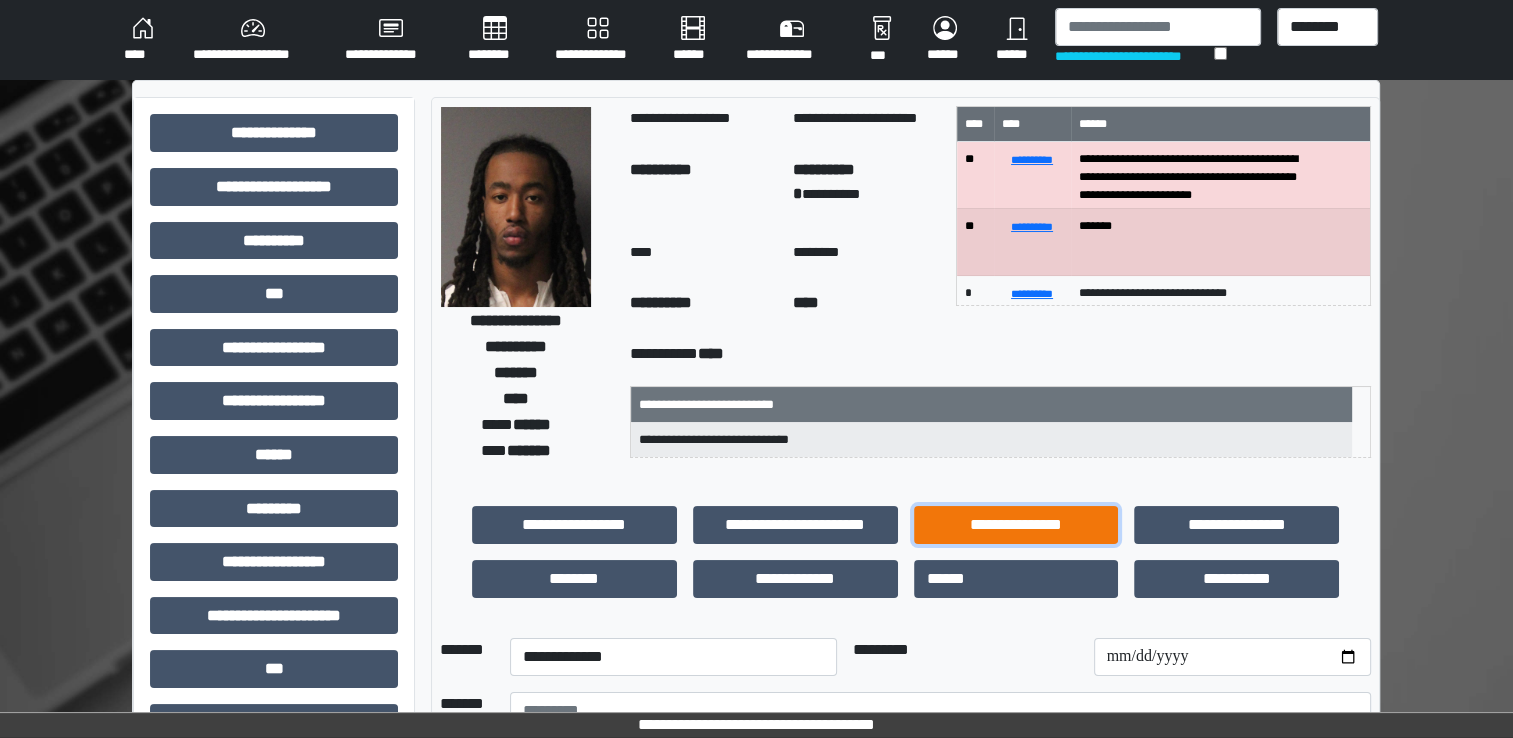 click on "**********" at bounding box center [1016, 525] 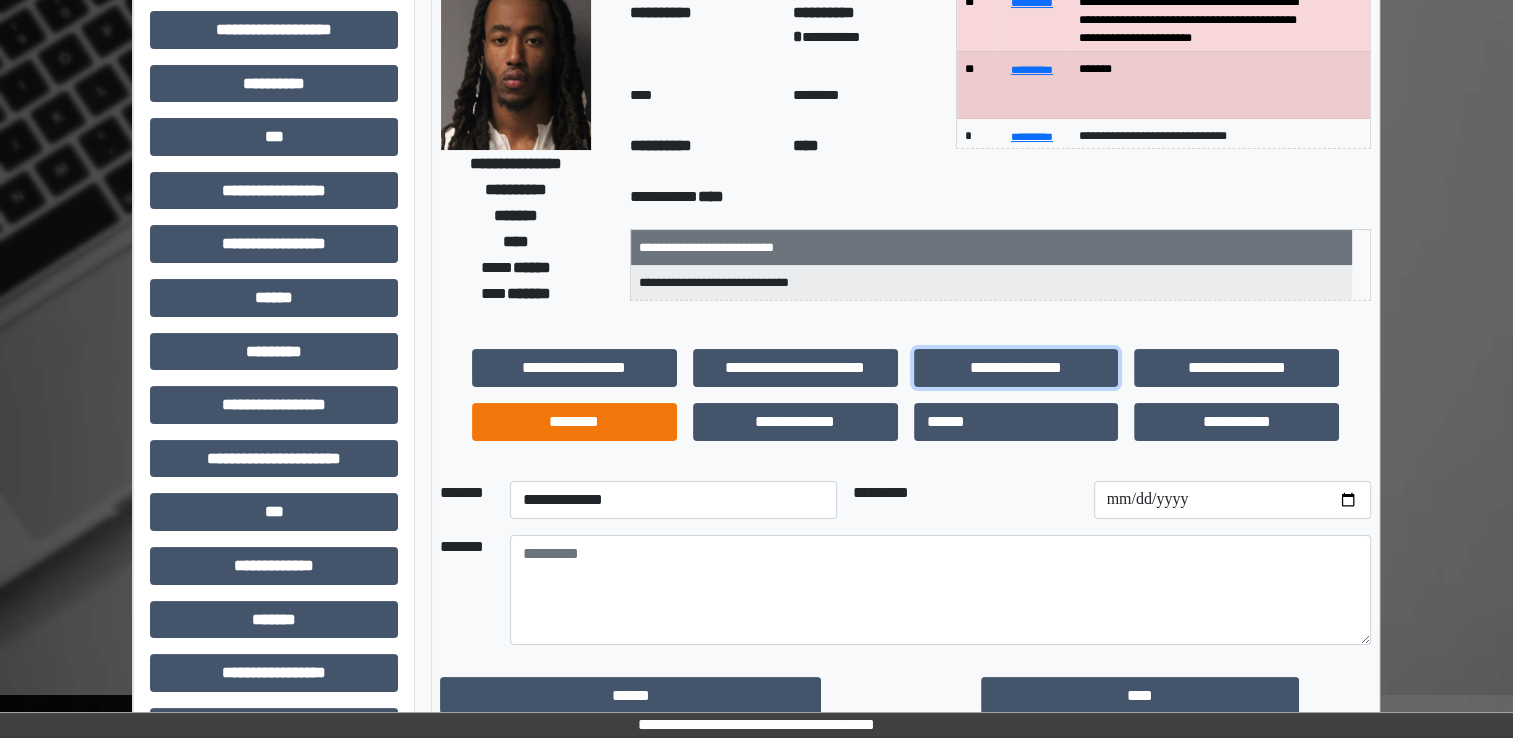 scroll, scrollTop: 200, scrollLeft: 0, axis: vertical 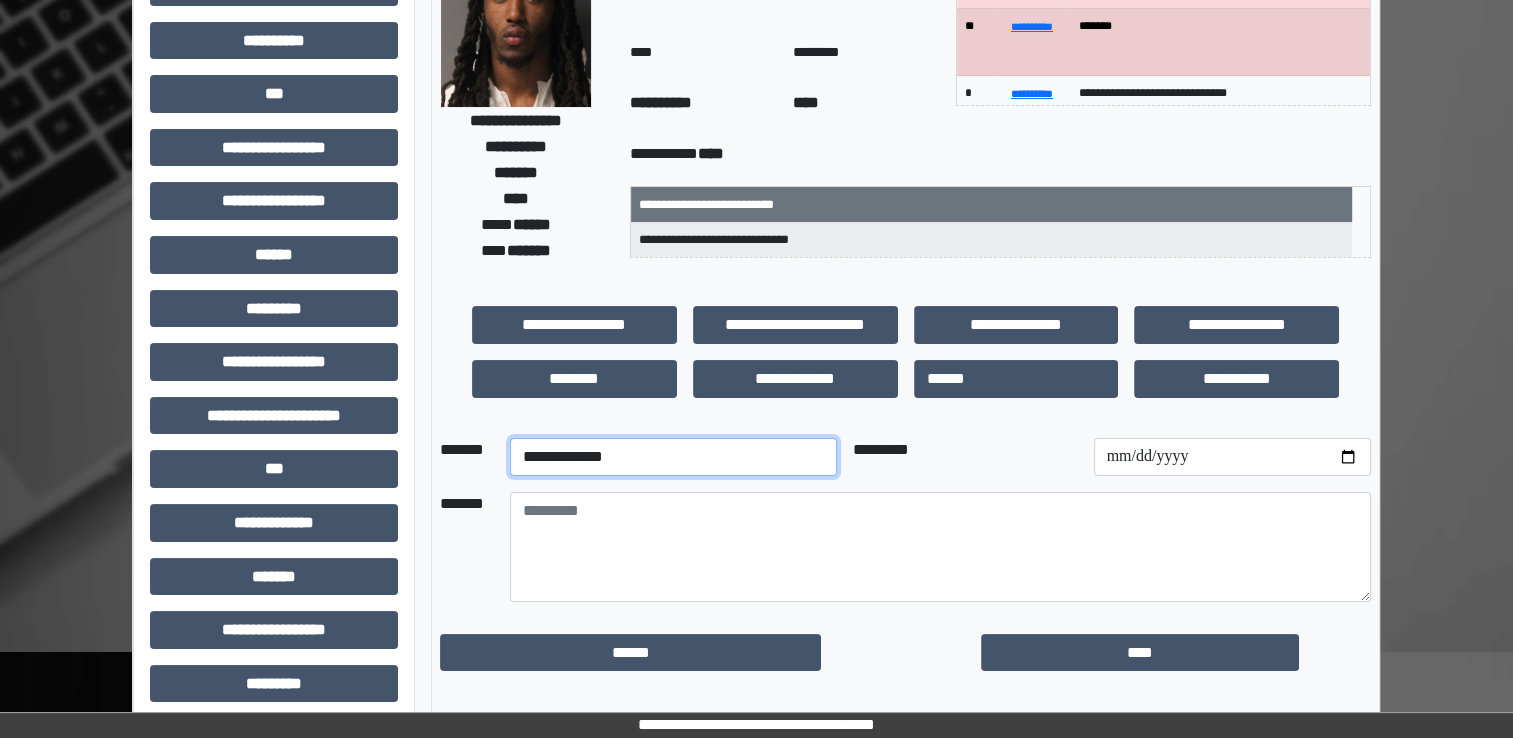 click on "**********" at bounding box center (673, 457) 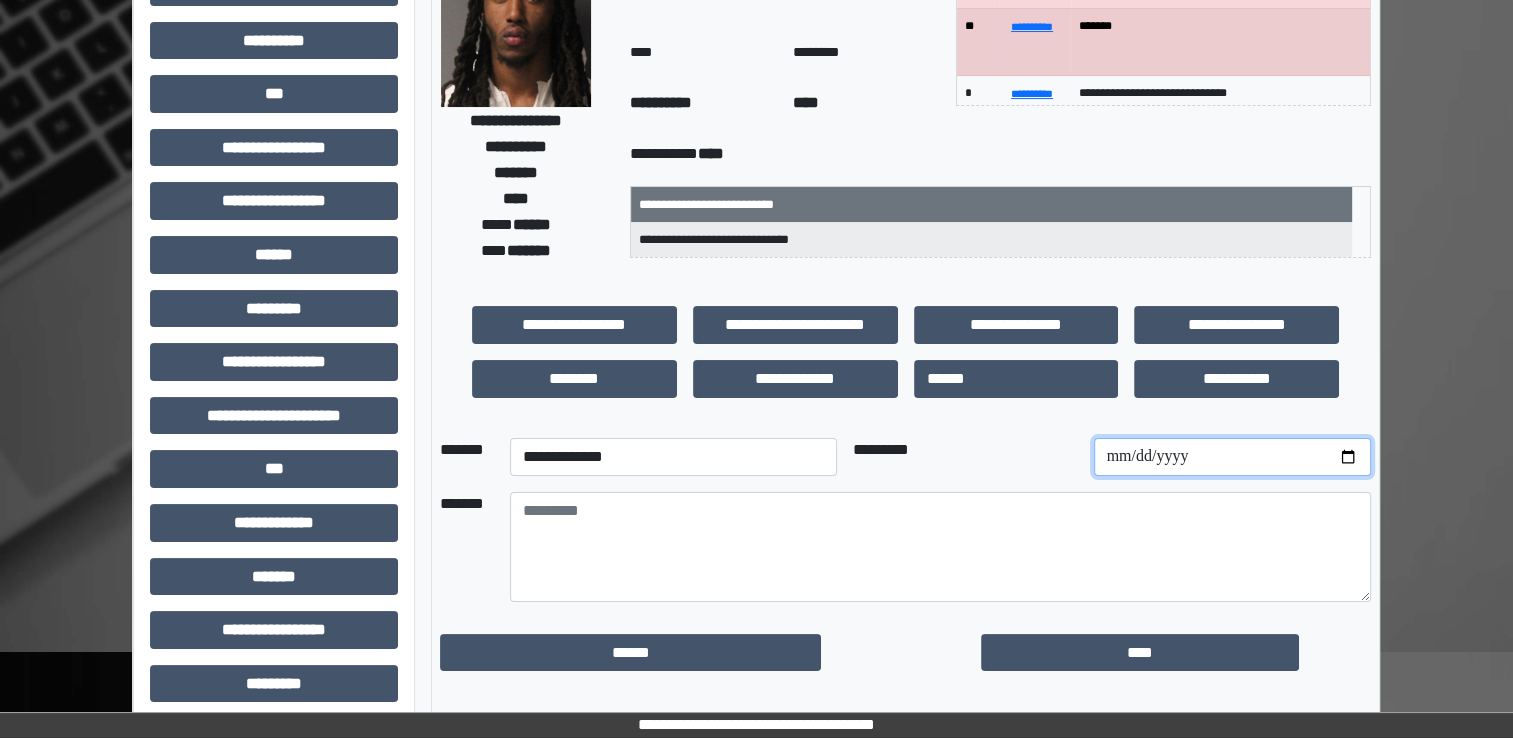 click at bounding box center [1232, 457] 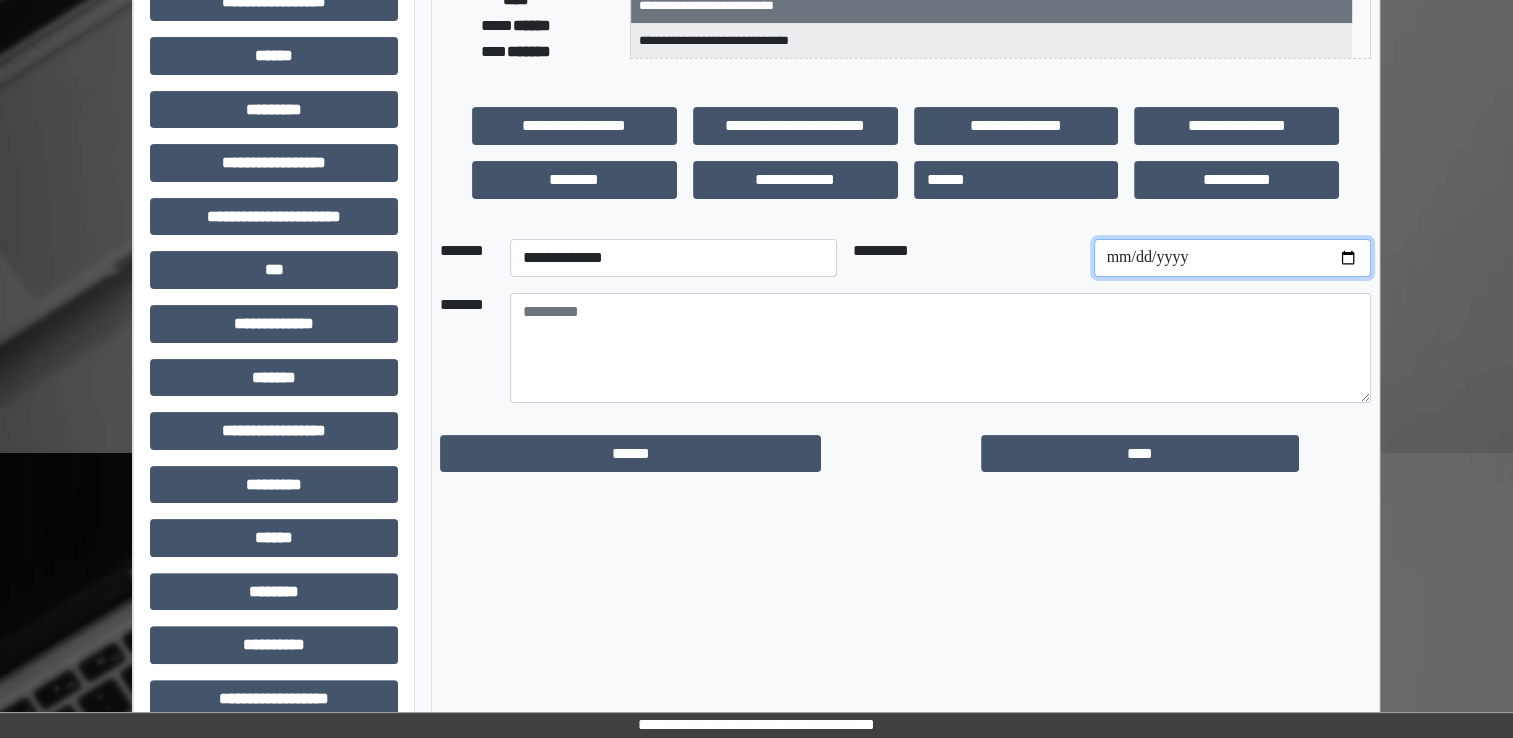 scroll, scrollTop: 400, scrollLeft: 0, axis: vertical 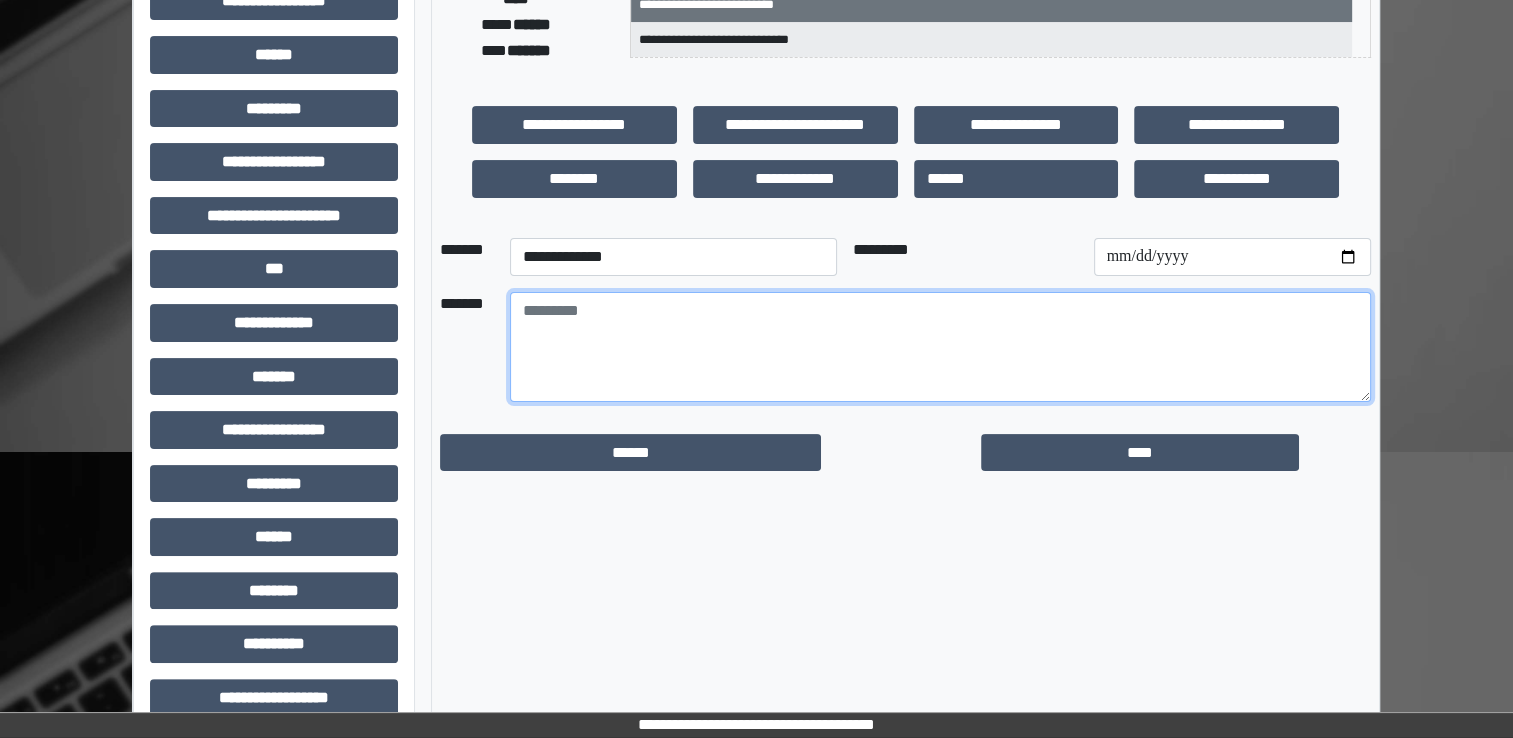 click at bounding box center [940, 347] 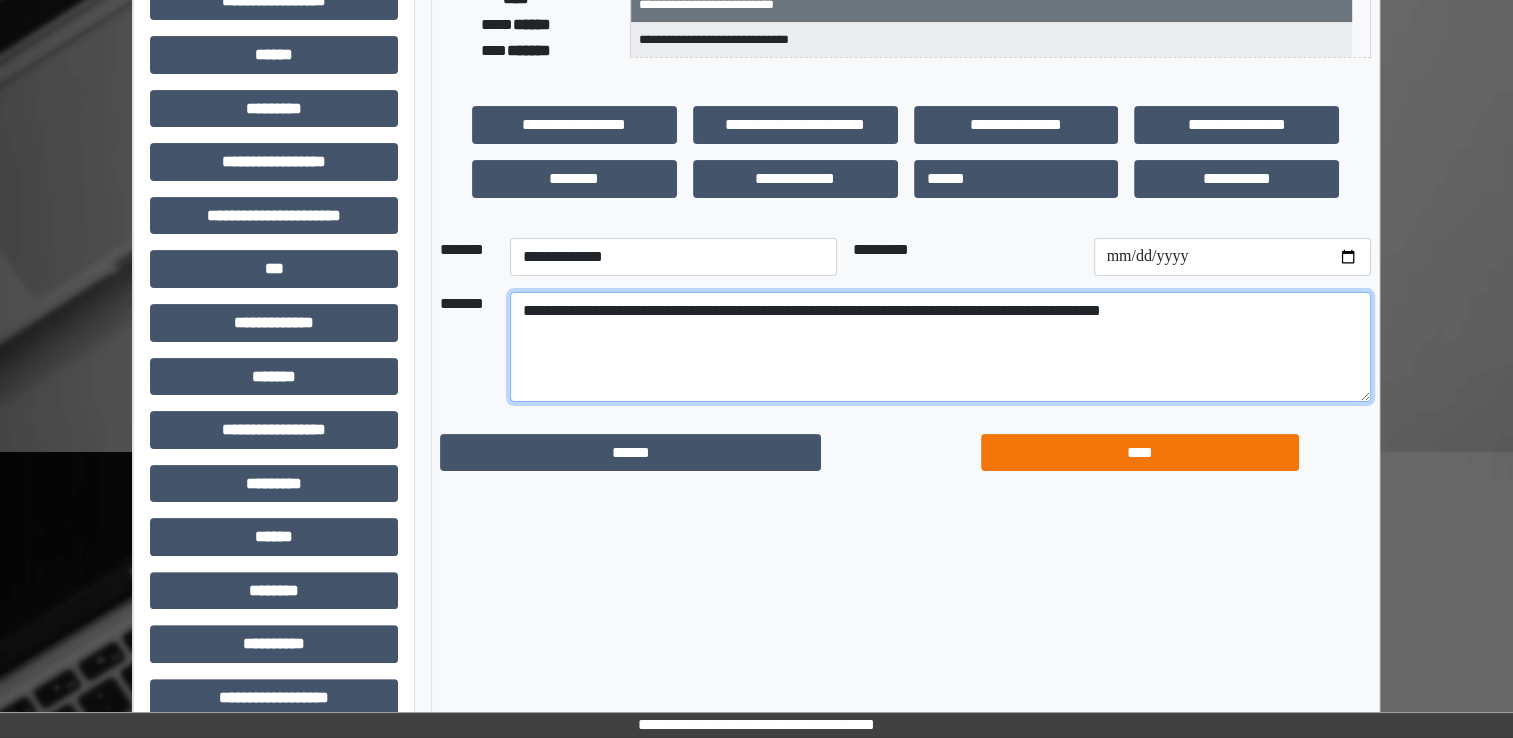 type on "**********" 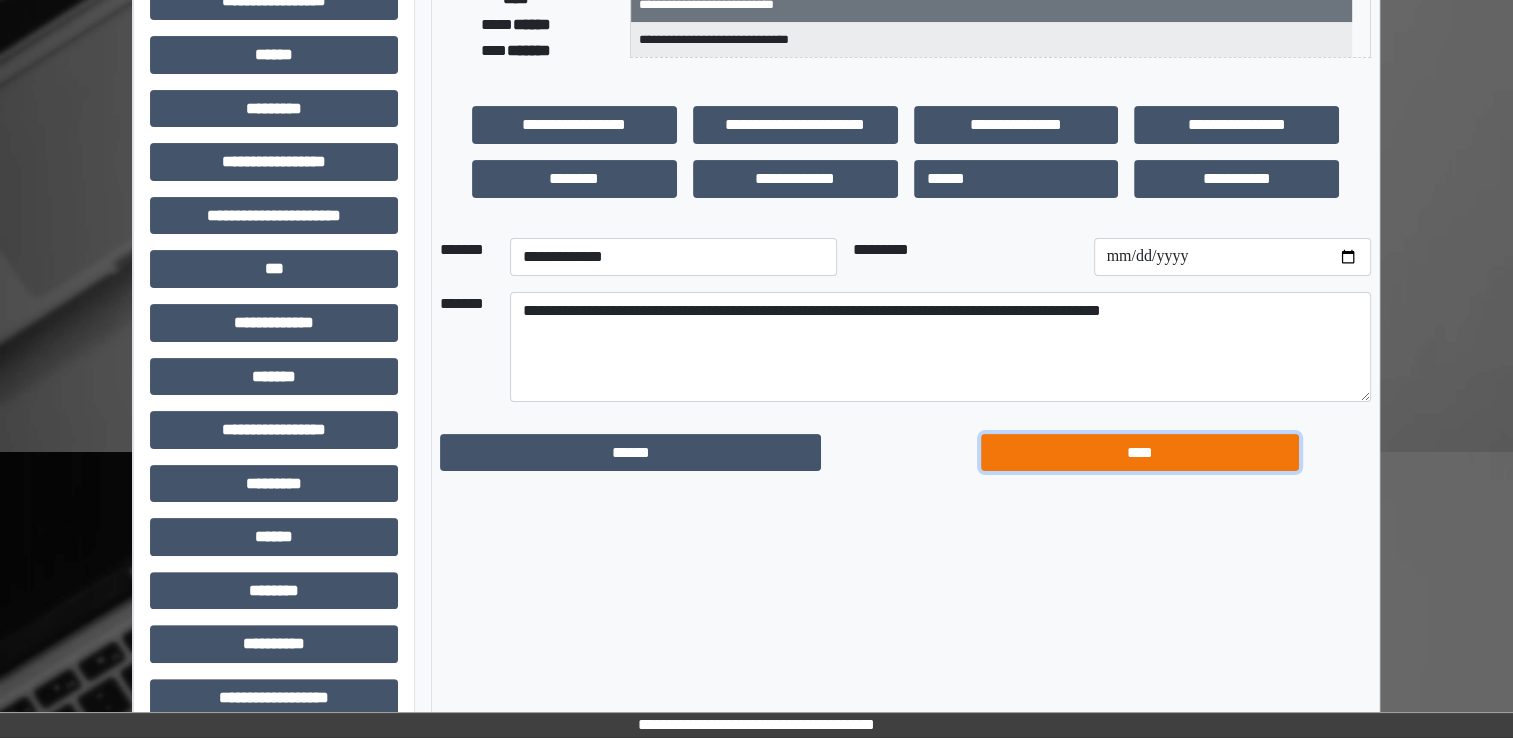 click on "****" at bounding box center (1140, 453) 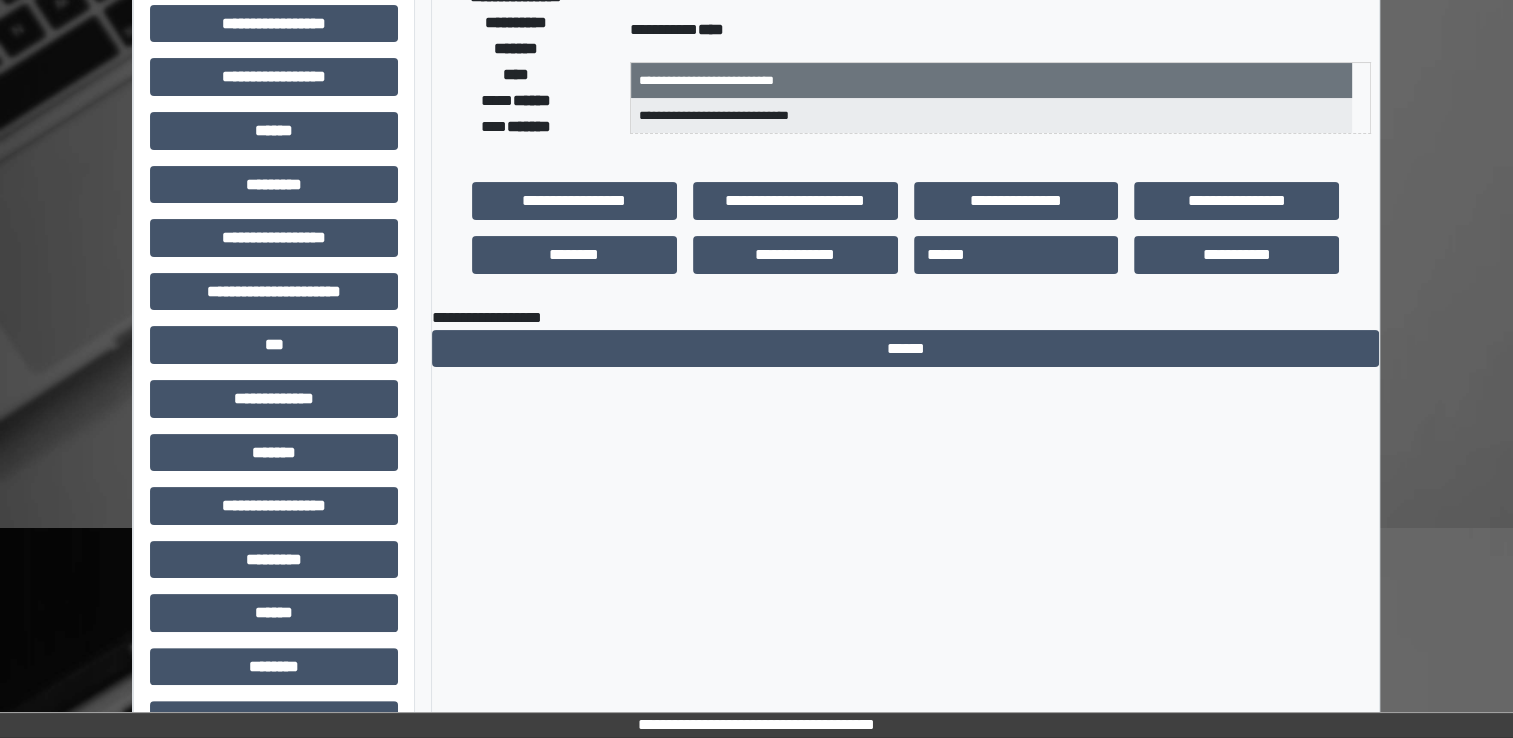 scroll, scrollTop: 0, scrollLeft: 0, axis: both 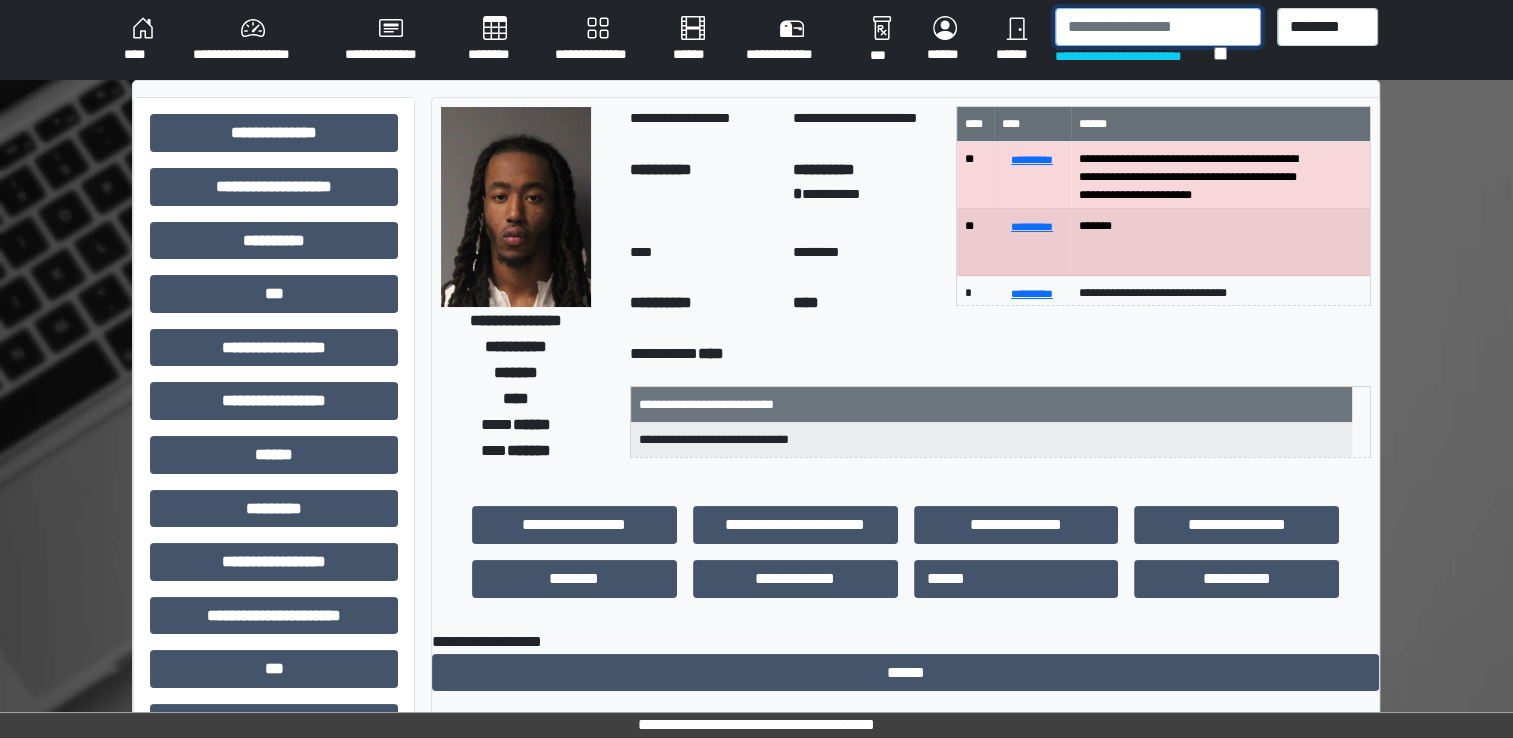 click at bounding box center (1158, 27) 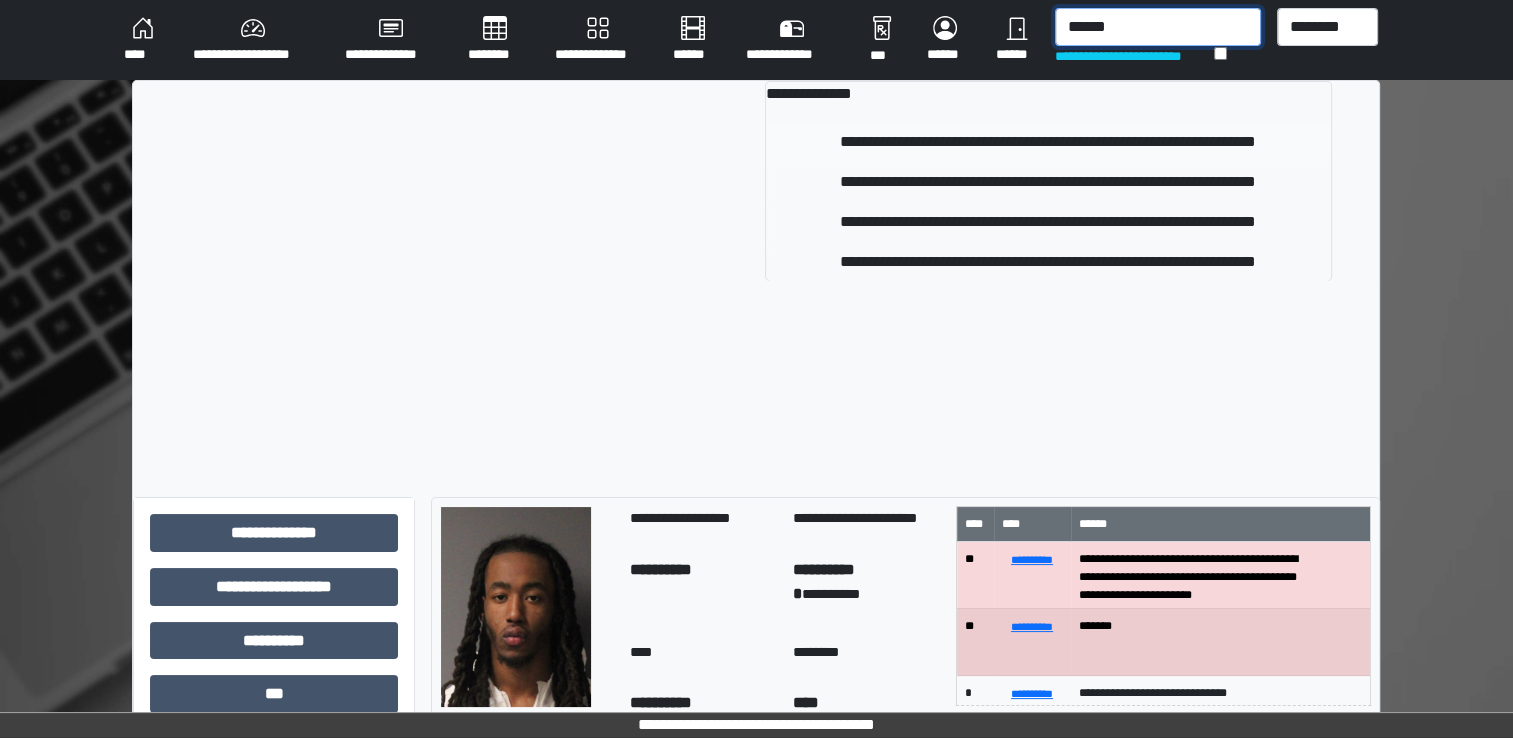type on "******" 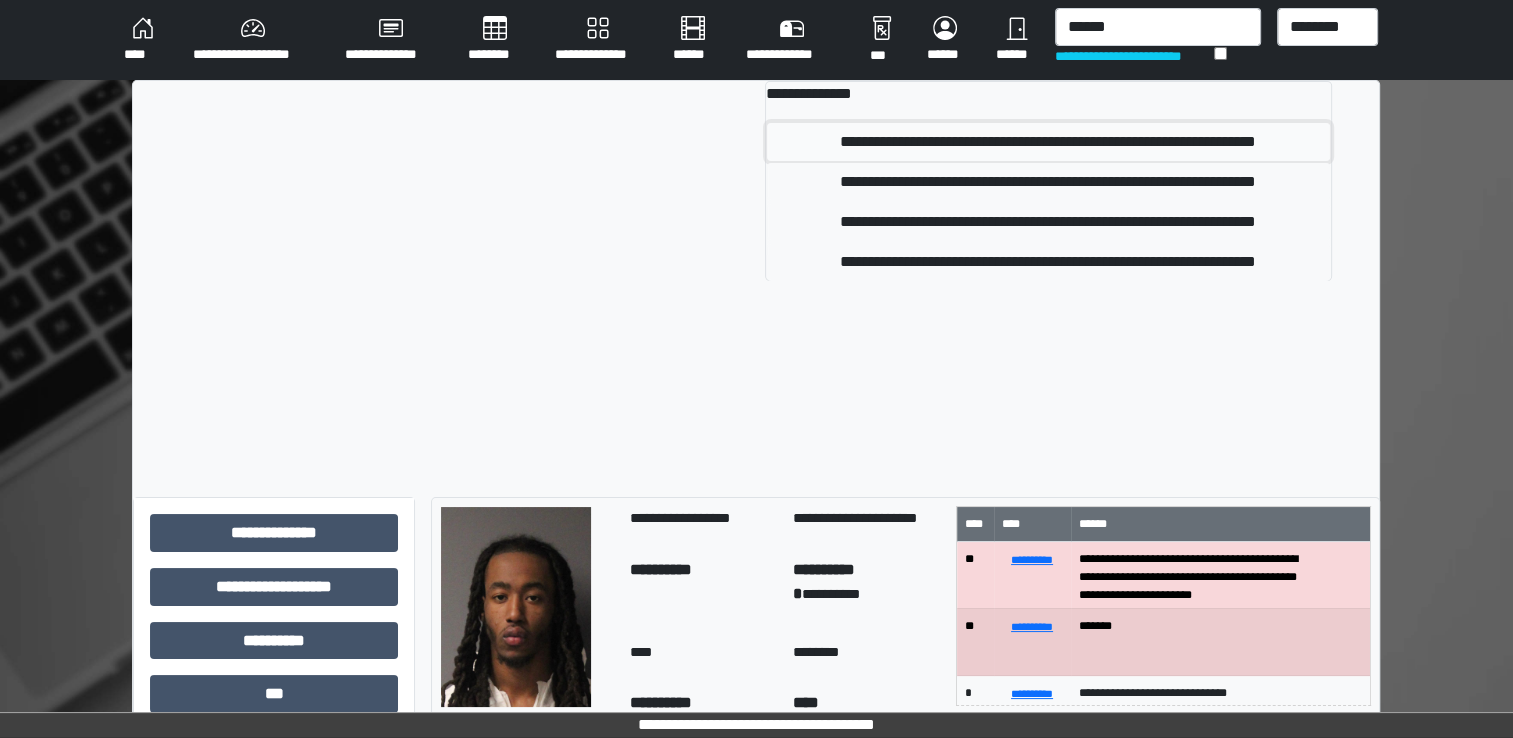 click on "**********" at bounding box center [1048, 142] 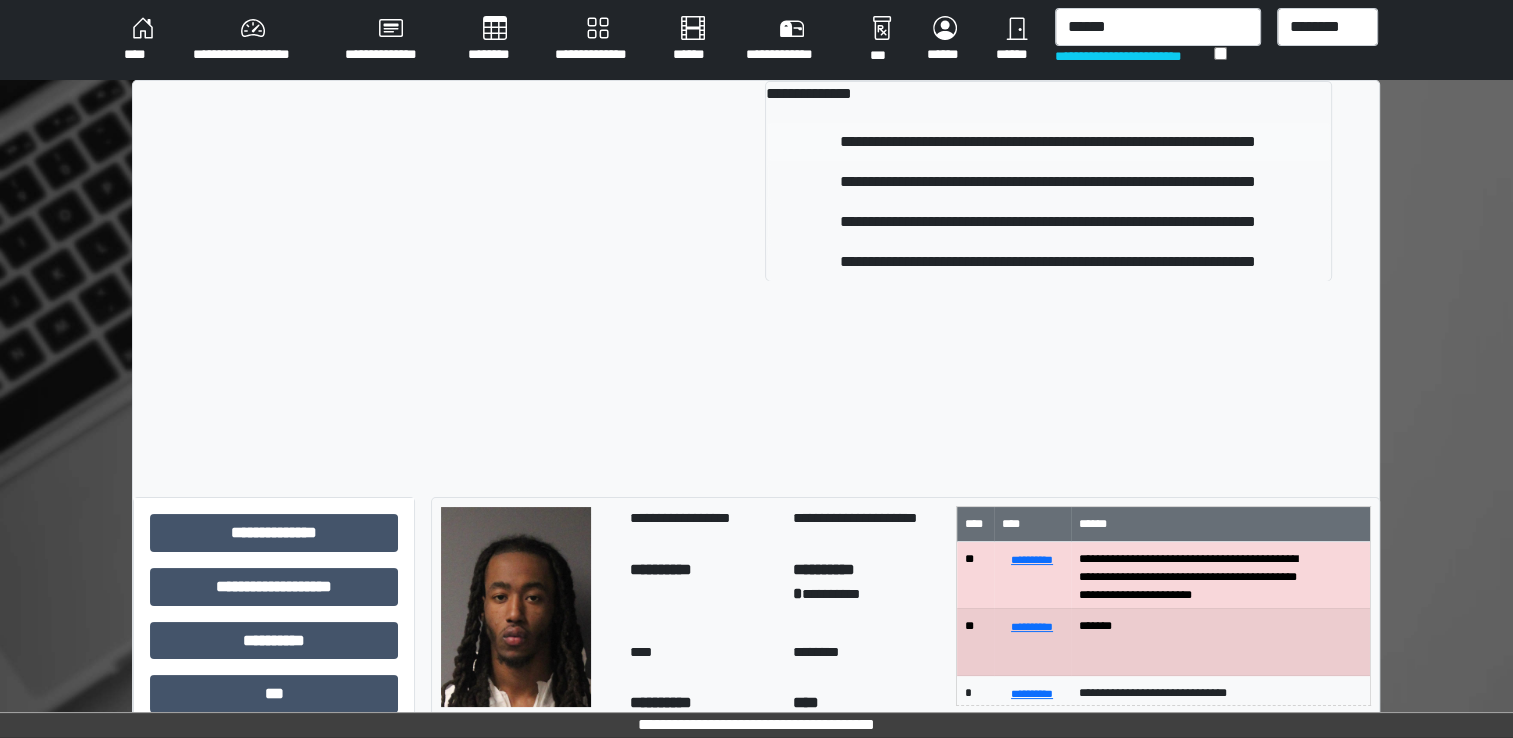 type 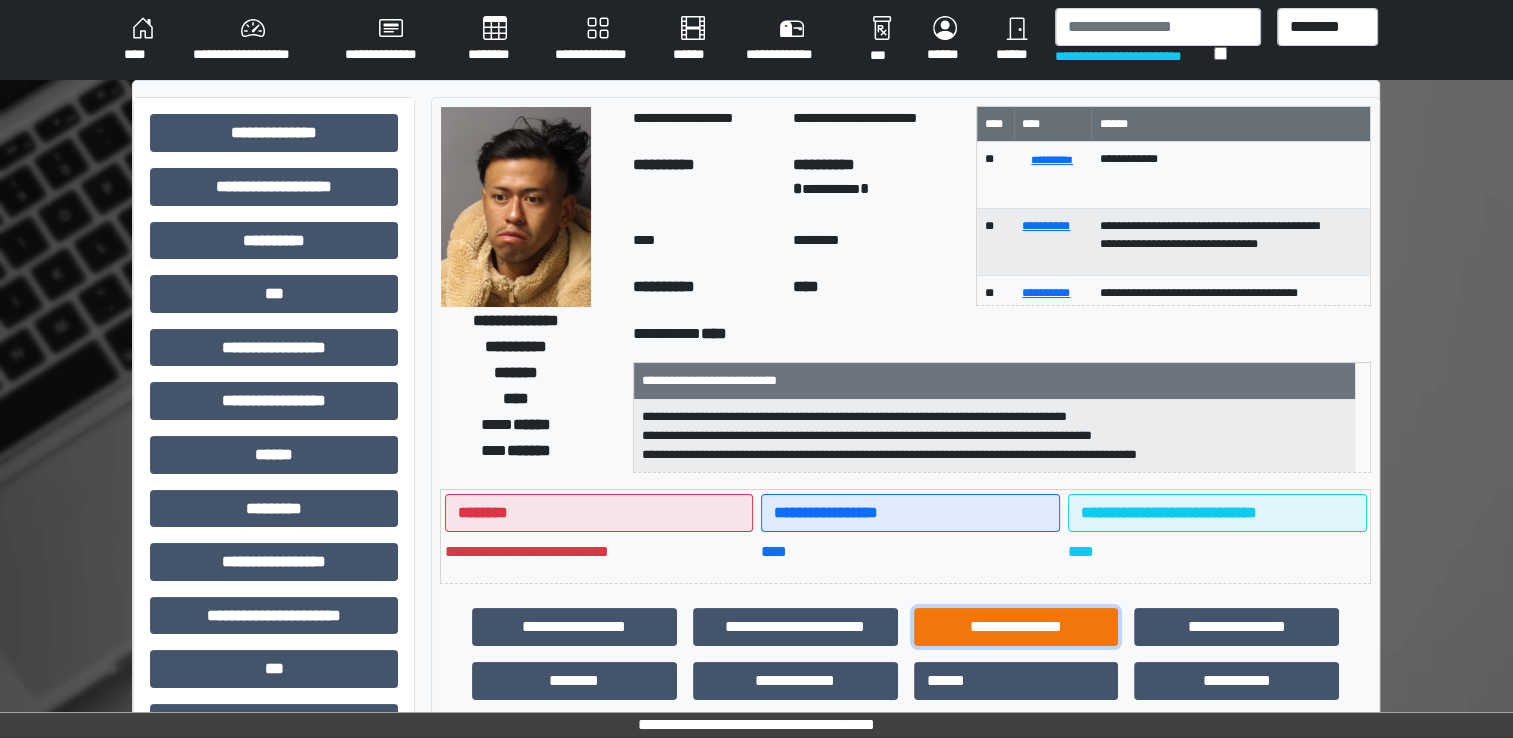 click on "**********" at bounding box center (1016, 627) 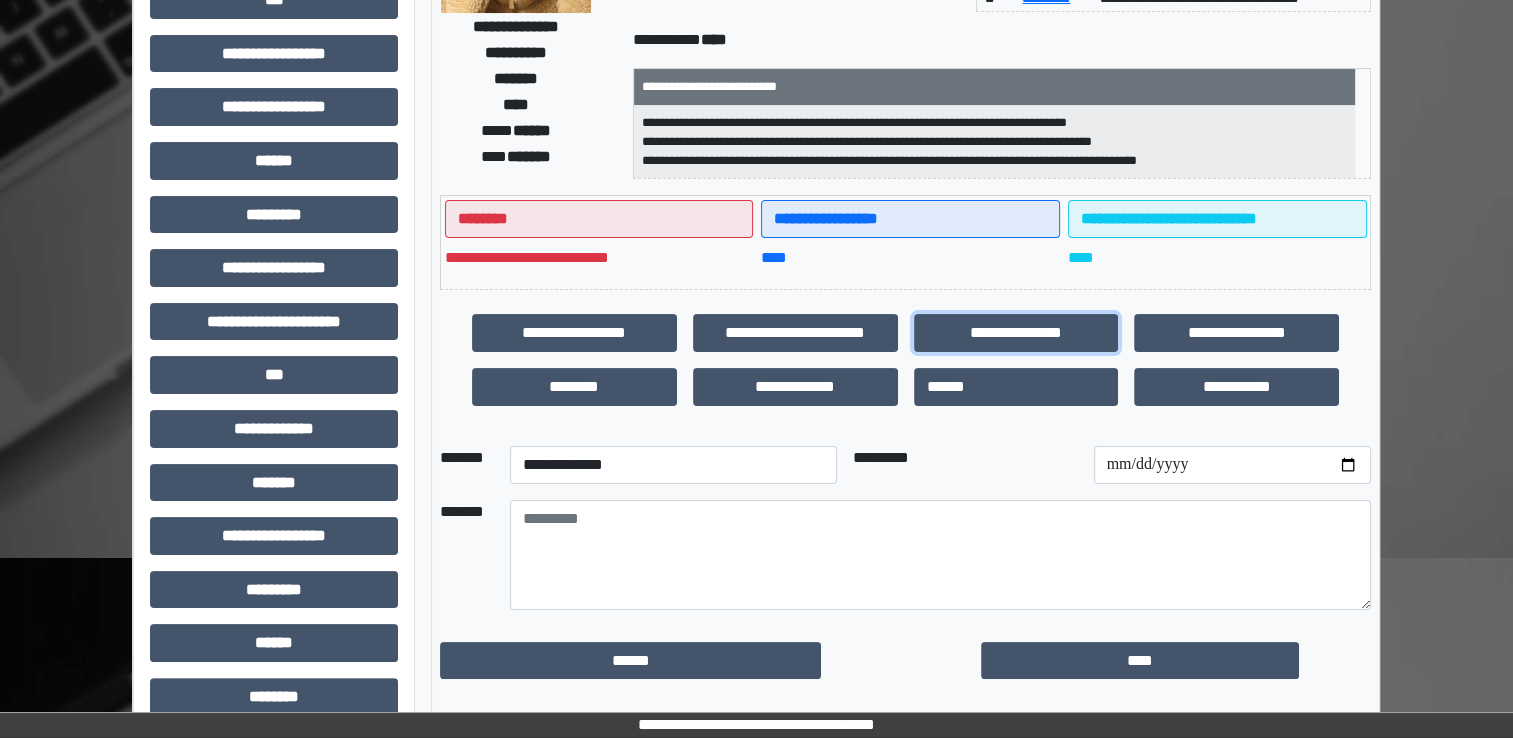 scroll, scrollTop: 428, scrollLeft: 0, axis: vertical 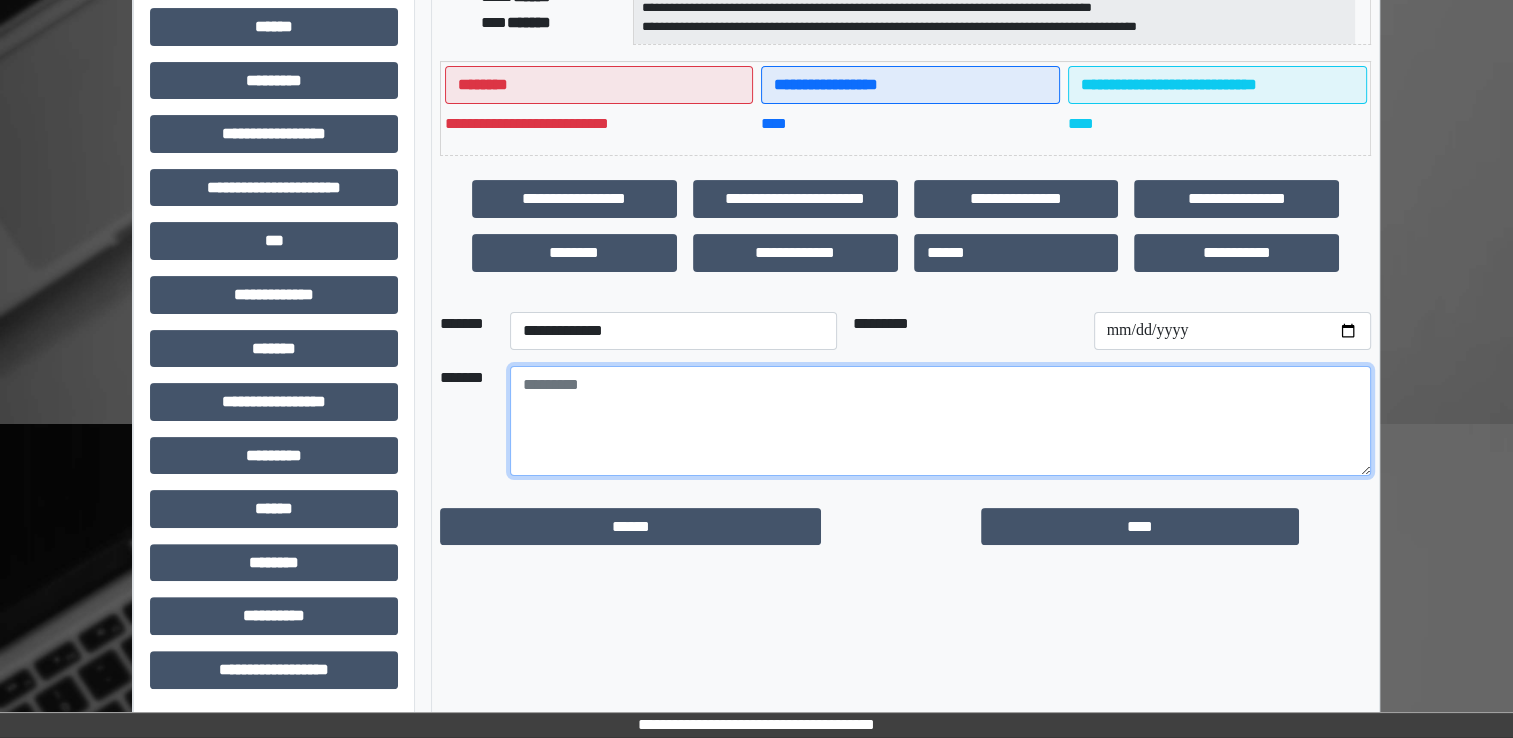 click at bounding box center [940, 421] 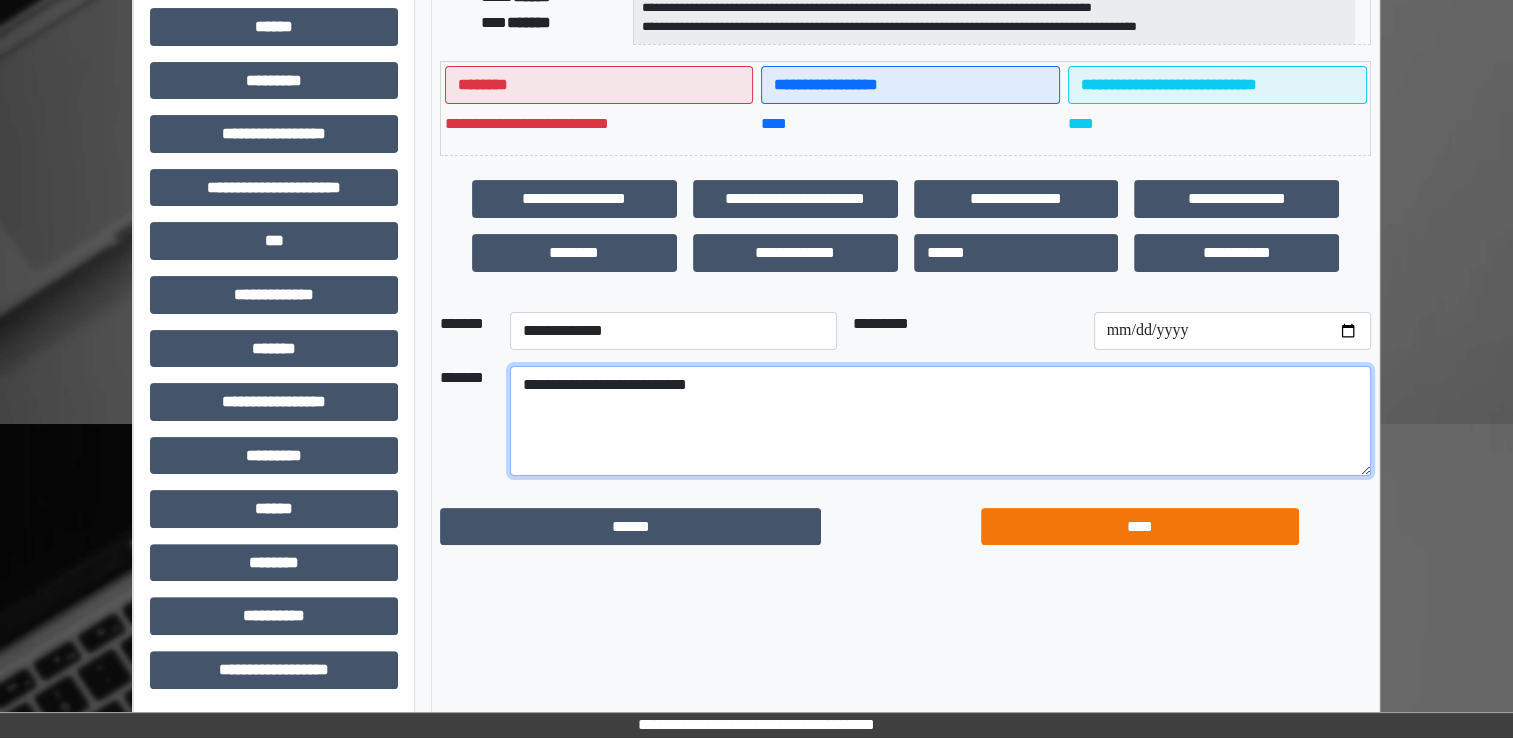 type on "**********" 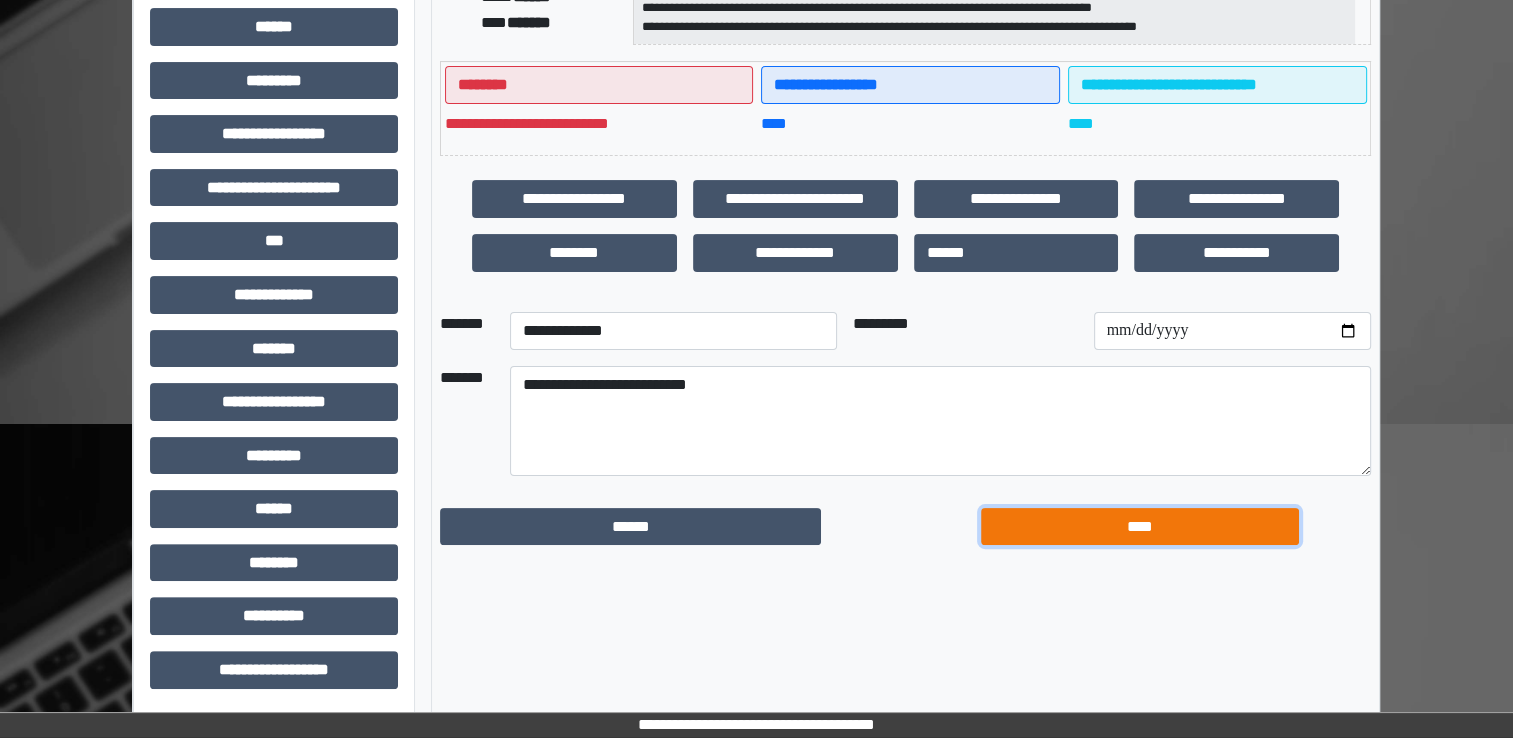 click on "****" at bounding box center [1140, 527] 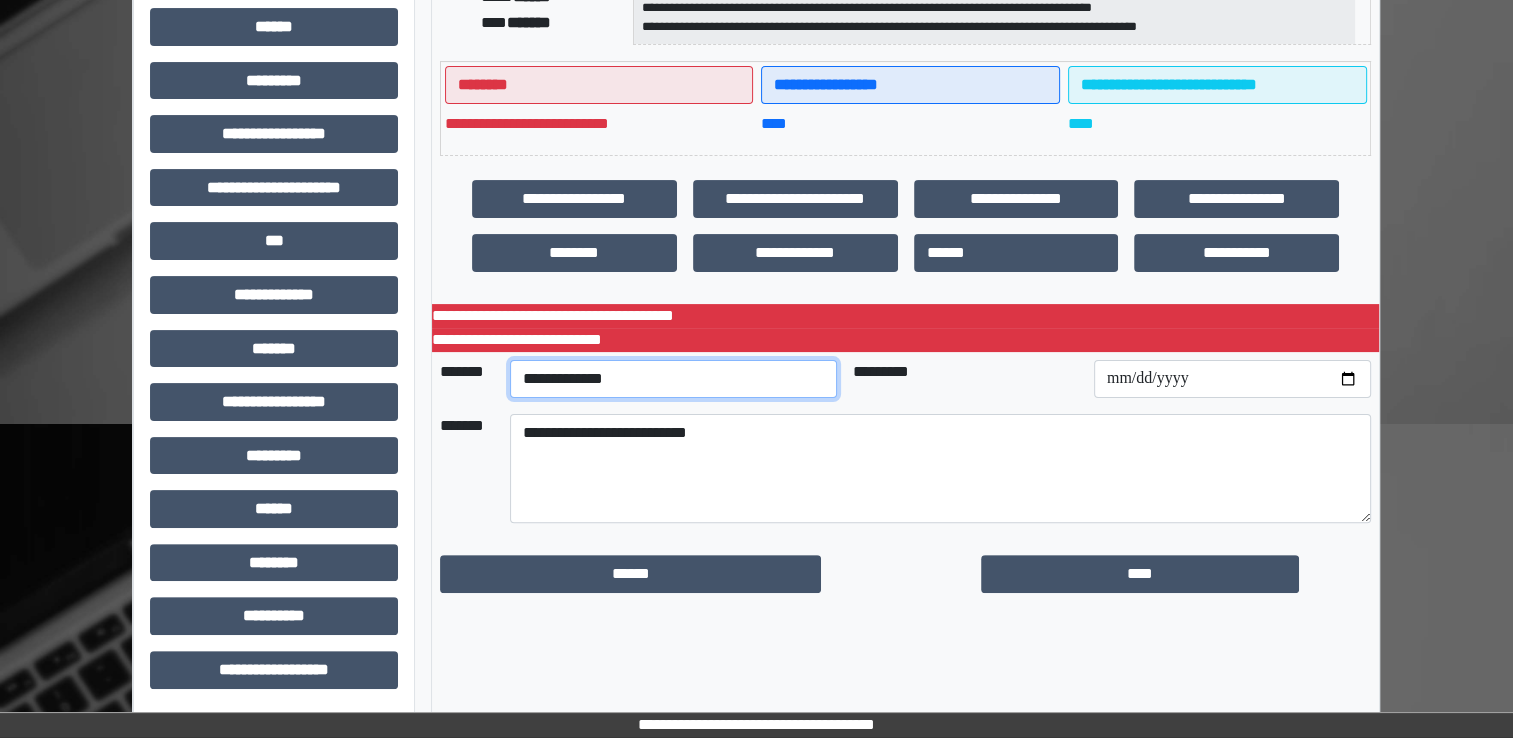 click on "**********" at bounding box center [673, 379] 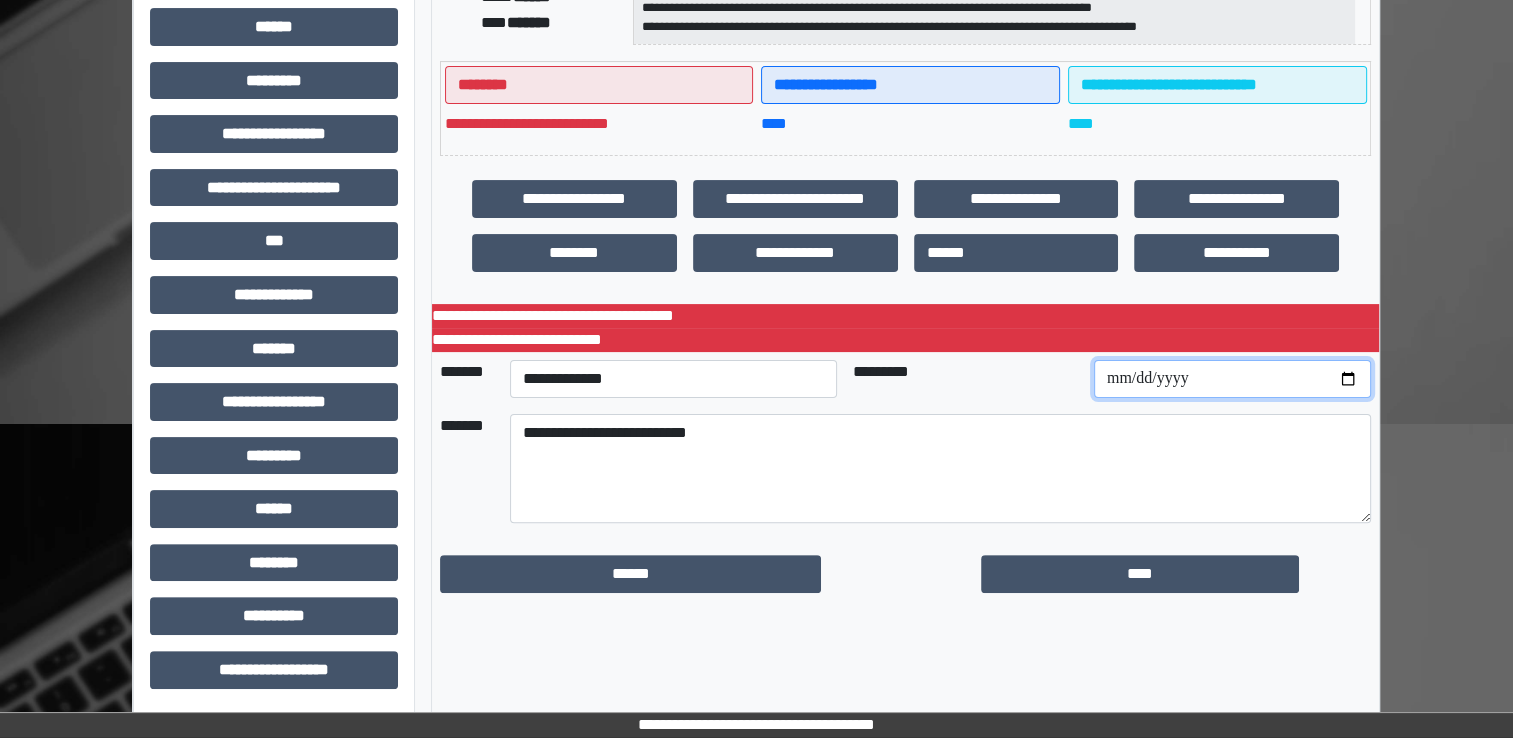 click at bounding box center (1232, 379) 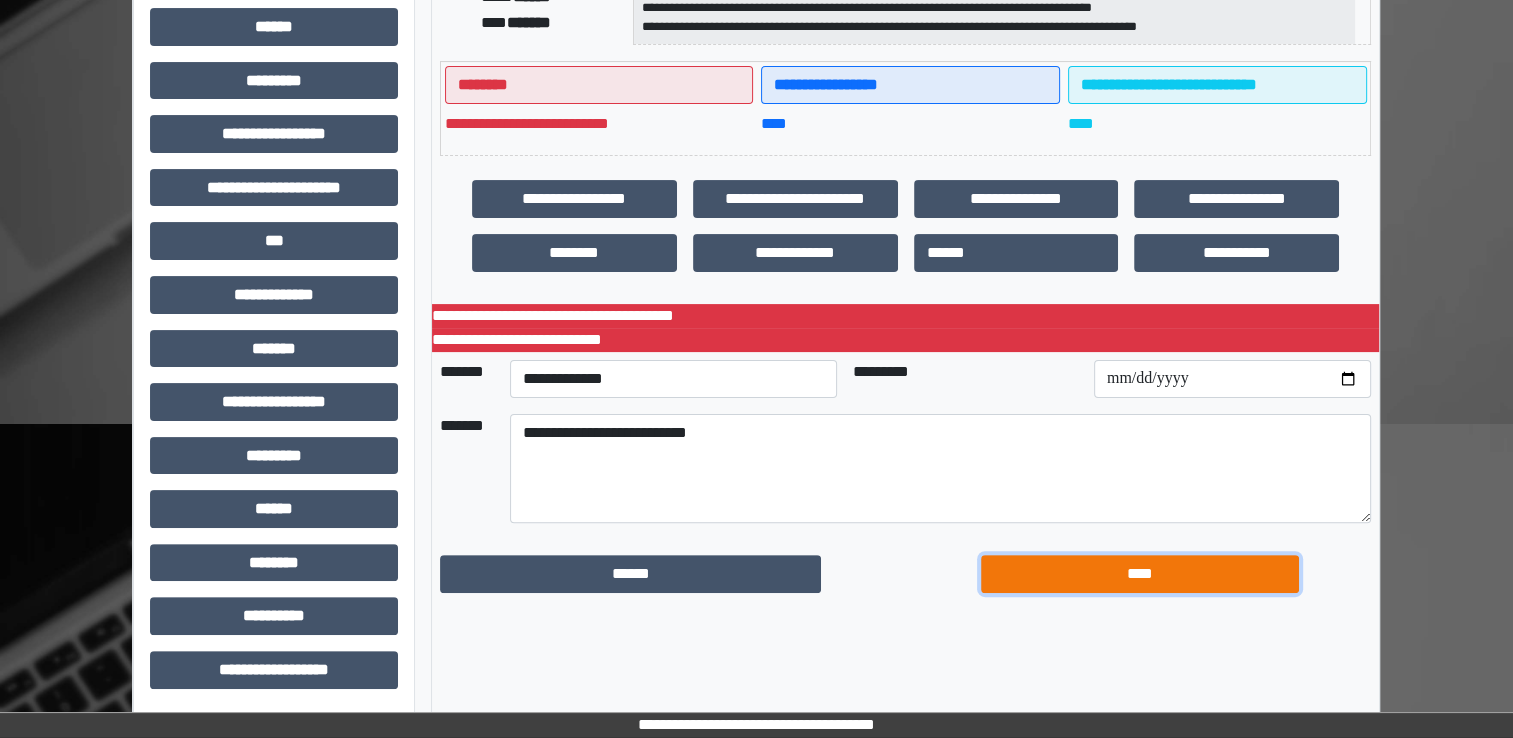 click on "****" at bounding box center [1140, 574] 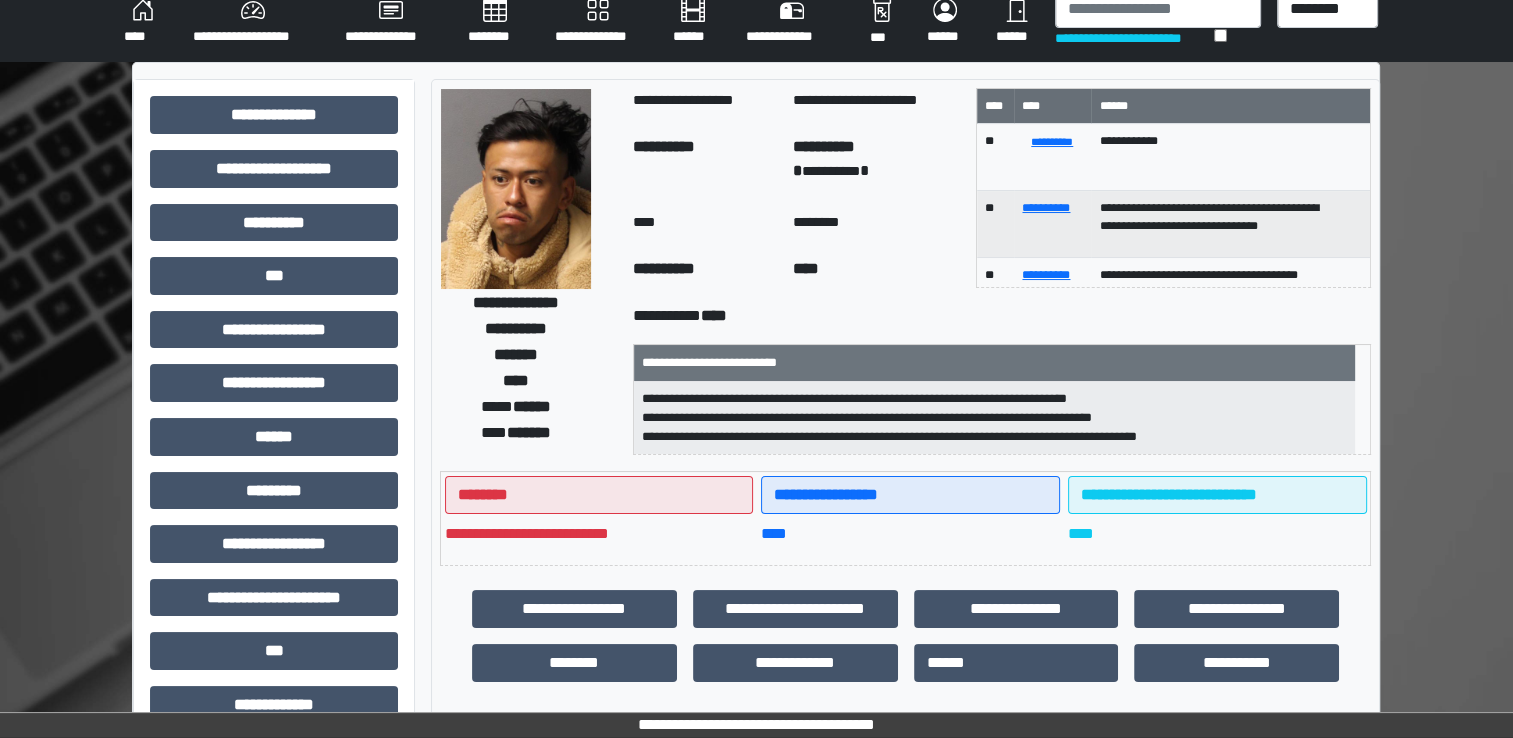 scroll, scrollTop: 0, scrollLeft: 0, axis: both 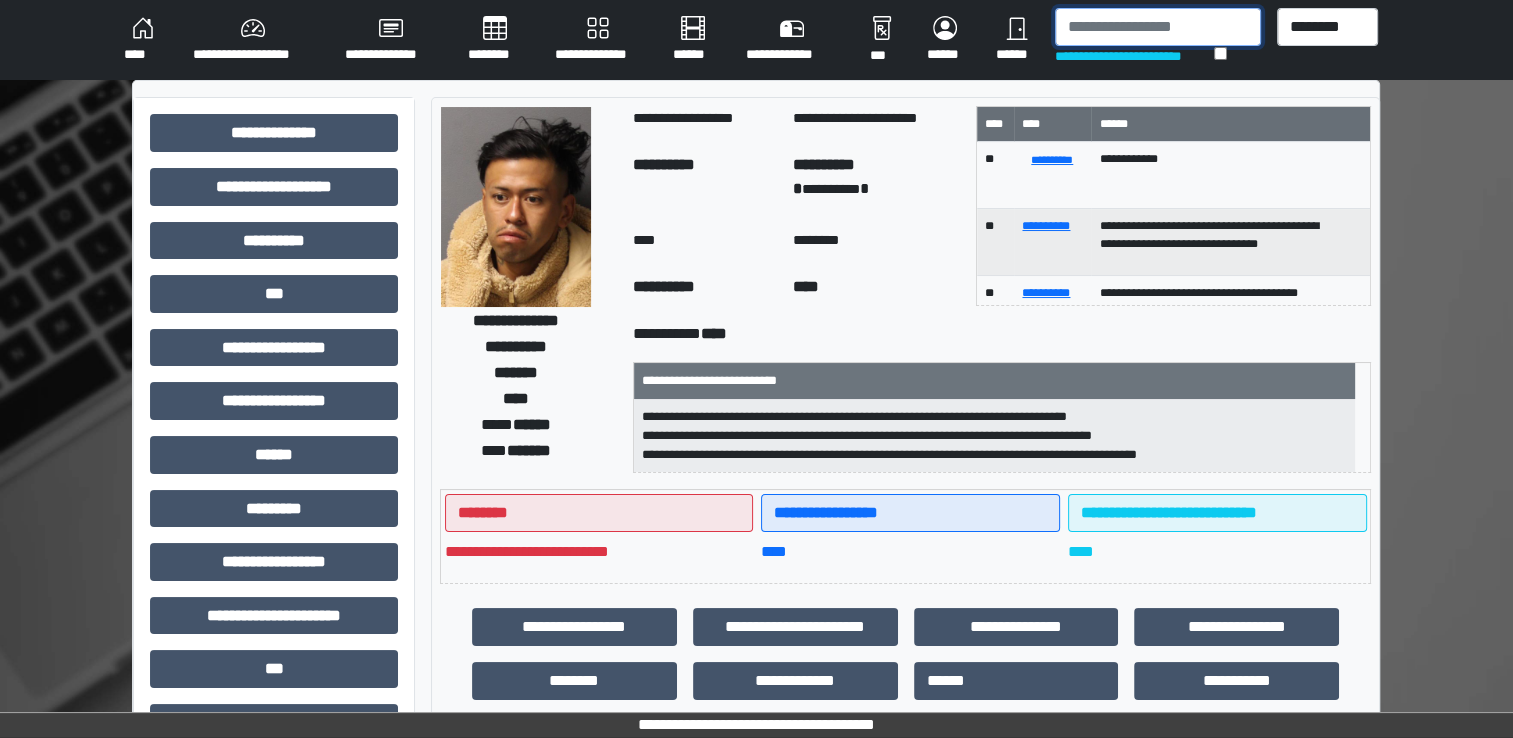 click at bounding box center (1158, 27) 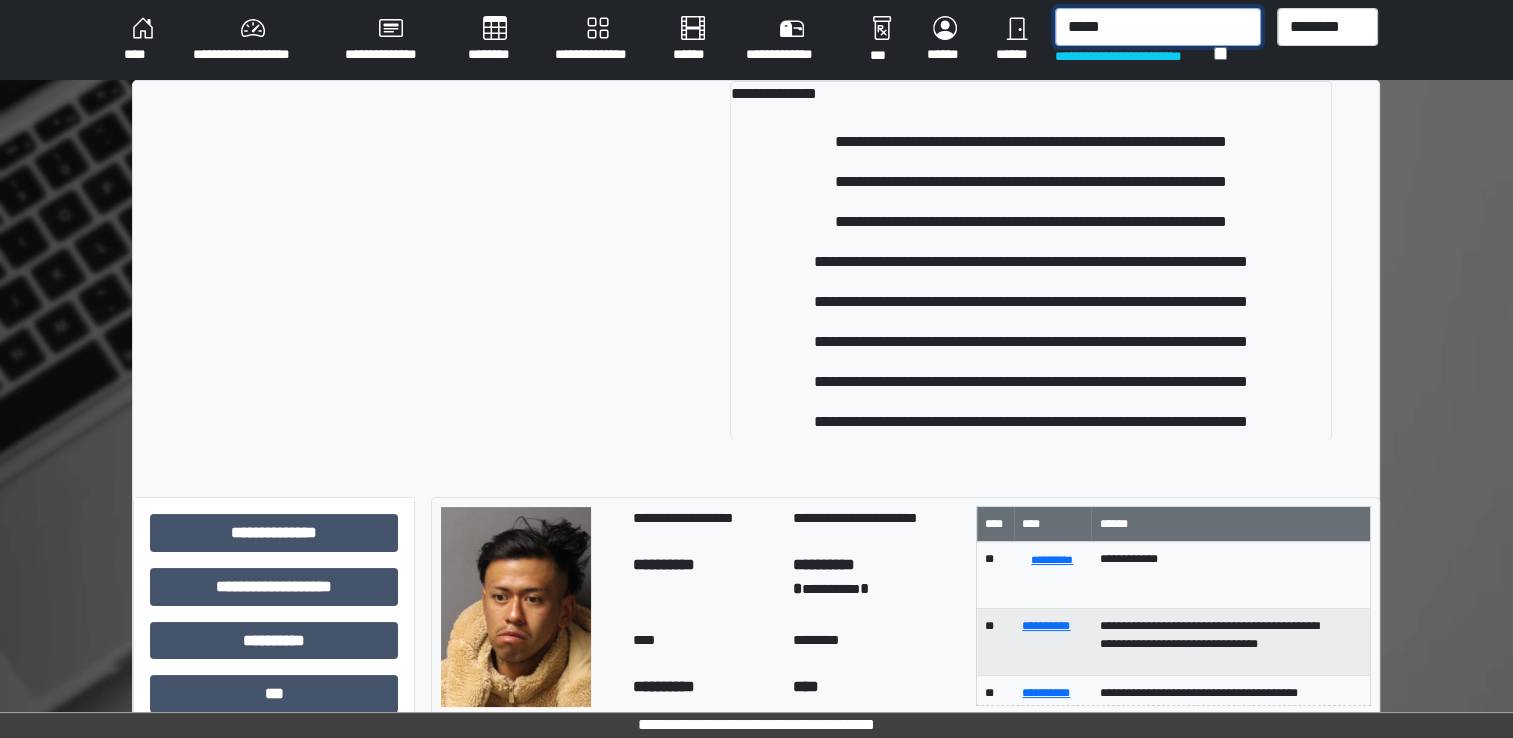 type on "*****" 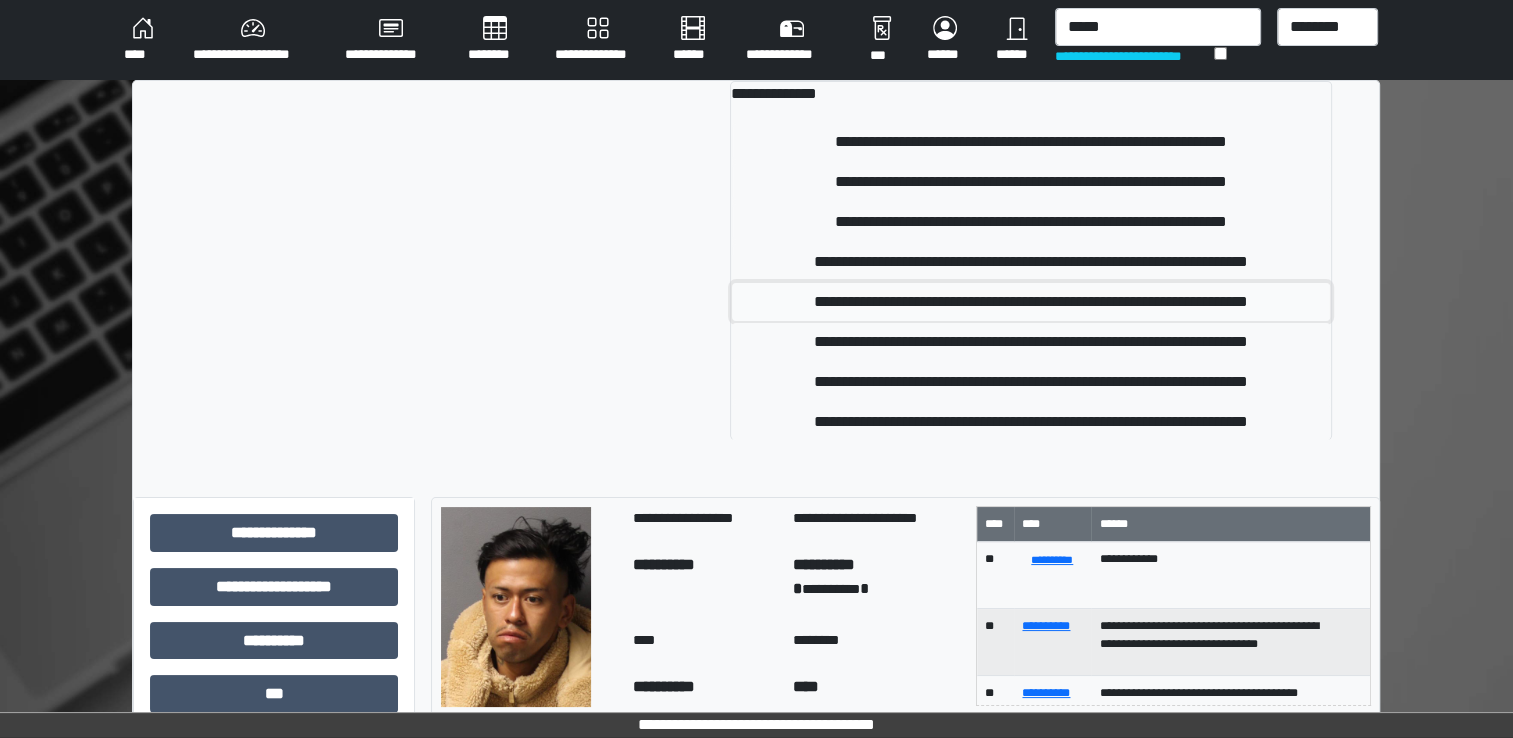 click on "**********" at bounding box center [1031, 302] 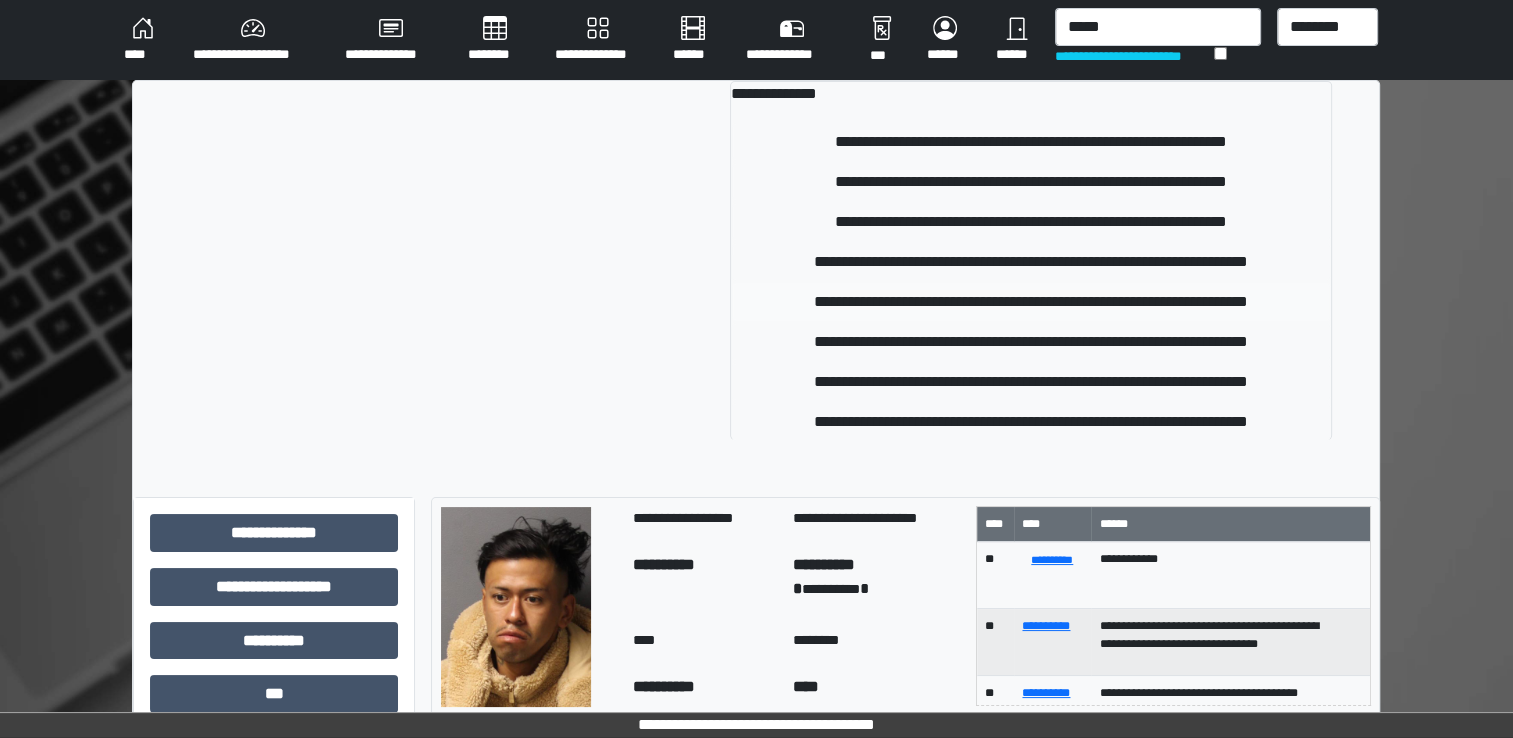 type 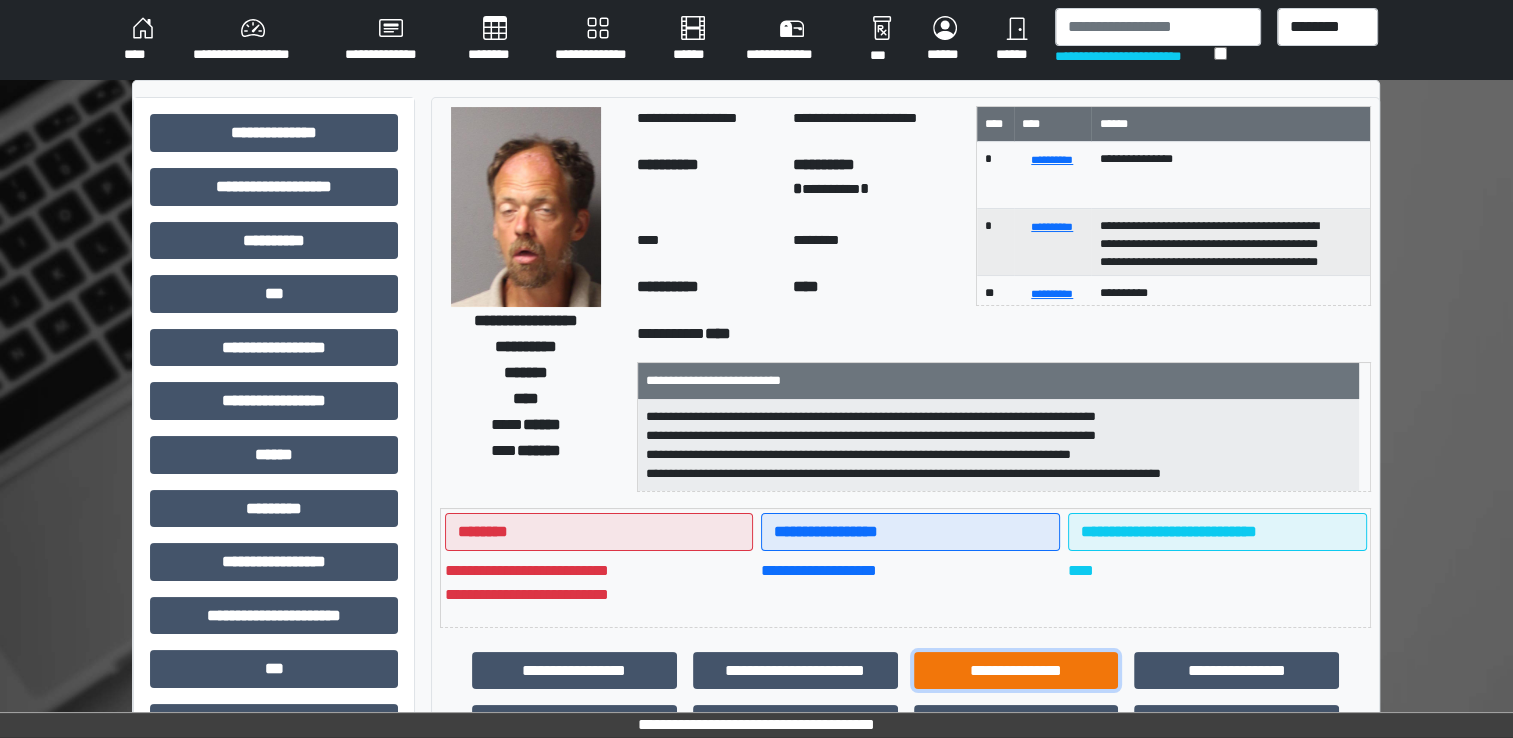 click on "**********" at bounding box center [1016, 671] 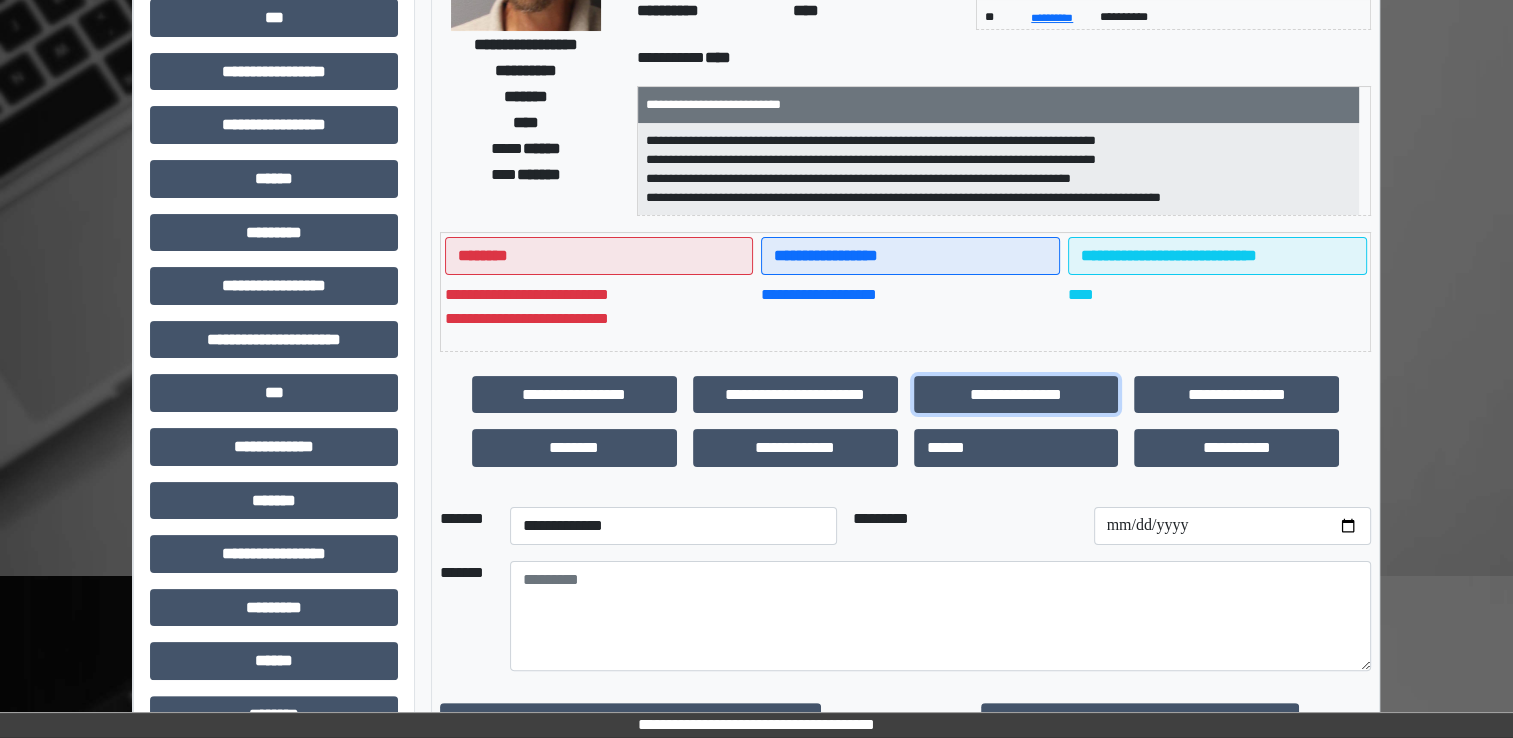 scroll, scrollTop: 400, scrollLeft: 0, axis: vertical 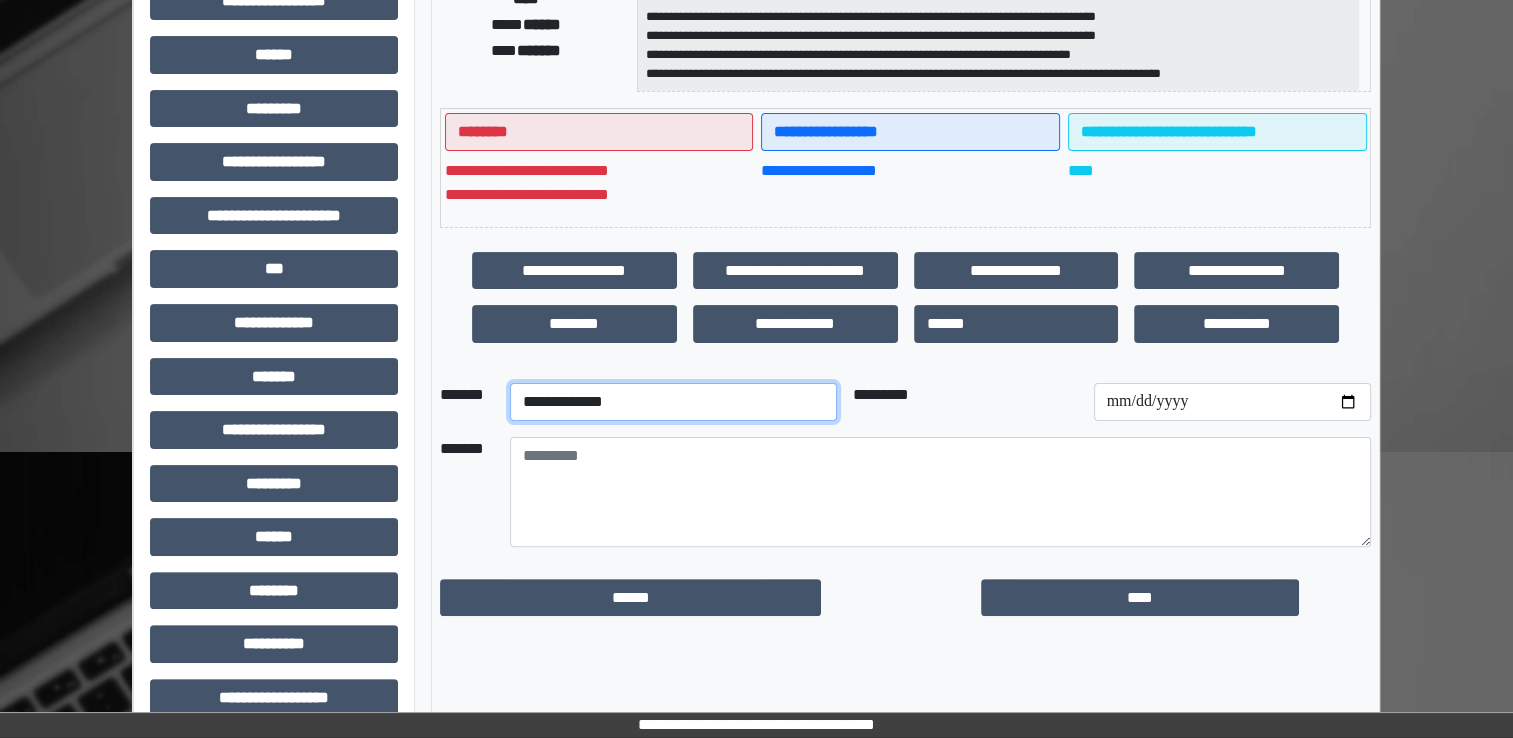 click on "**********" at bounding box center (673, 402) 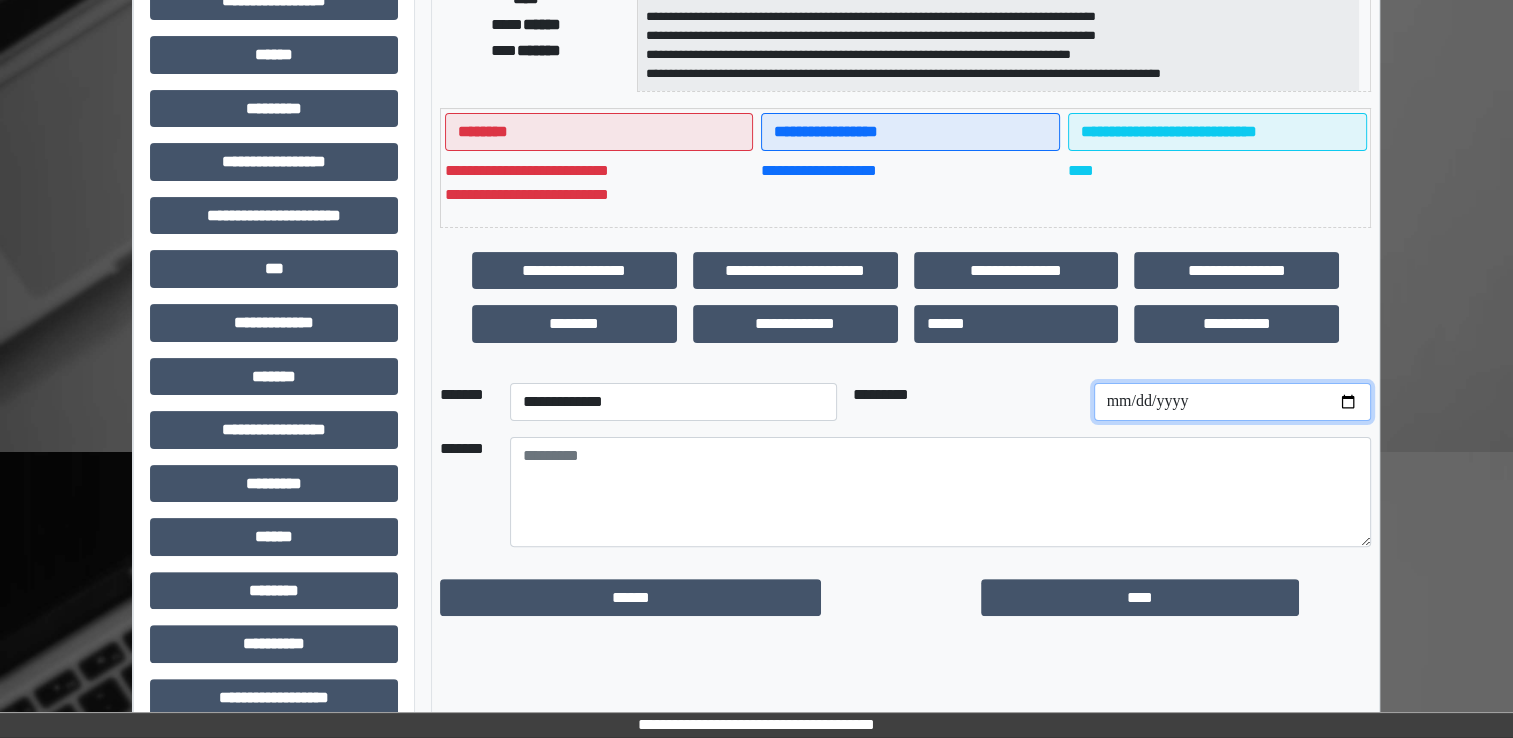 click at bounding box center (1232, 402) 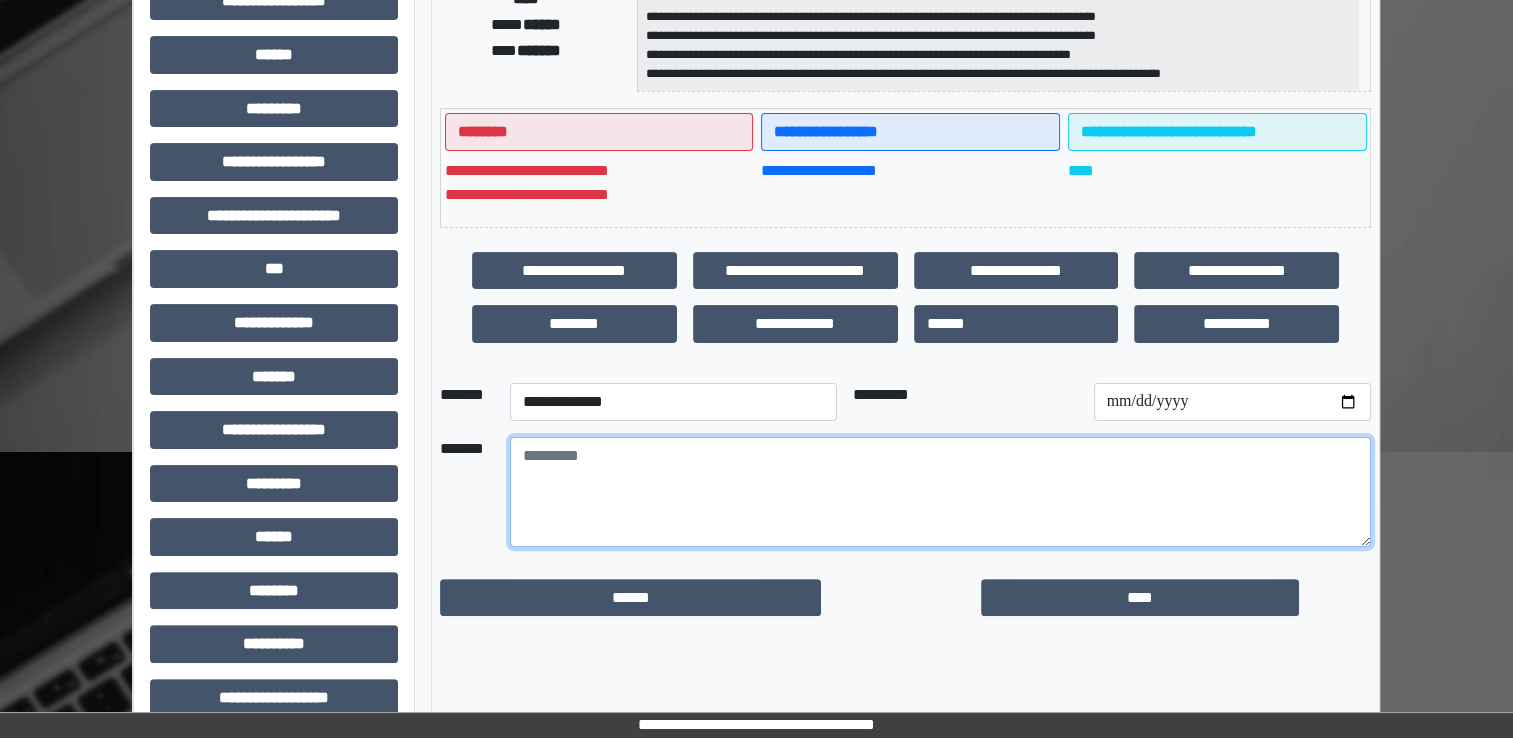 click at bounding box center (940, 492) 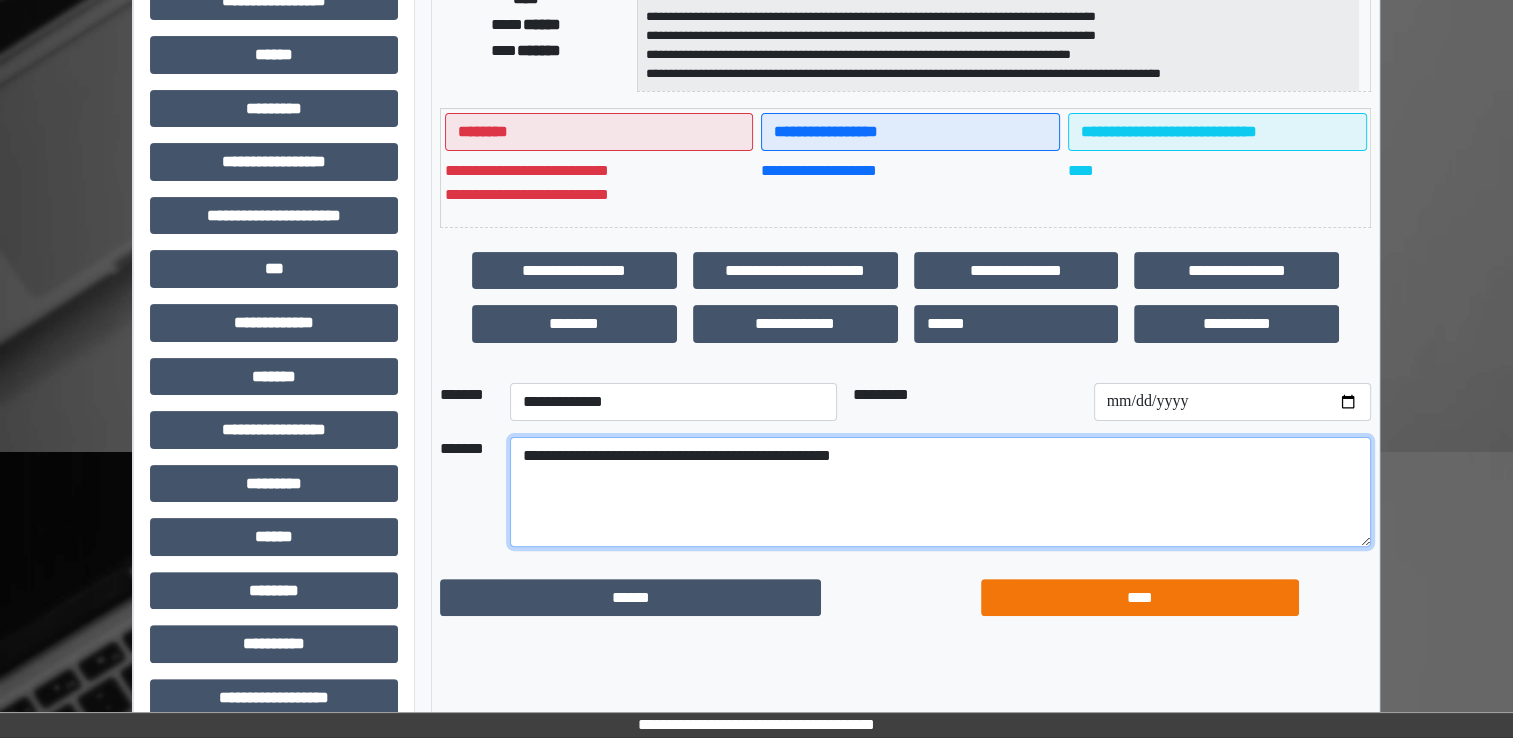 type on "**********" 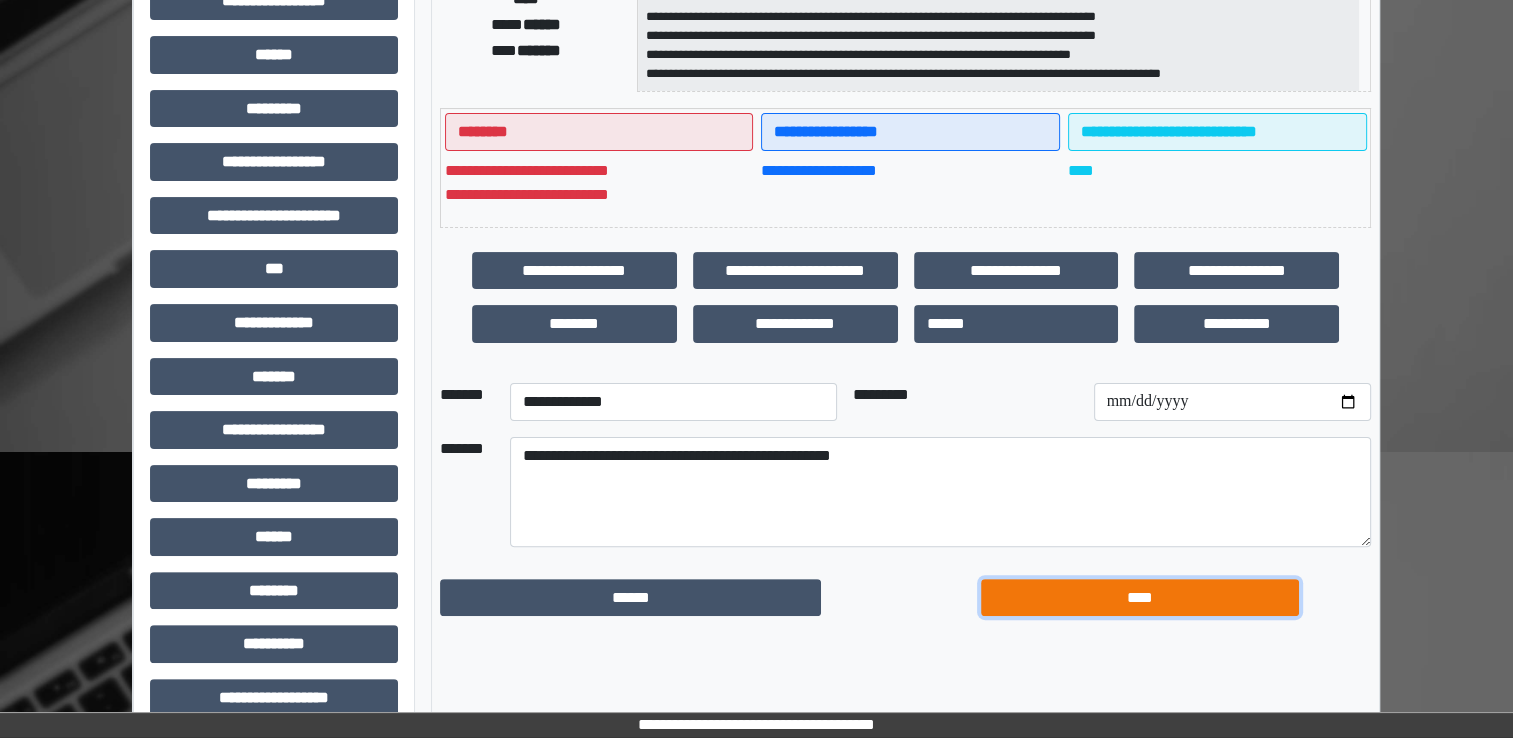 click on "****" at bounding box center (1140, 598) 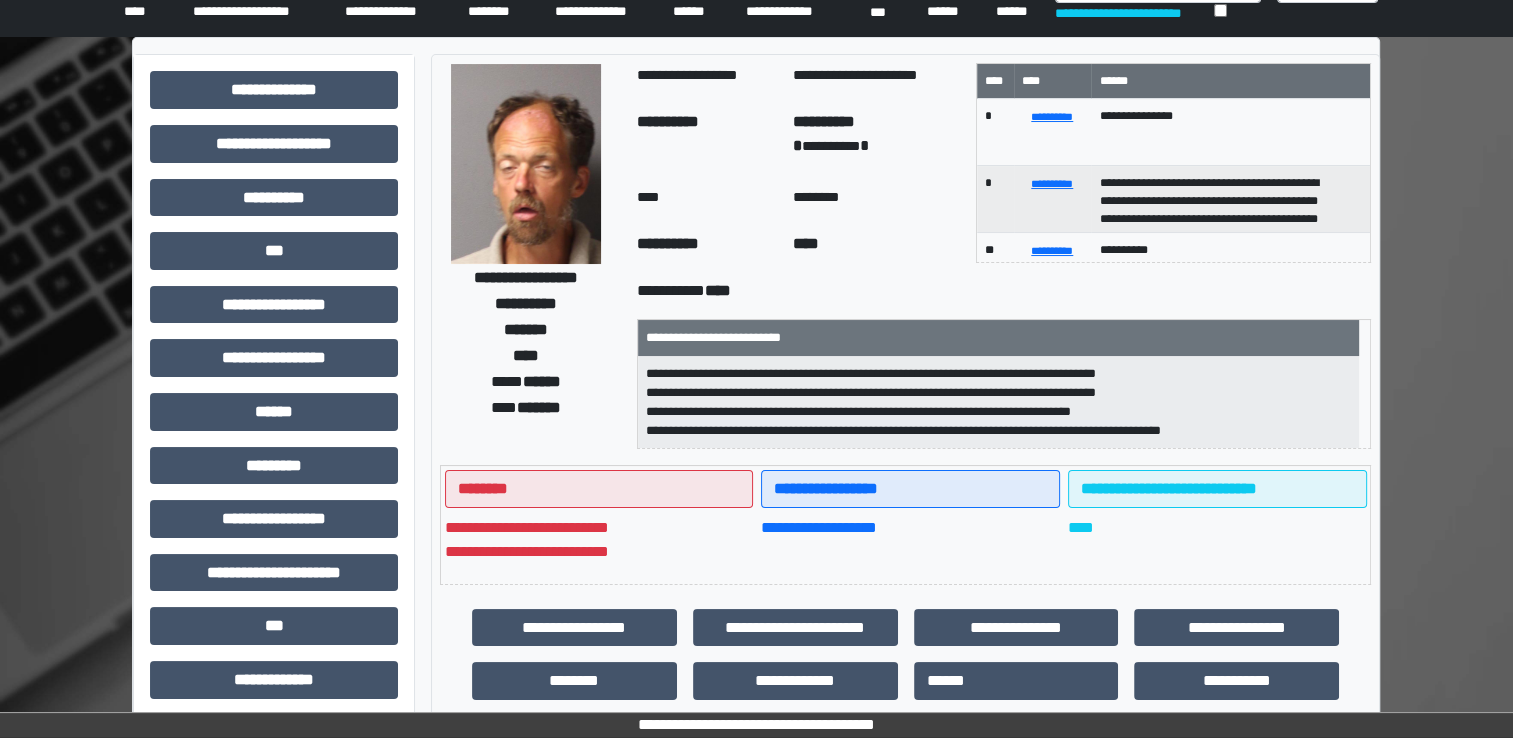 scroll, scrollTop: 0, scrollLeft: 0, axis: both 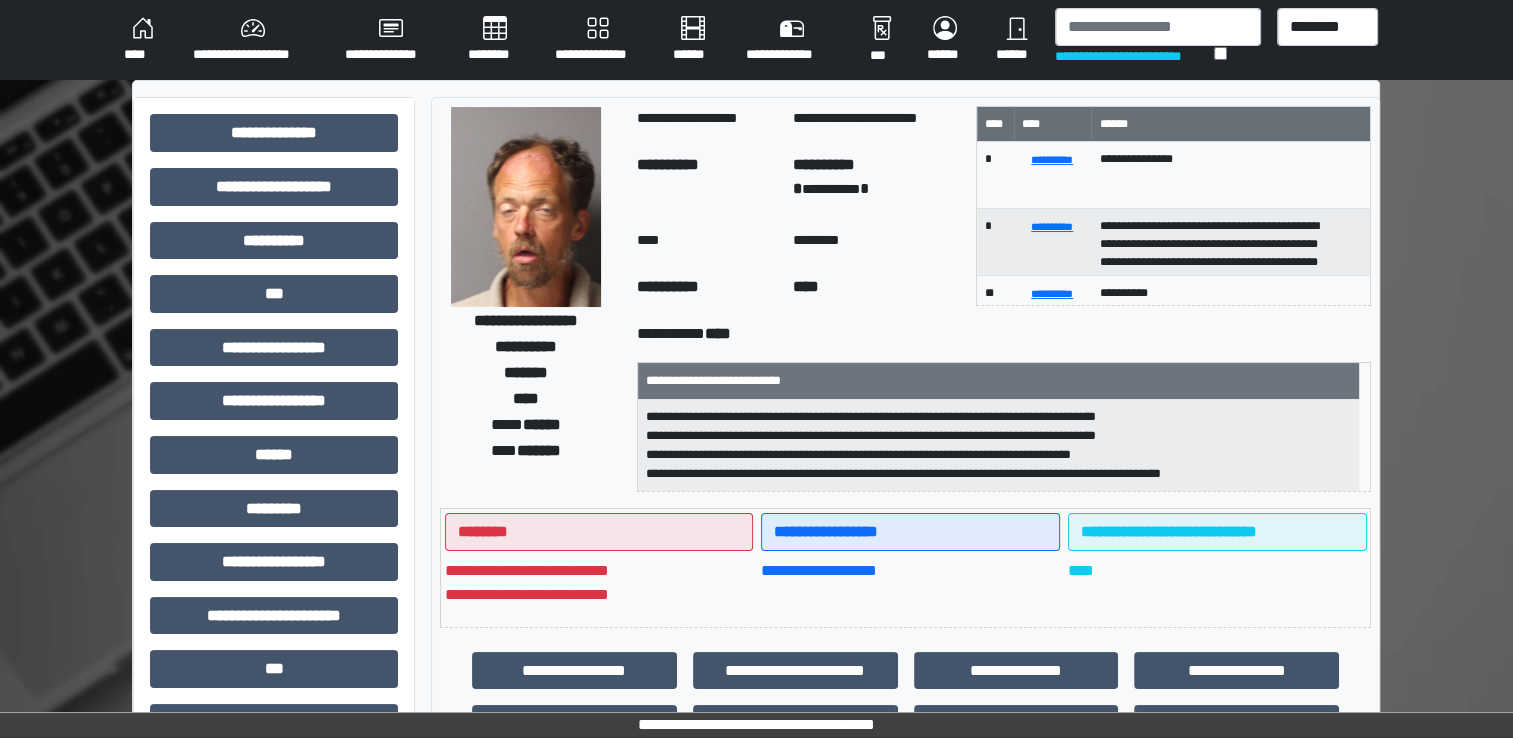 click on "********" at bounding box center [495, 40] 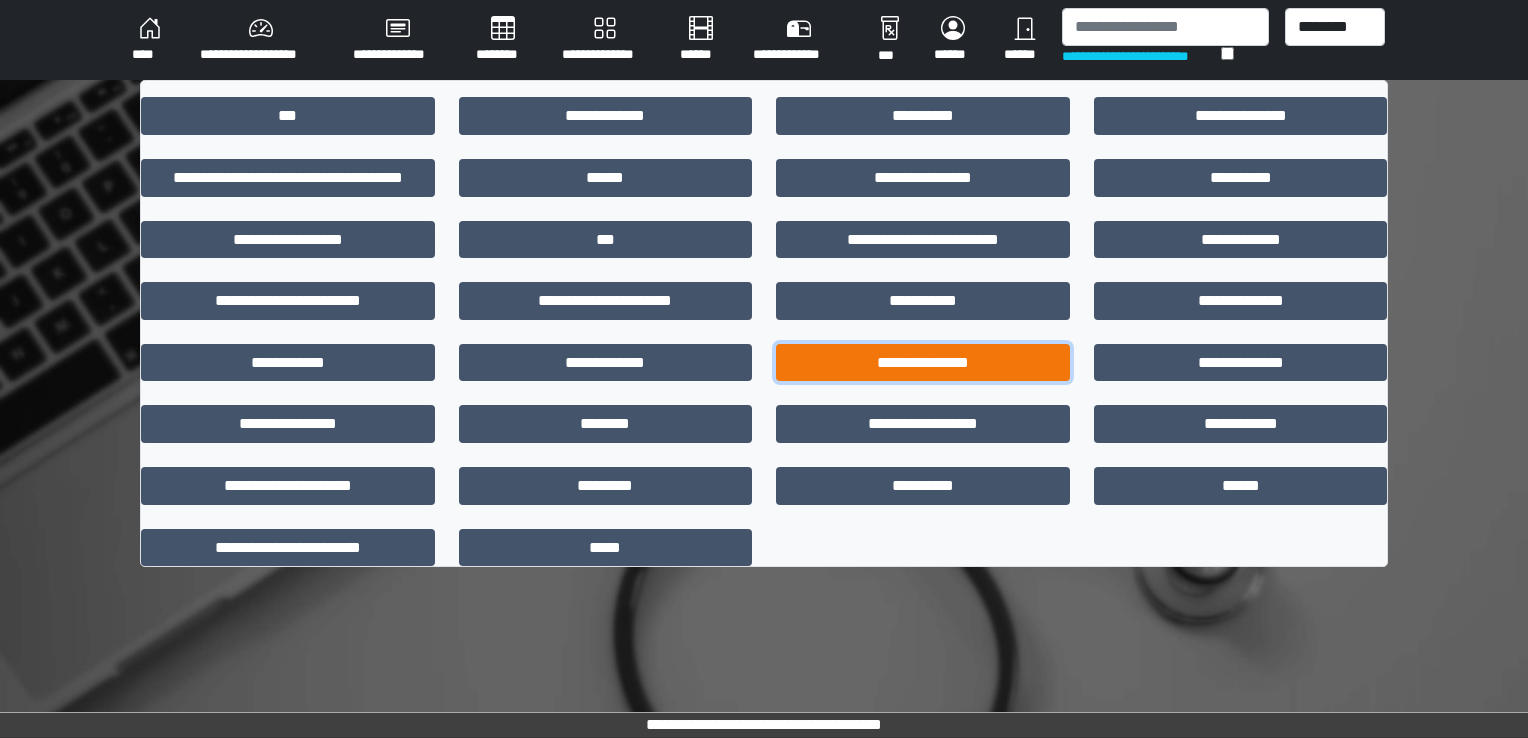 click on "**********" at bounding box center [923, 363] 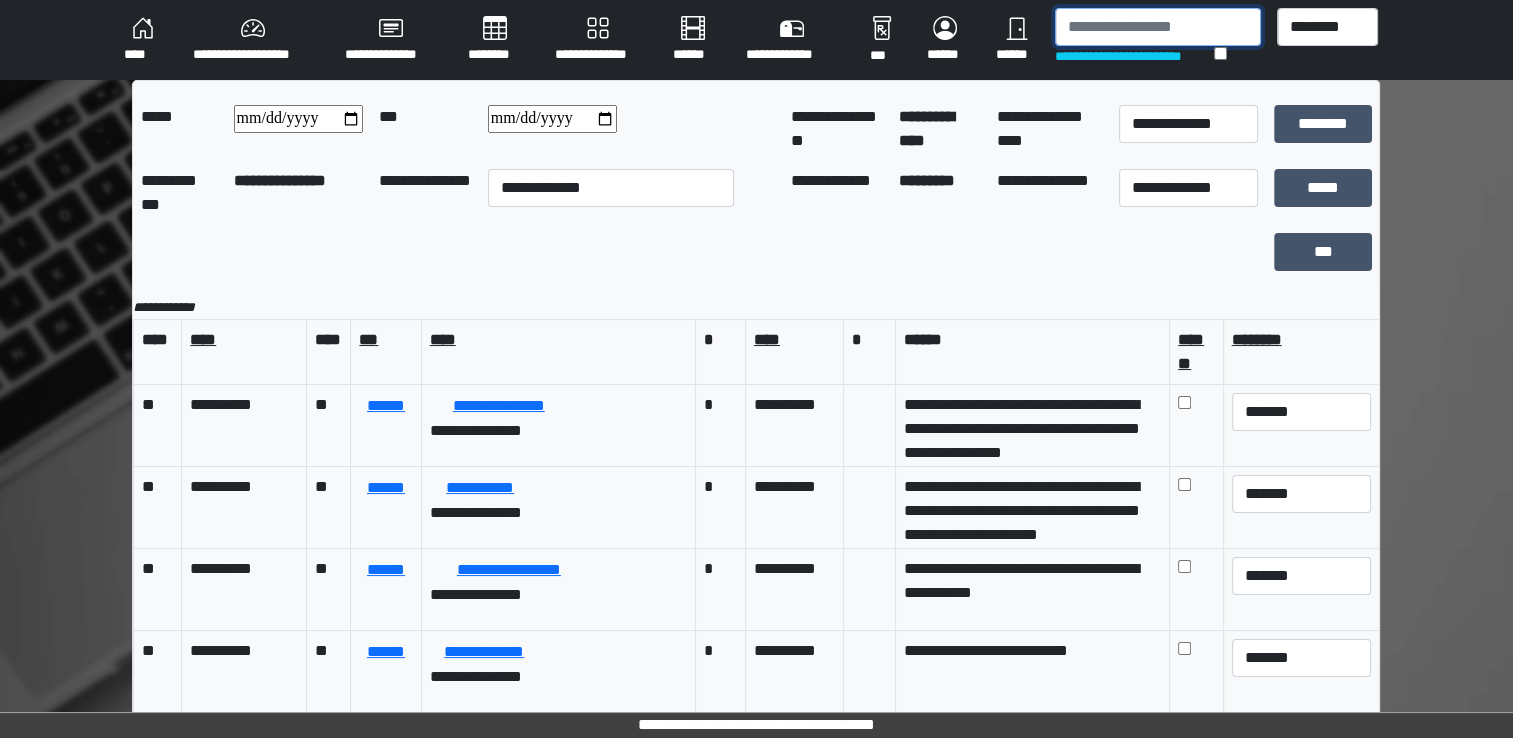 click at bounding box center (1158, 27) 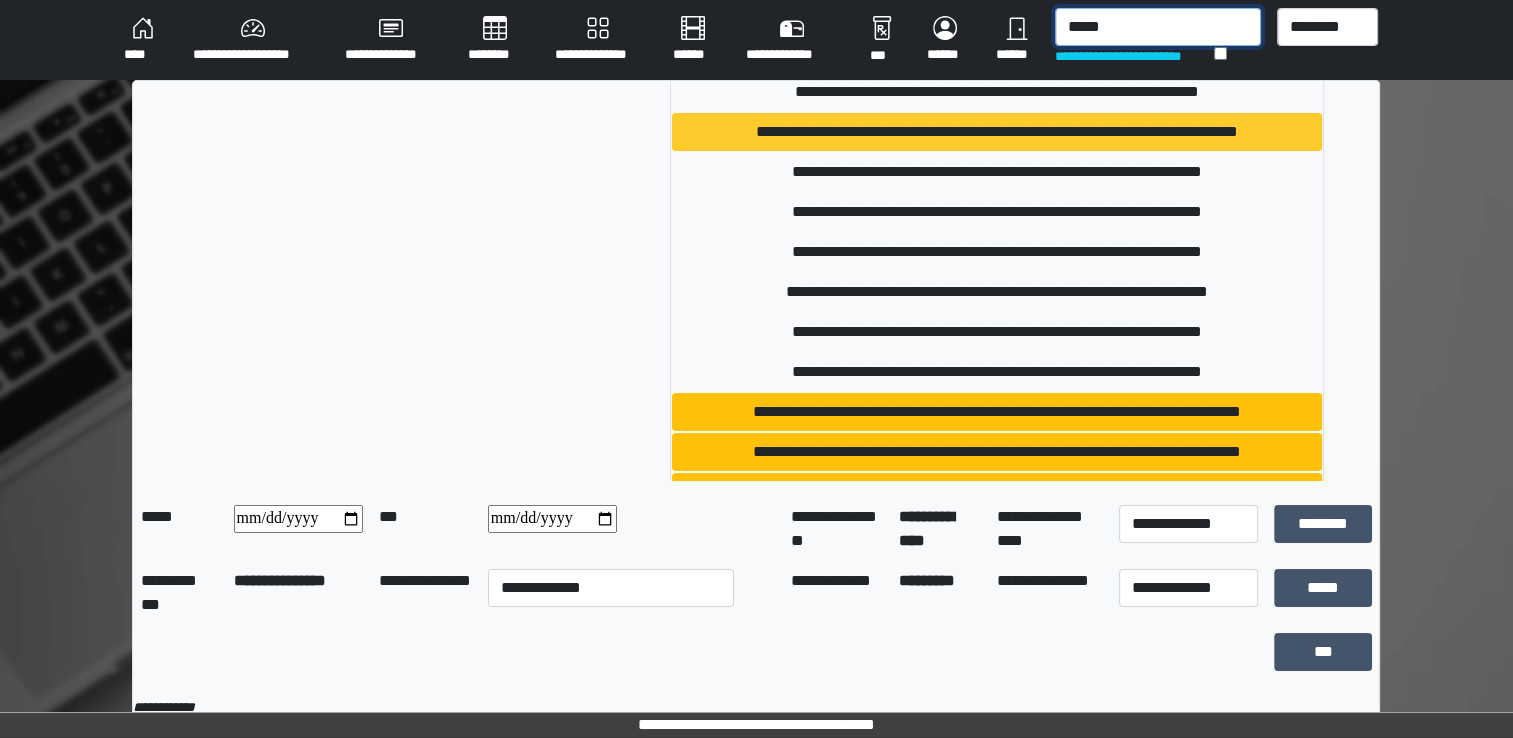 scroll, scrollTop: 500, scrollLeft: 0, axis: vertical 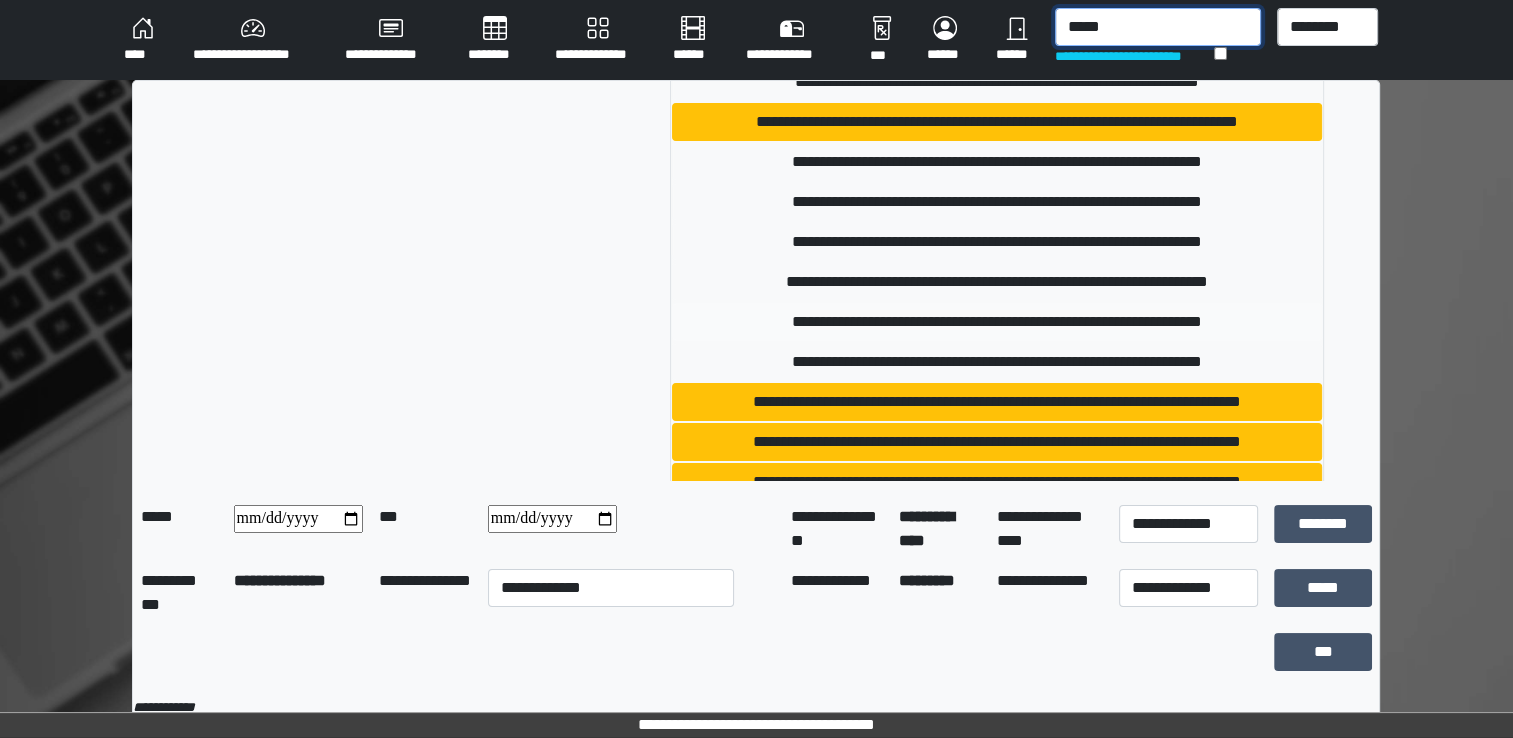 type on "*****" 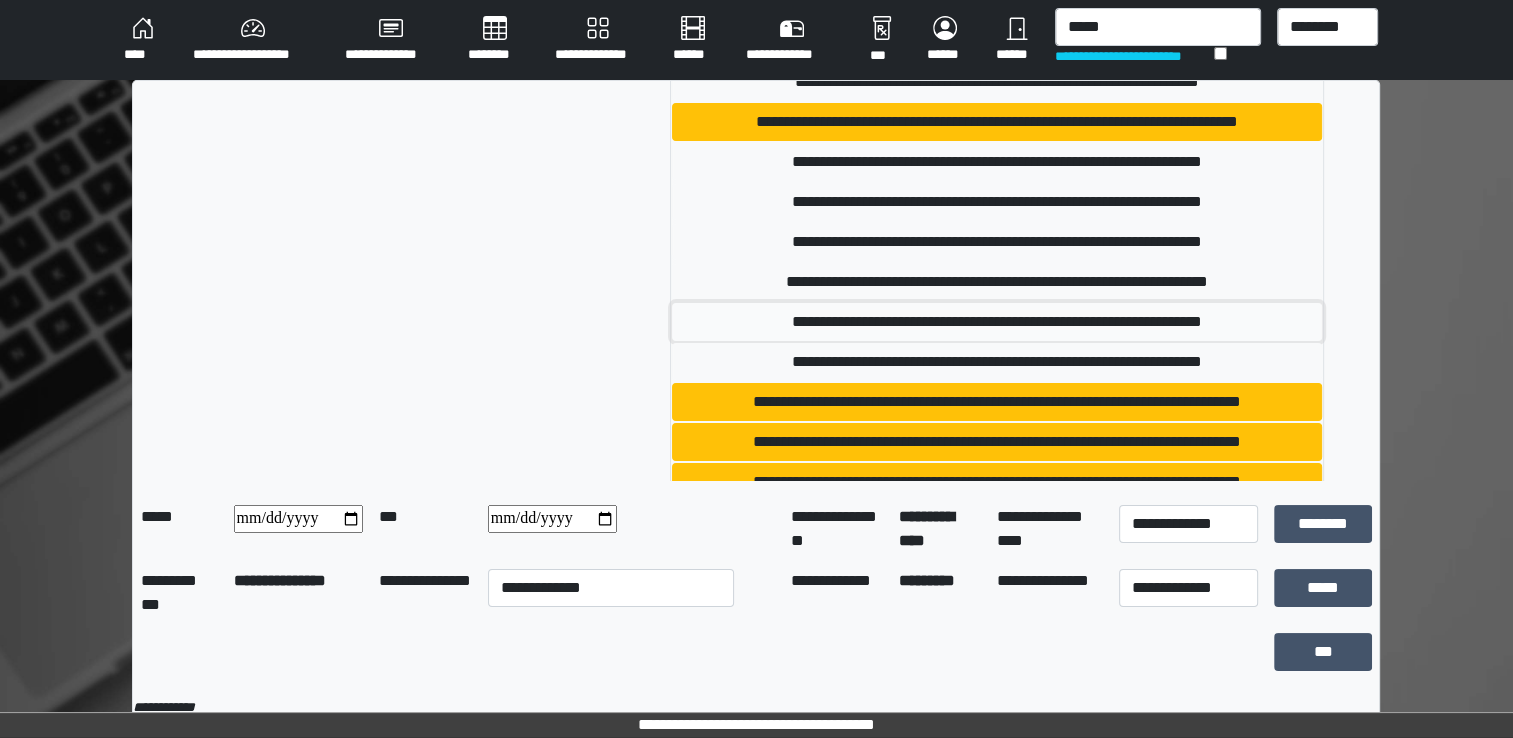 click on "**********" at bounding box center [997, 322] 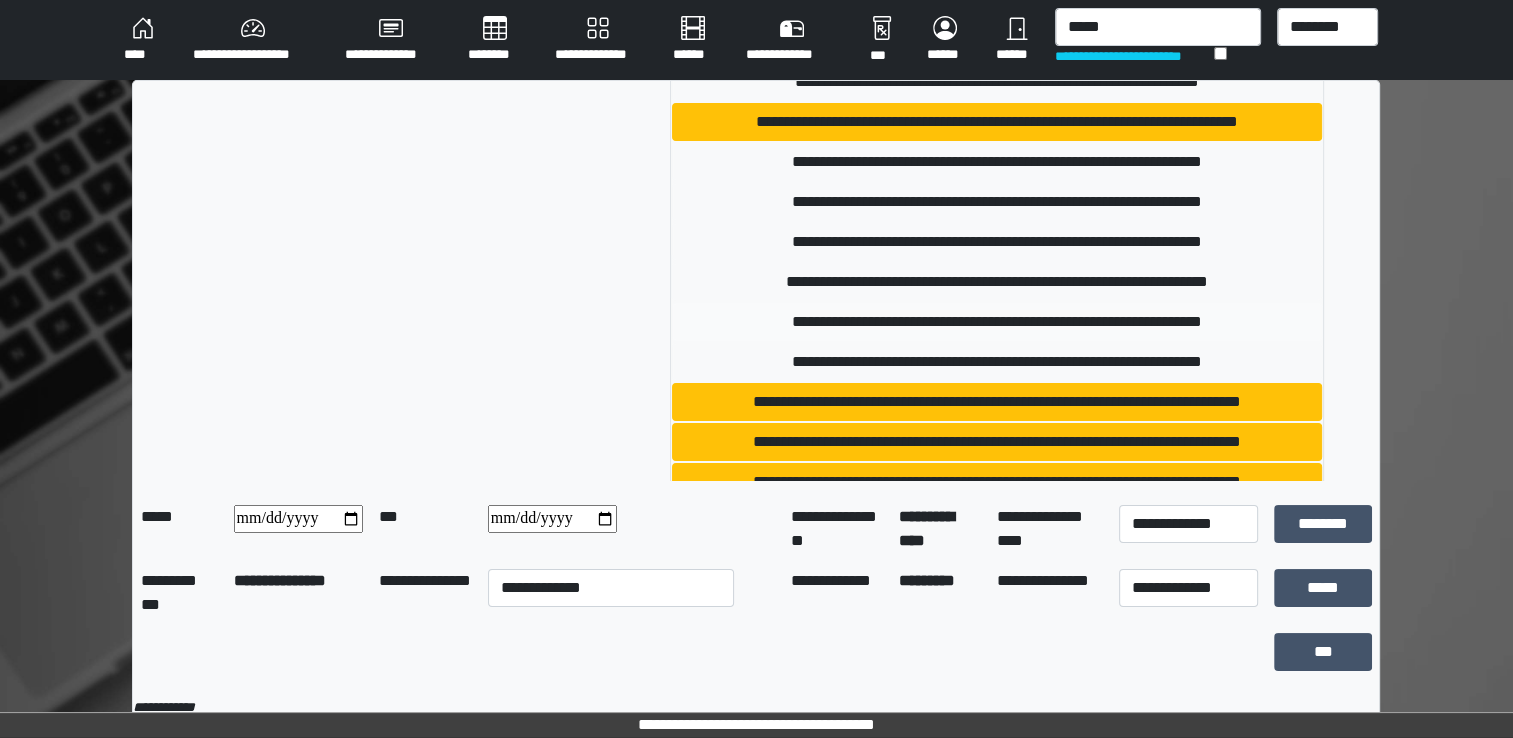 type 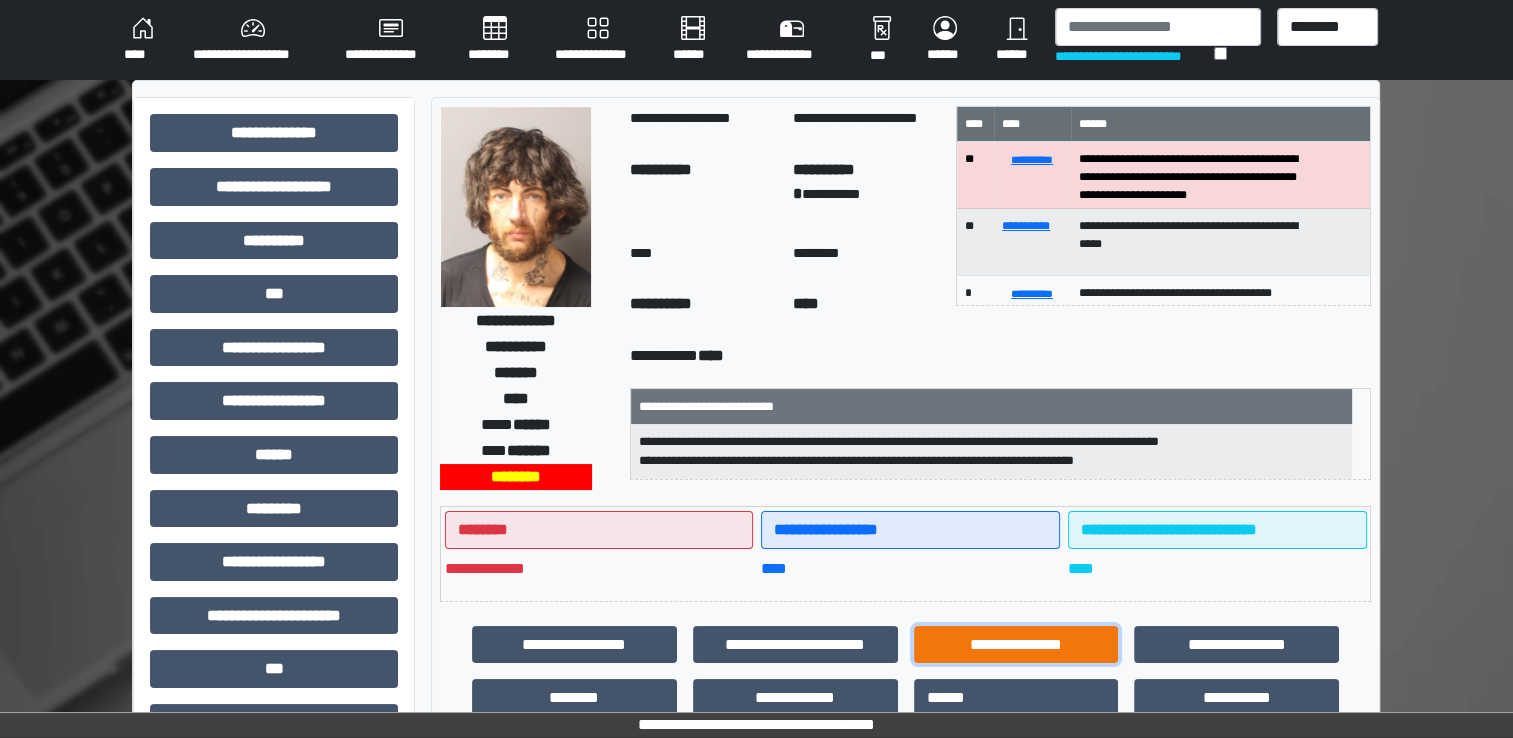 click on "**********" at bounding box center [1016, 645] 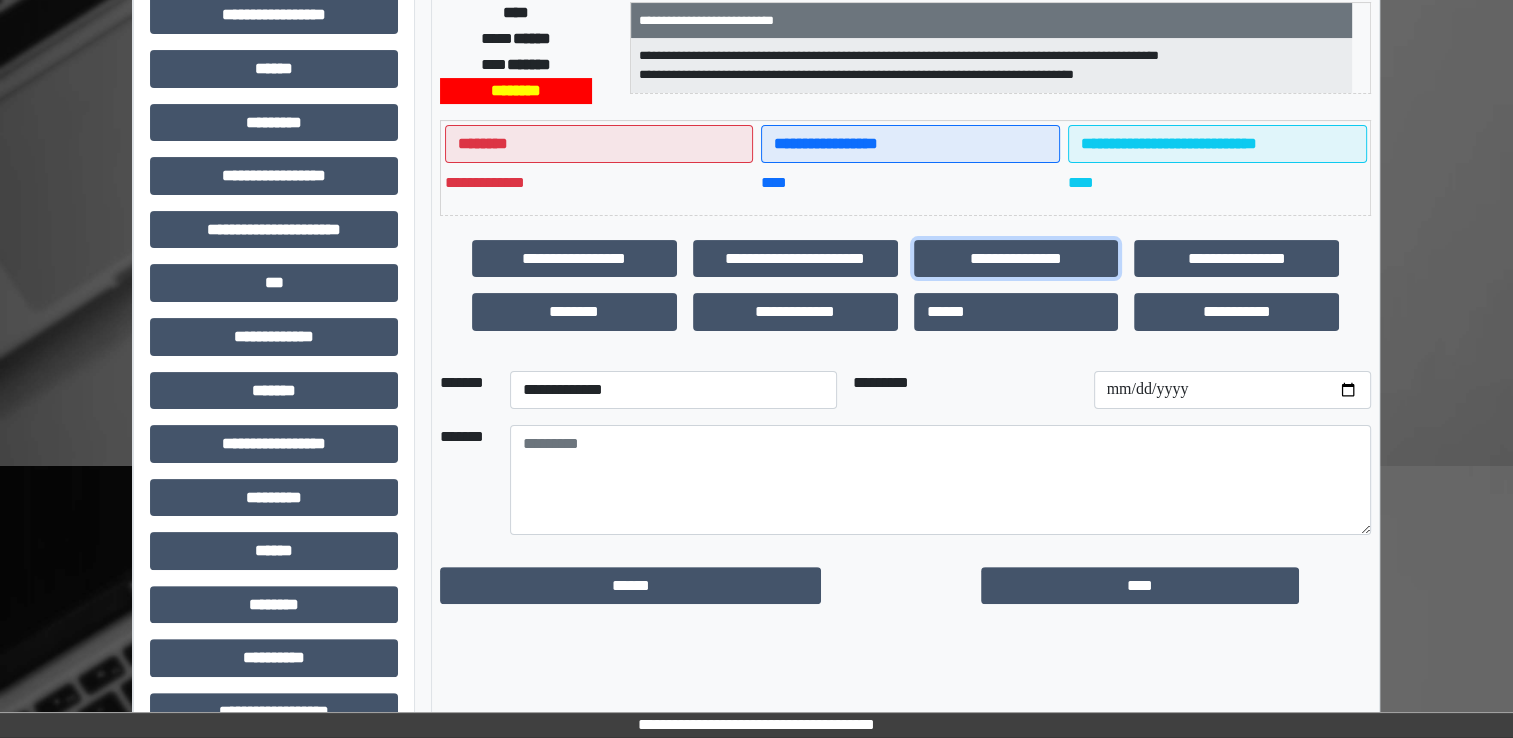 scroll, scrollTop: 400, scrollLeft: 0, axis: vertical 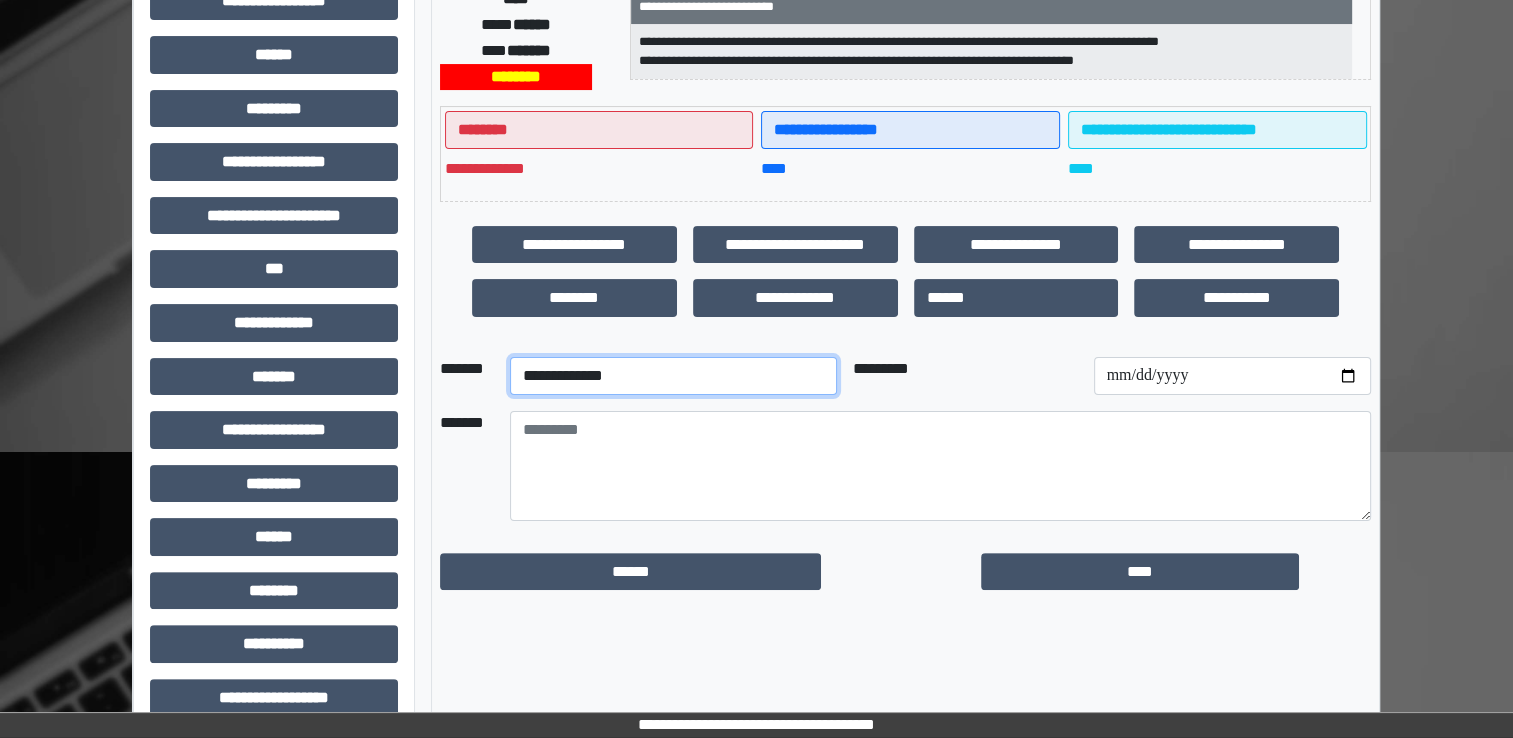 click on "**********" at bounding box center (673, 376) 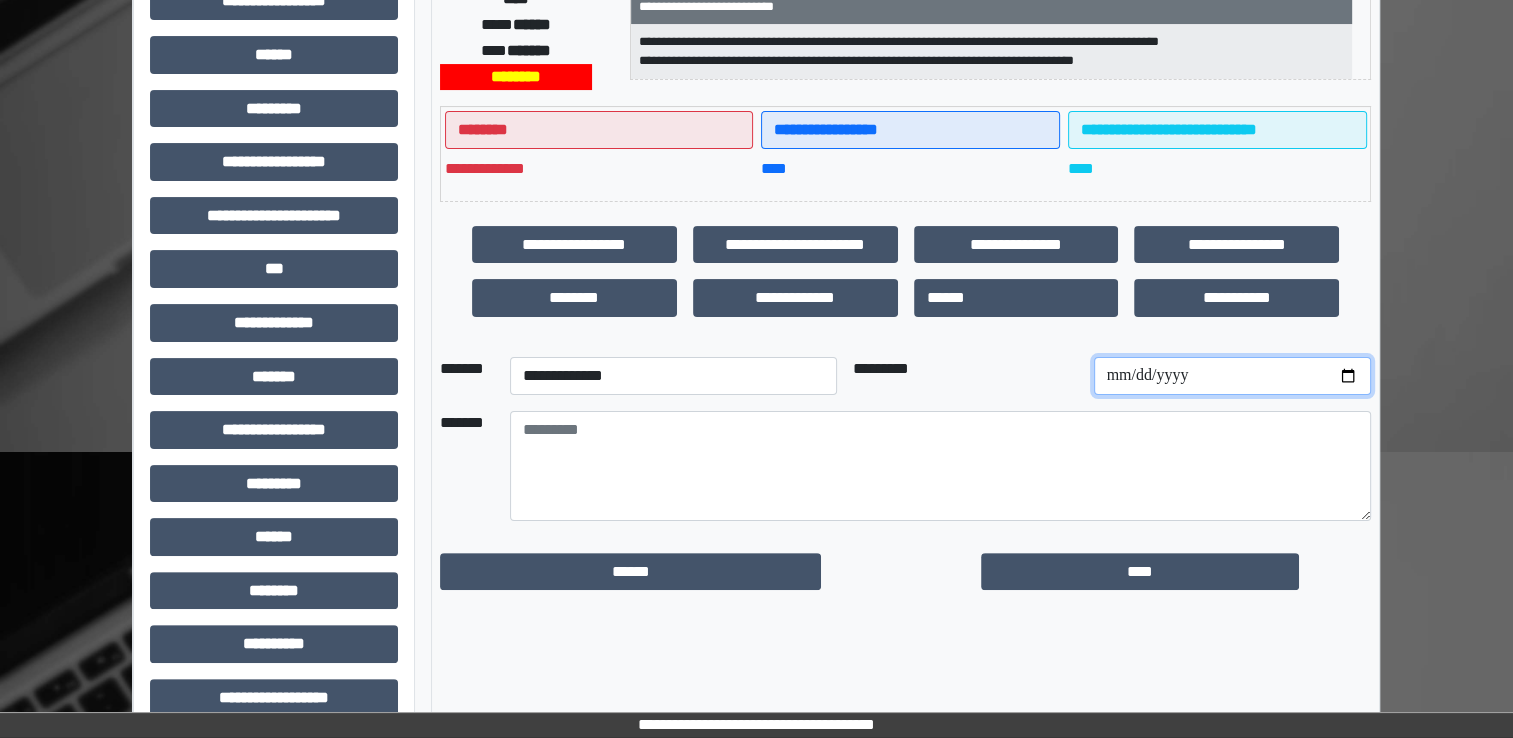 click at bounding box center [1232, 376] 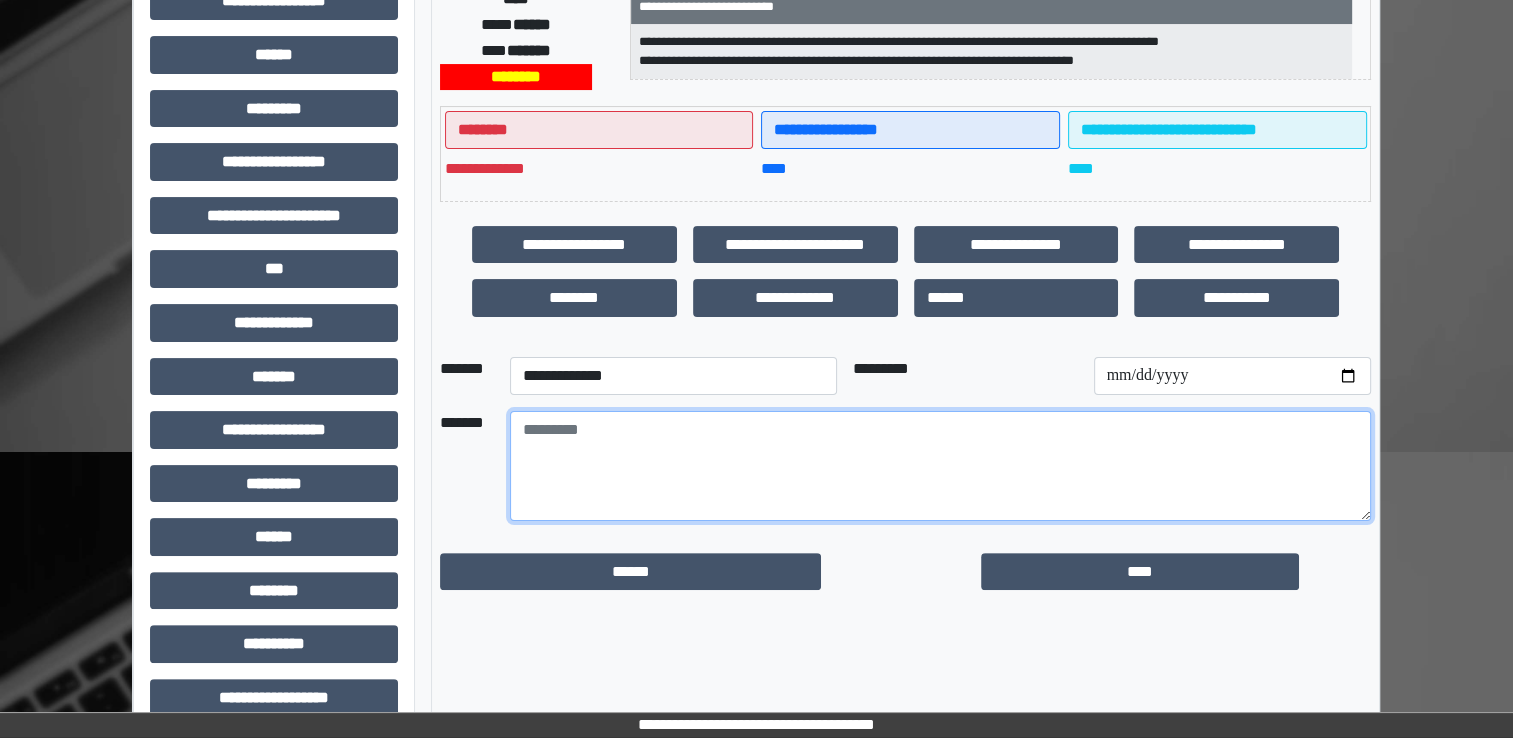 click at bounding box center [940, 466] 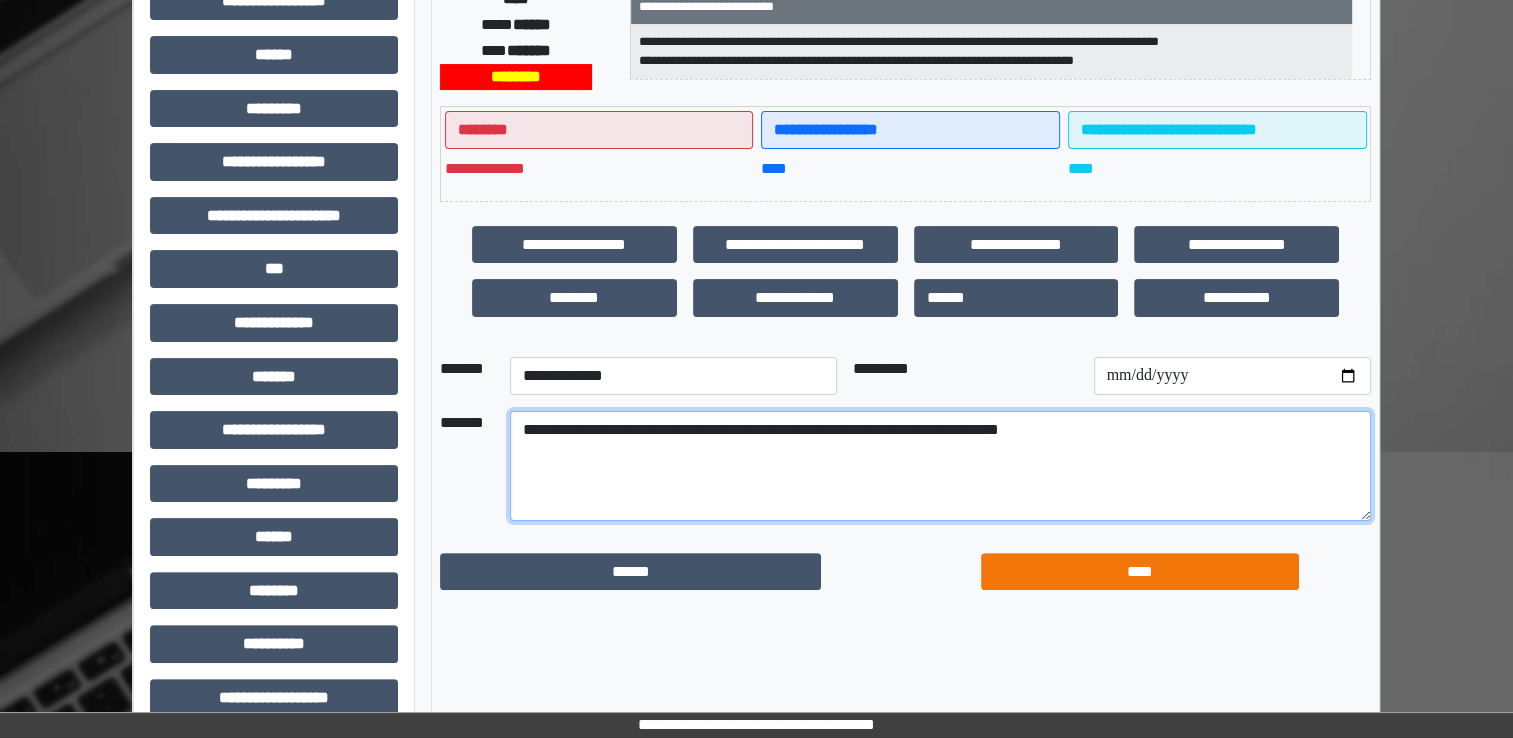 type on "**********" 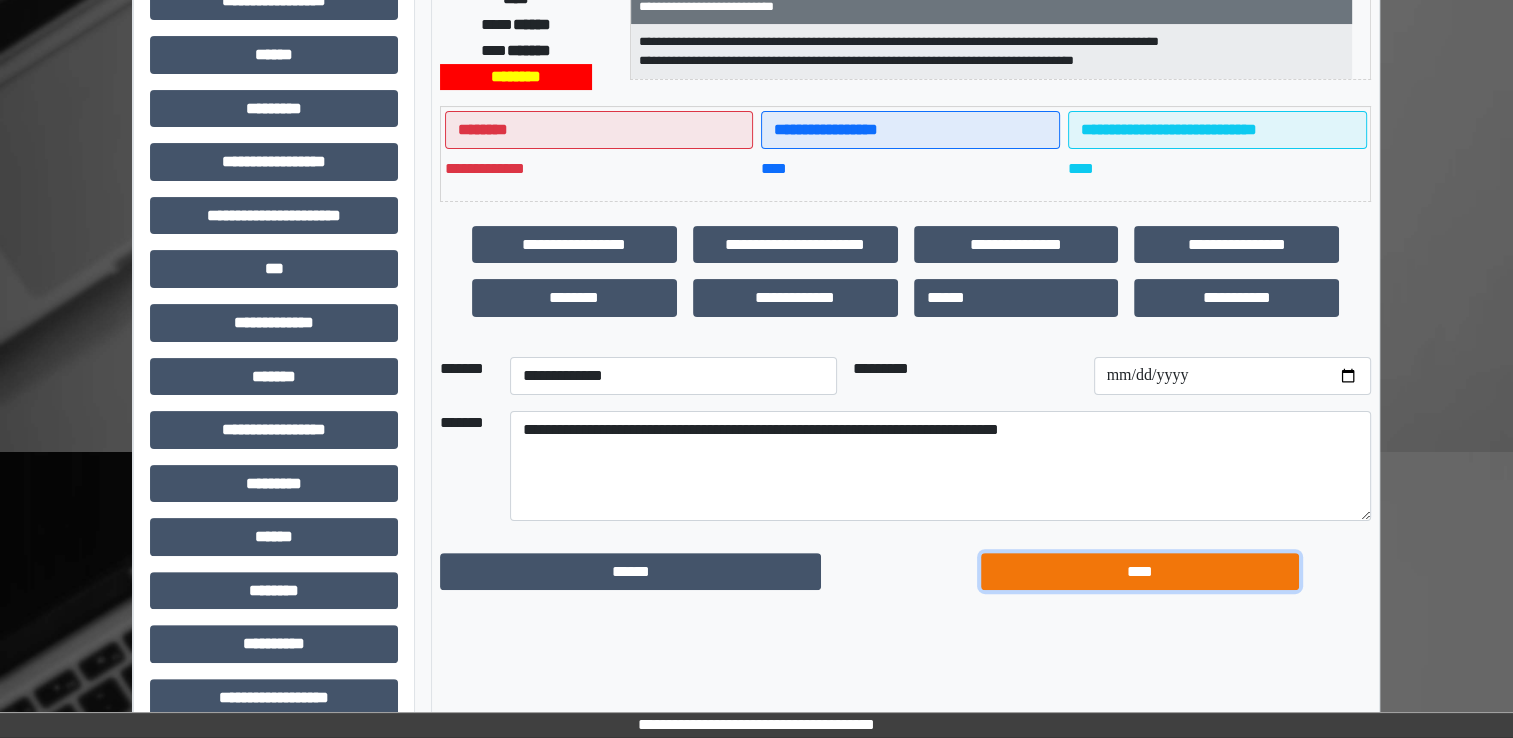click on "****" at bounding box center (1140, 572) 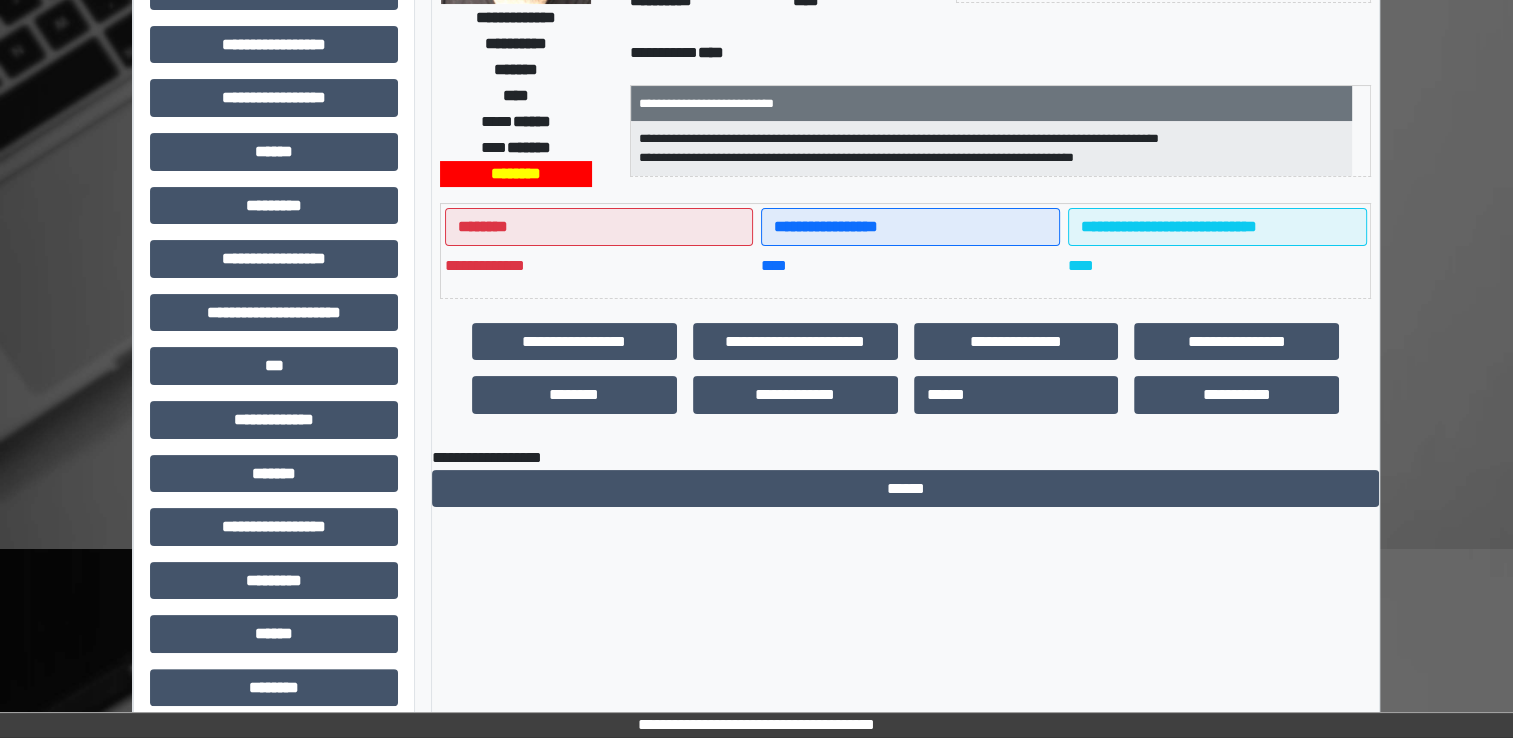 scroll, scrollTop: 0, scrollLeft: 0, axis: both 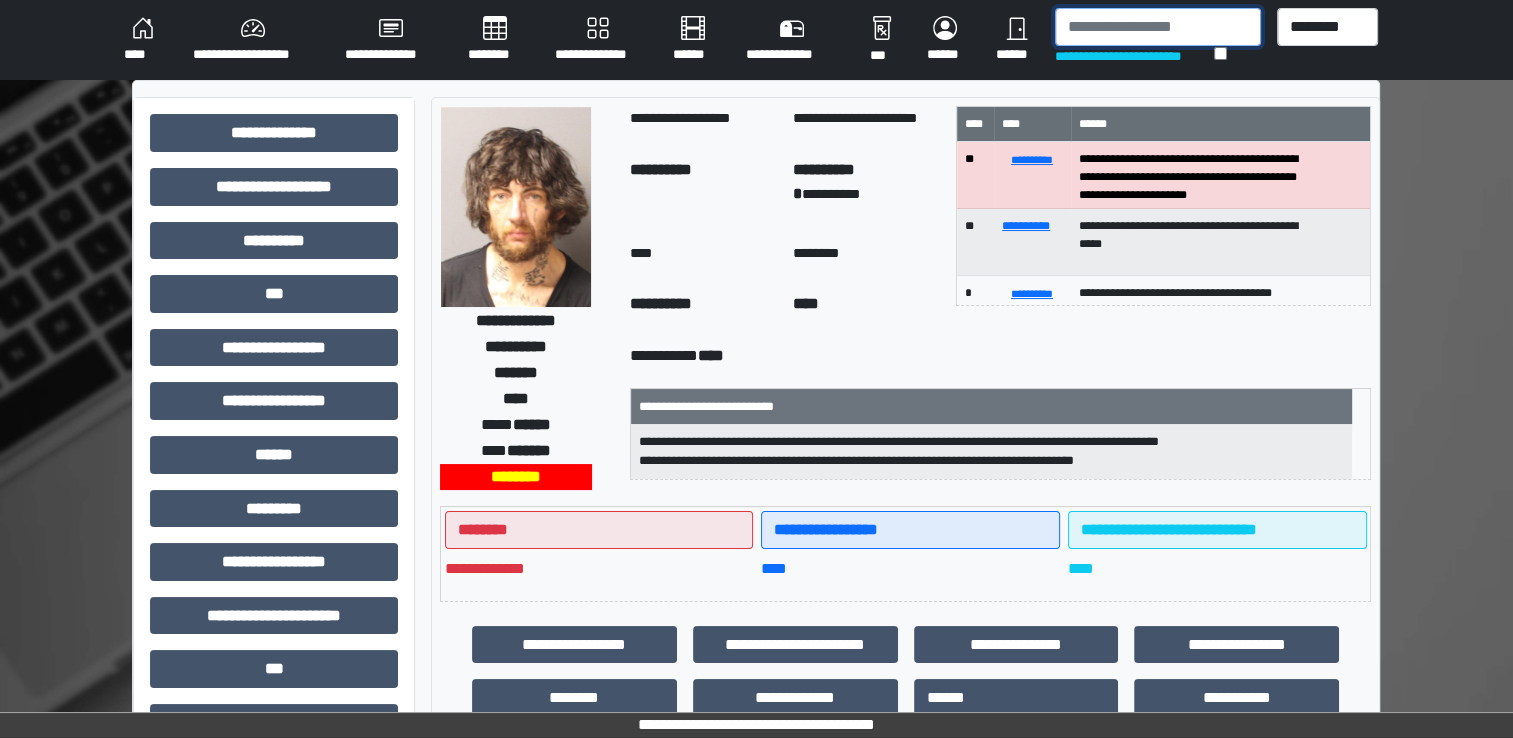 click at bounding box center [1158, 27] 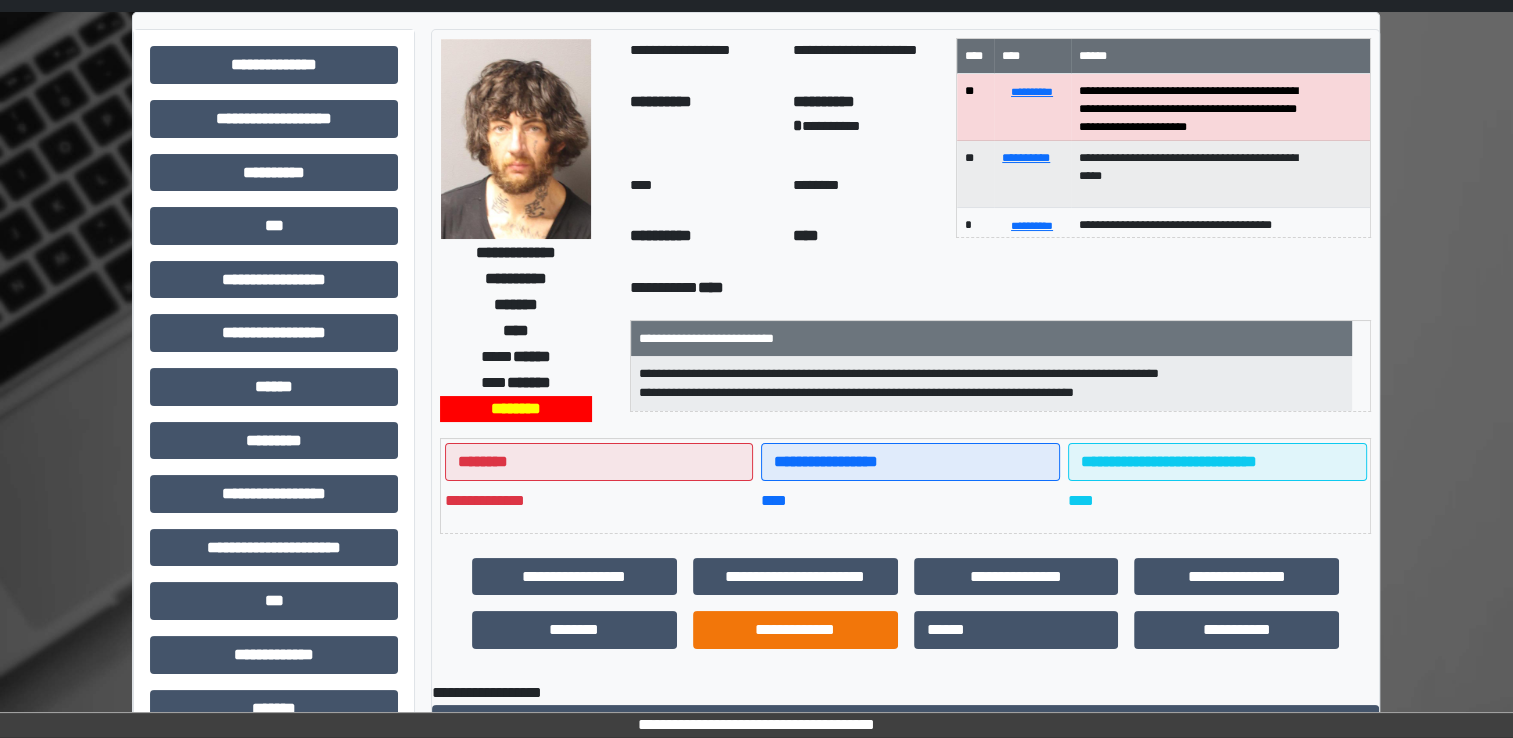 scroll, scrollTop: 200, scrollLeft: 0, axis: vertical 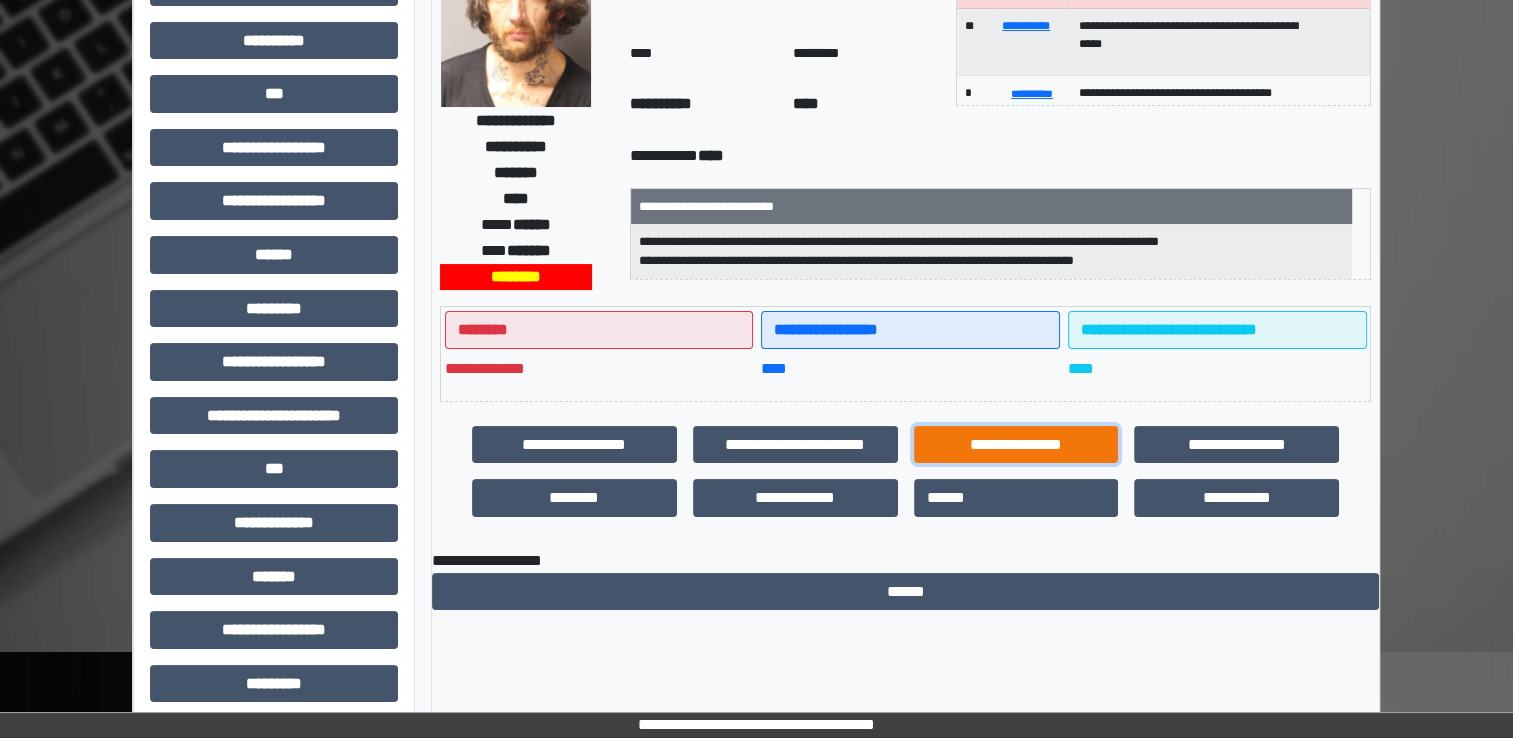 click on "**********" at bounding box center (1016, 445) 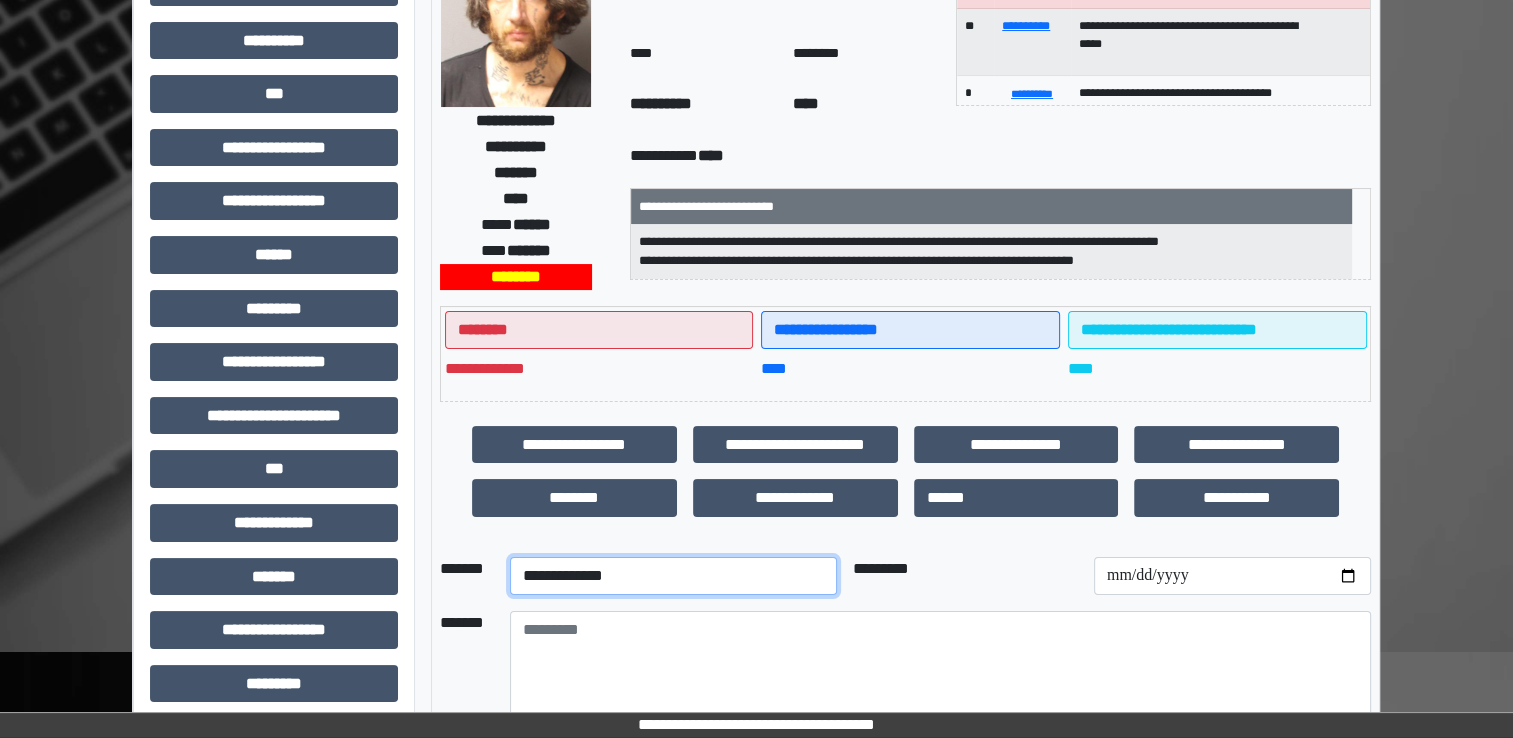 click on "**********" at bounding box center (673, 576) 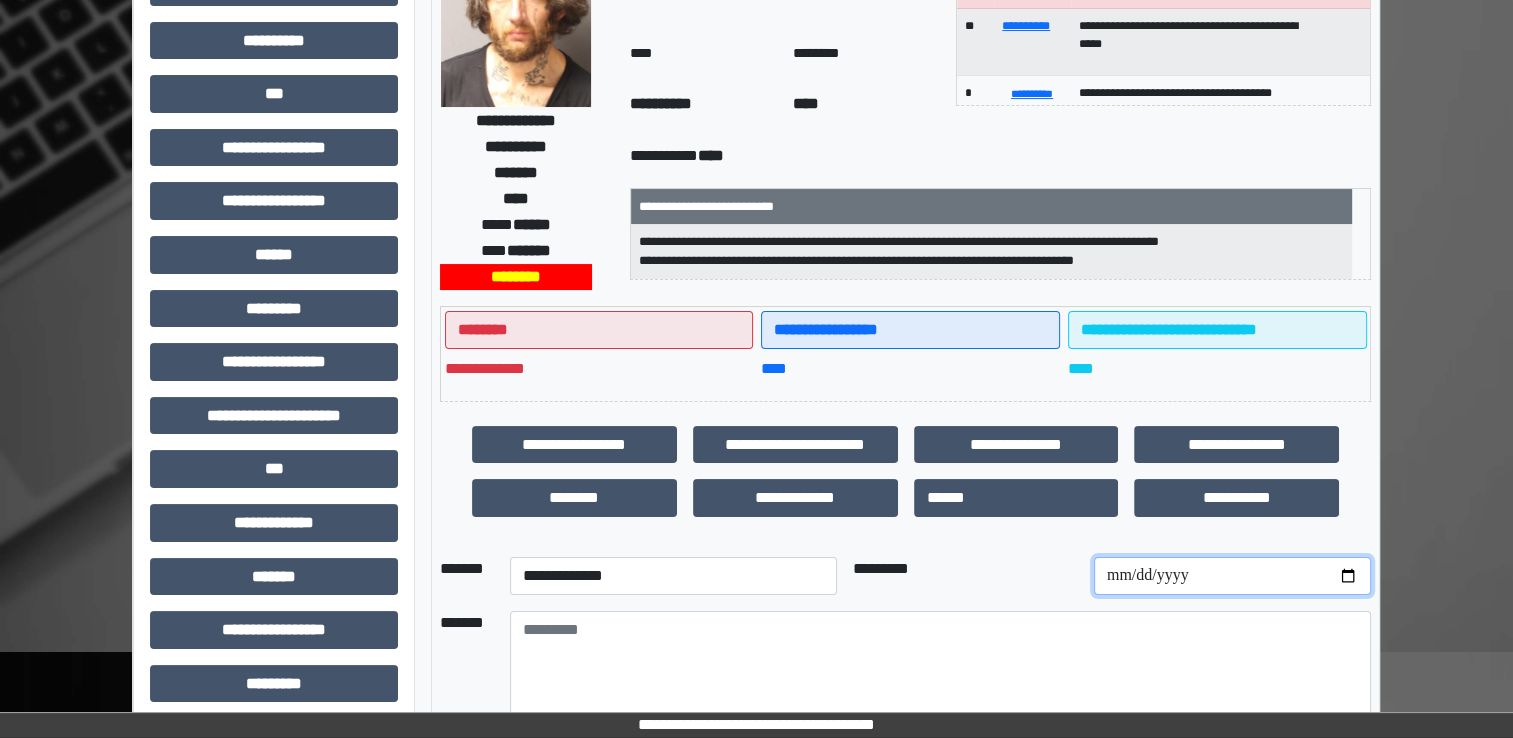 click at bounding box center [1232, 576] 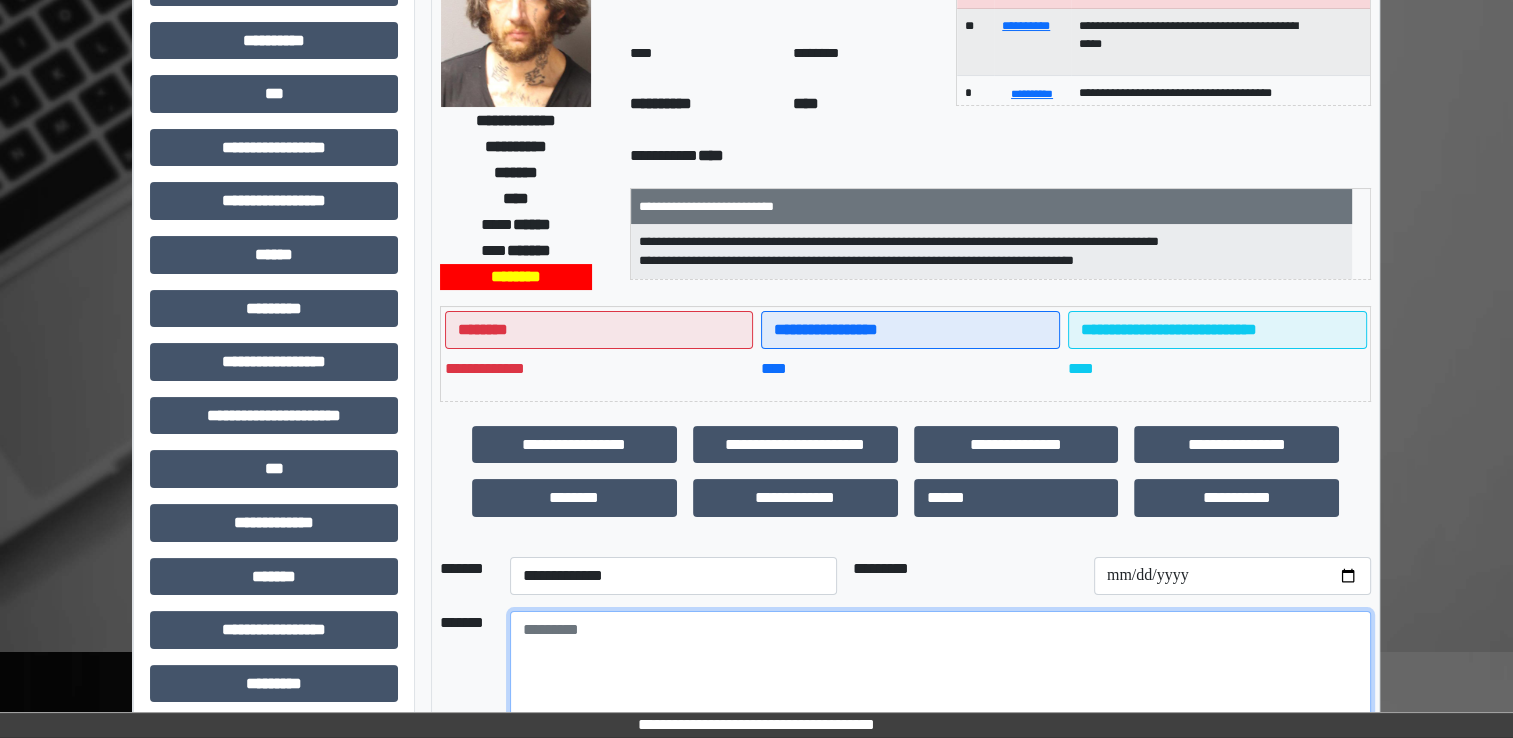 click at bounding box center [940, 666] 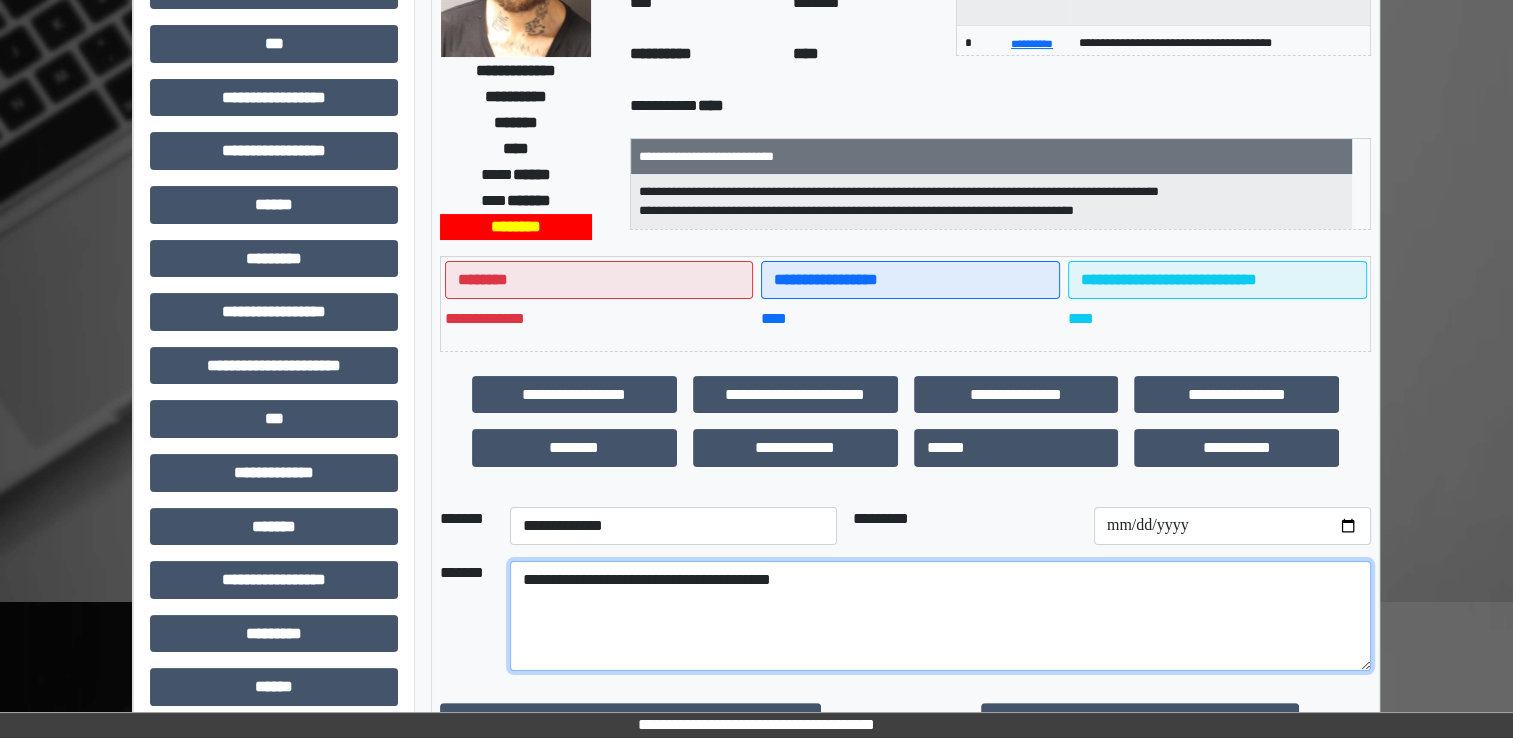 scroll, scrollTop: 428, scrollLeft: 0, axis: vertical 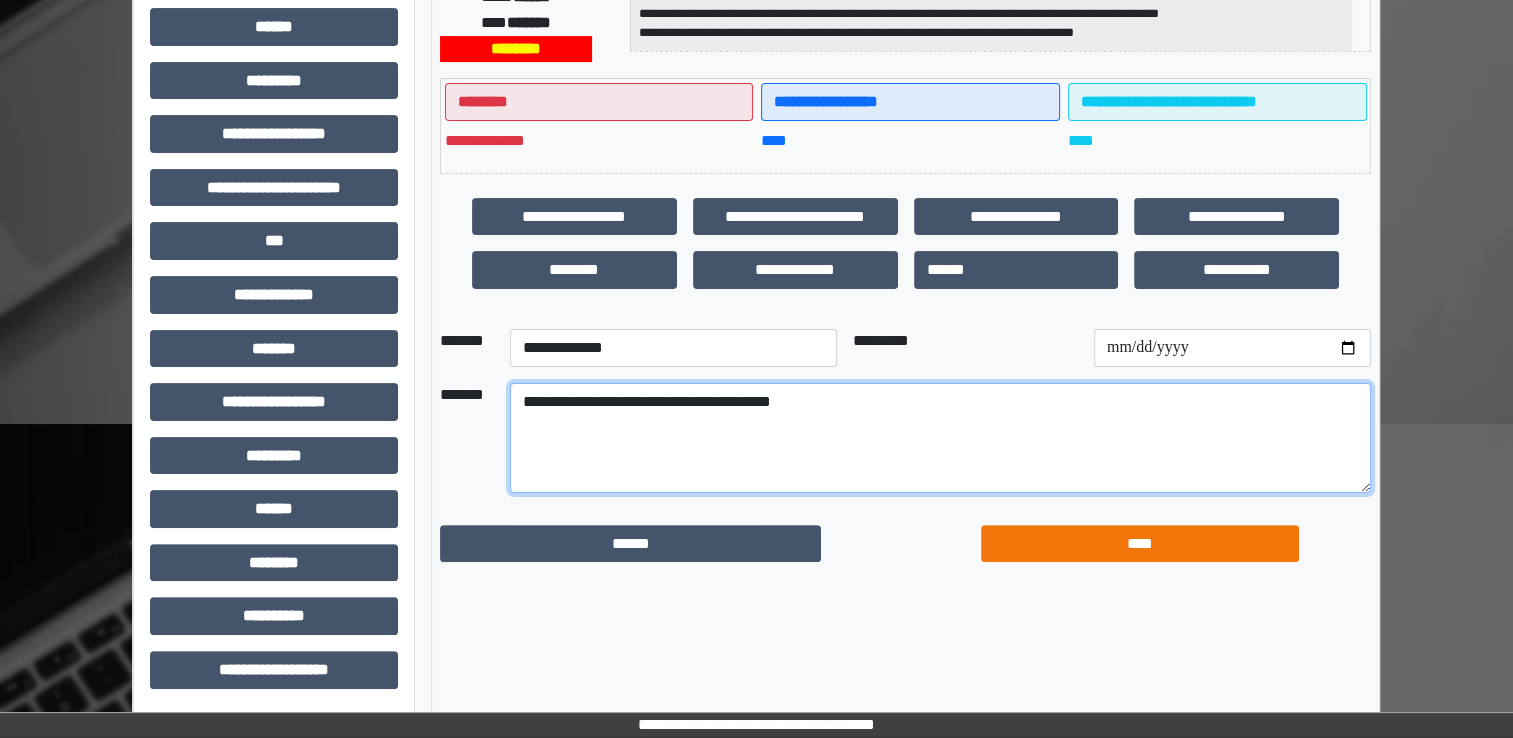 type on "**********" 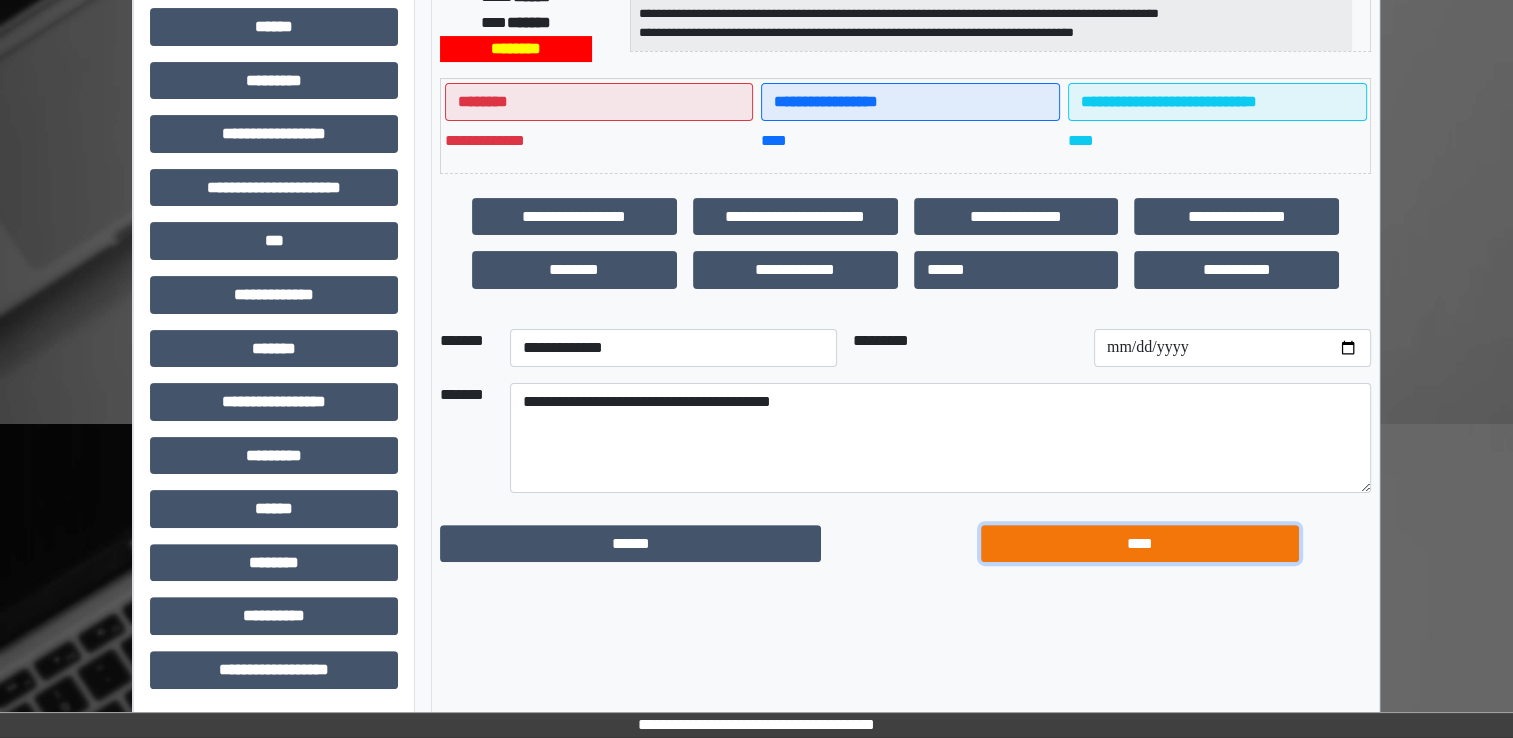 click on "****" at bounding box center [1140, 544] 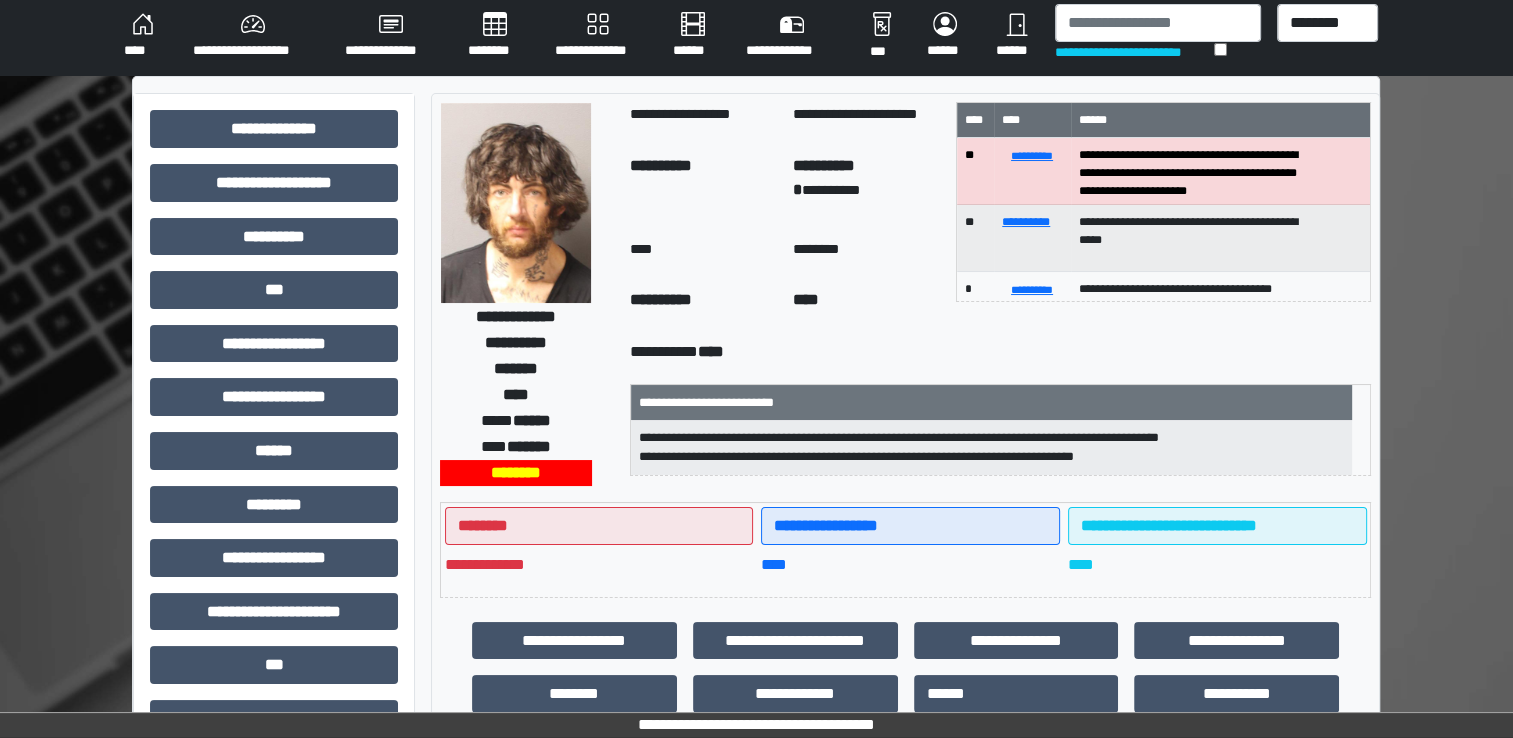 scroll, scrollTop: 0, scrollLeft: 0, axis: both 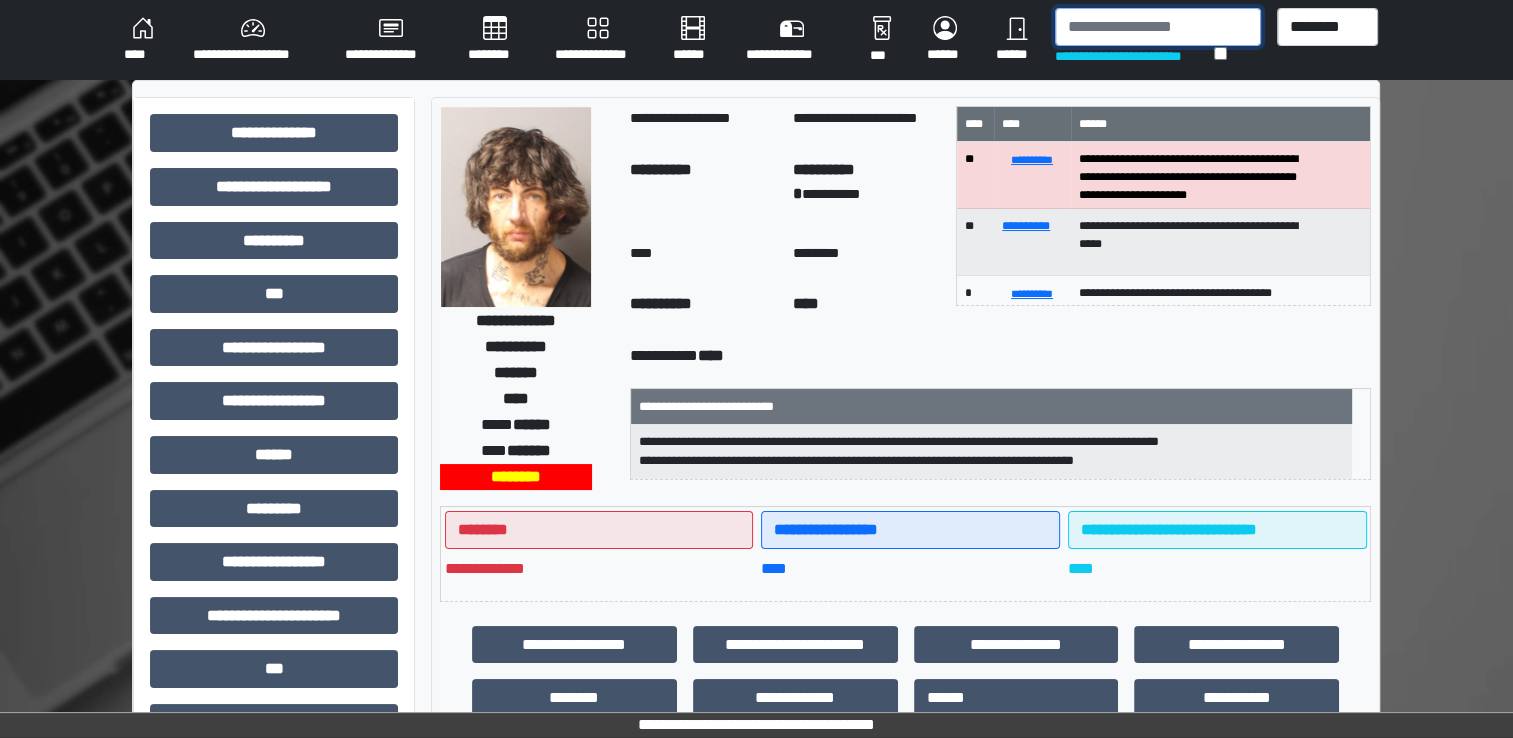 click at bounding box center [1158, 27] 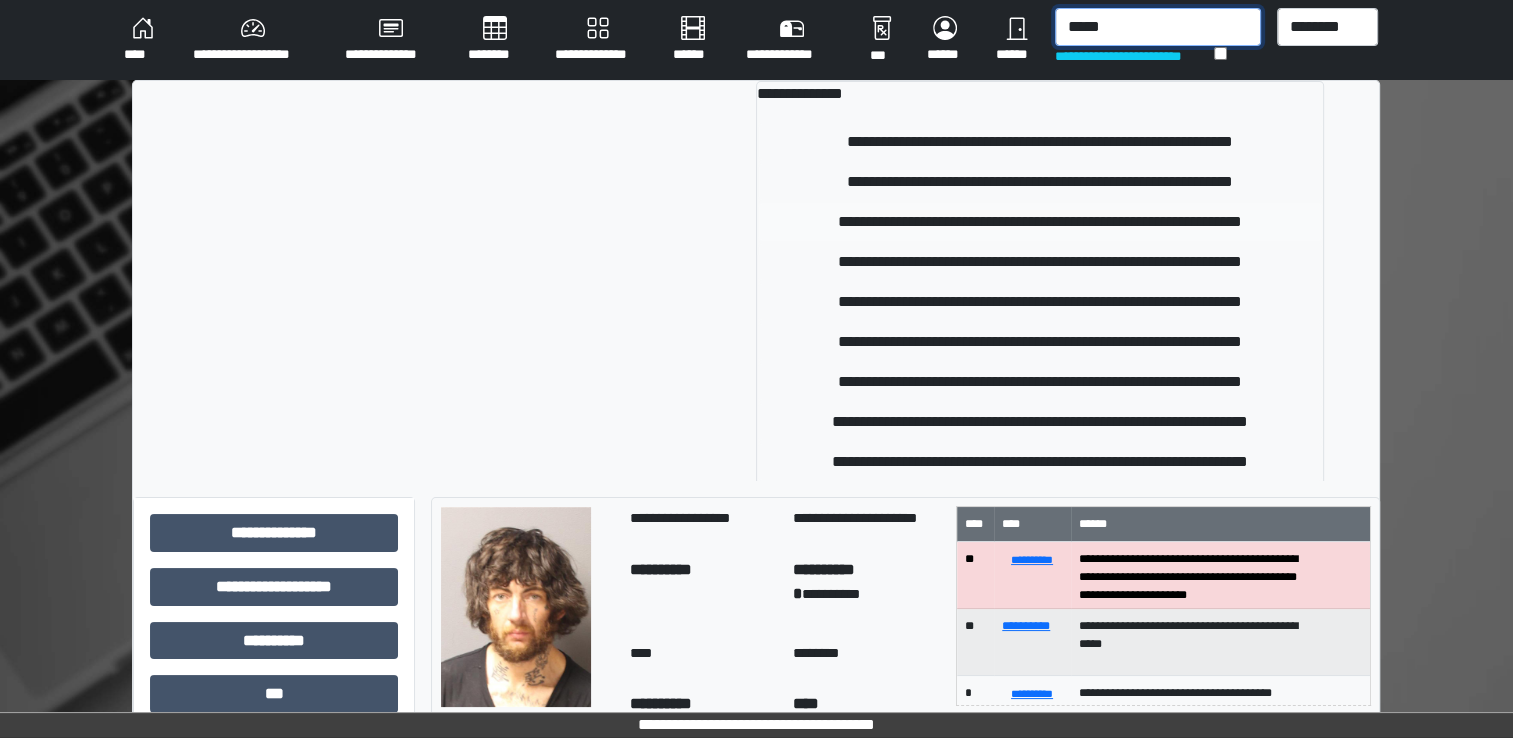 type on "*****" 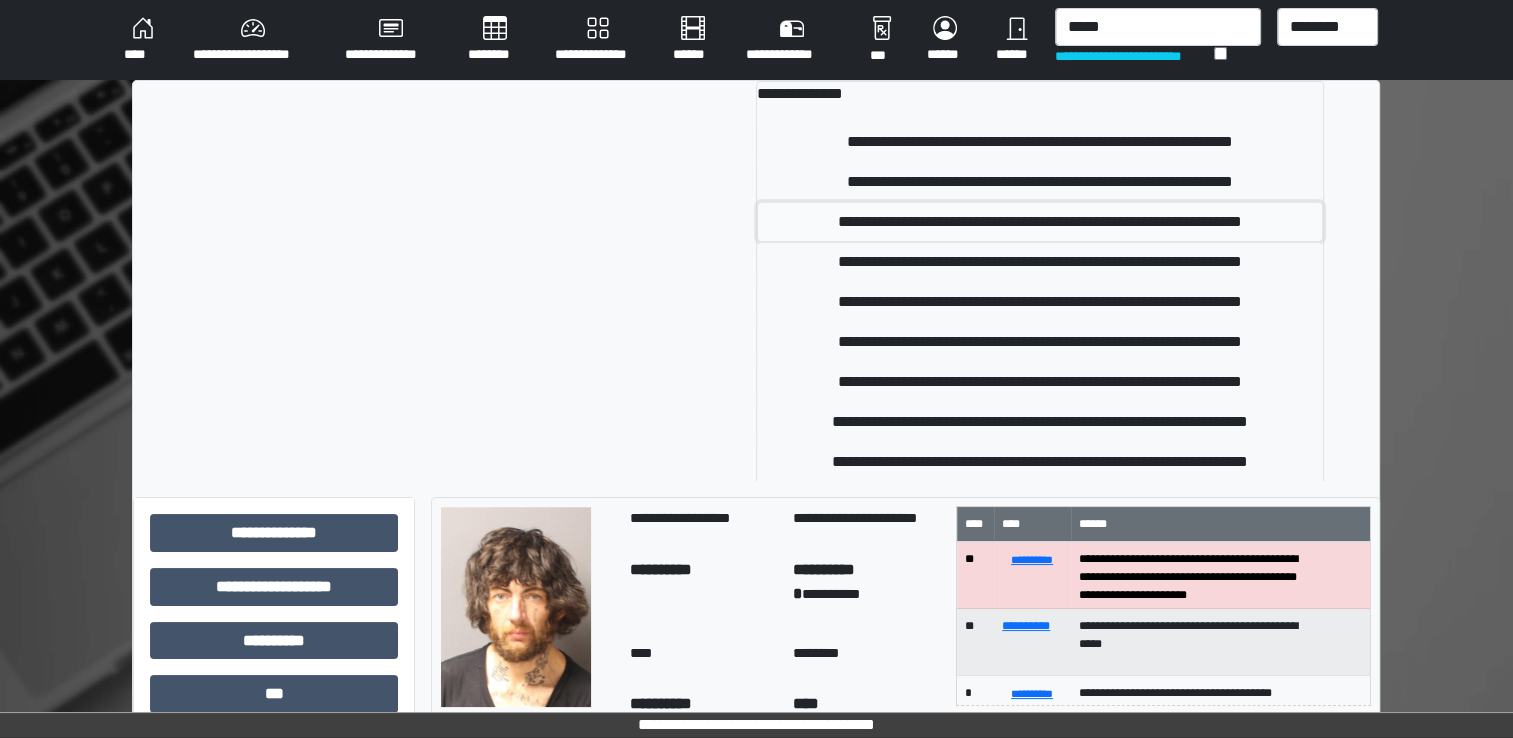 click on "**********" at bounding box center [1040, 222] 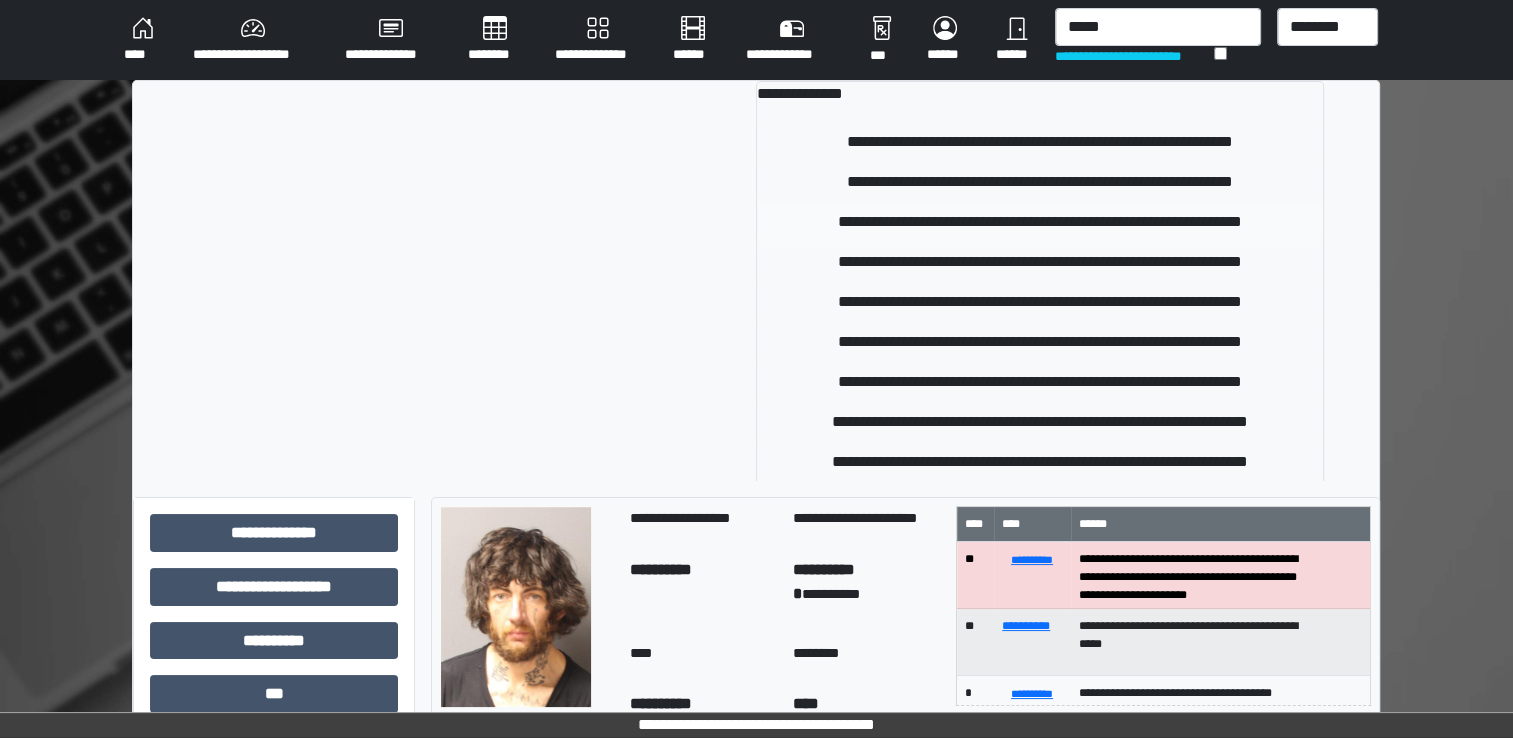 type 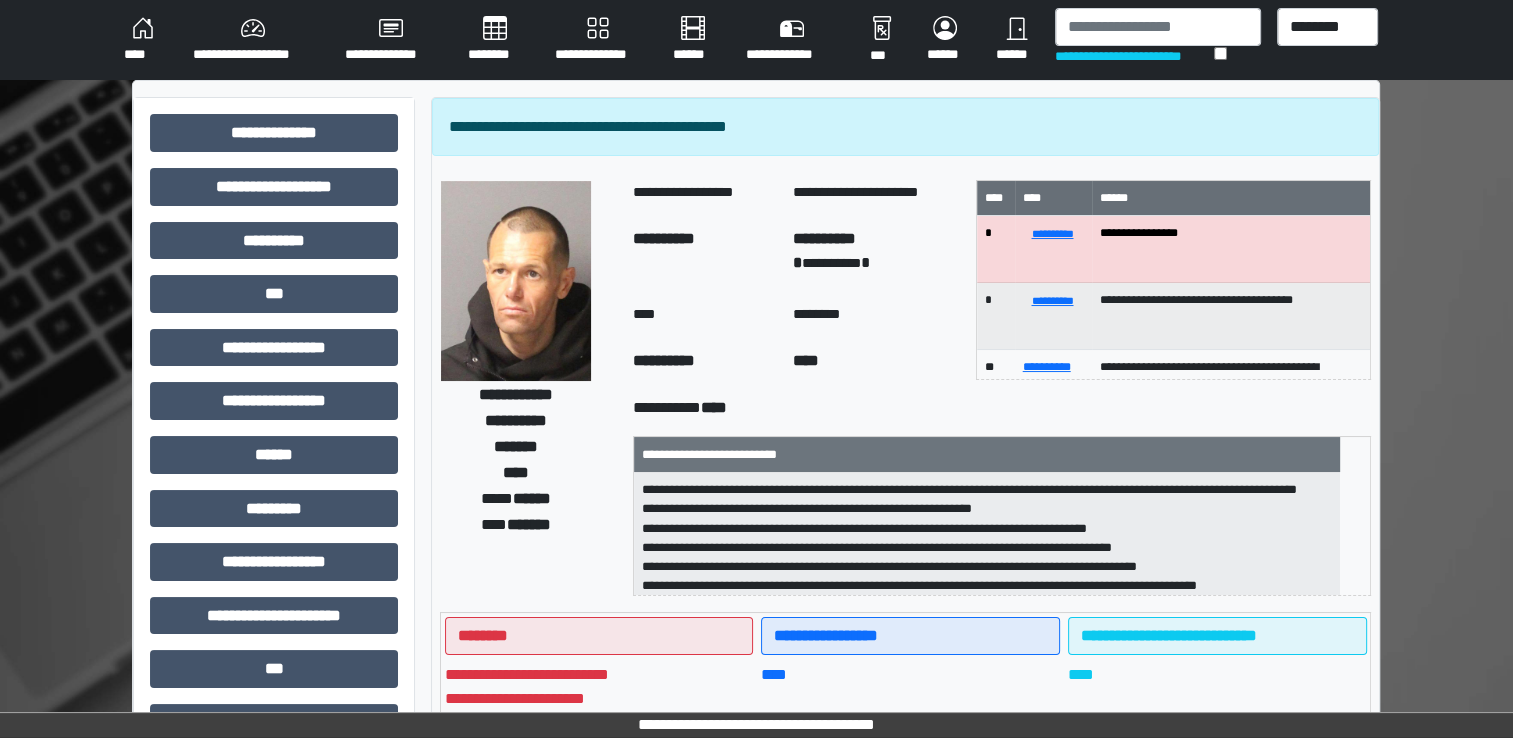 scroll, scrollTop: 1, scrollLeft: 0, axis: vertical 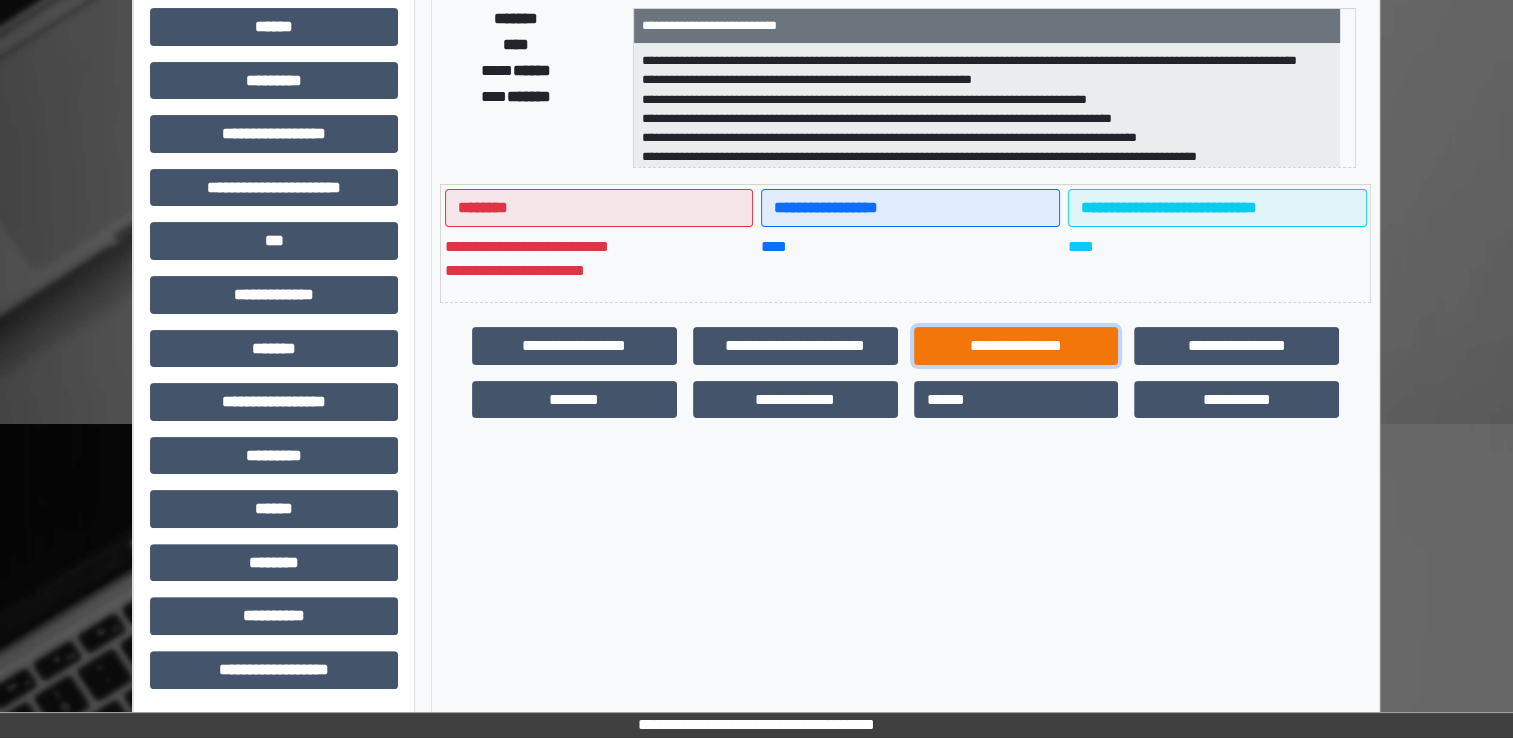 click on "**********" at bounding box center [1016, 346] 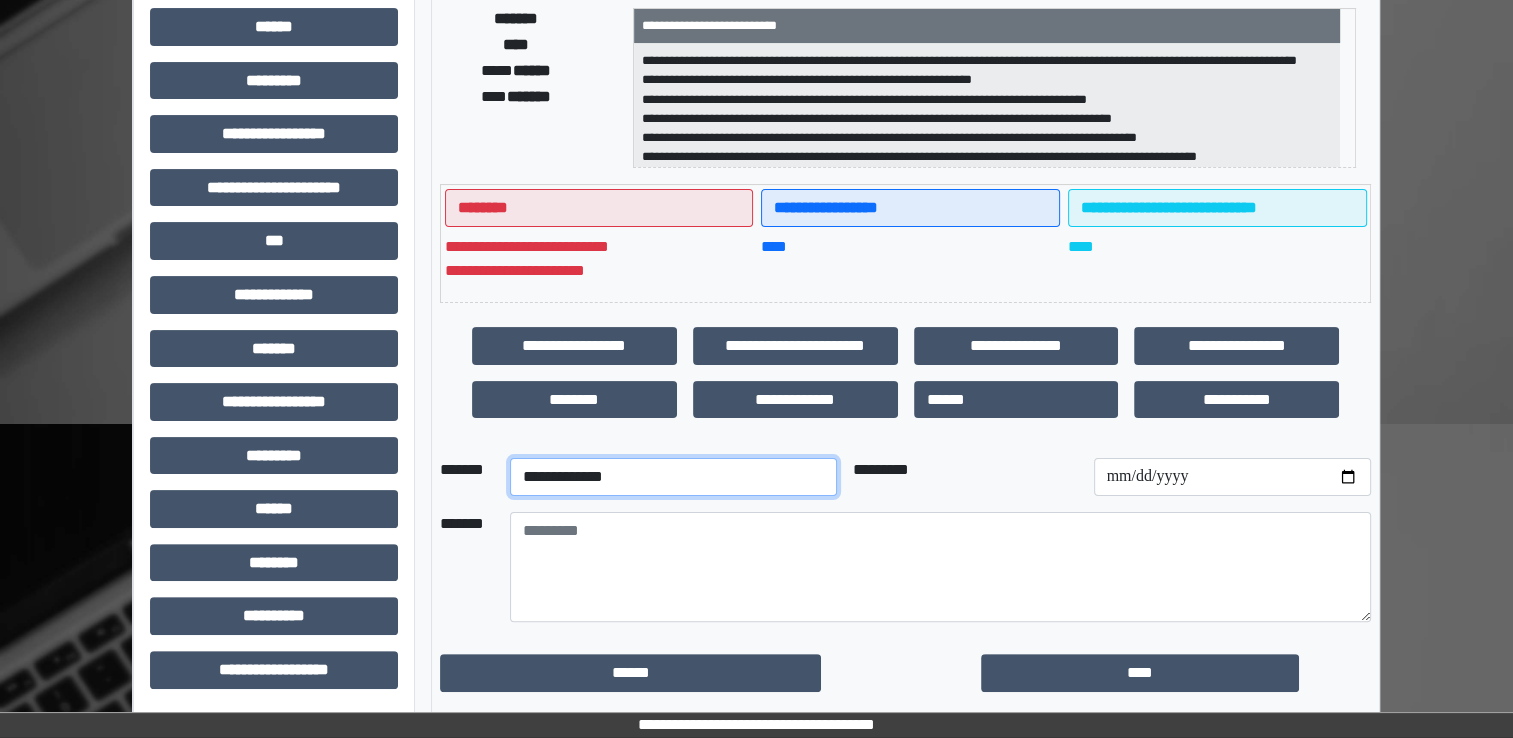 click on "**********" at bounding box center (673, 477) 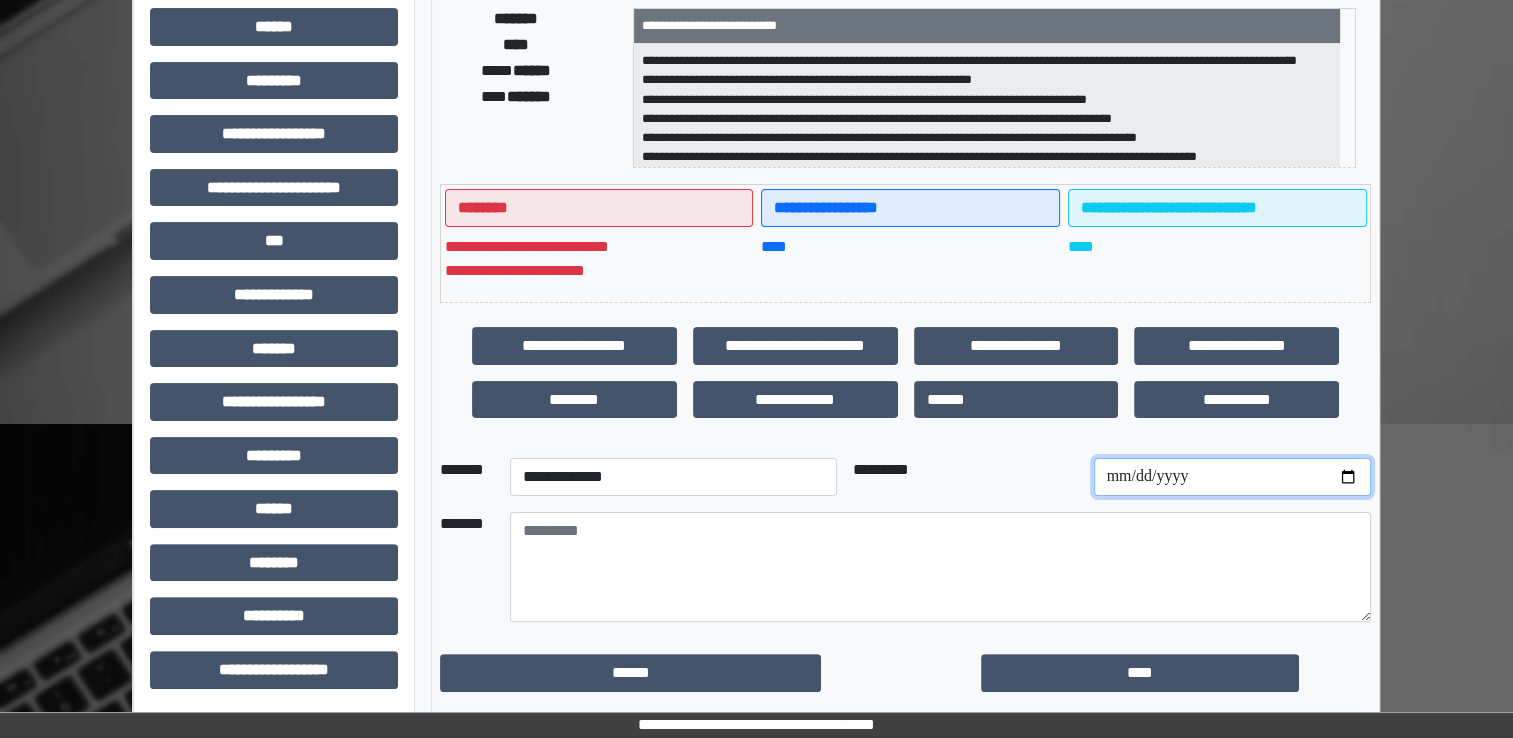 click at bounding box center [1232, 477] 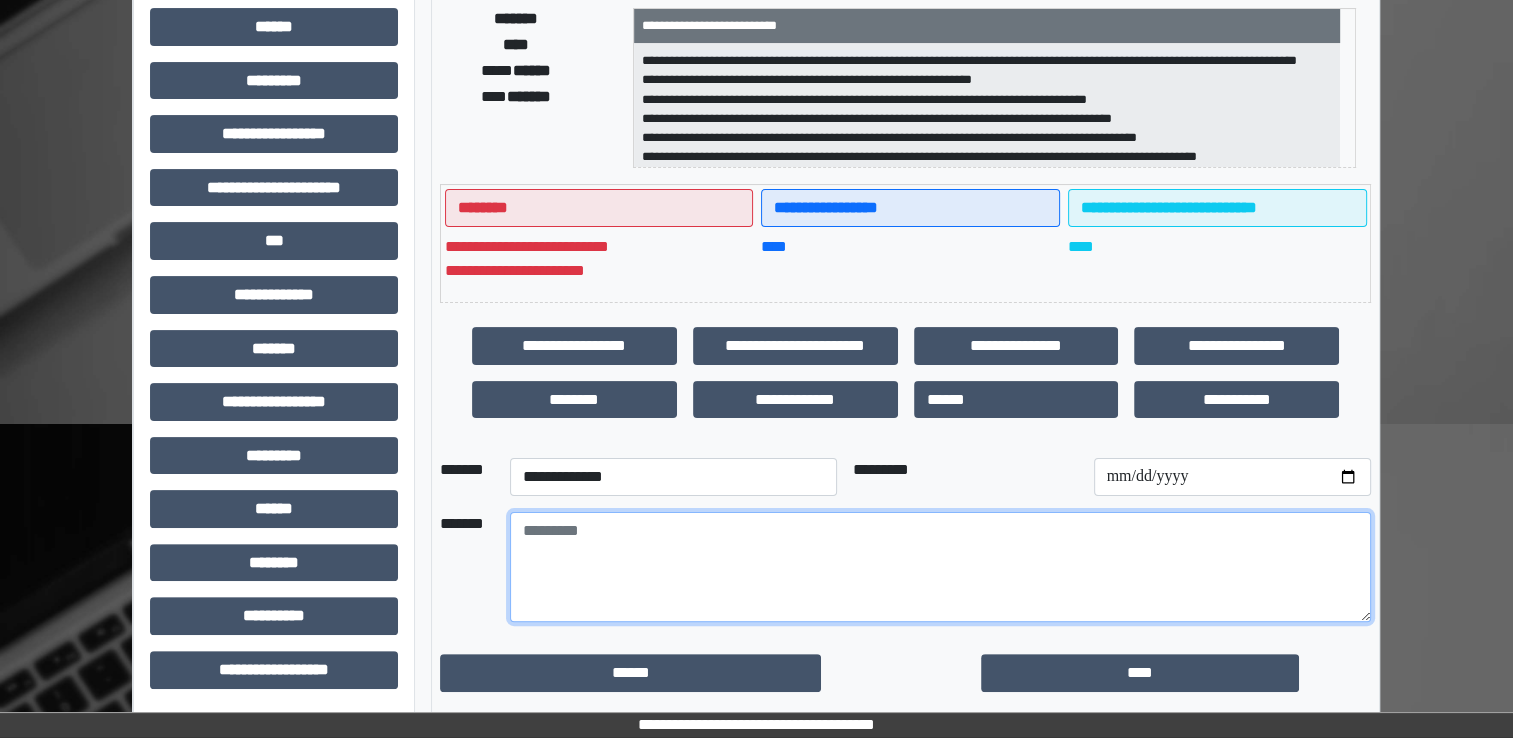 click at bounding box center [940, 567] 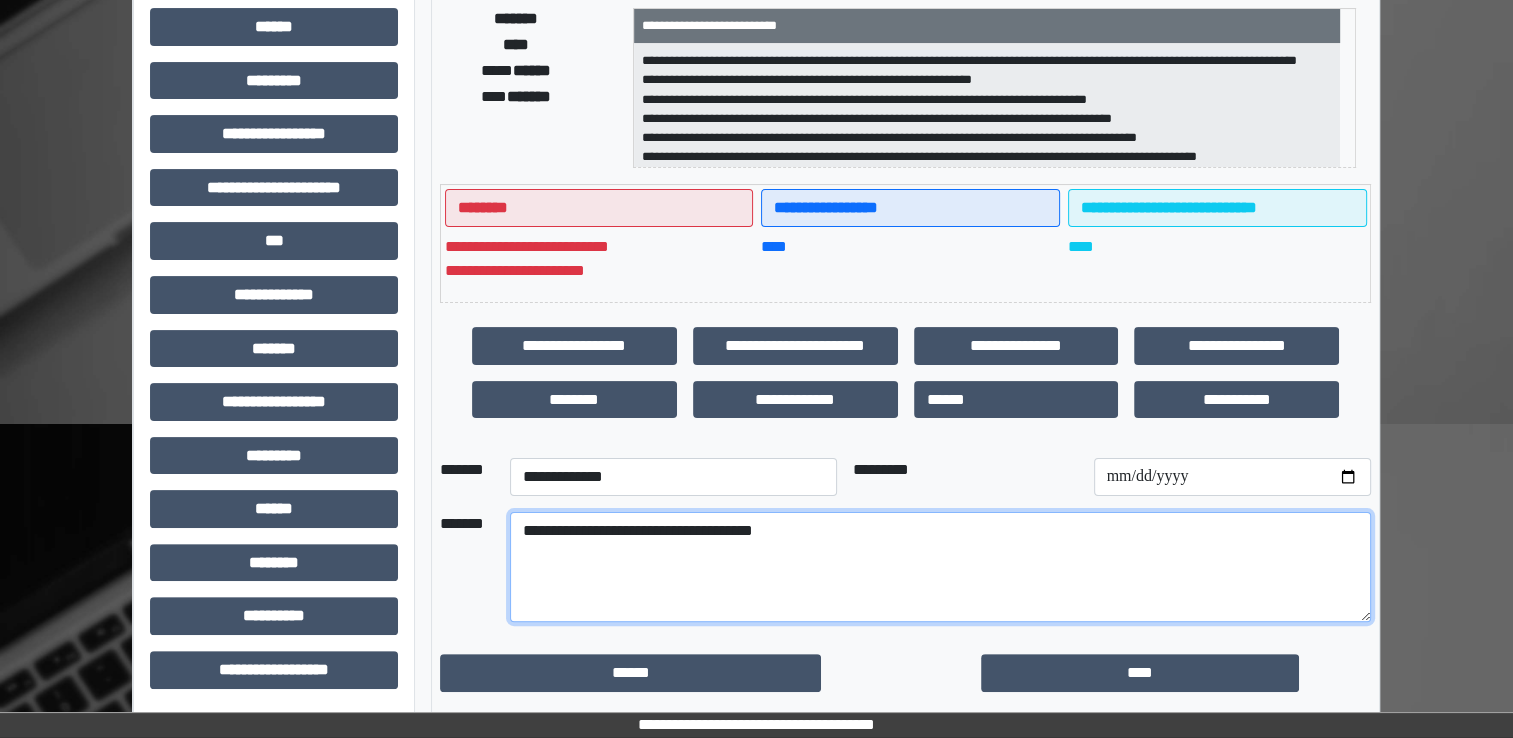 click on "**********" at bounding box center [940, 567] 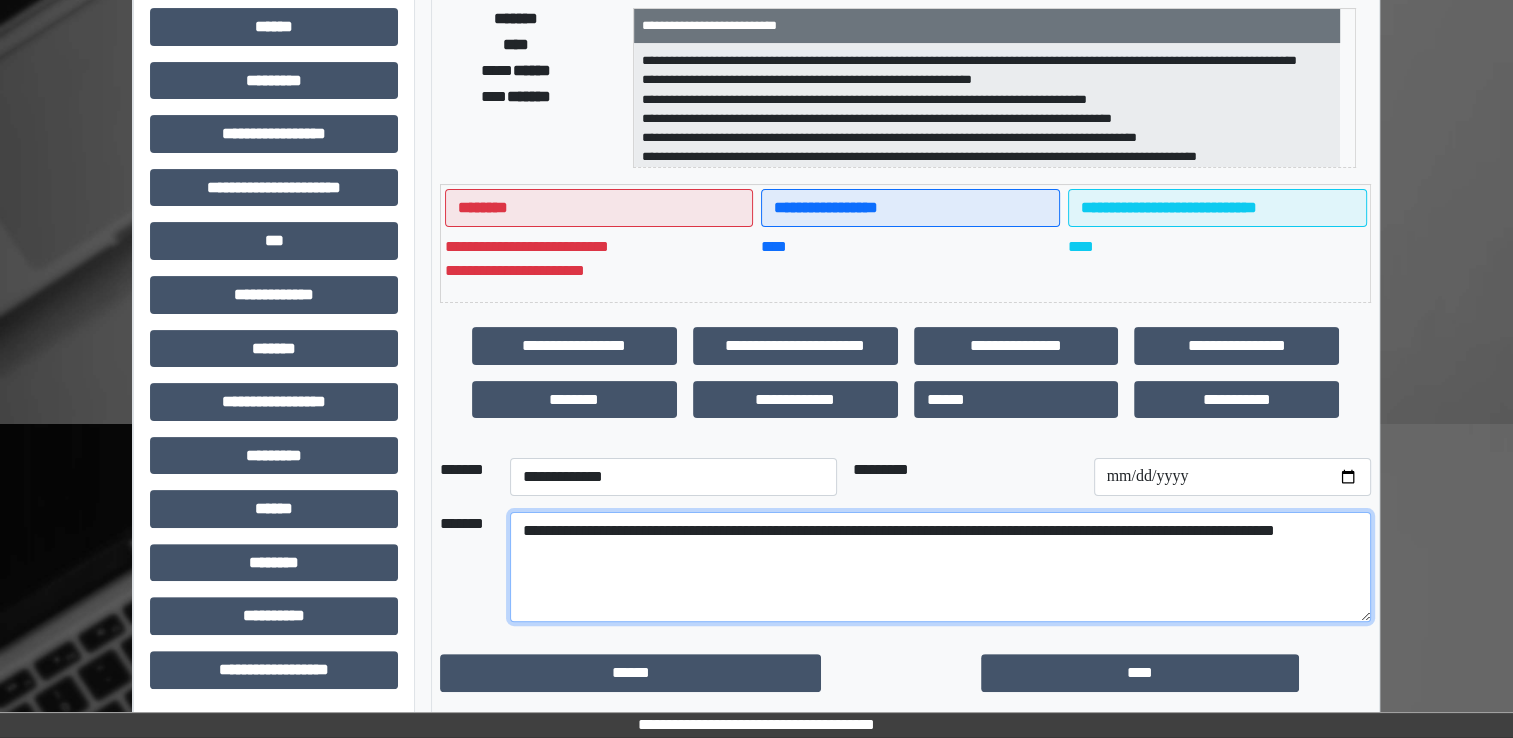 type on "**********" 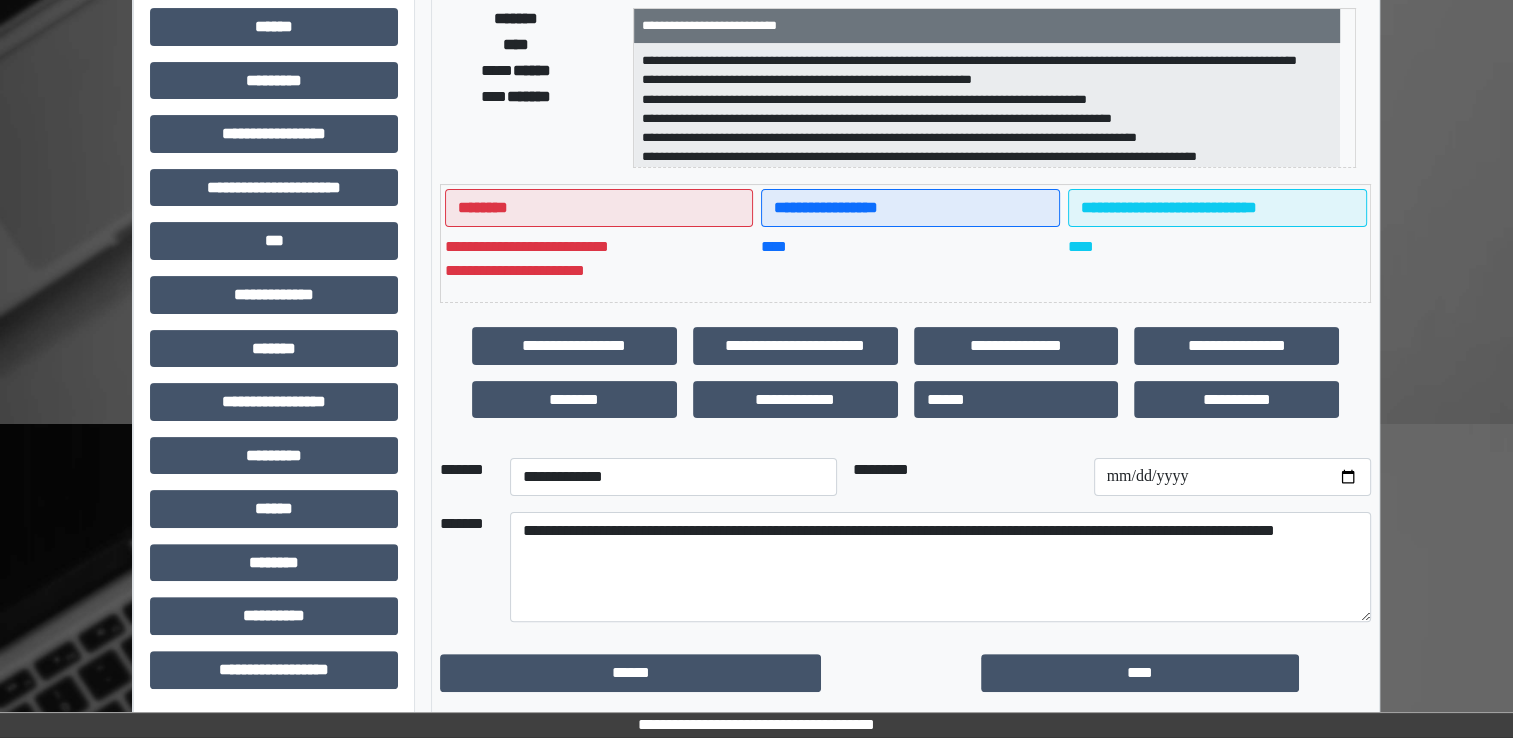 click on "****" at bounding box center (1176, 673) 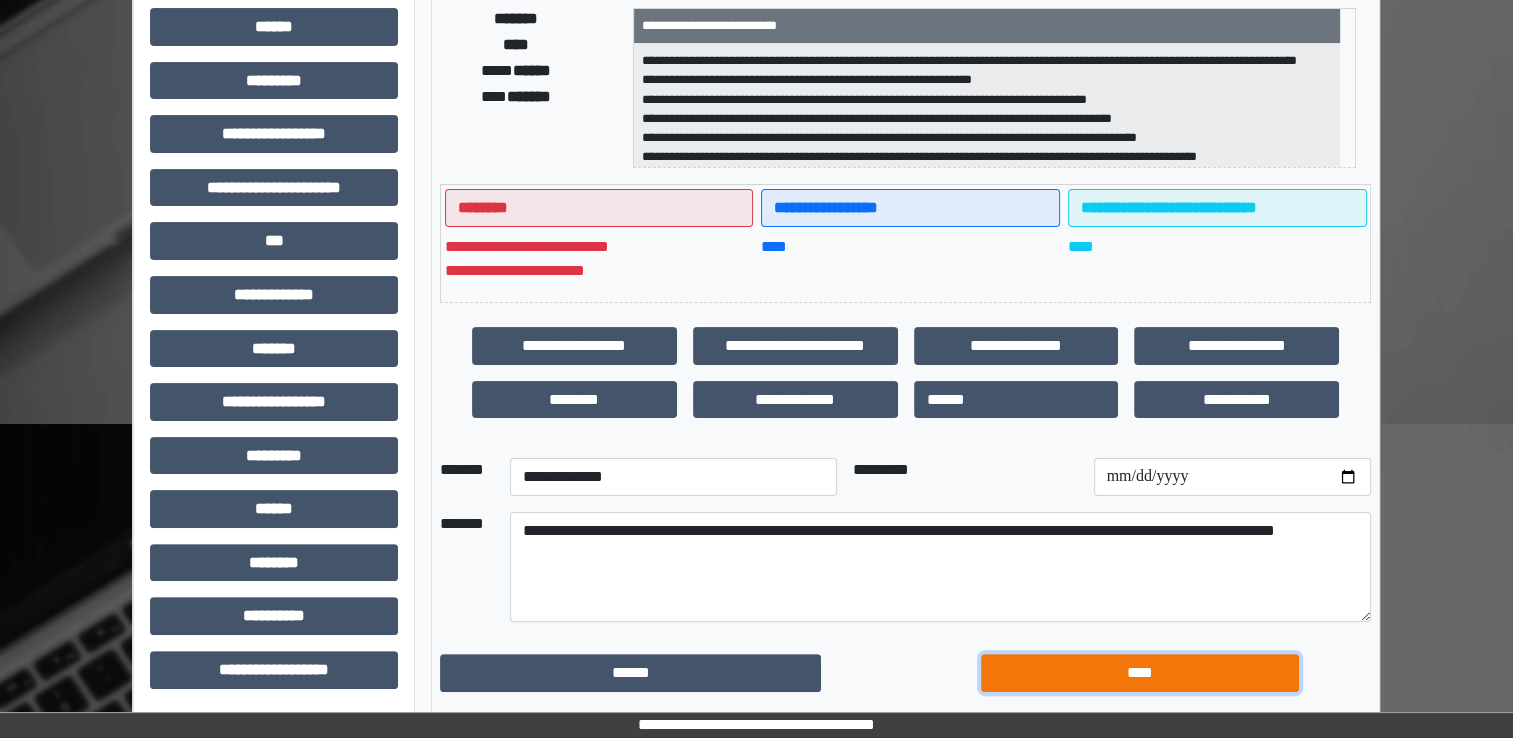 click on "****" at bounding box center [1140, 673] 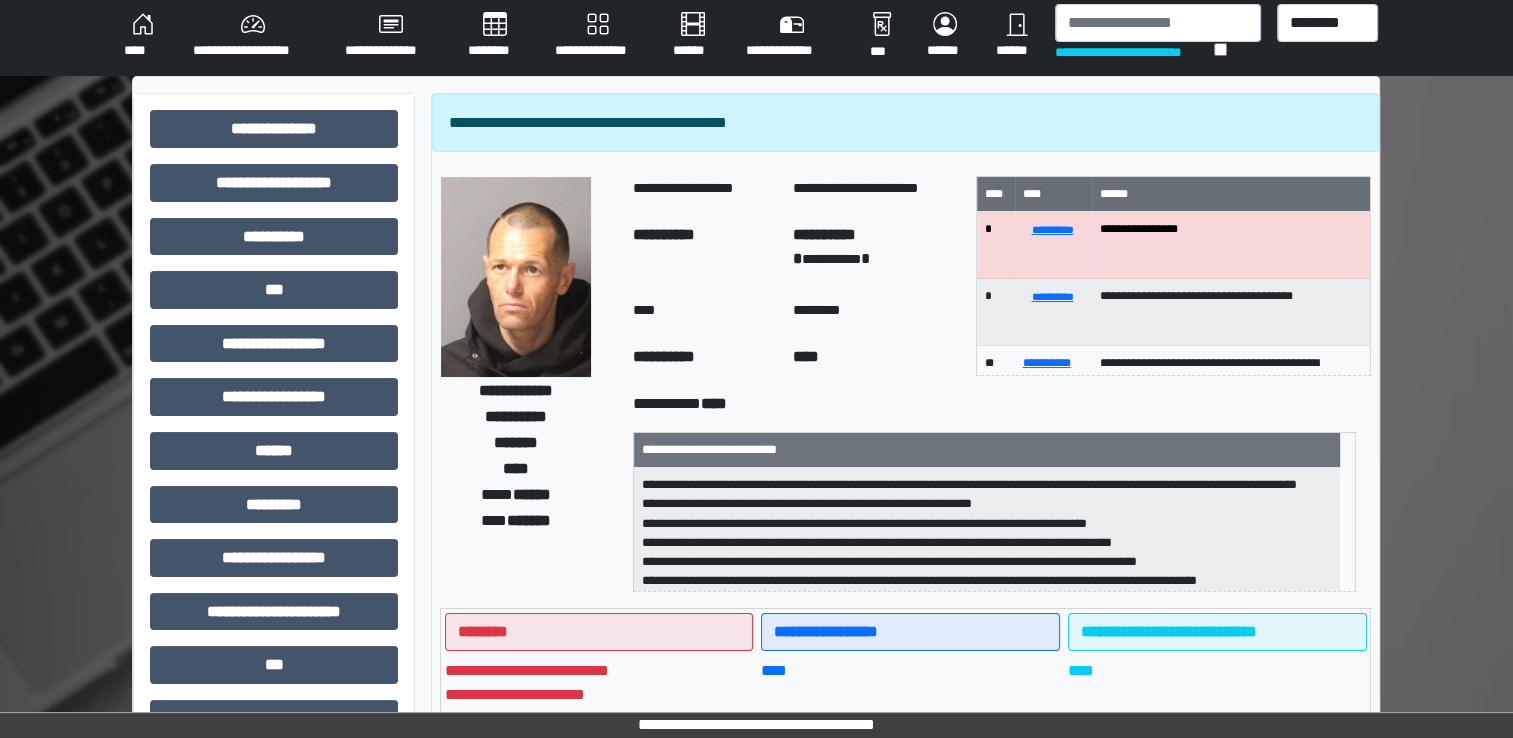 scroll, scrollTop: 0, scrollLeft: 0, axis: both 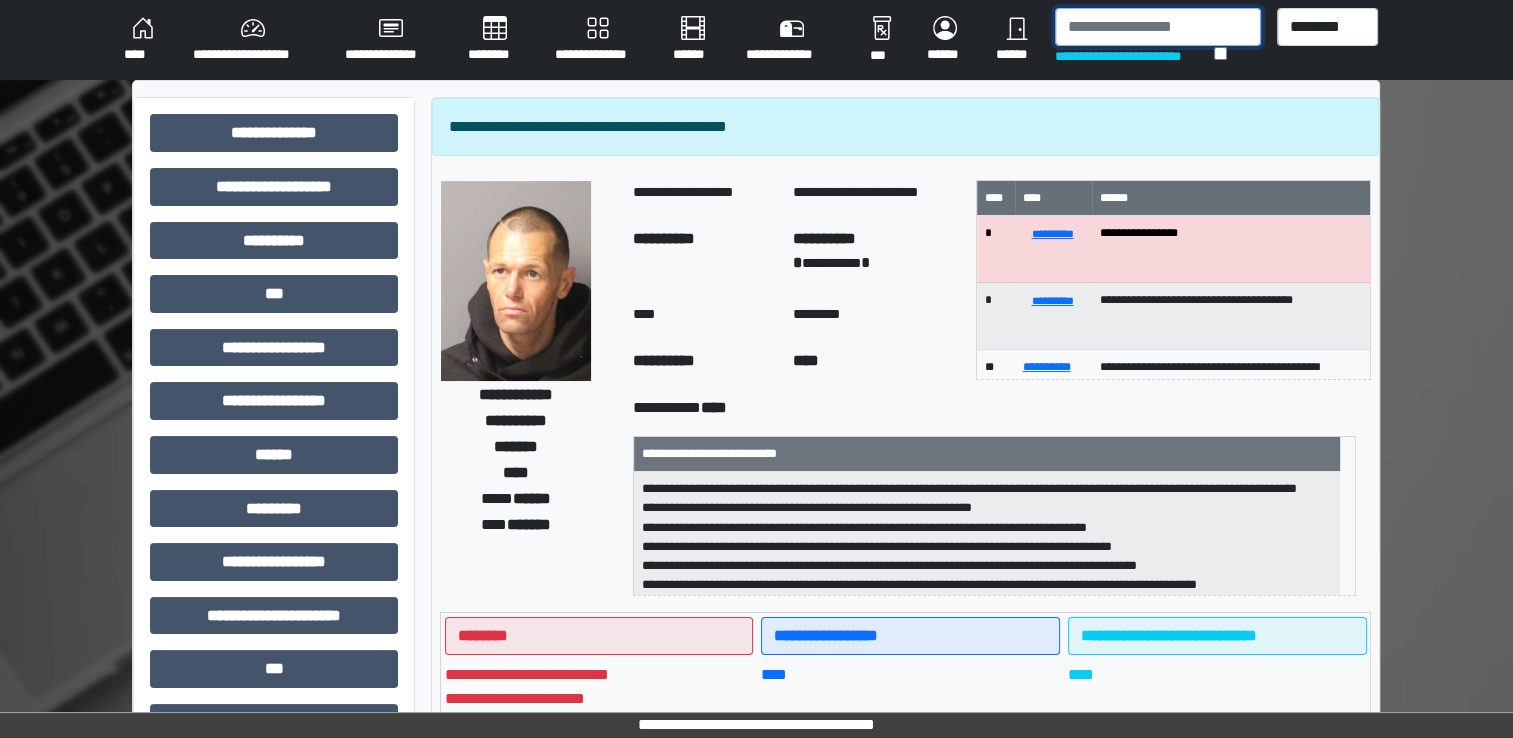click at bounding box center (1158, 27) 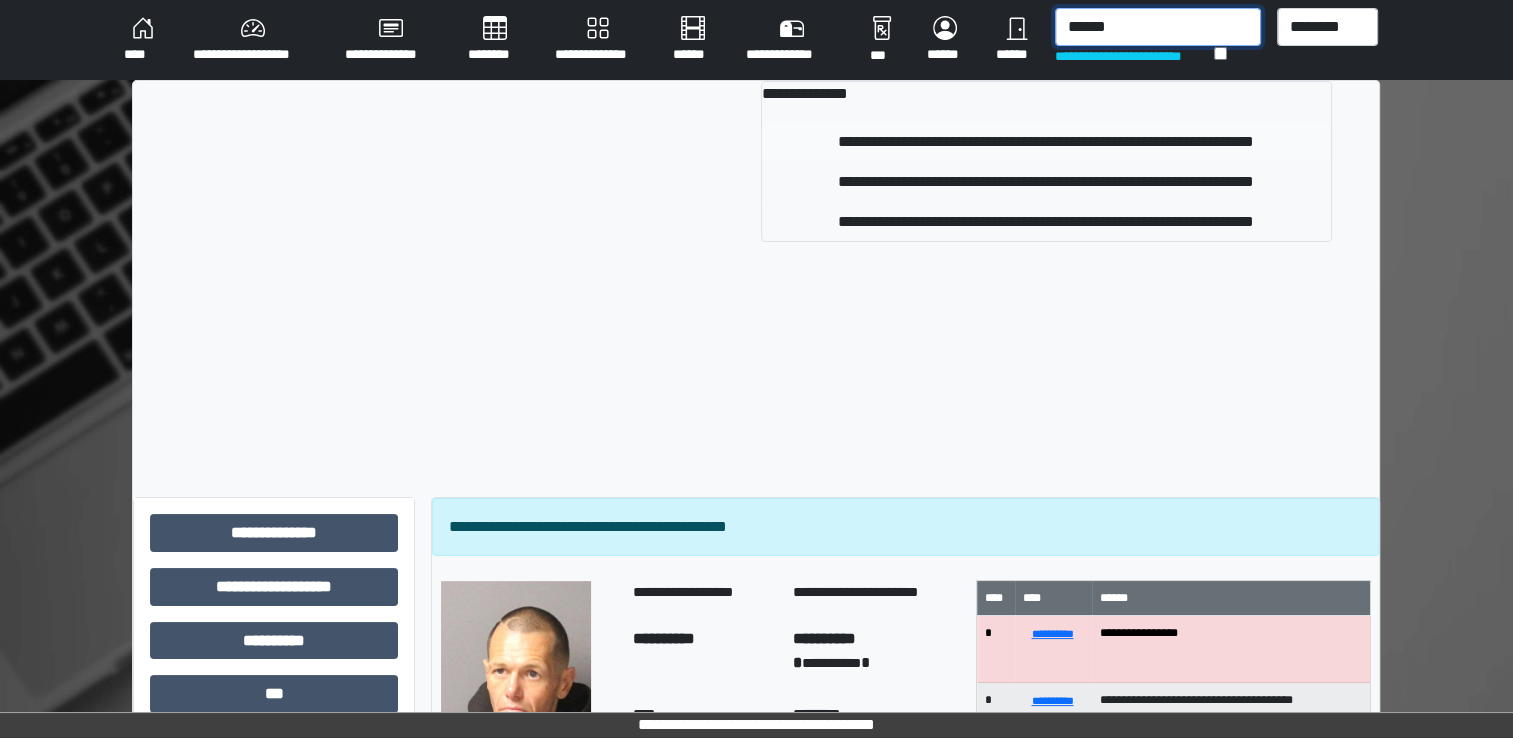 type on "******" 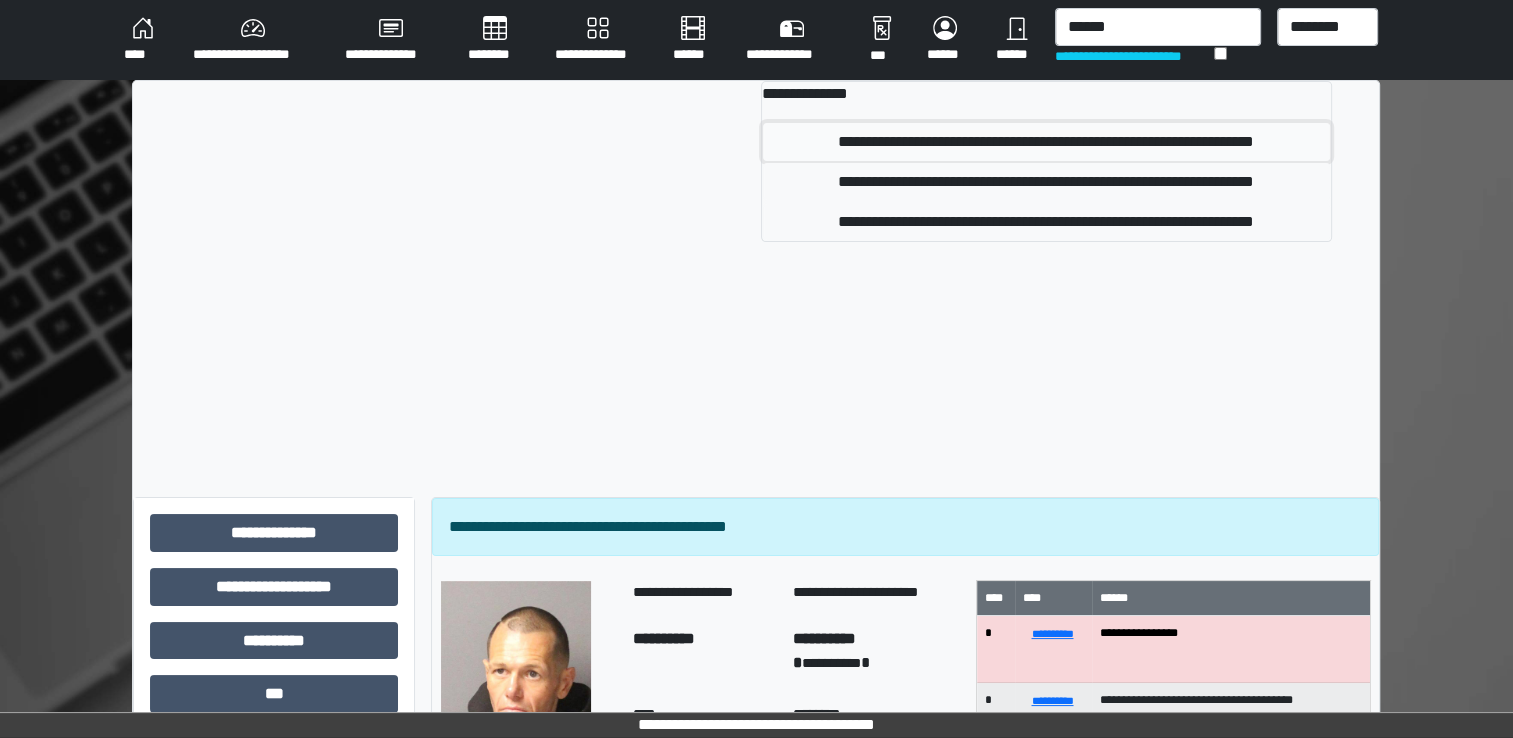 click on "**********" at bounding box center [1046, 142] 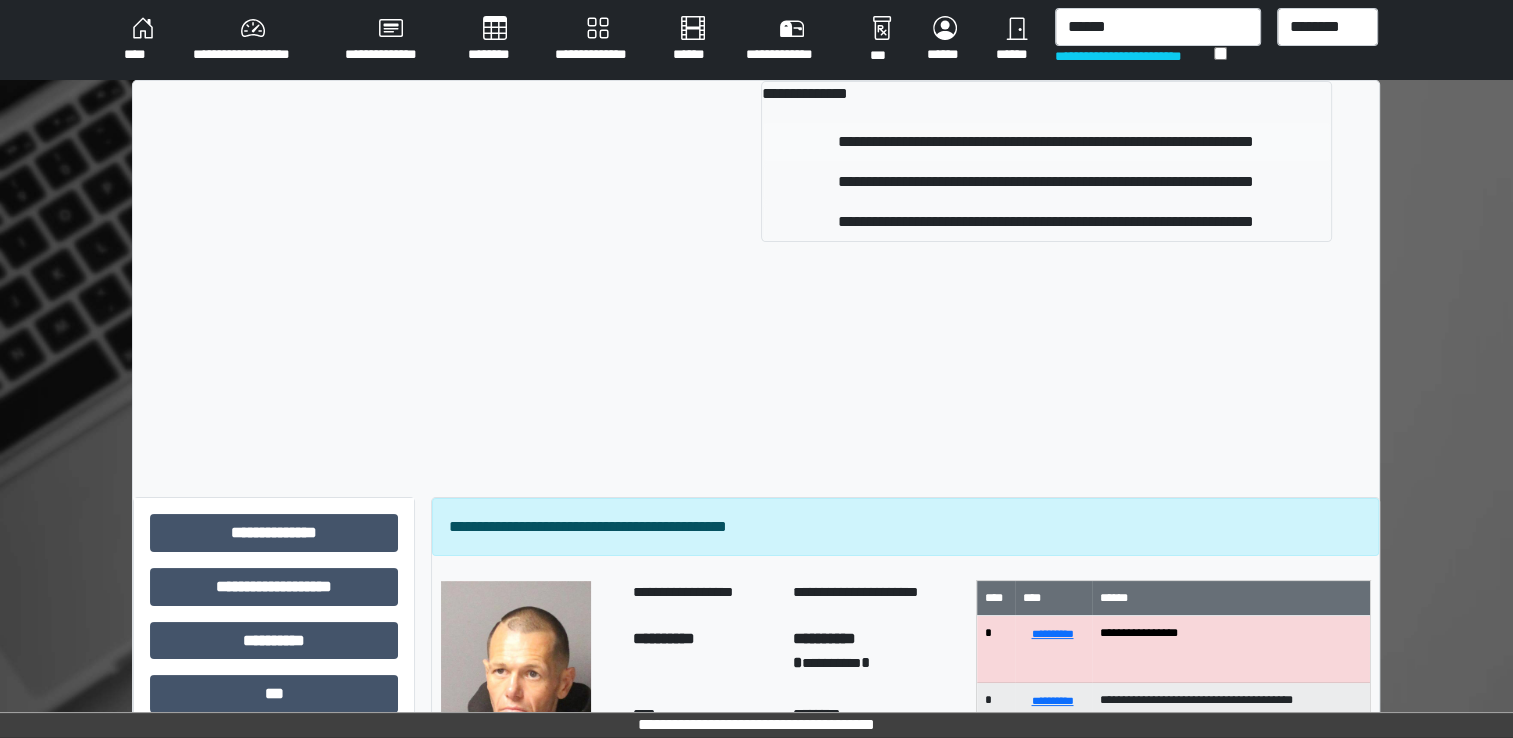 type 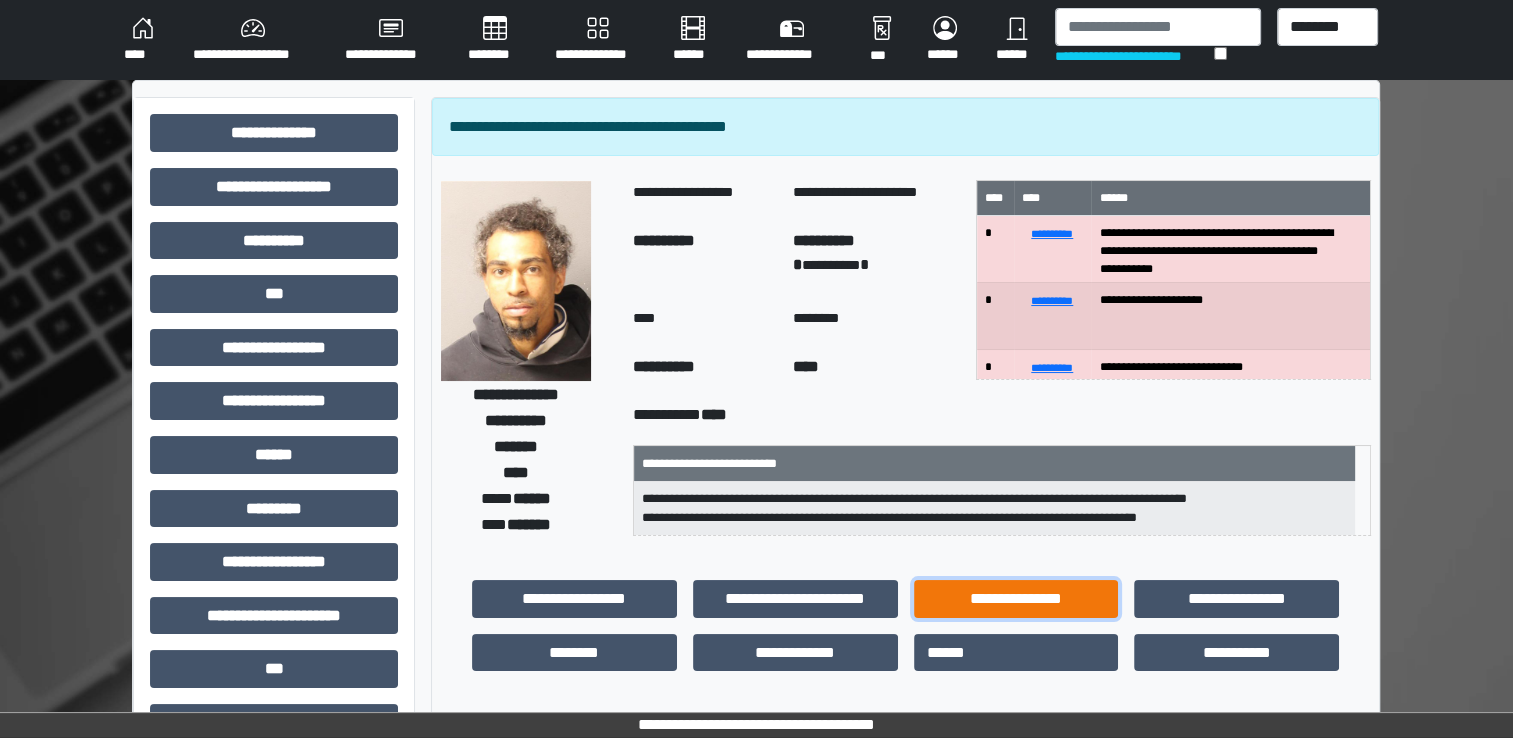 click on "**********" at bounding box center [1016, 599] 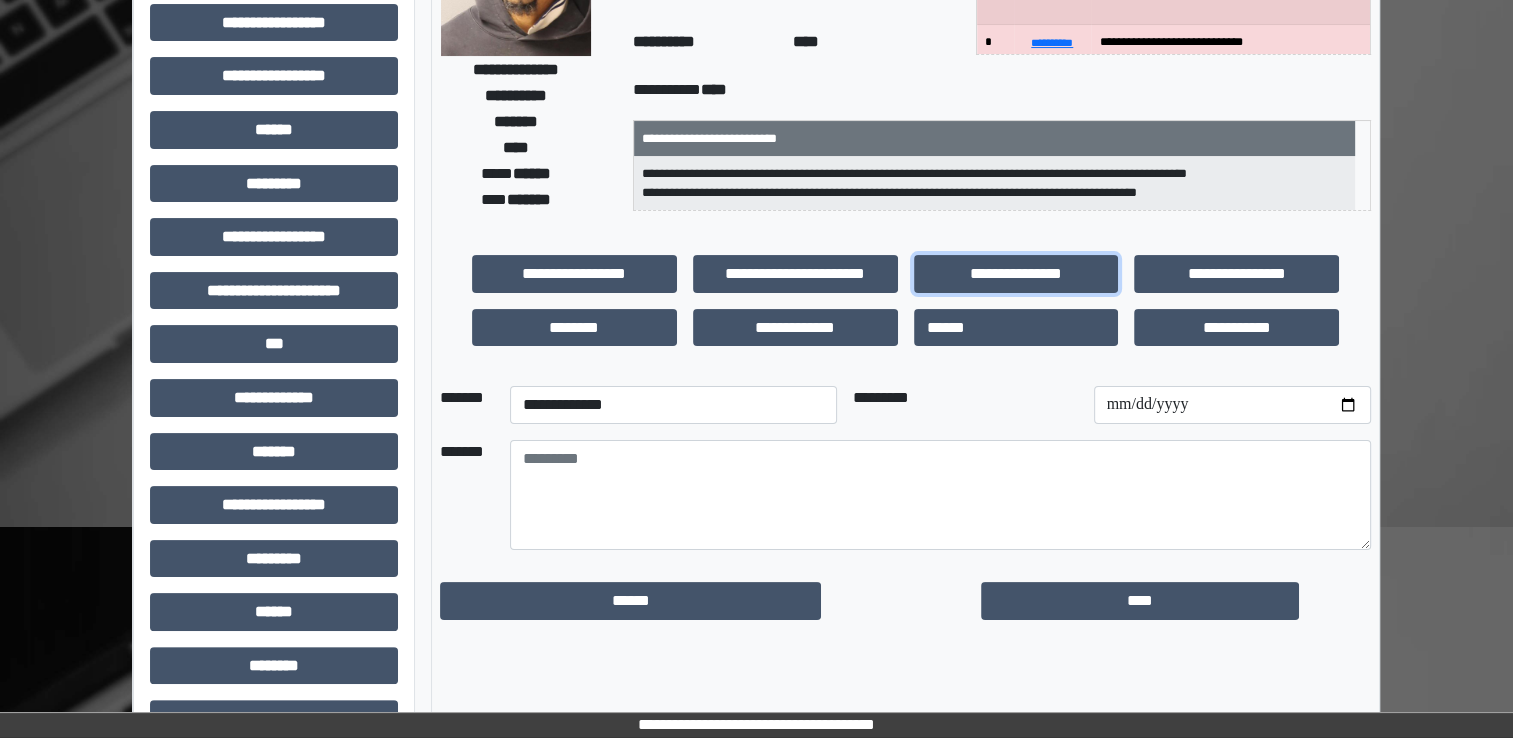 scroll, scrollTop: 400, scrollLeft: 0, axis: vertical 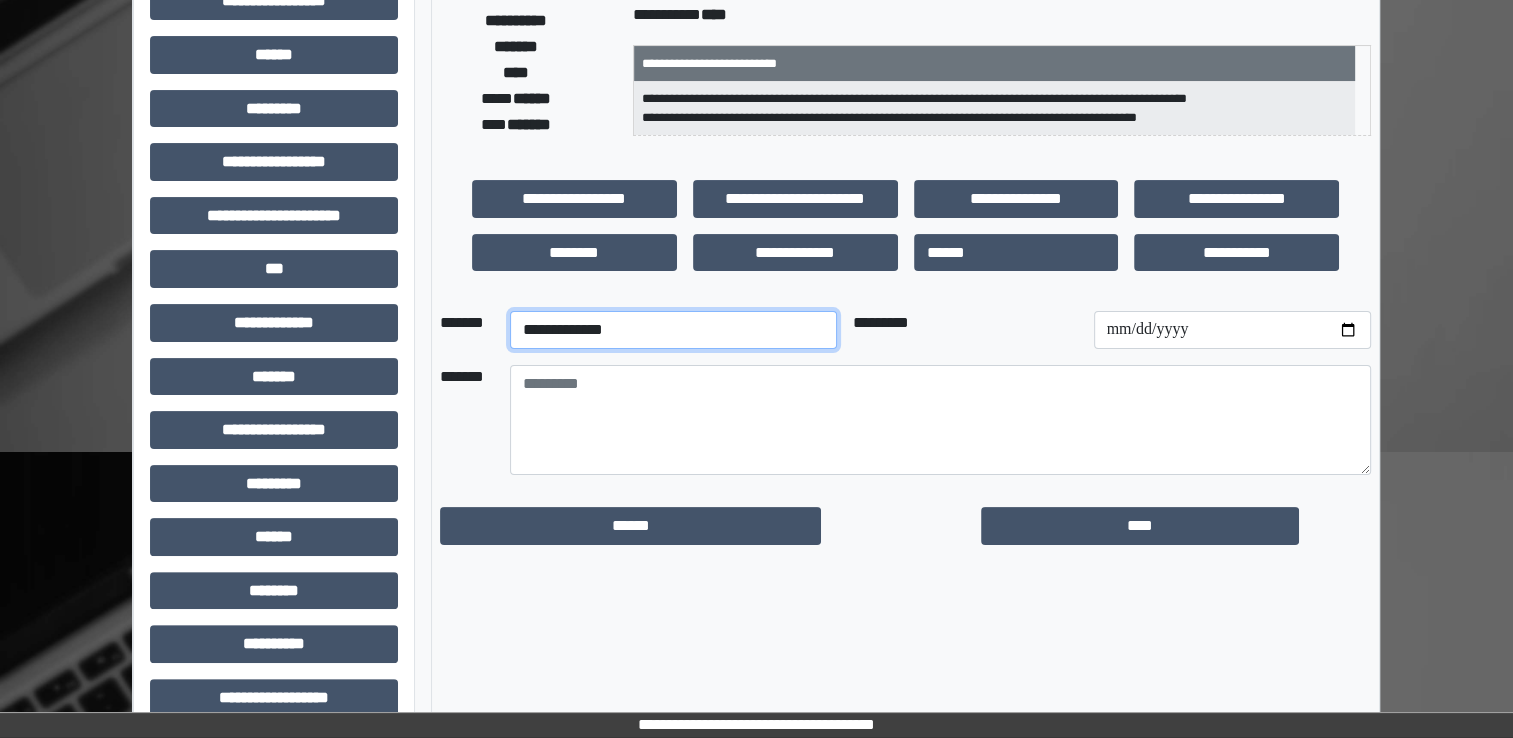 click on "**********" at bounding box center [673, 330] 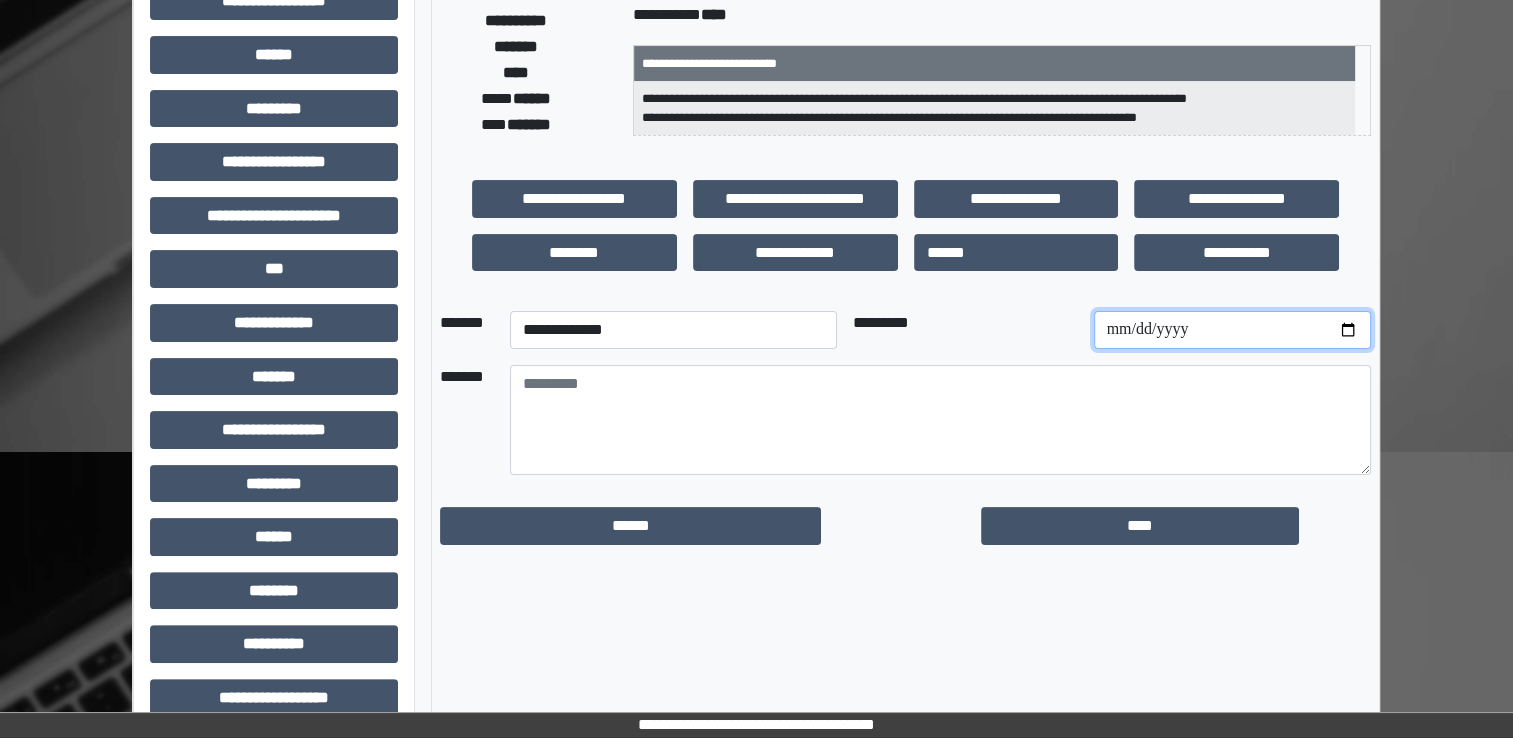 click at bounding box center (1232, 330) 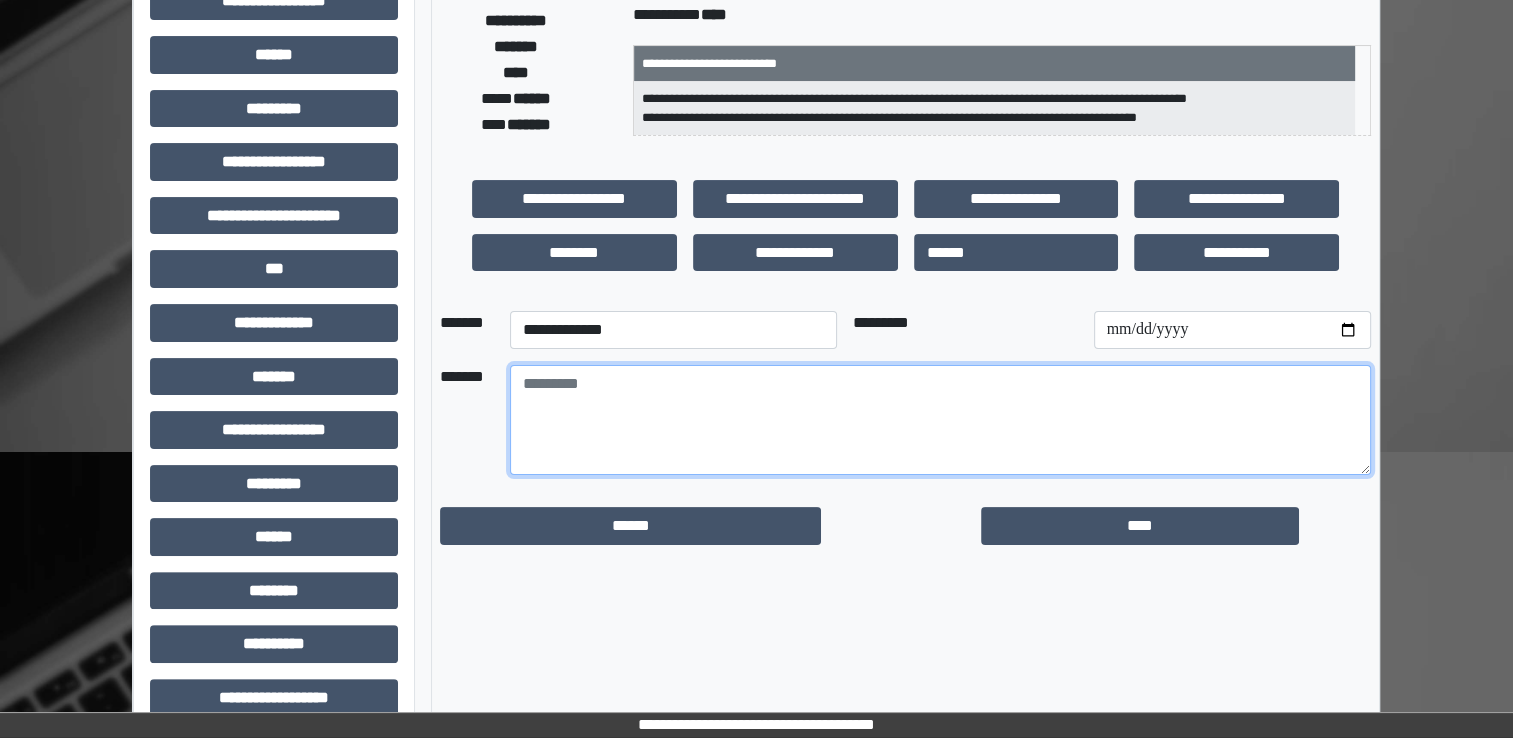 click at bounding box center [940, 420] 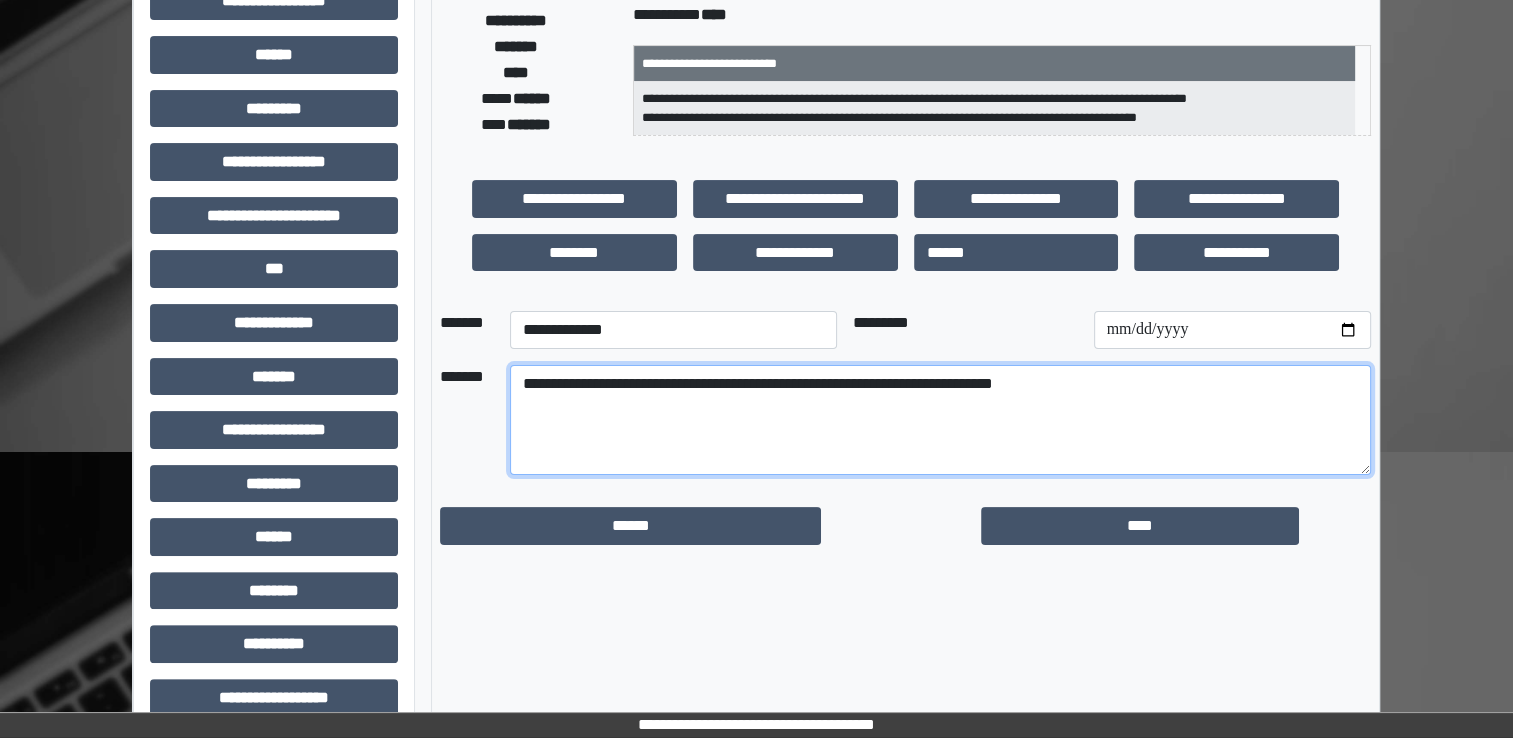 click on "**********" at bounding box center [940, 420] 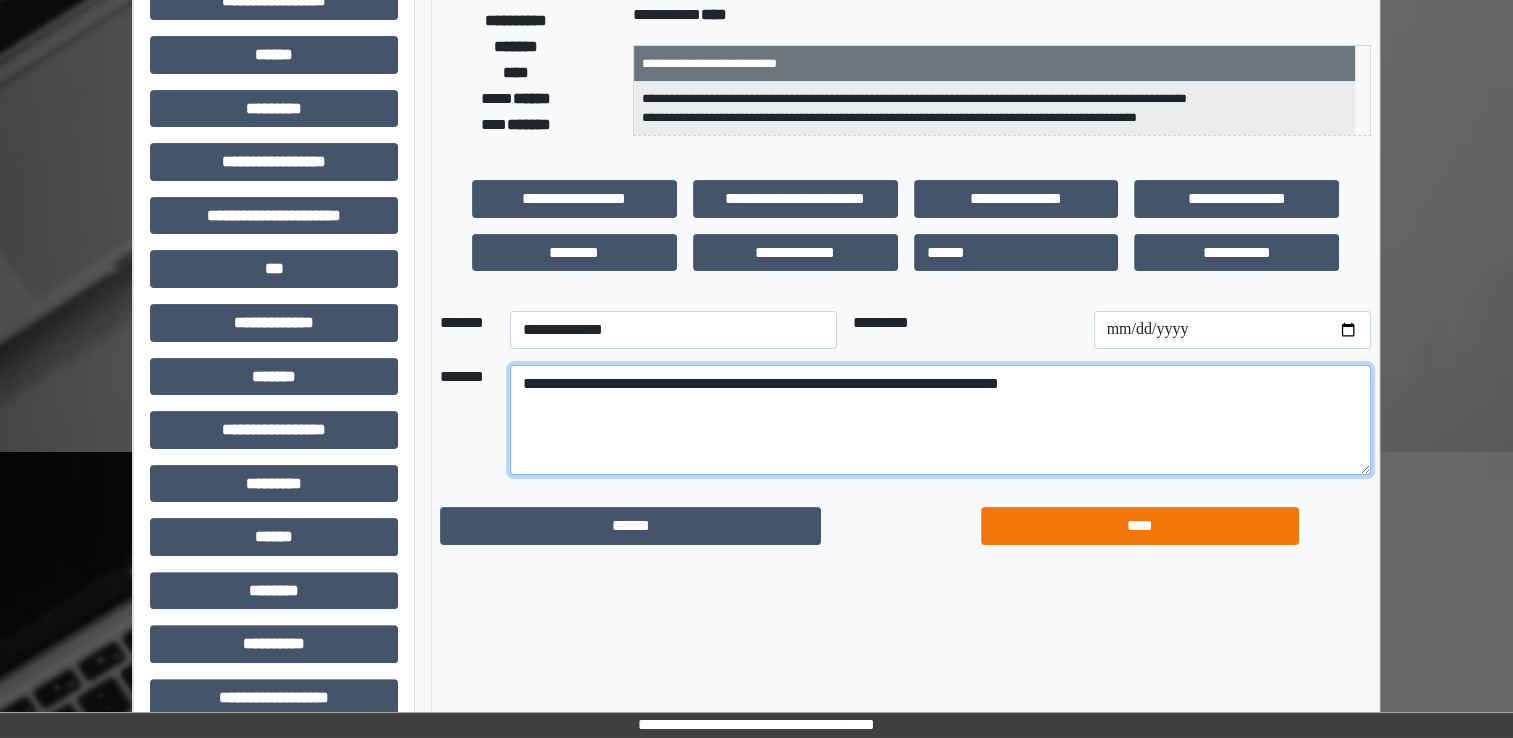 type on "**********" 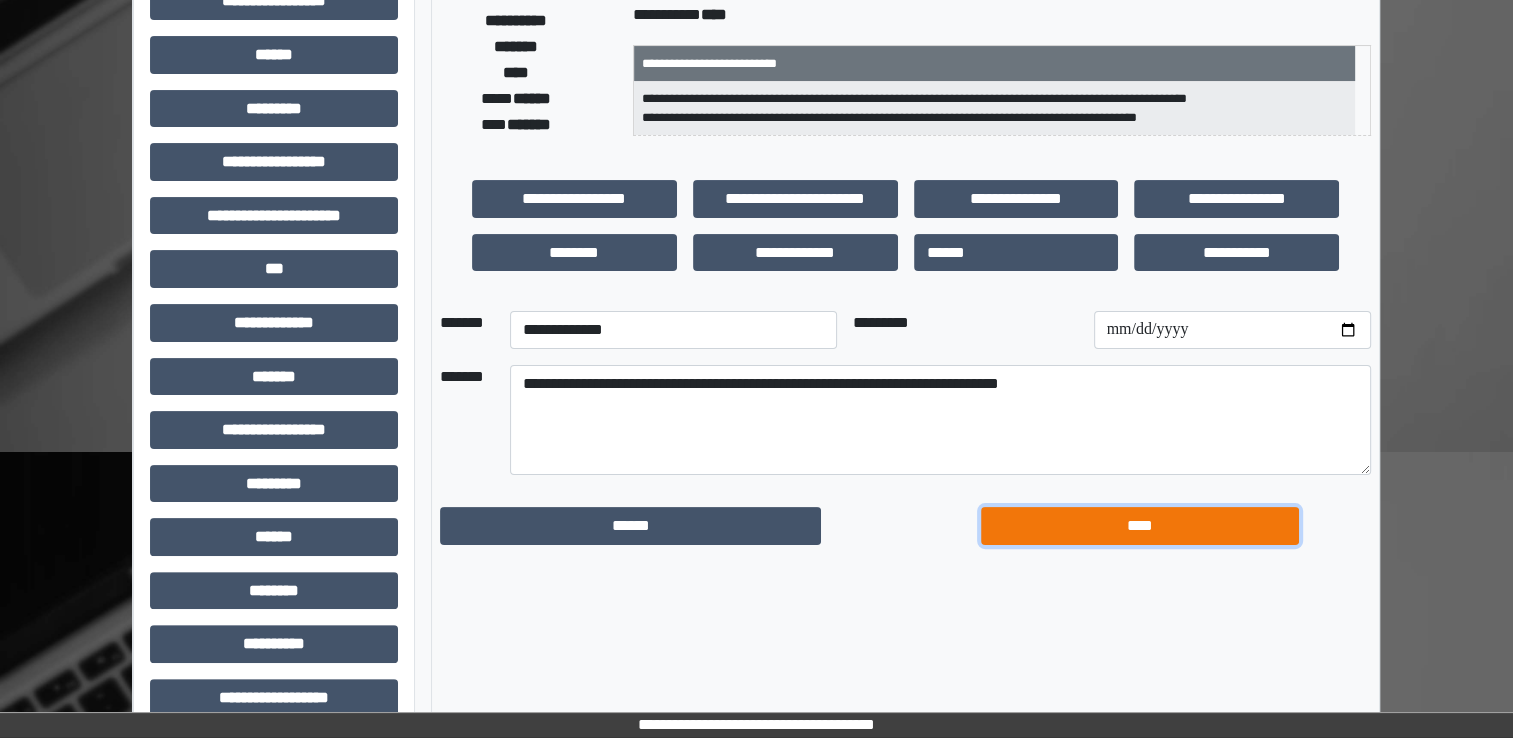 click on "****" at bounding box center (1140, 526) 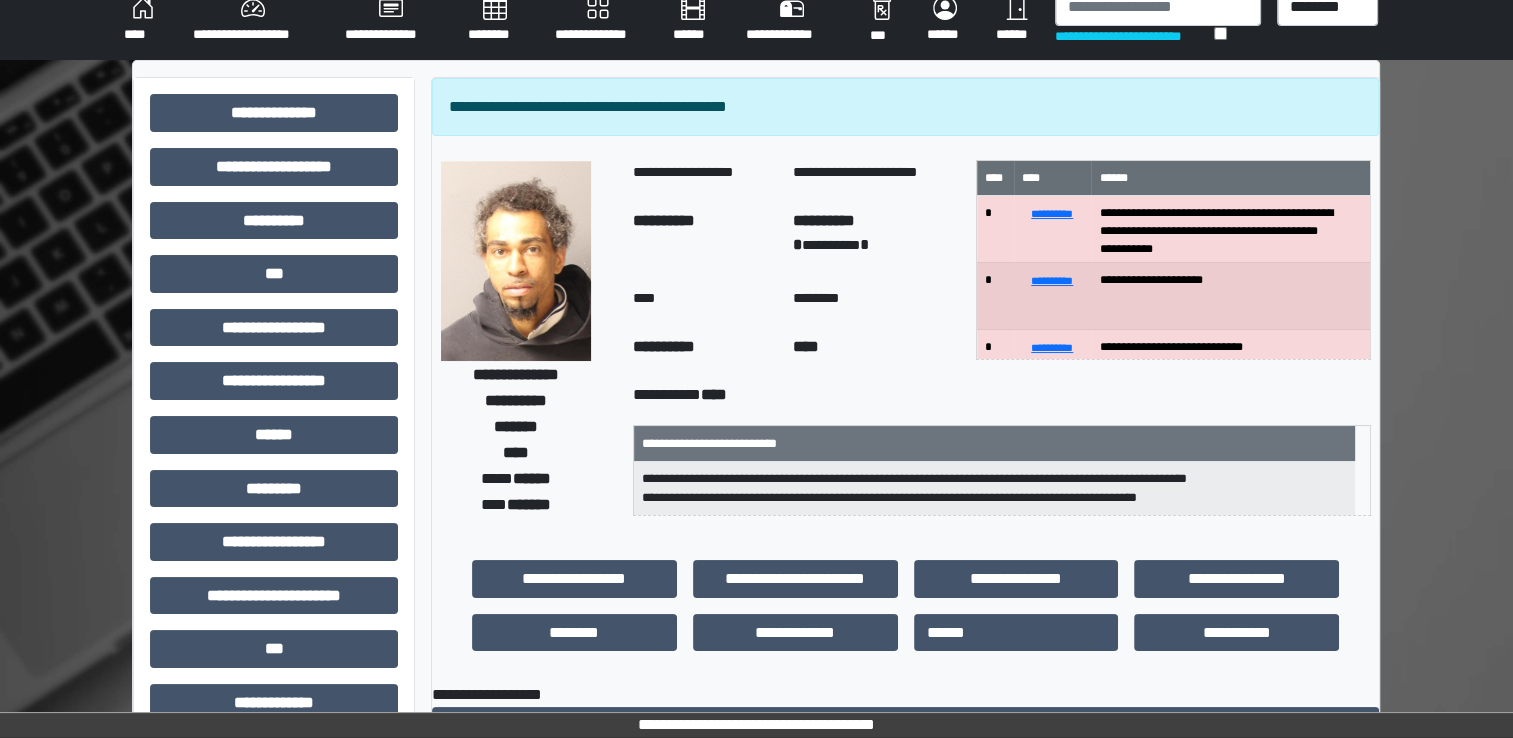 scroll, scrollTop: 0, scrollLeft: 0, axis: both 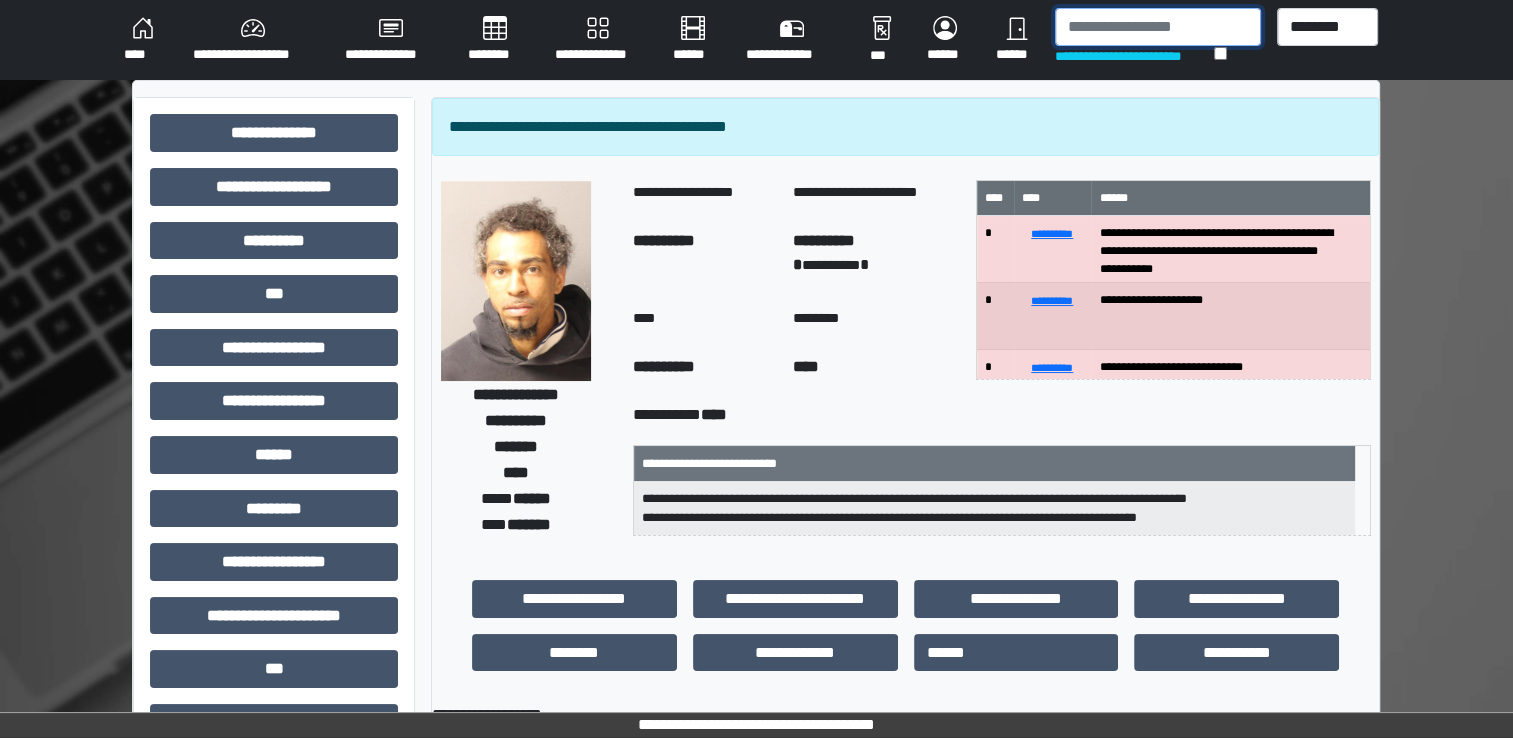 click at bounding box center (1158, 27) 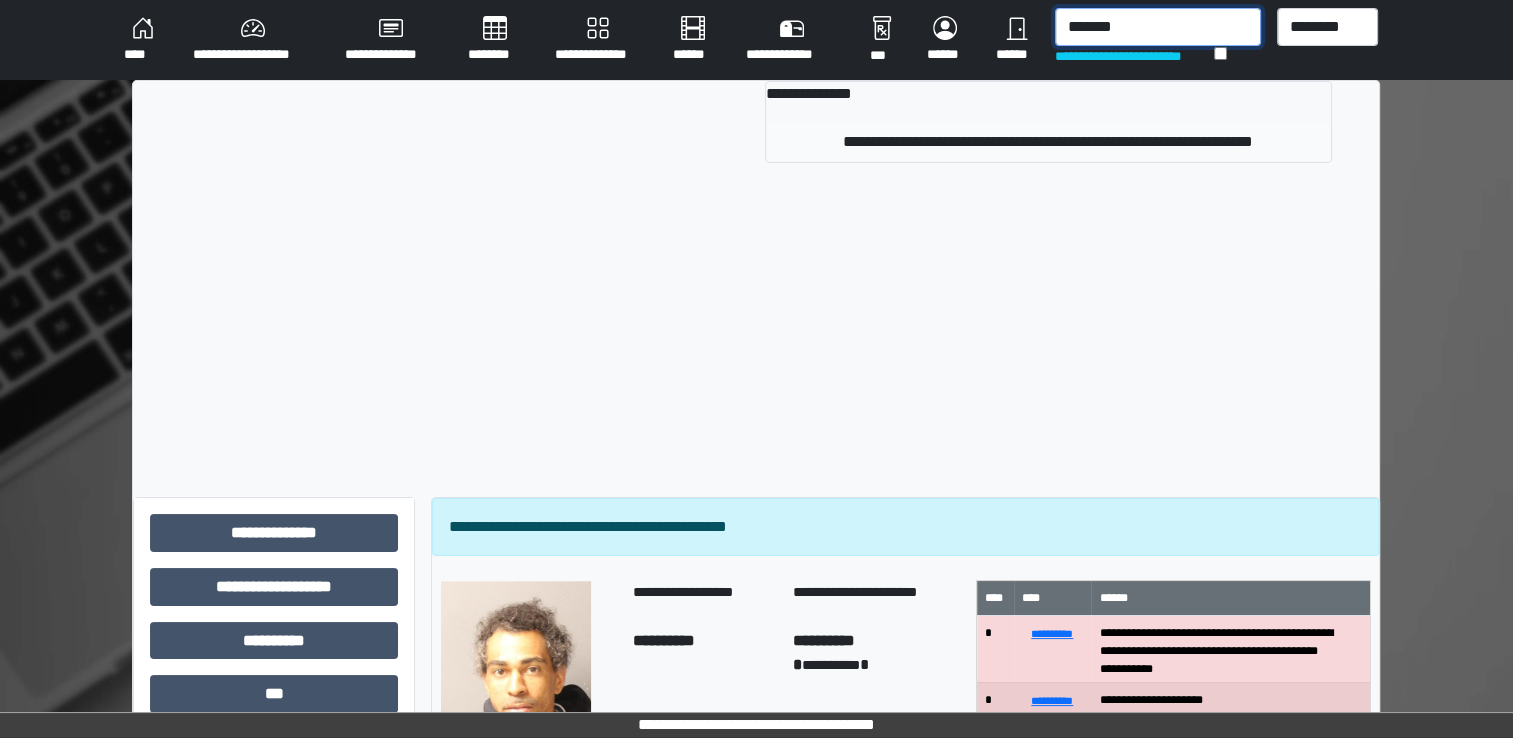 type on "*******" 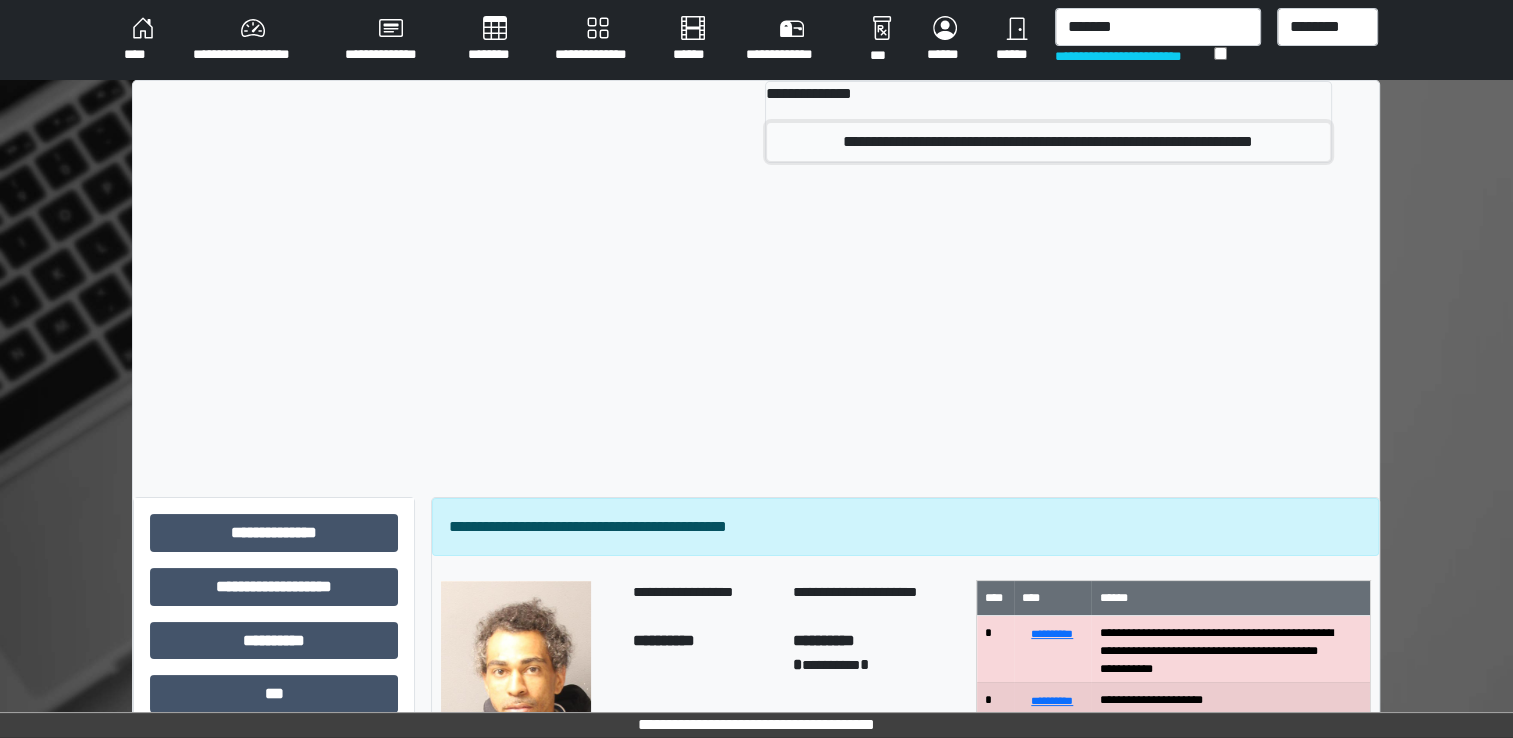 click on "**********" at bounding box center [1048, 142] 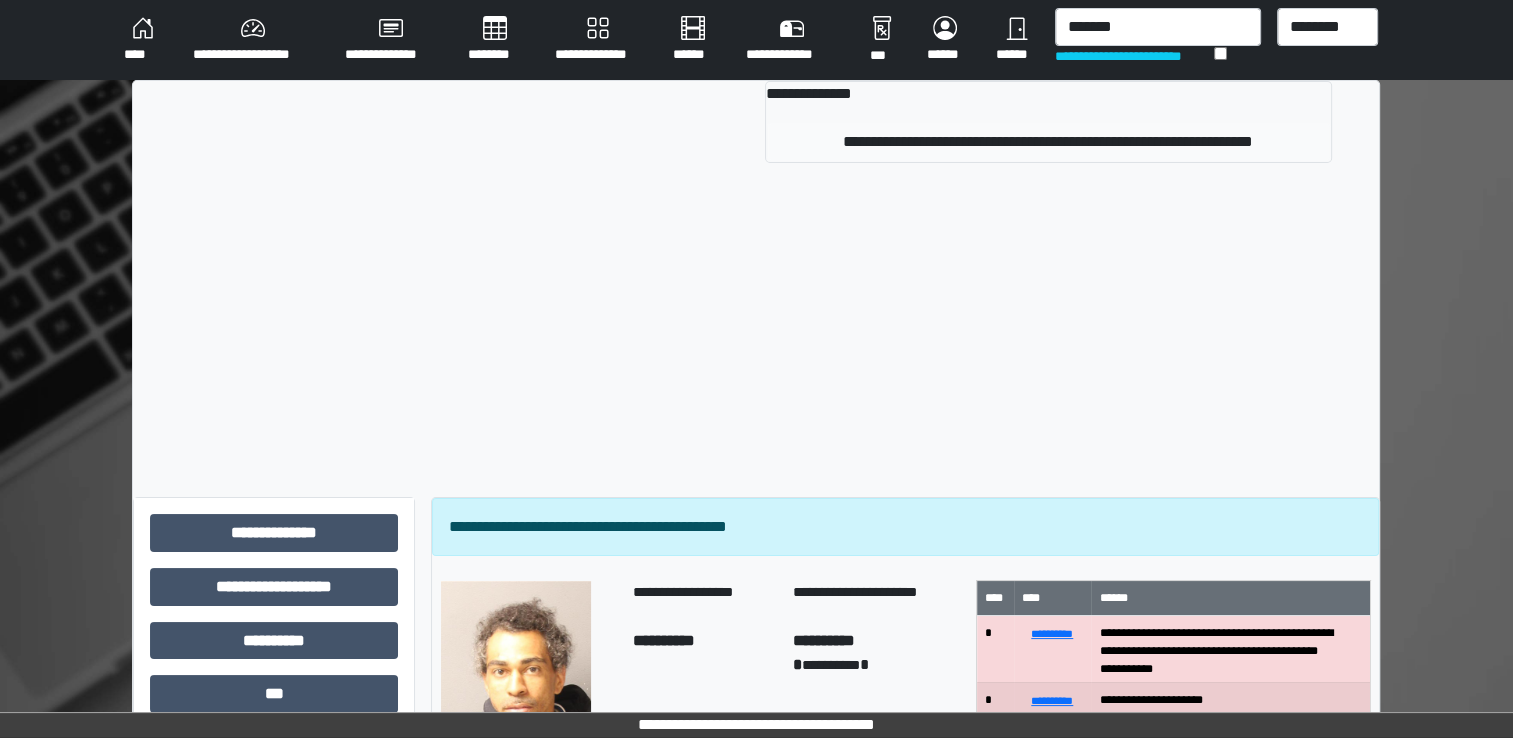 type 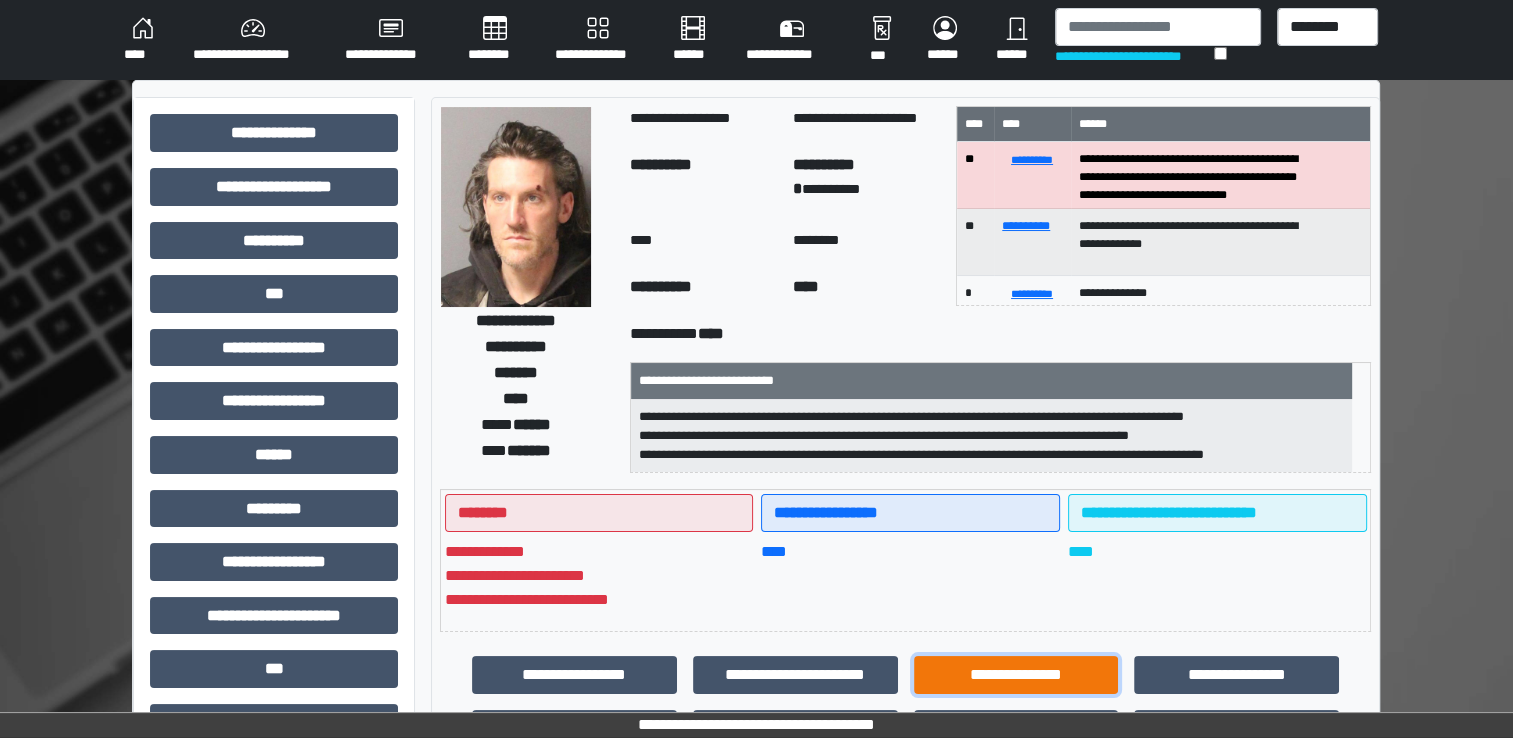 click on "**********" at bounding box center [1016, 675] 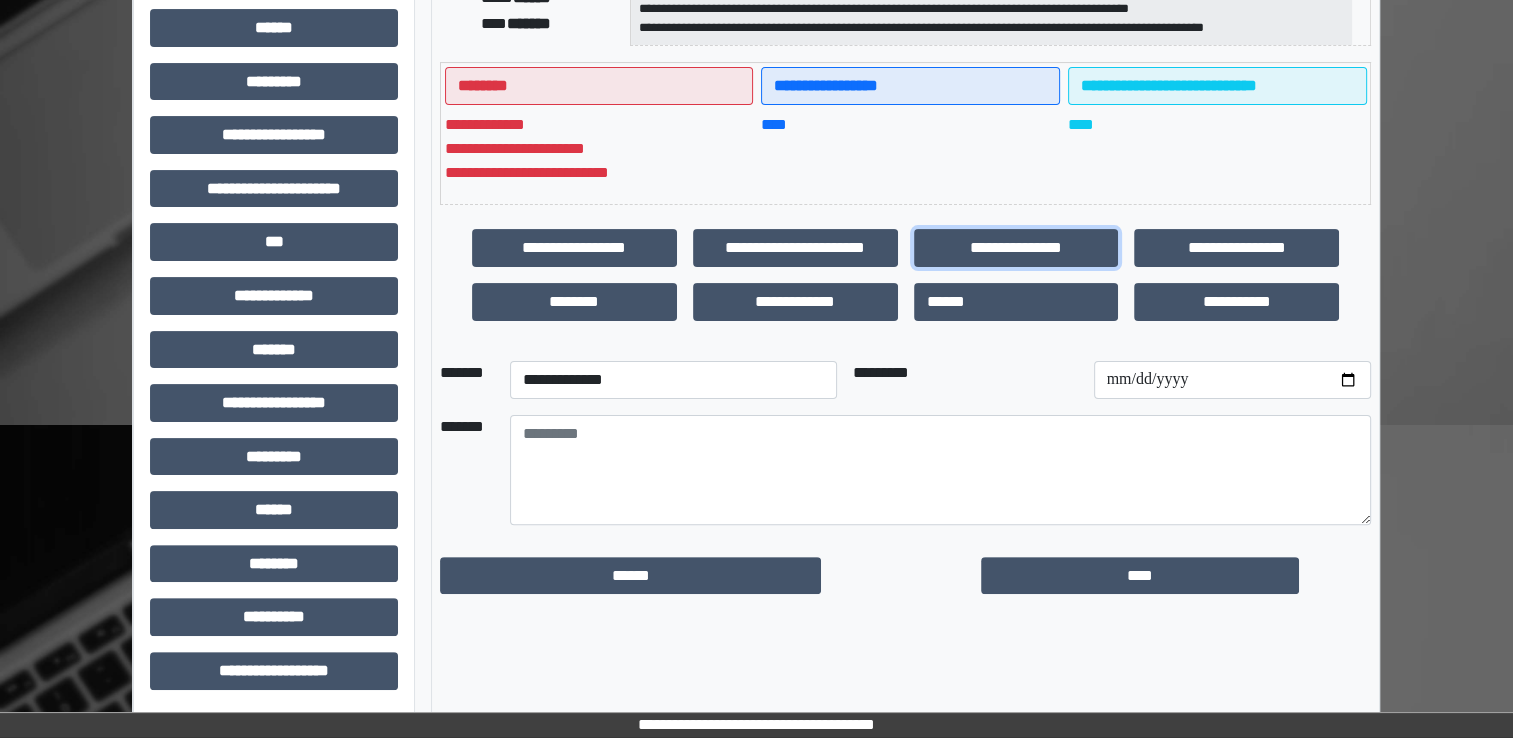 scroll, scrollTop: 428, scrollLeft: 0, axis: vertical 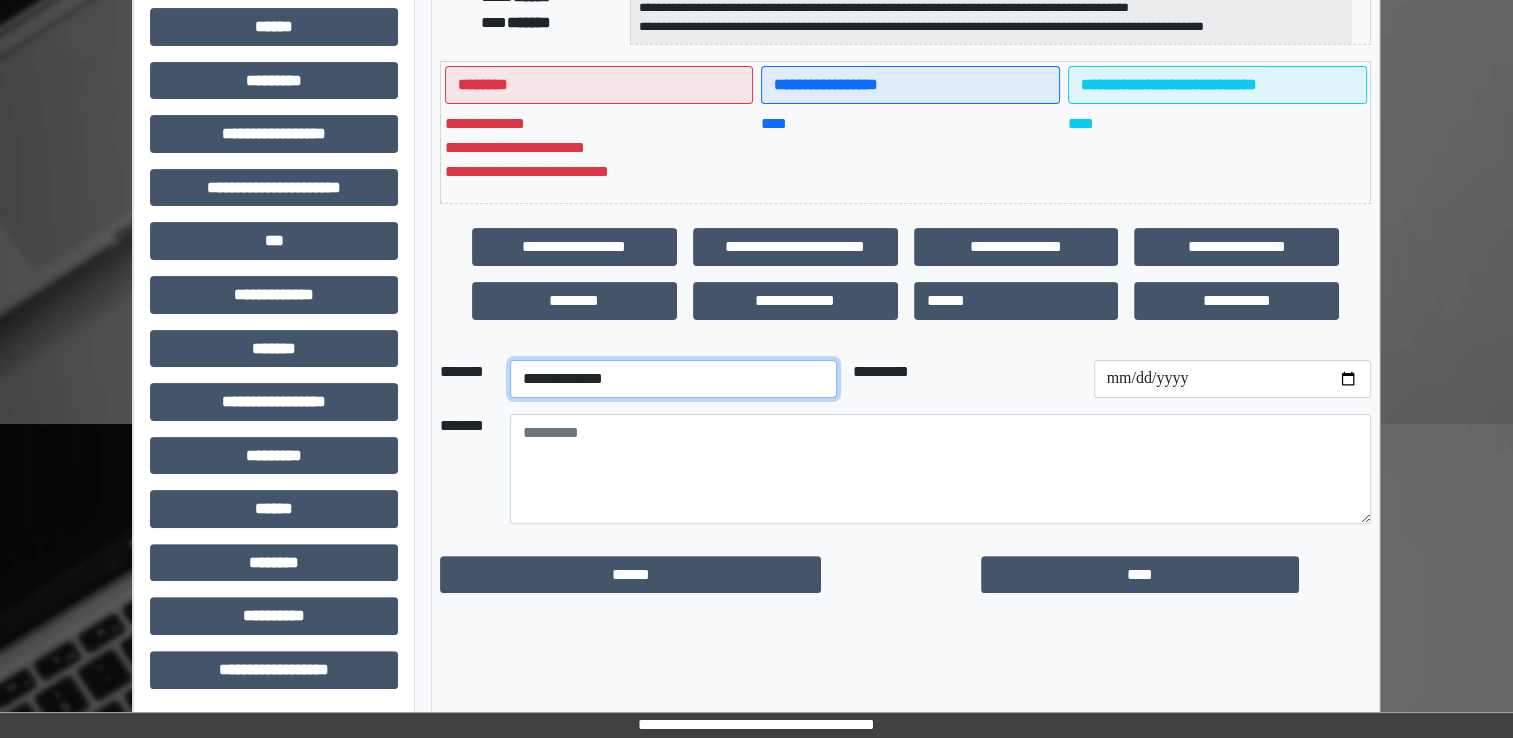 click on "**********" at bounding box center (673, 379) 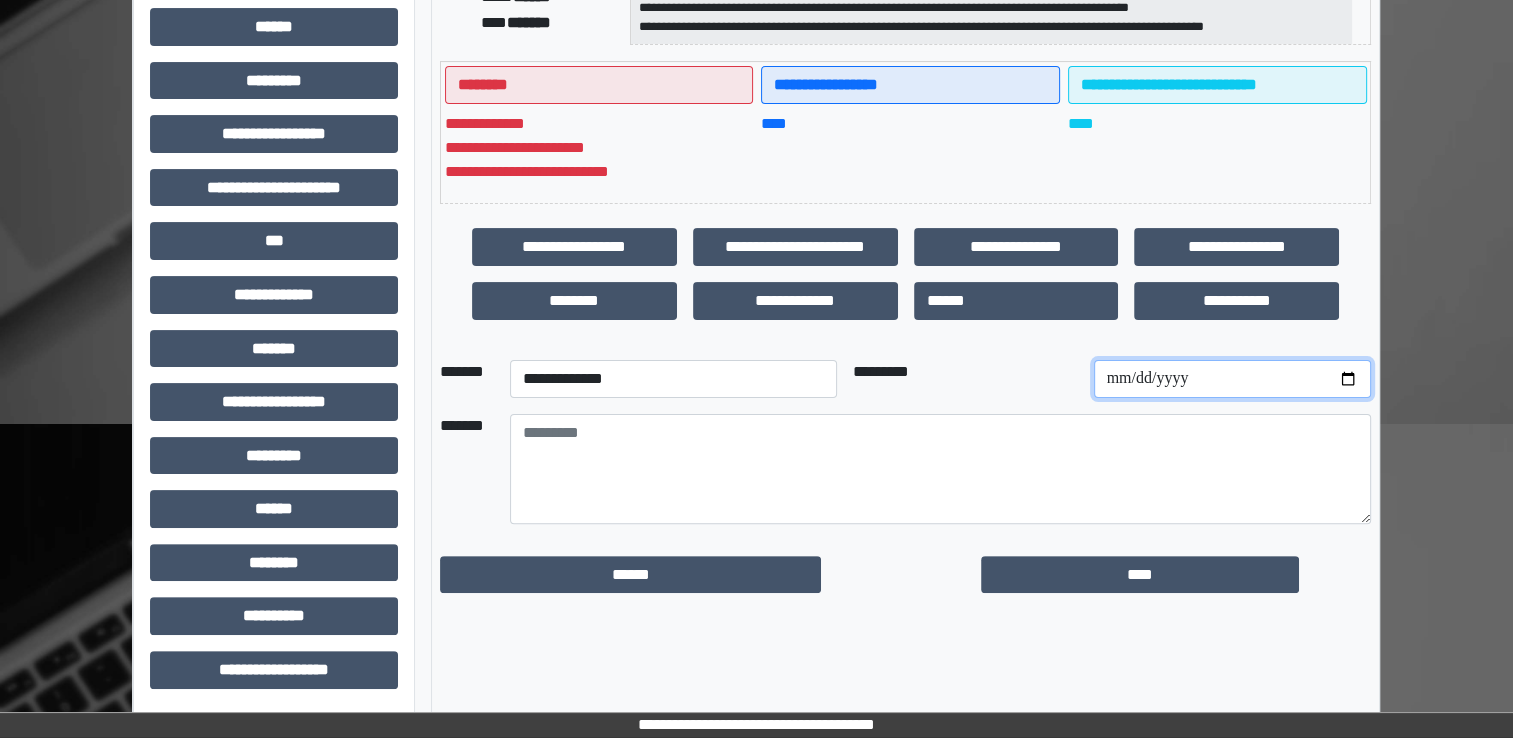 click at bounding box center [1232, 379] 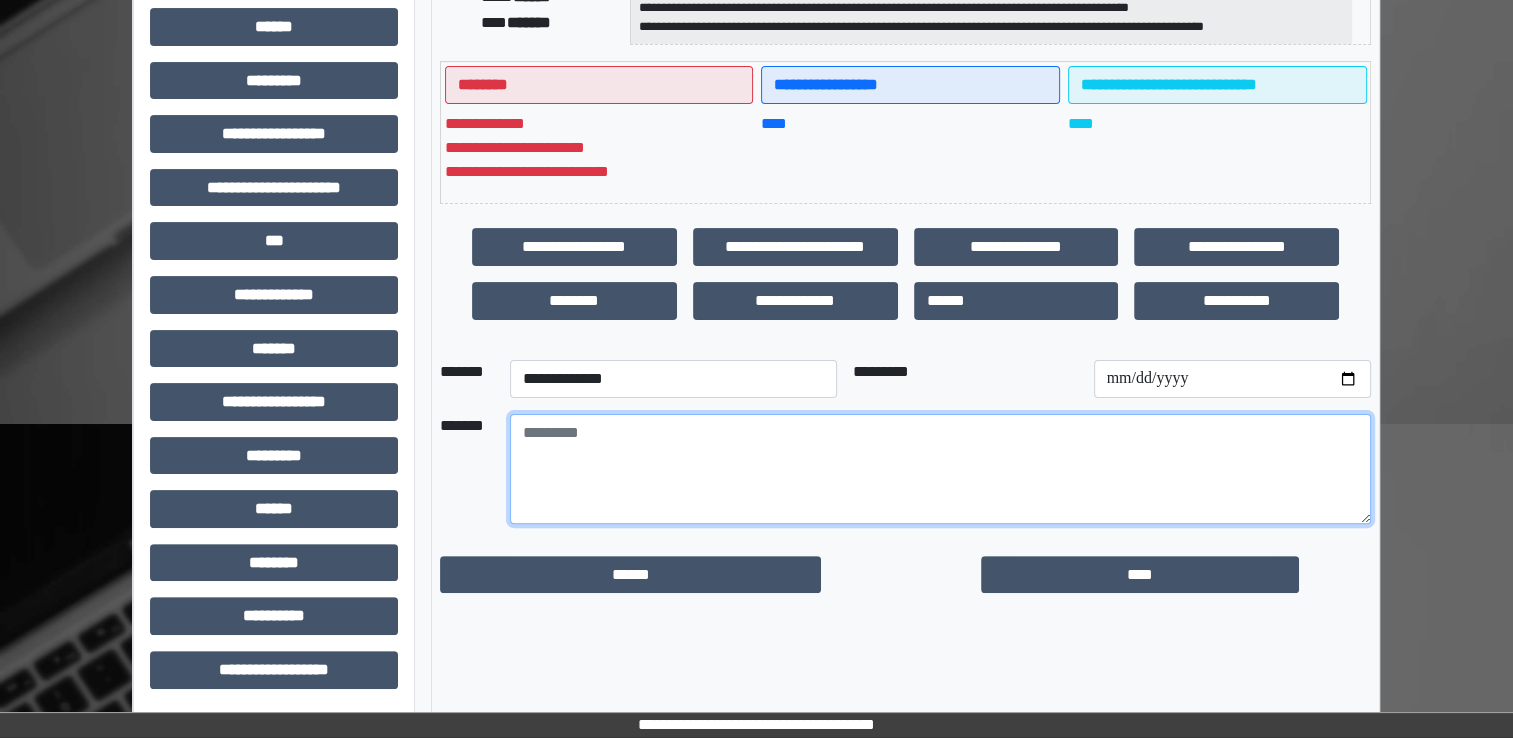 click at bounding box center [940, 469] 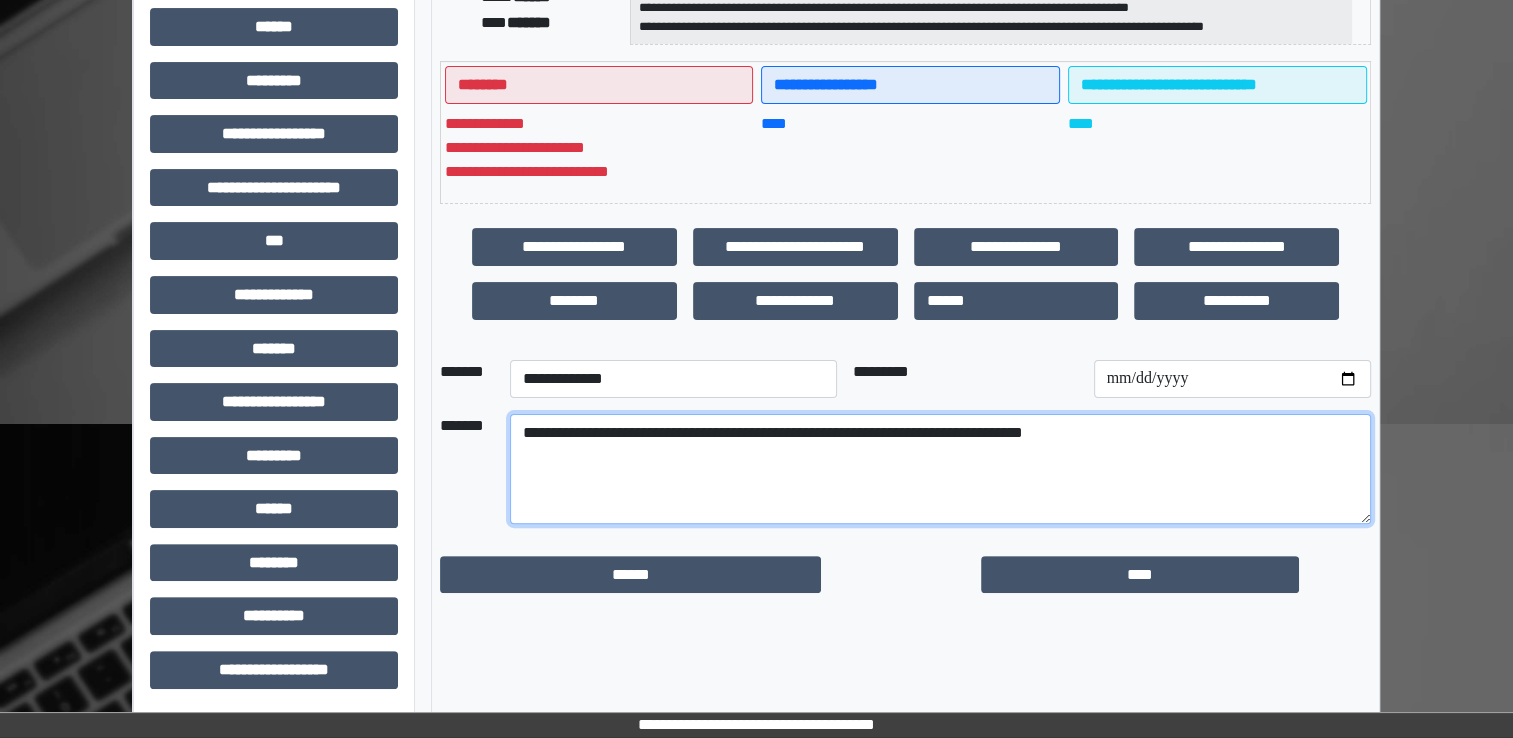 drag, startPoint x: 520, startPoint y: 424, endPoint x: 1128, endPoint y: 549, distance: 620.7165 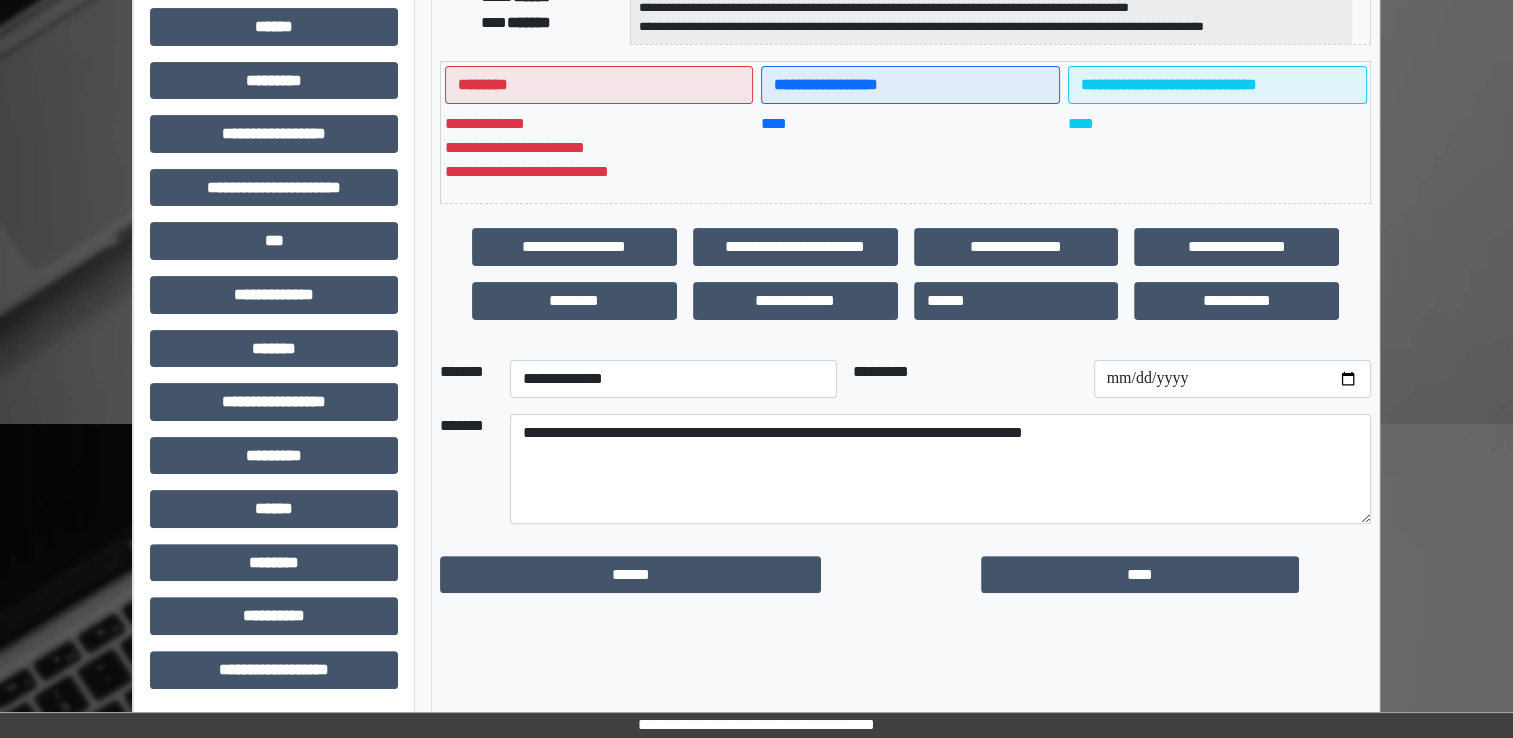 drag, startPoint x: 915, startPoint y: 532, endPoint x: -4, endPoint y: 687, distance: 931.9796 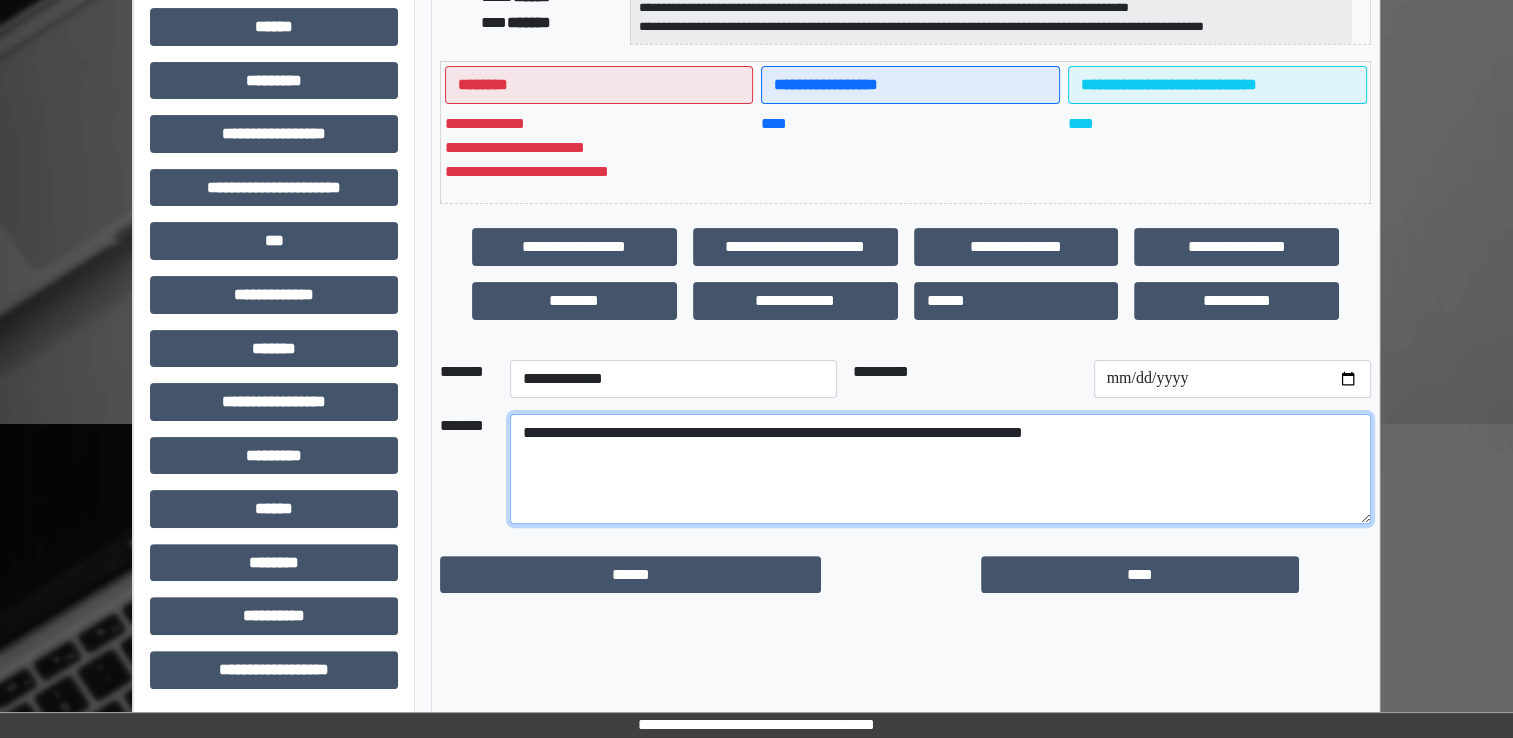 drag, startPoint x: -4, startPoint y: 687, endPoint x: 522, endPoint y: 422, distance: 588.98303 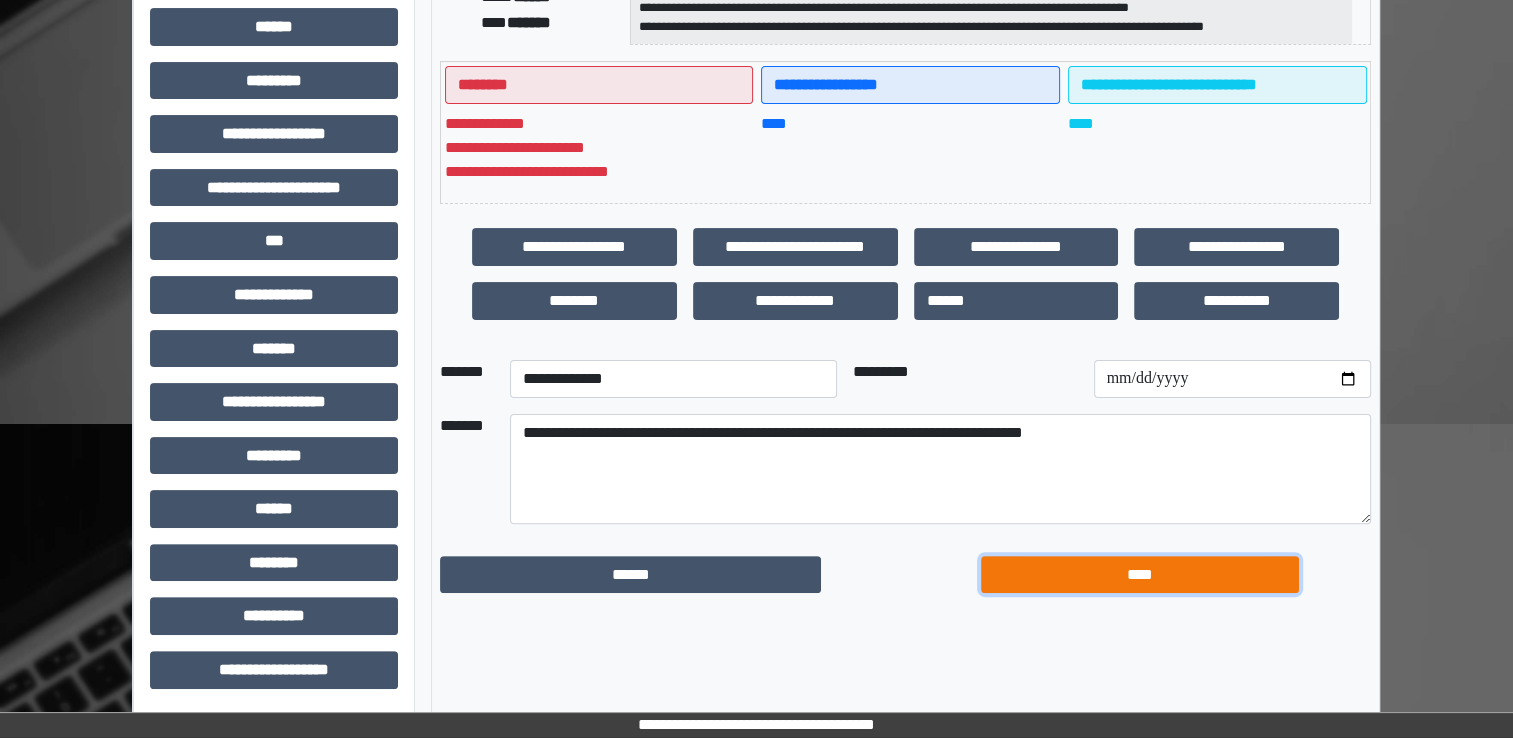 click on "****" at bounding box center (1140, 575) 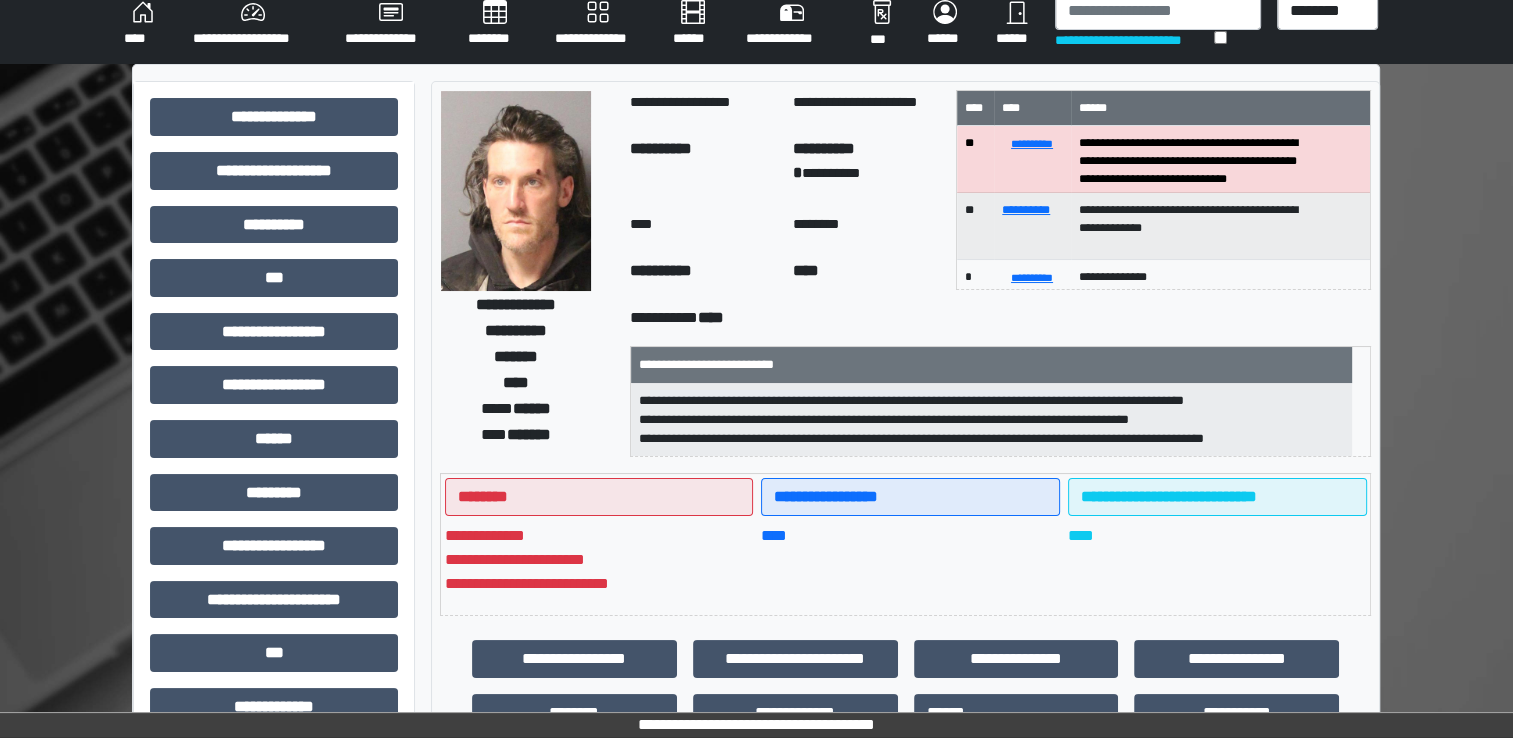 scroll, scrollTop: 0, scrollLeft: 0, axis: both 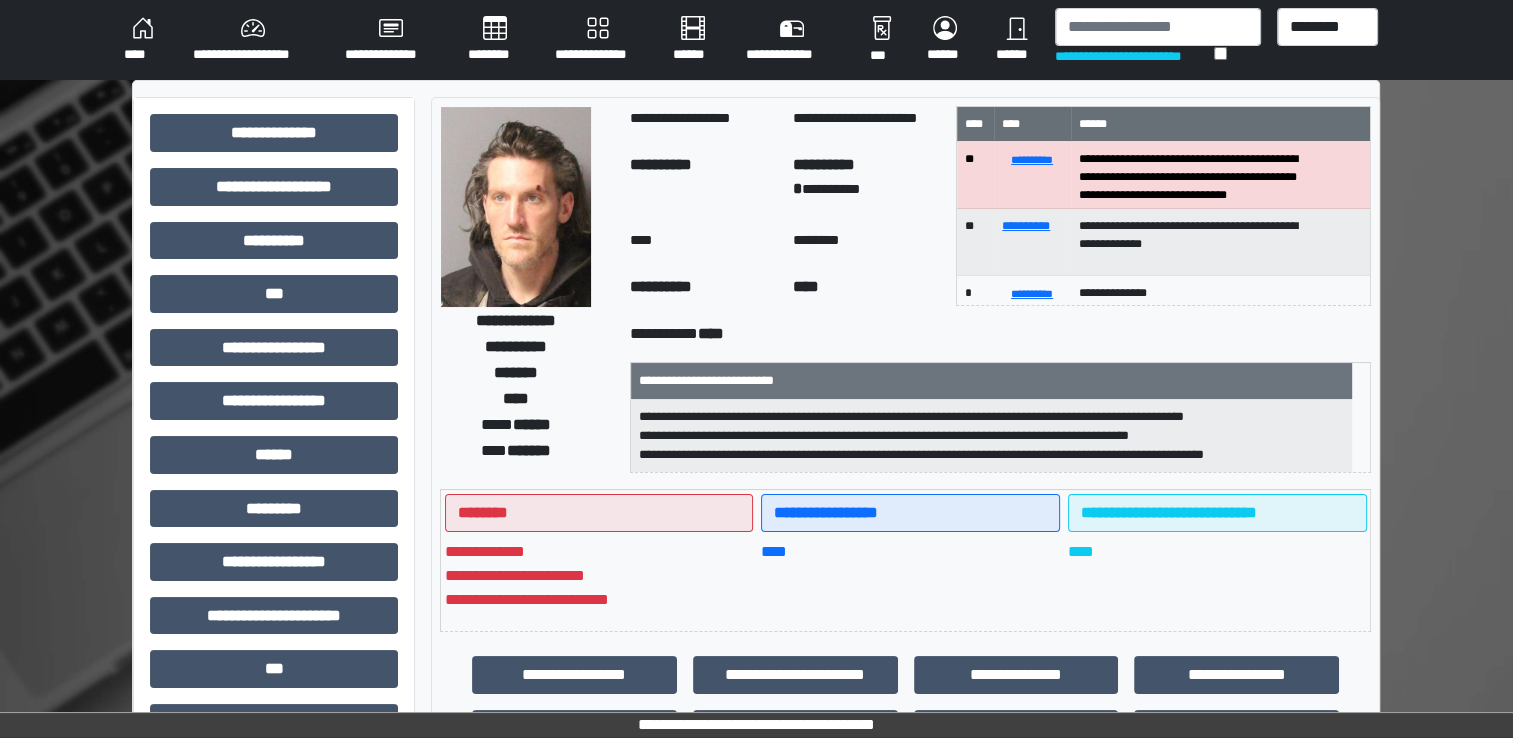 click on "**********" at bounding box center (598, 40) 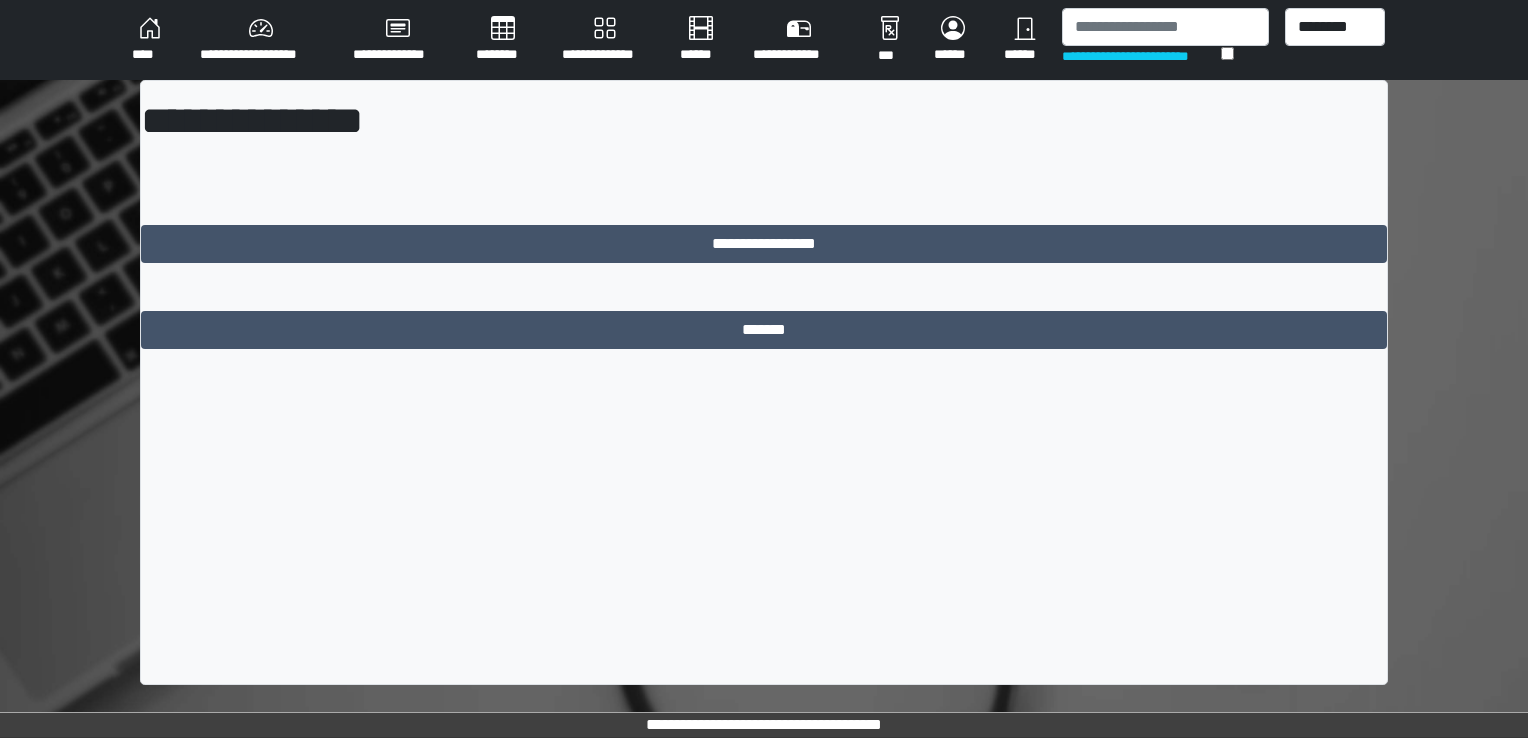 click on "**********" at bounding box center [605, 40] 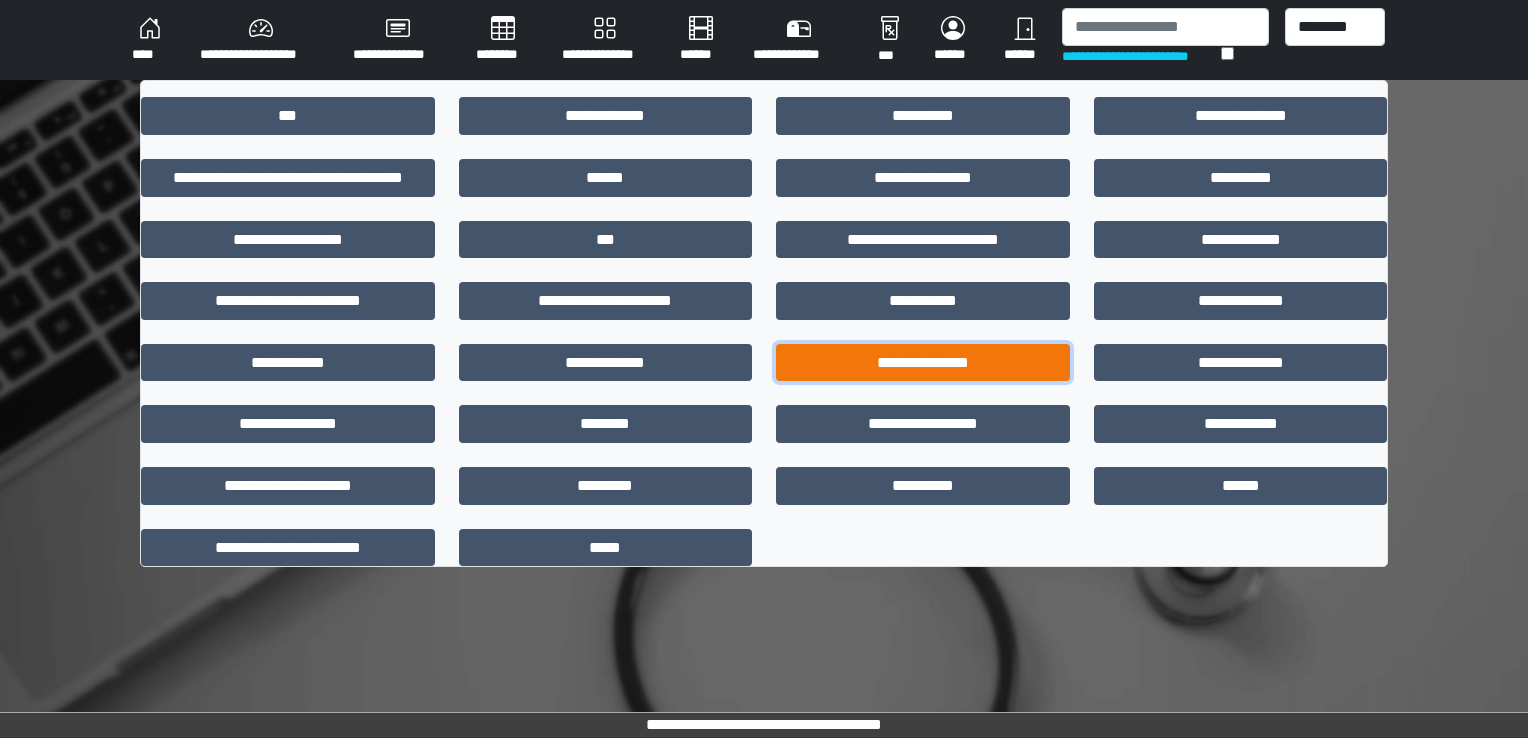 click on "**********" at bounding box center [923, 363] 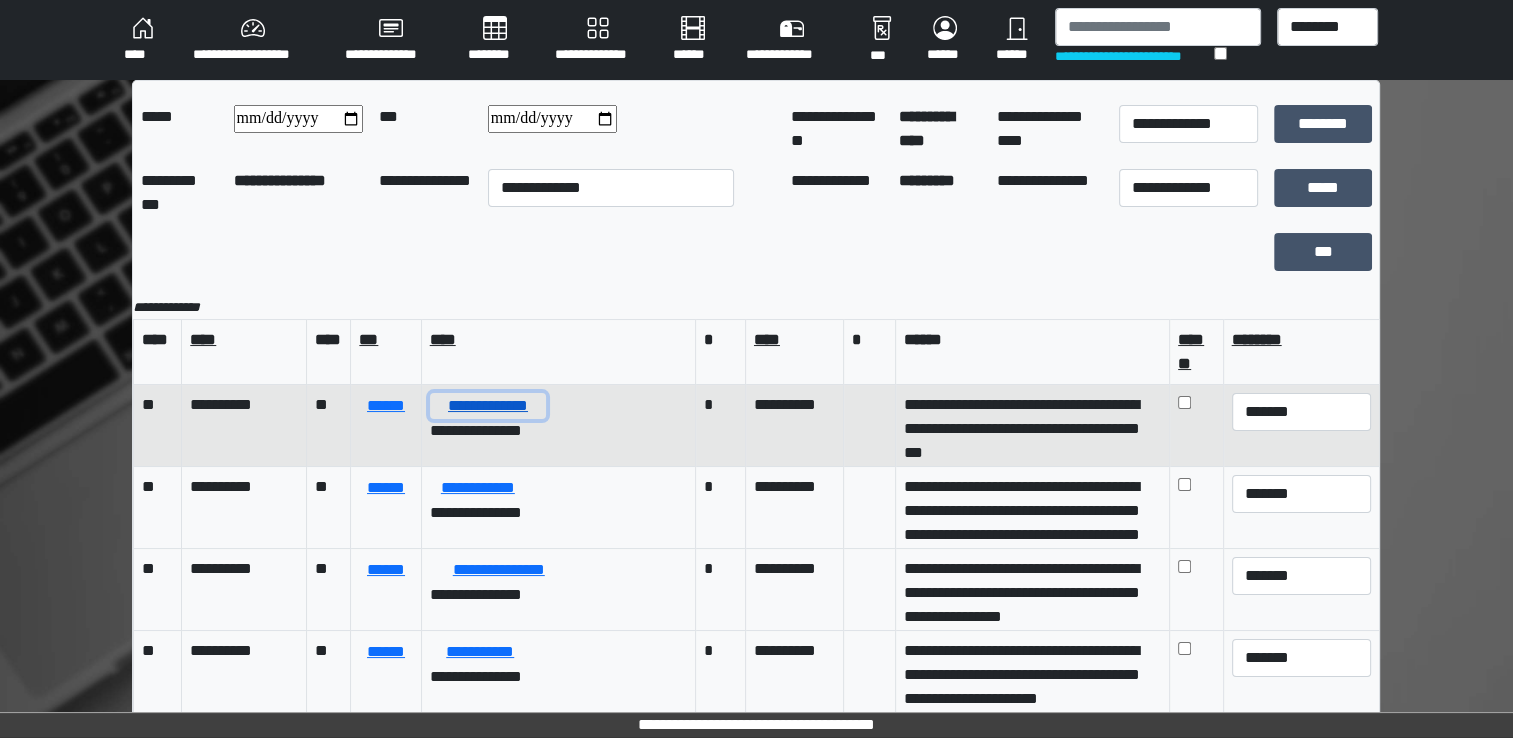 click on "**********" at bounding box center (488, 406) 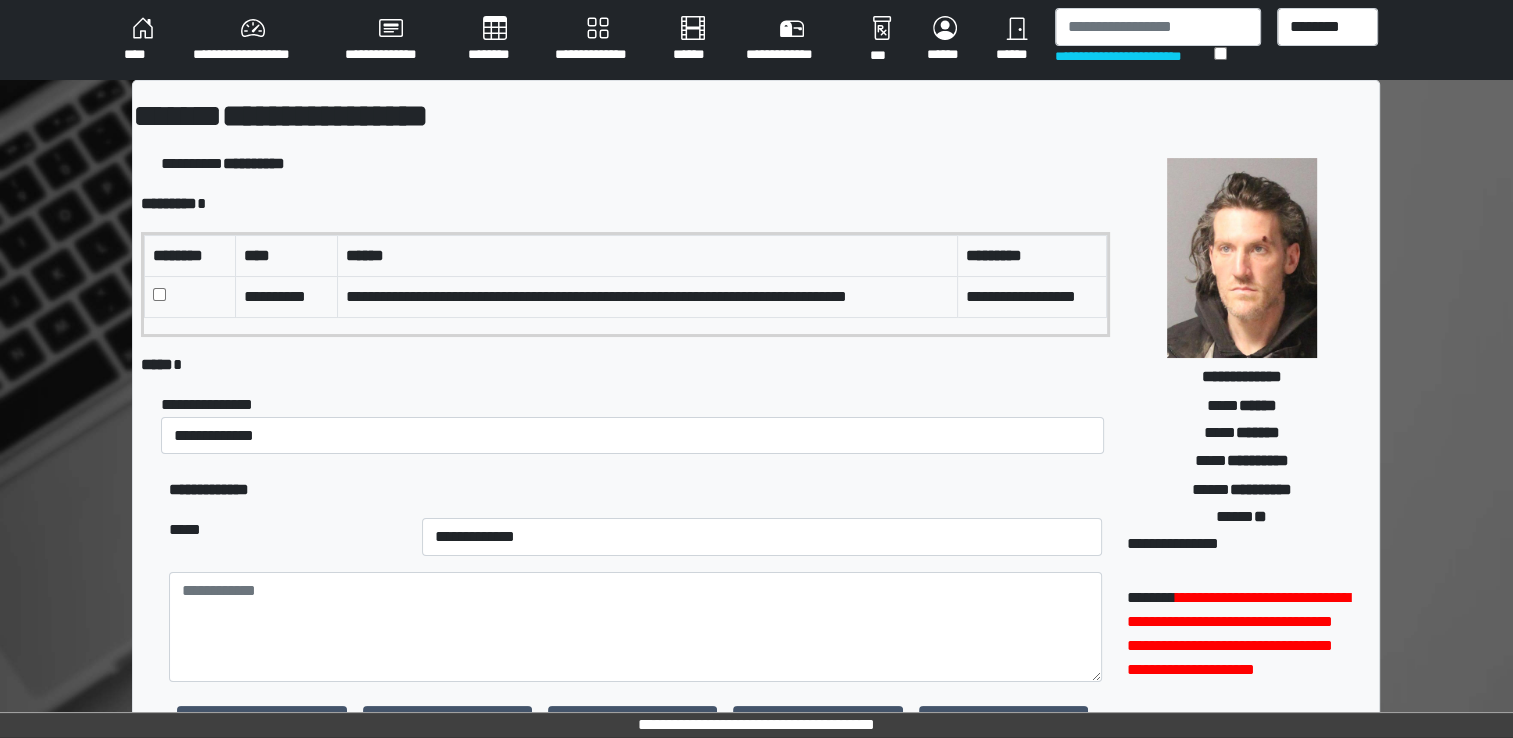 click on "**********" at bounding box center [635, 424] 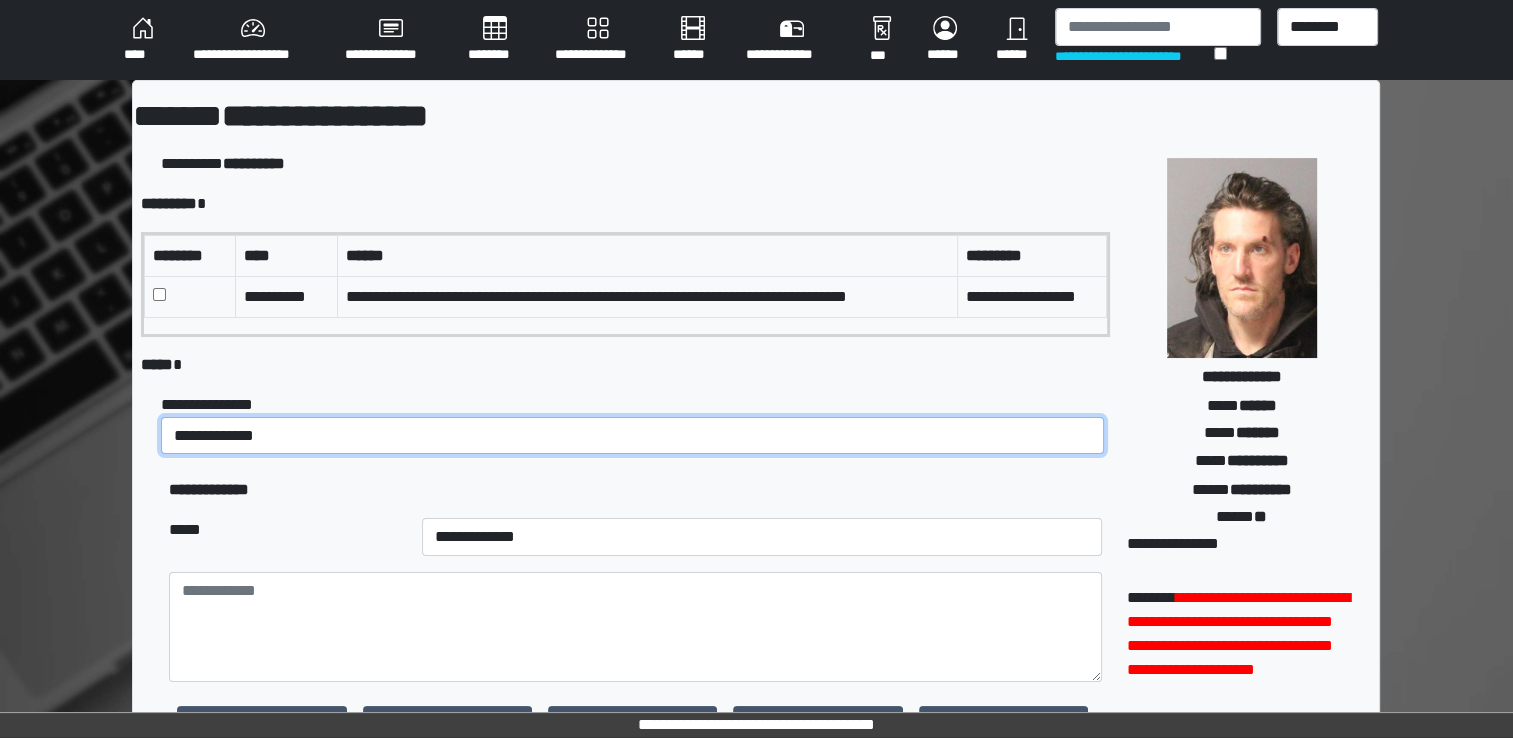 click on "**********" at bounding box center (632, 436) 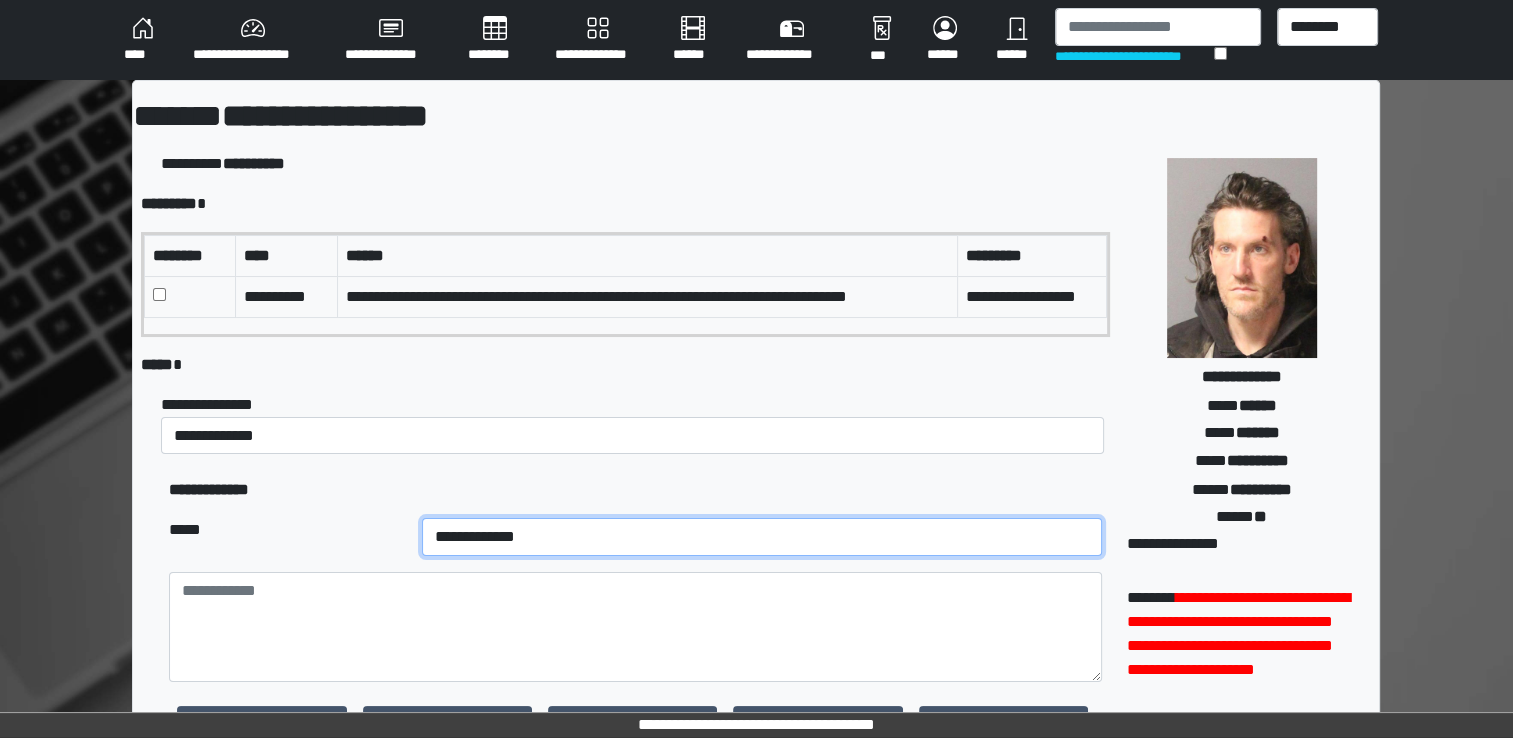 click on "**********" at bounding box center (762, 537) 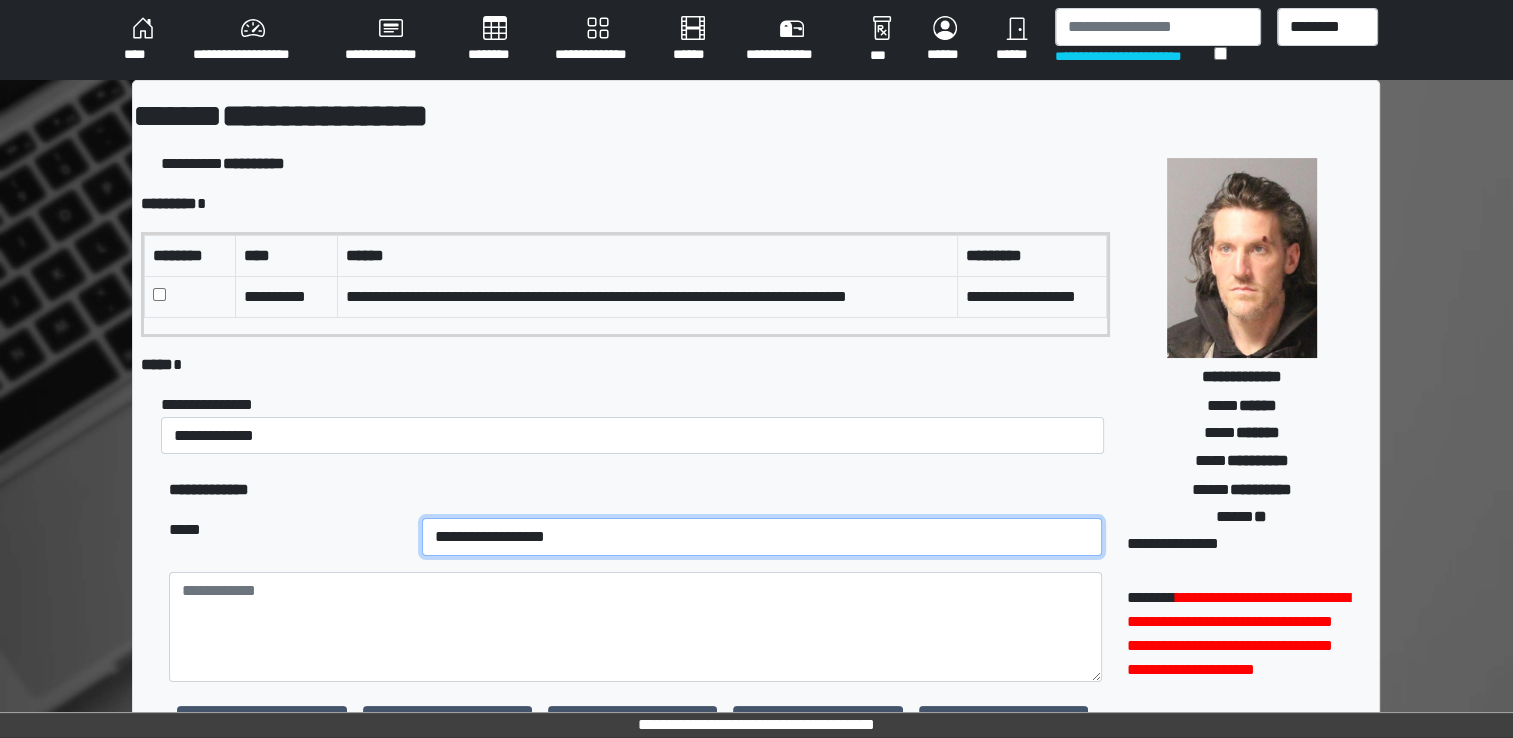 click on "**********" at bounding box center [762, 537] 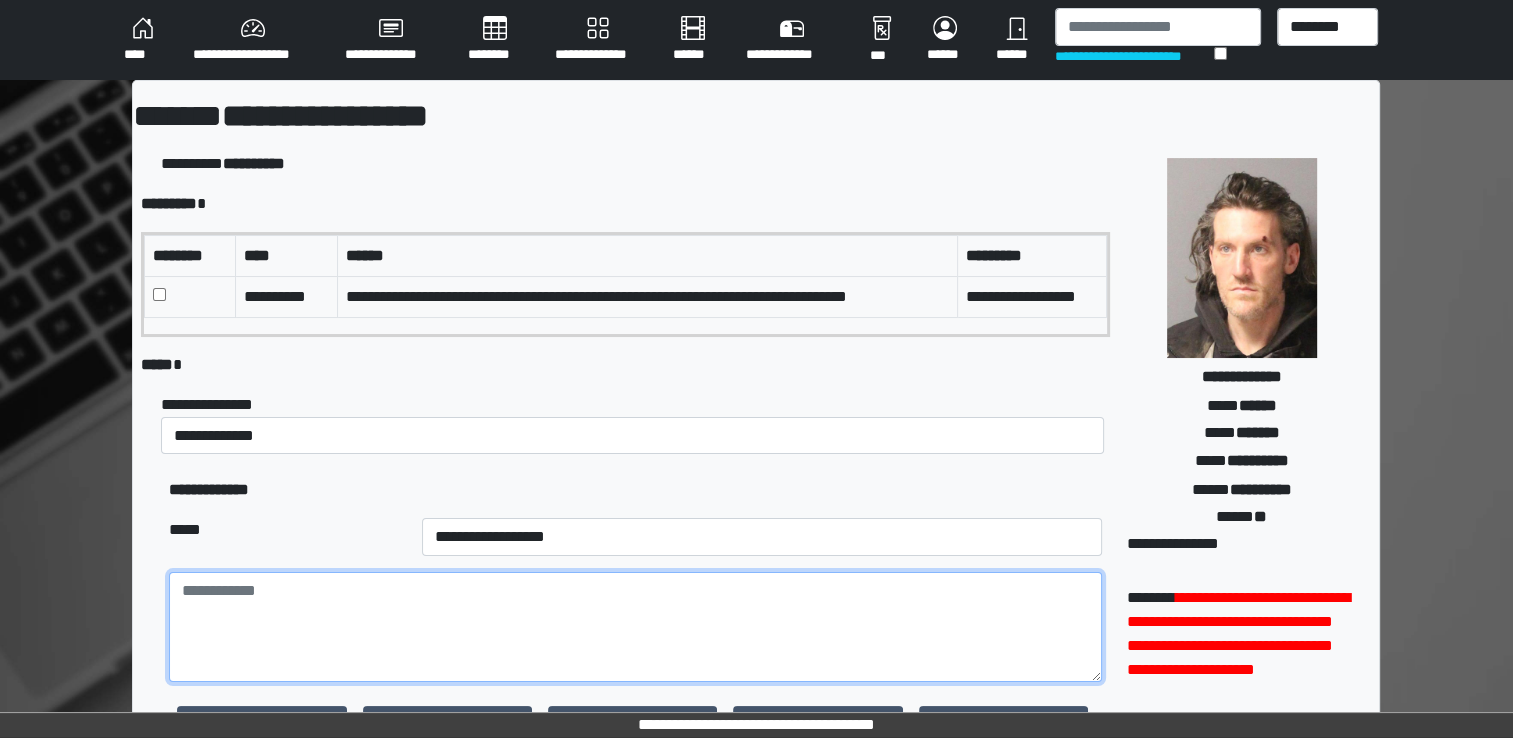 paste on "**********" 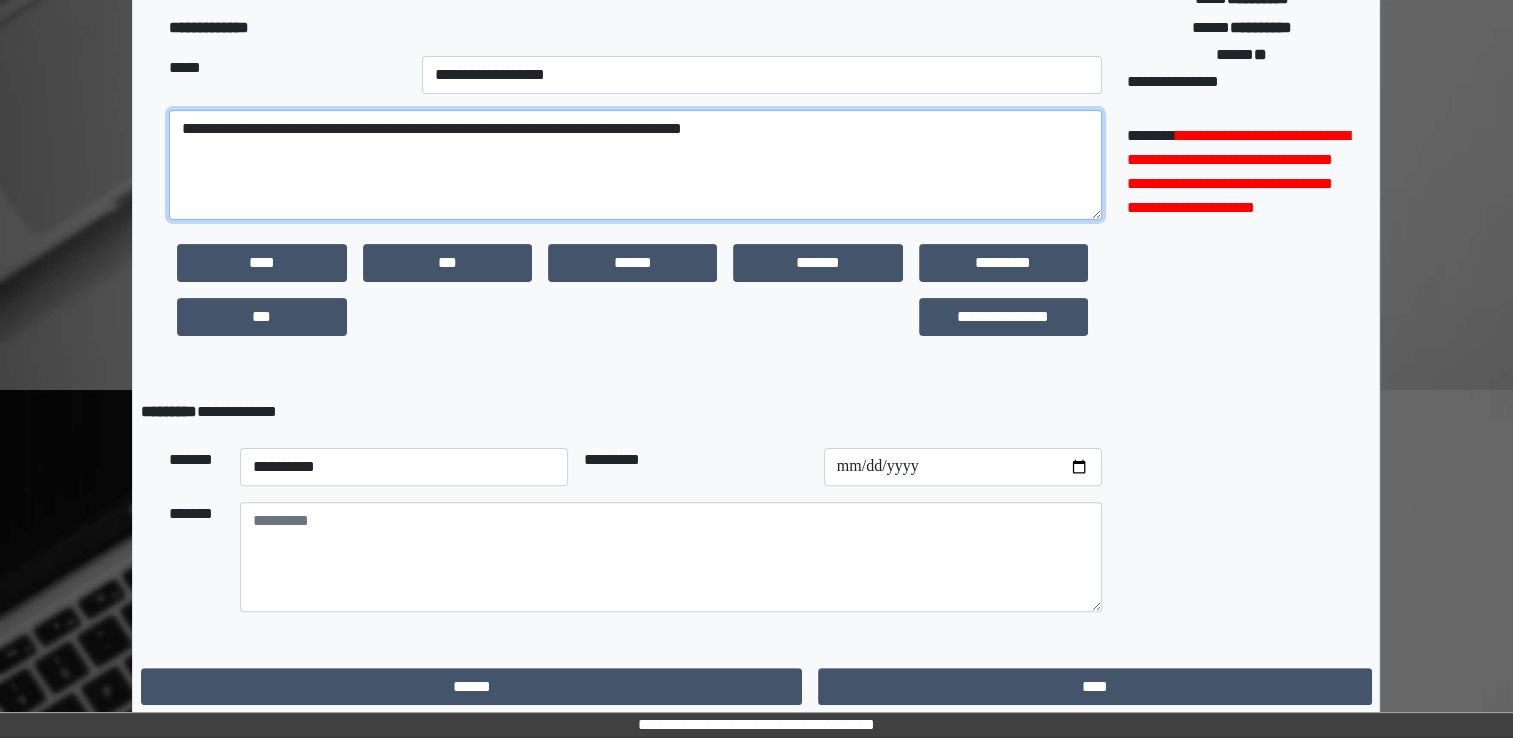 scroll, scrollTop: 466, scrollLeft: 0, axis: vertical 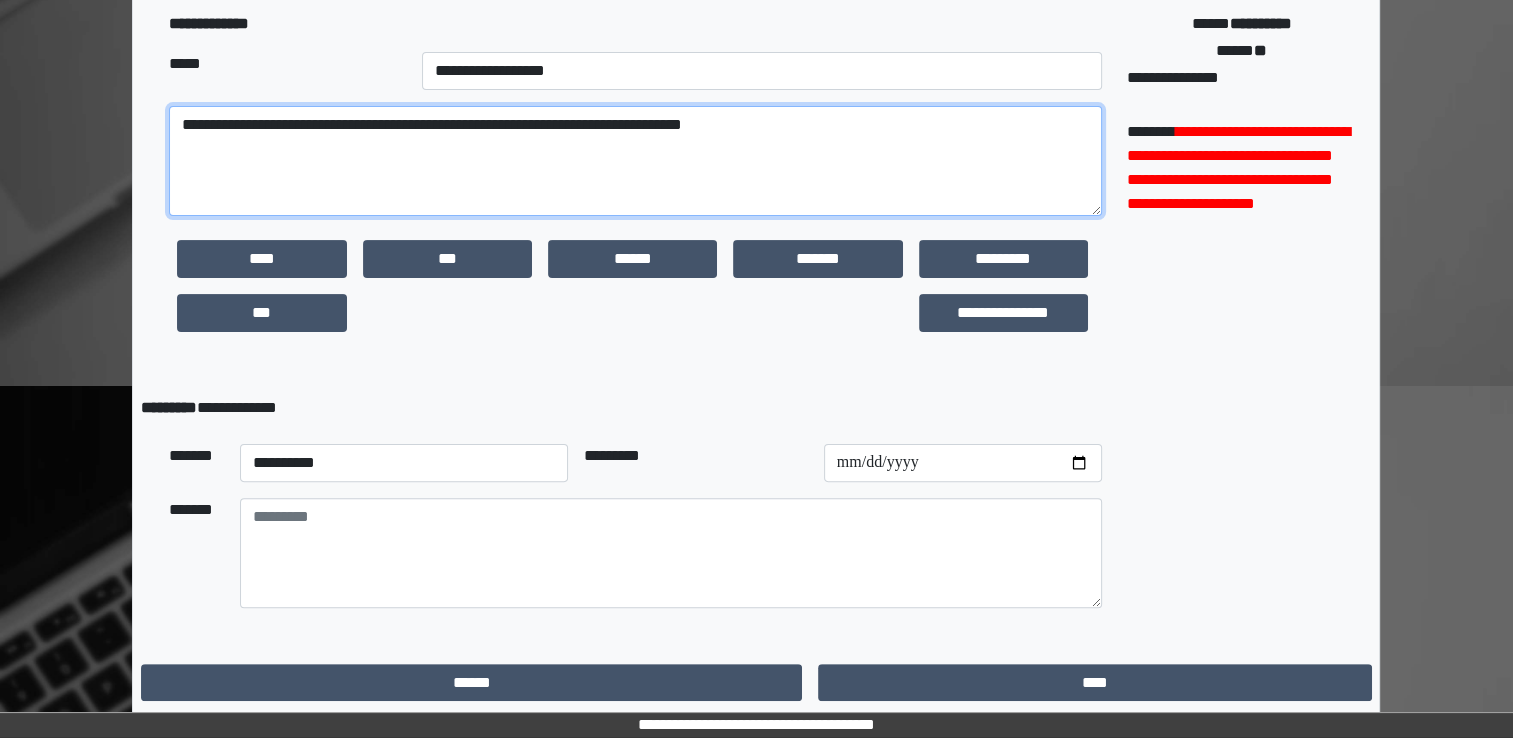 type on "**********" 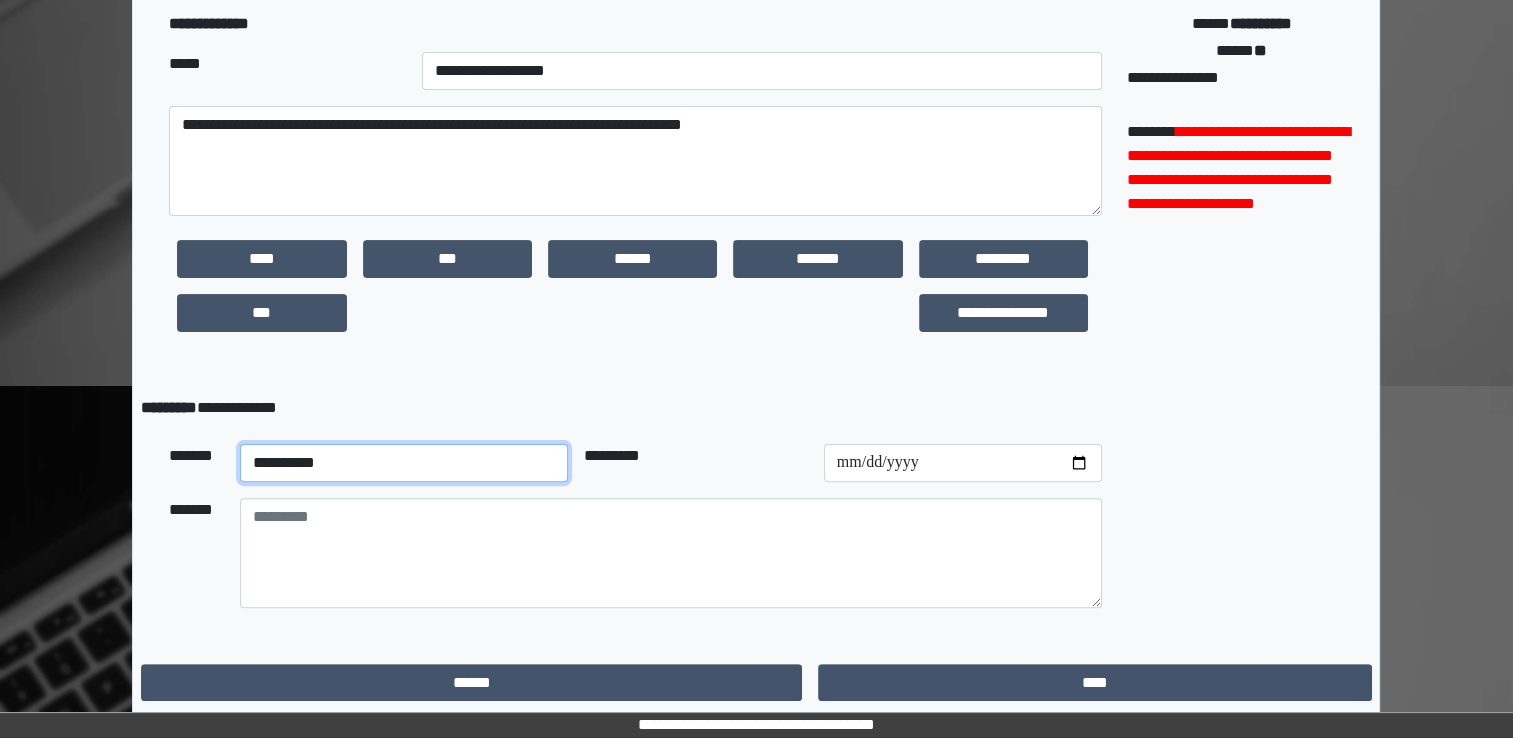 click on "**********" at bounding box center [404, 463] 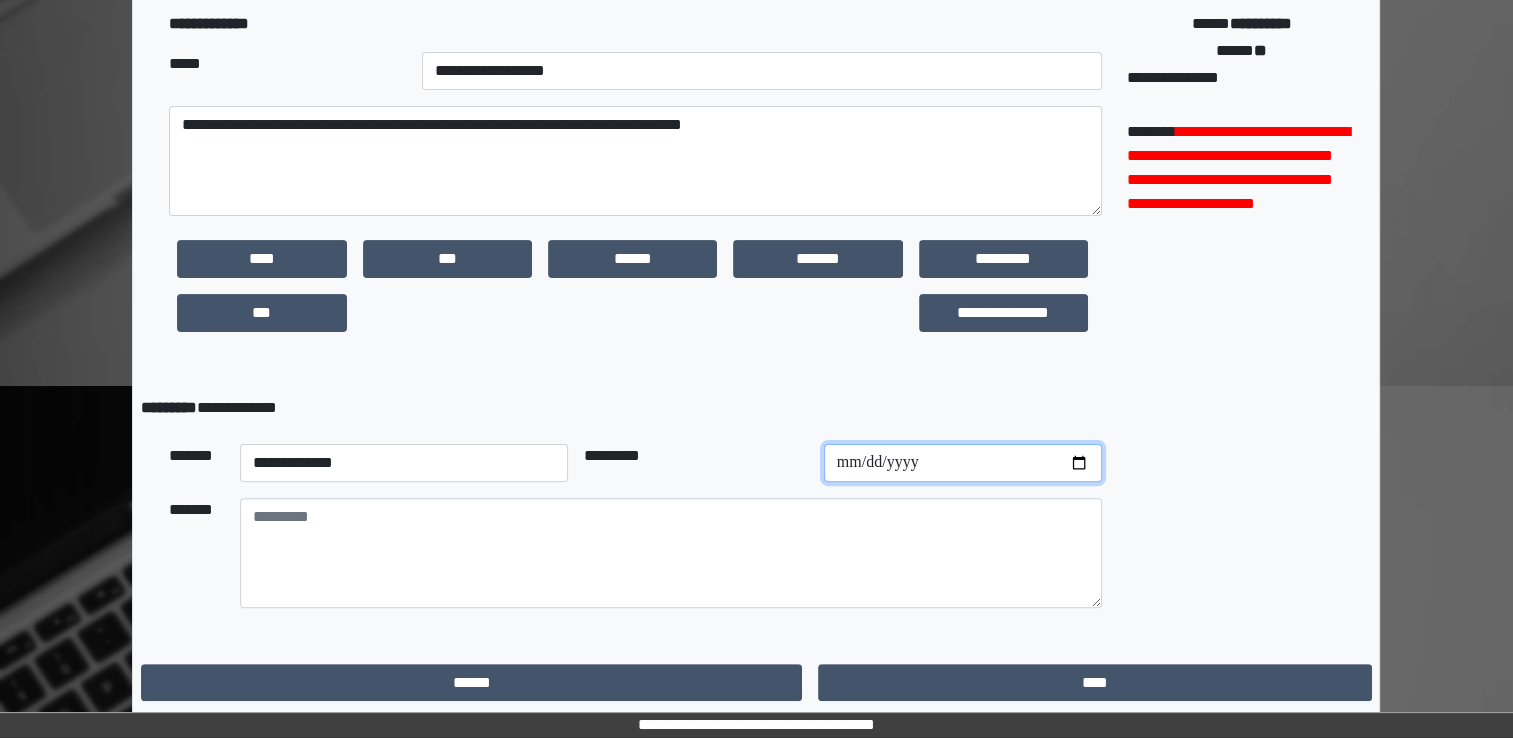 click at bounding box center (963, 463) 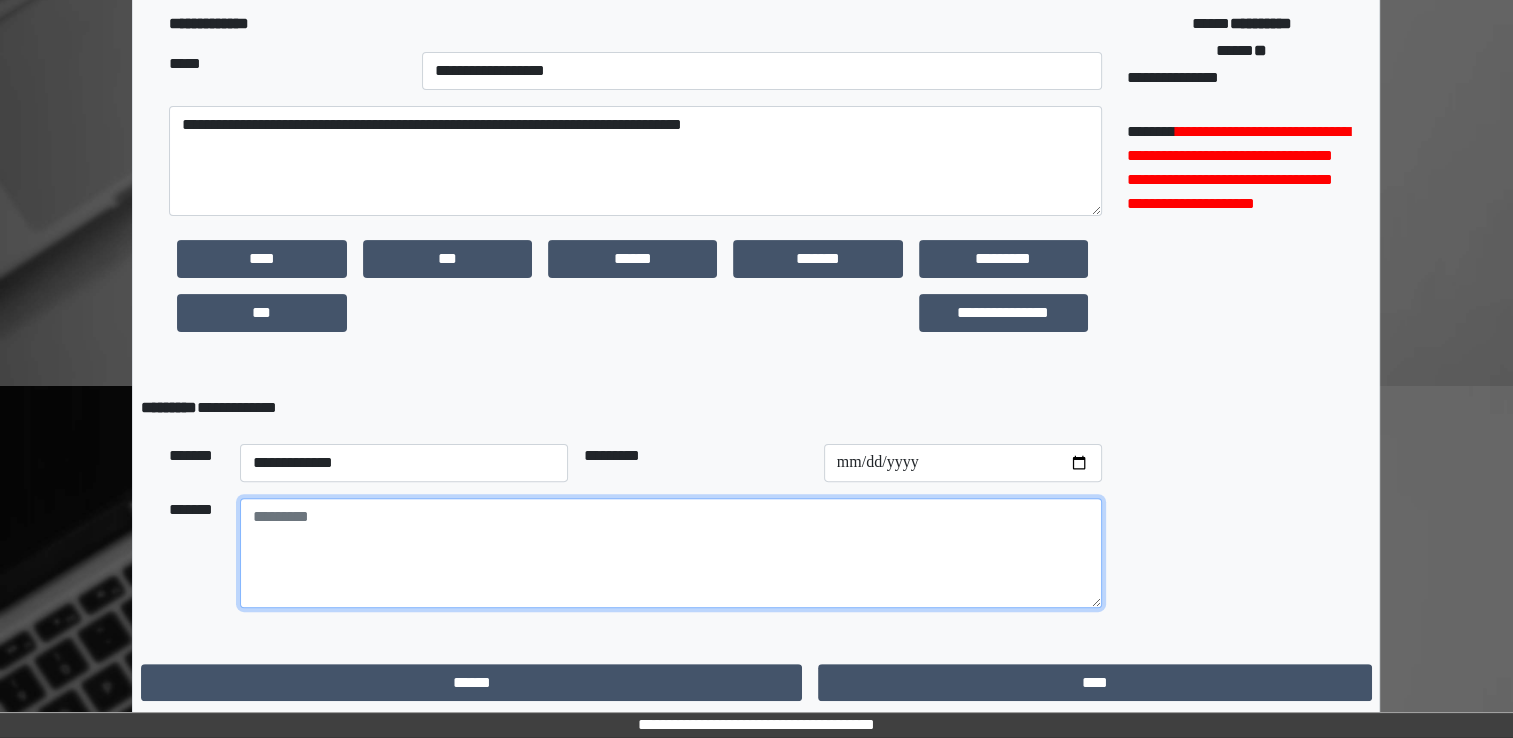 paste on "**********" 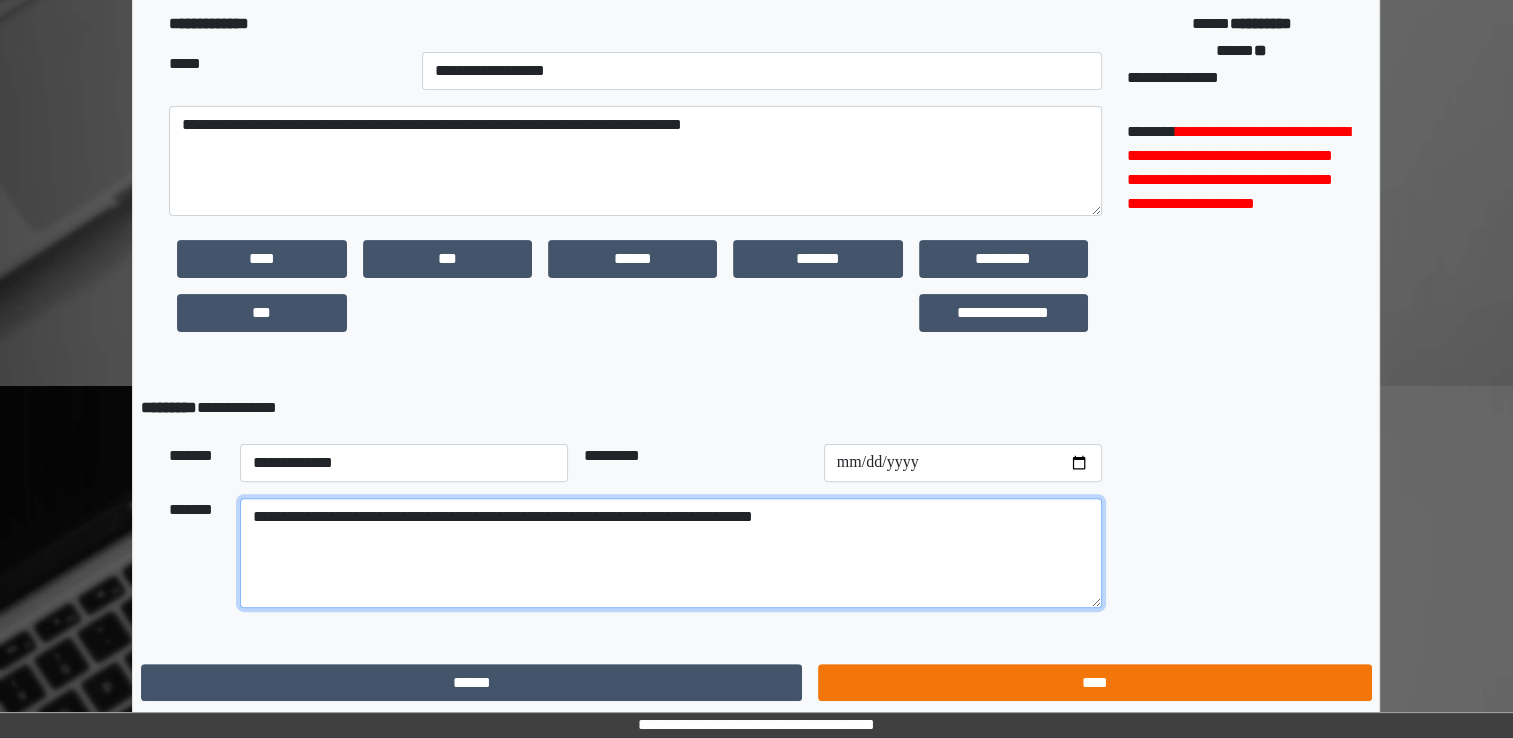 type on "**********" 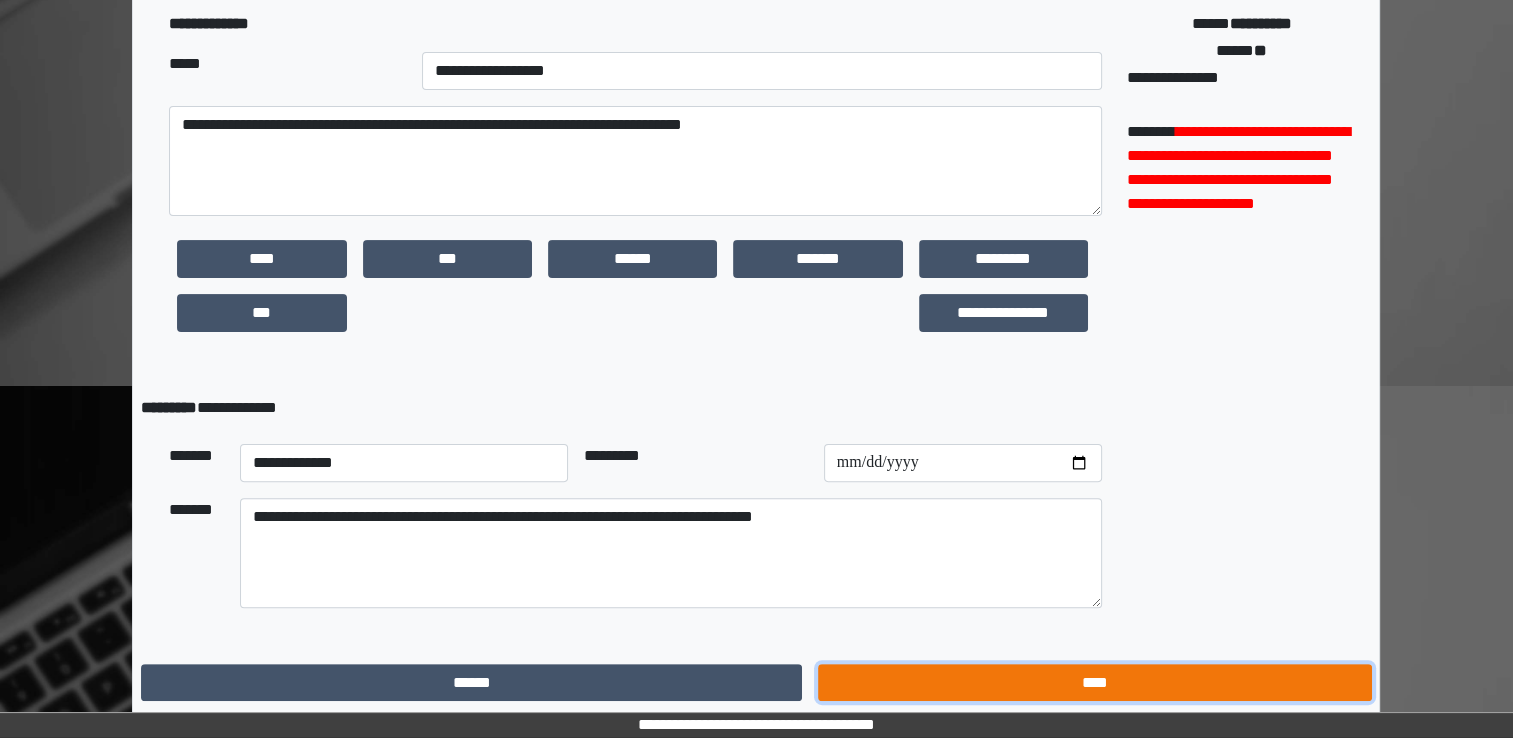 click on "****" at bounding box center [1094, 683] 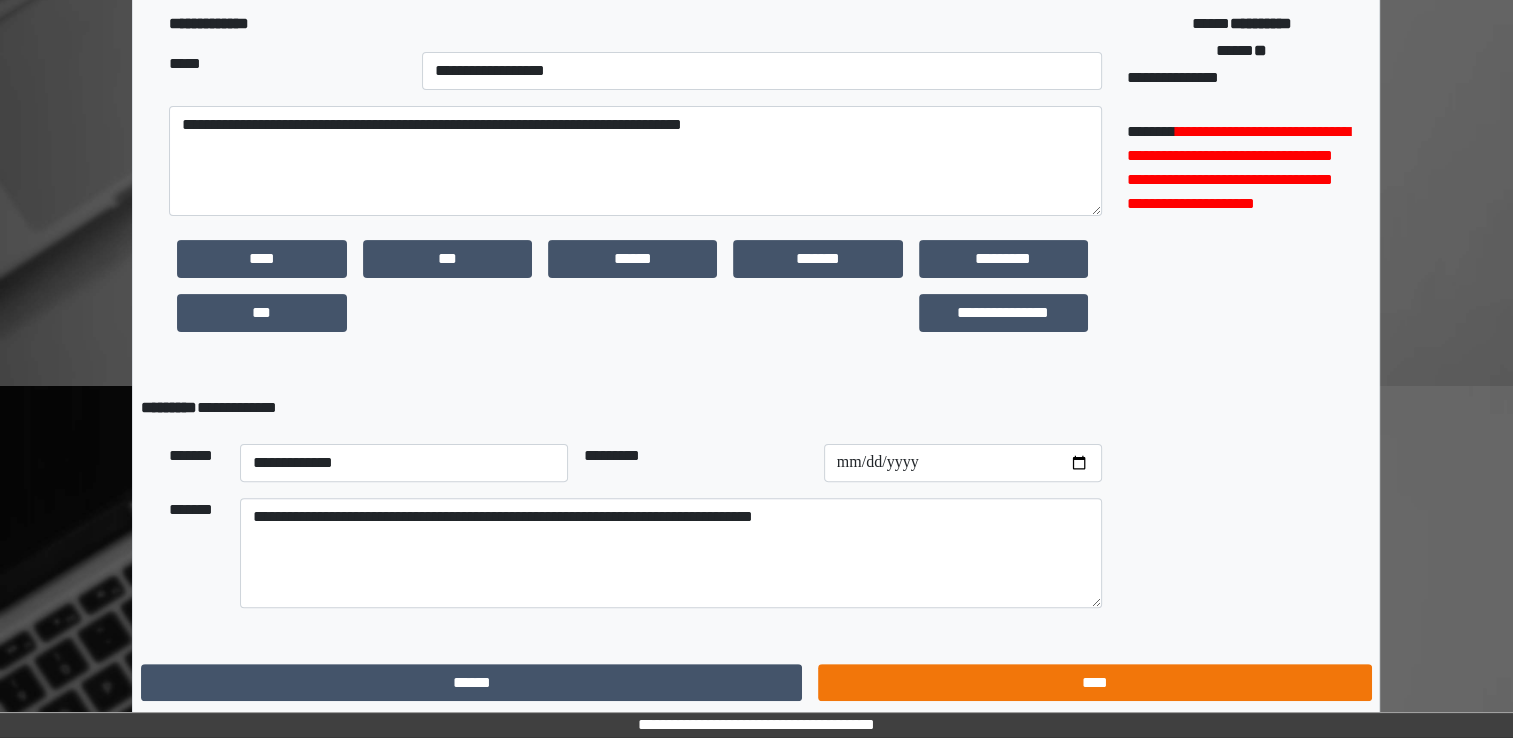 scroll, scrollTop: 0, scrollLeft: 0, axis: both 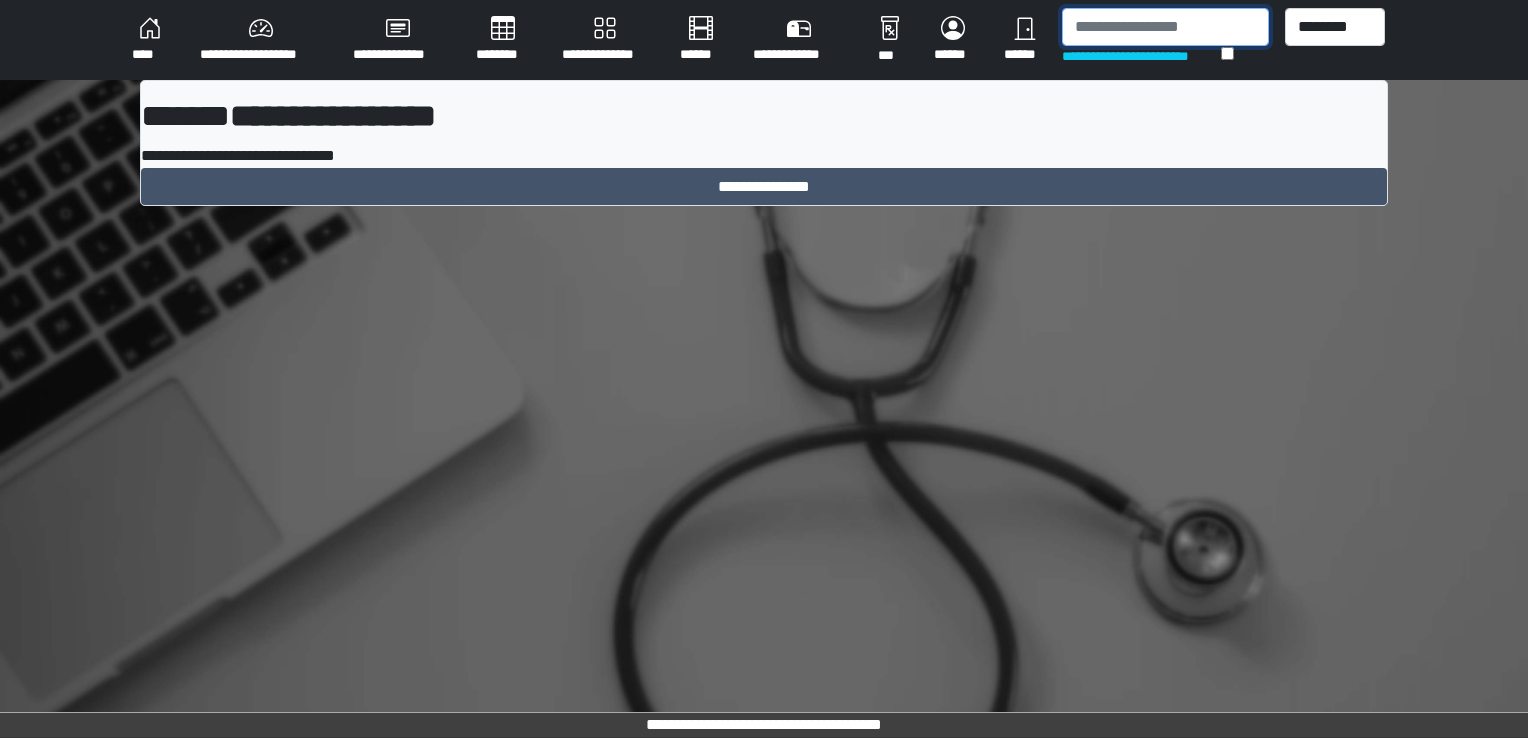 drag, startPoint x: 1084, startPoint y: 17, endPoint x: 1044, endPoint y: 2, distance: 42.72002 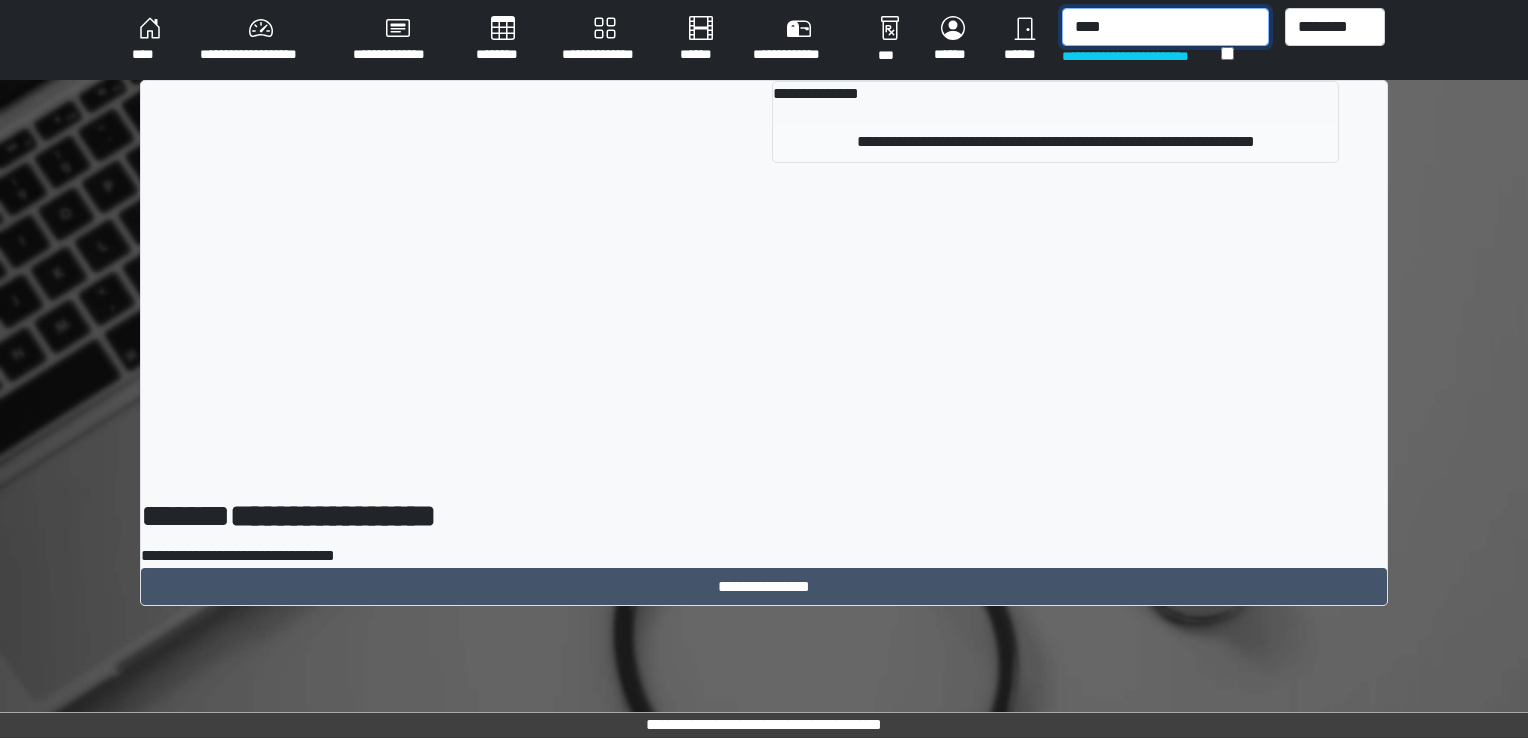 type on "****" 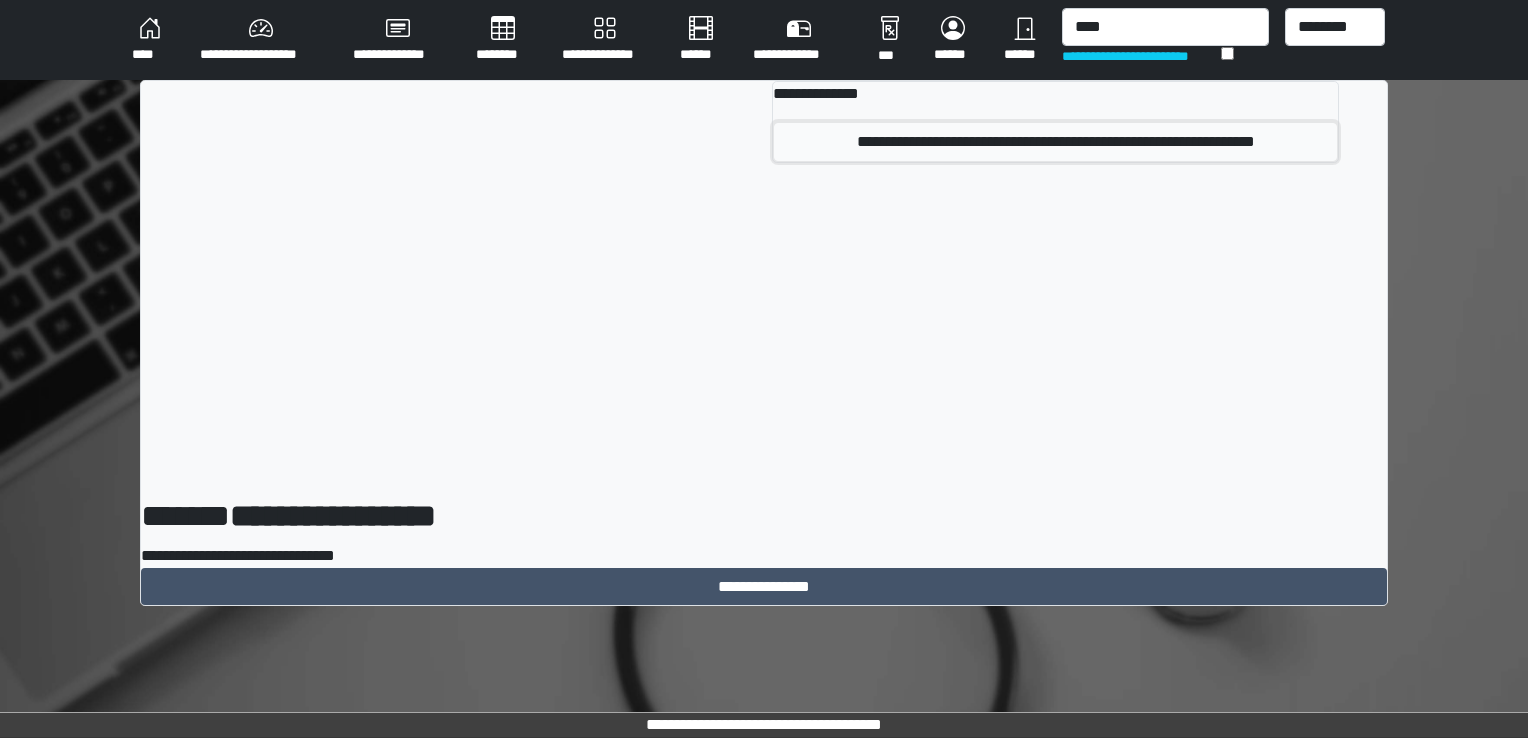 click on "**********" at bounding box center [1055, 142] 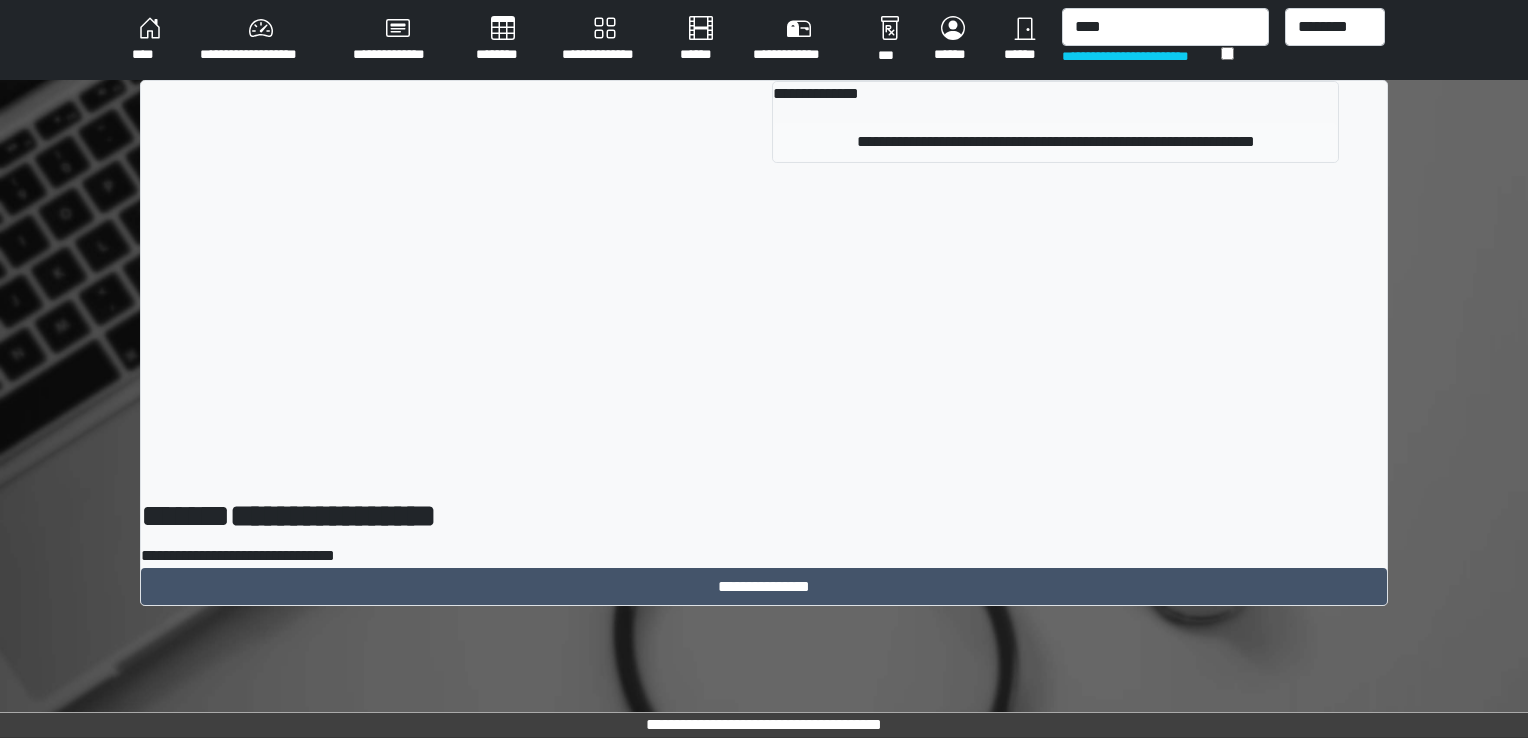 type 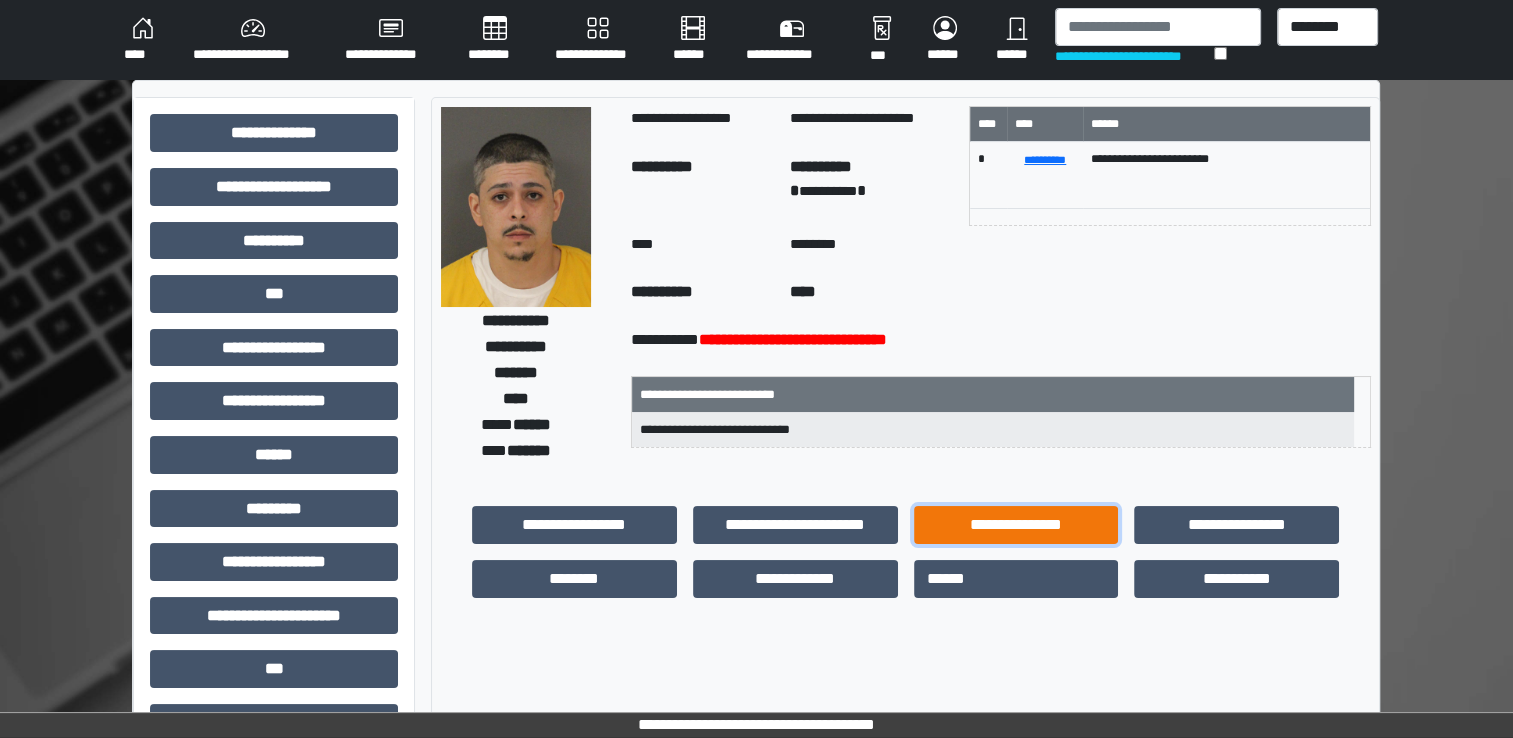 click on "**********" at bounding box center [1016, 525] 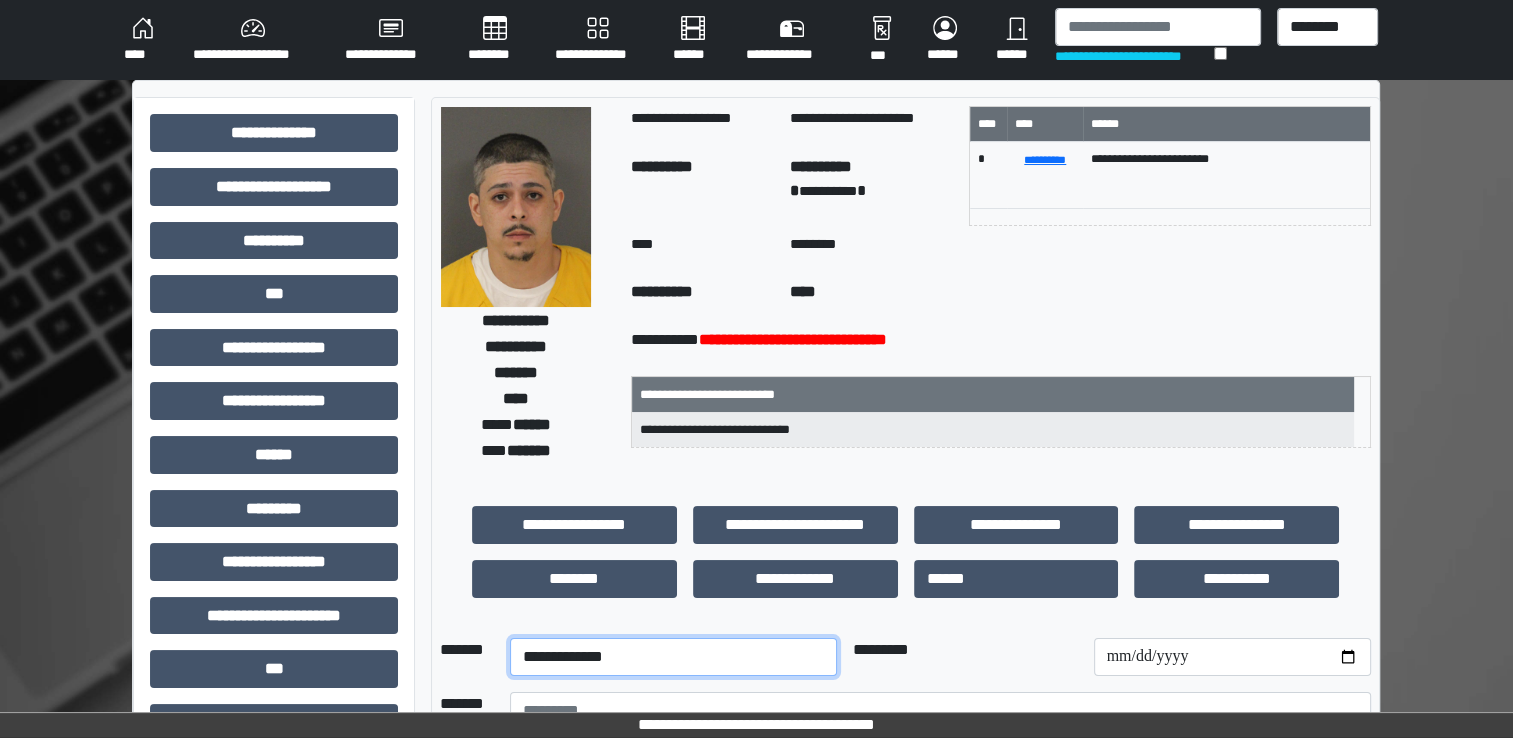 click on "**********" at bounding box center [673, 657] 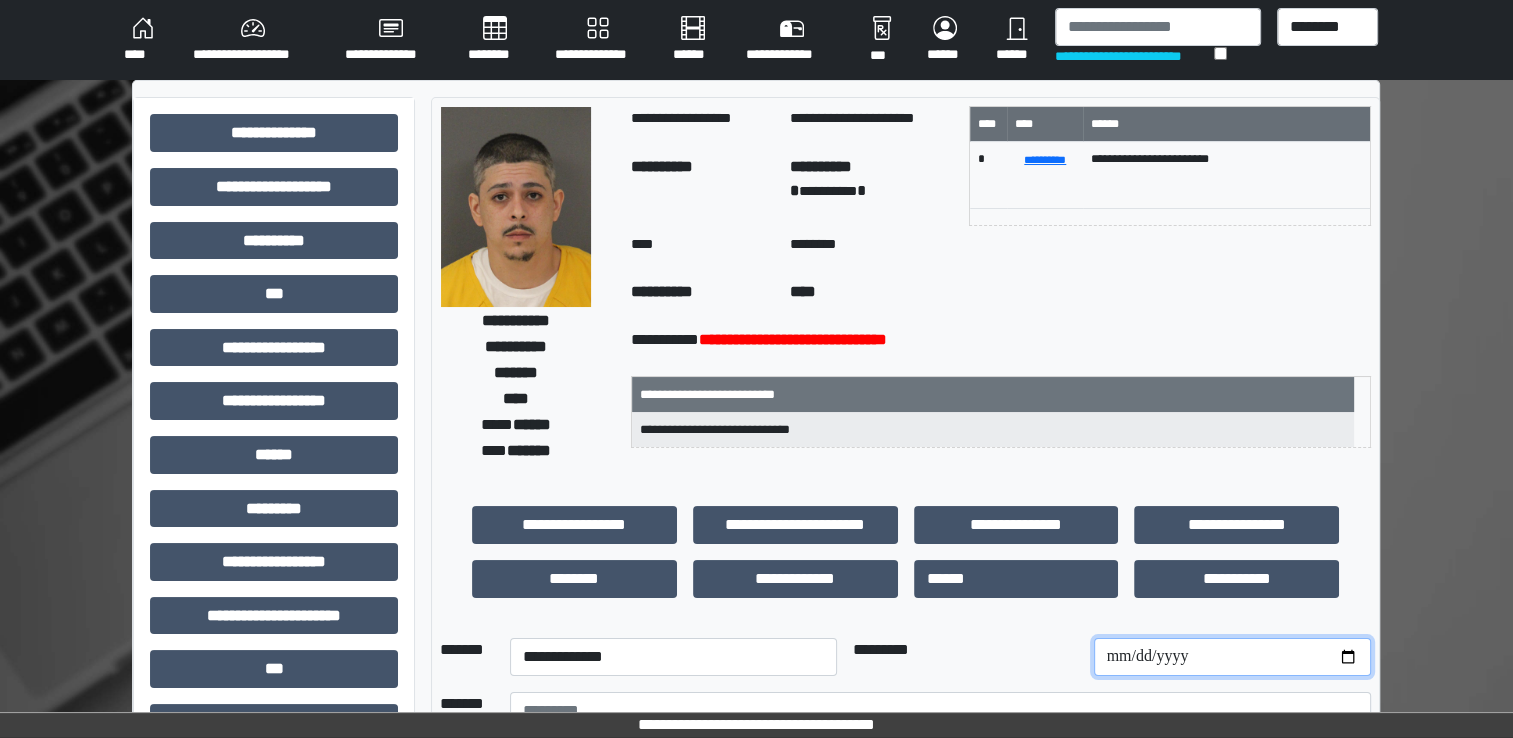 click at bounding box center (1232, 657) 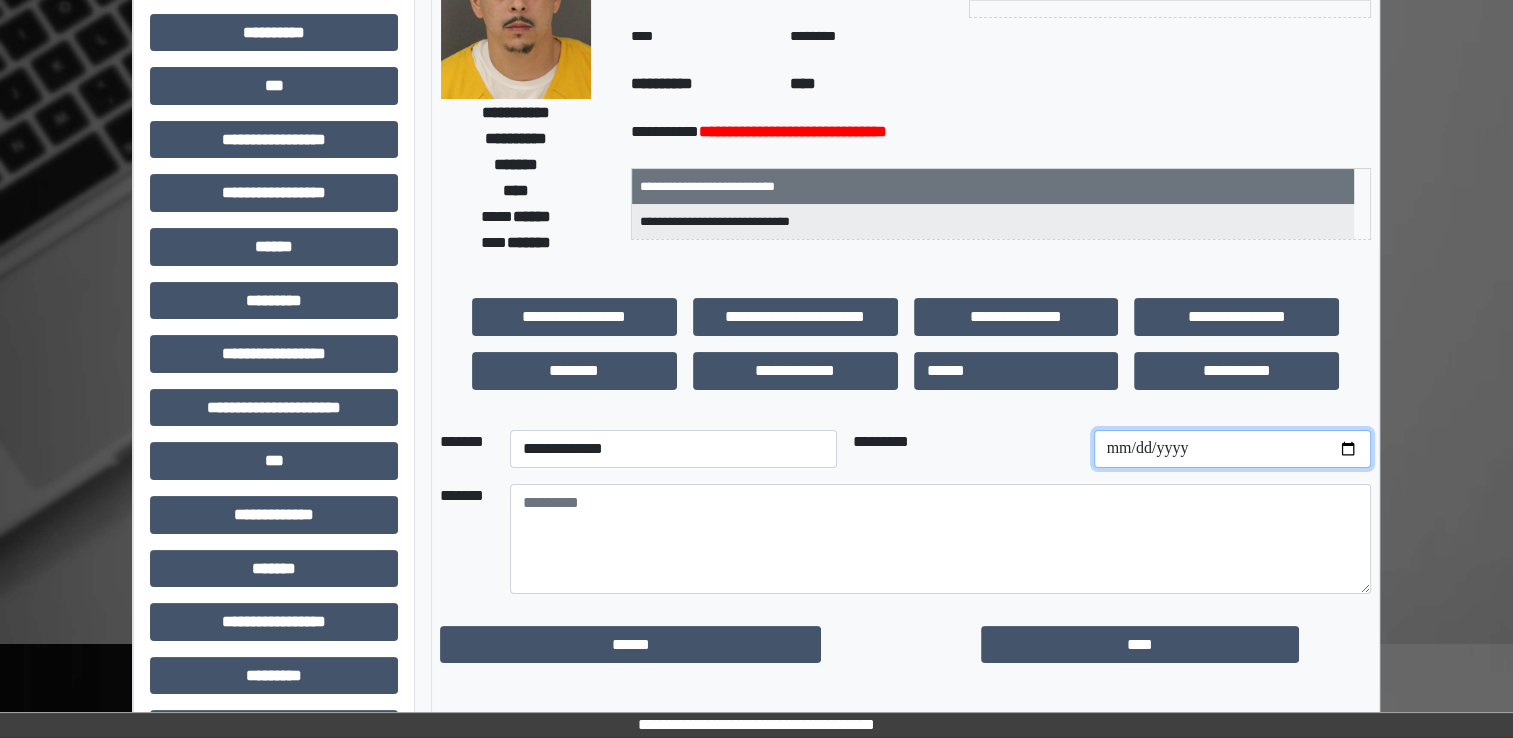scroll, scrollTop: 300, scrollLeft: 0, axis: vertical 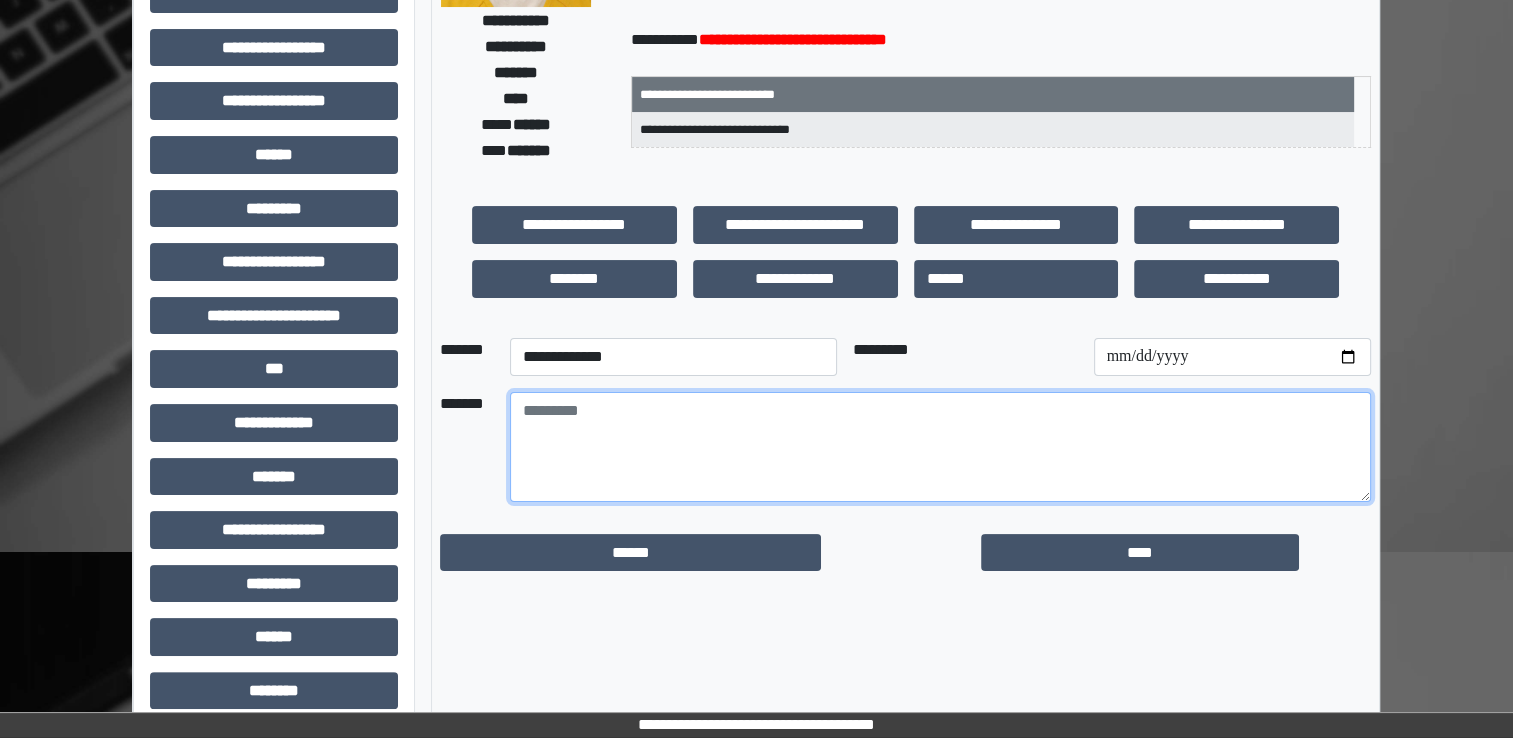 click at bounding box center [940, 447] 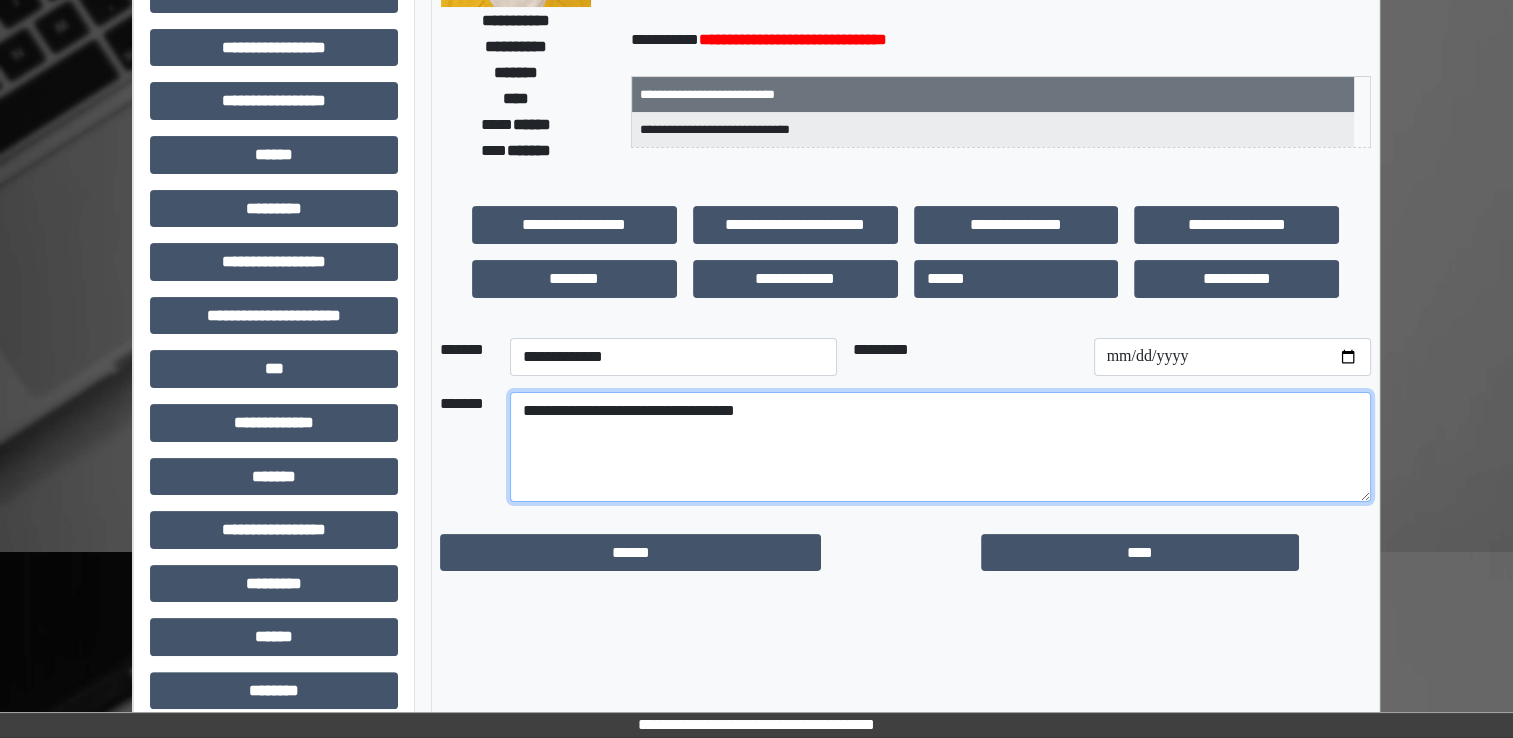 click on "**********" at bounding box center (940, 447) 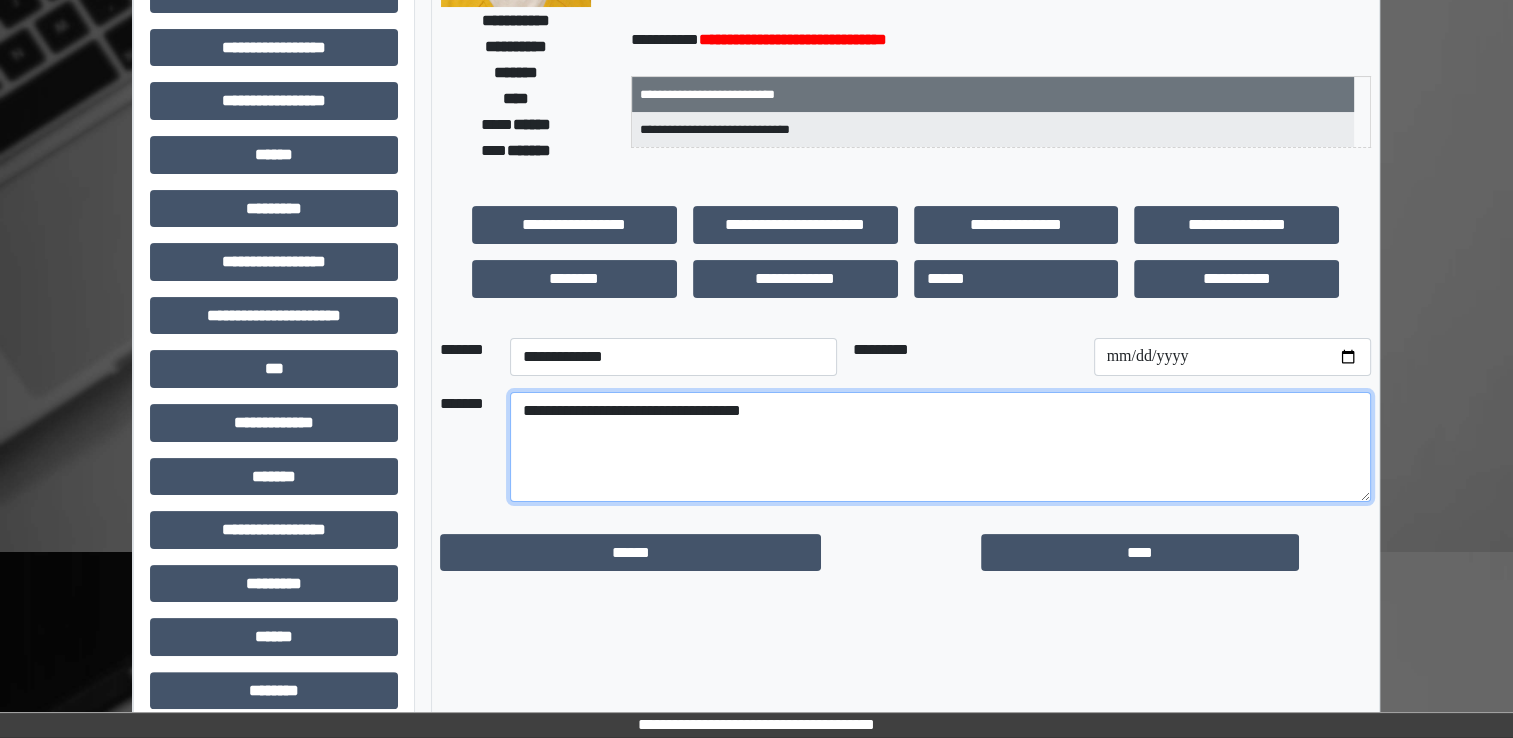 drag, startPoint x: 515, startPoint y: 407, endPoint x: 821, endPoint y: 419, distance: 306.2352 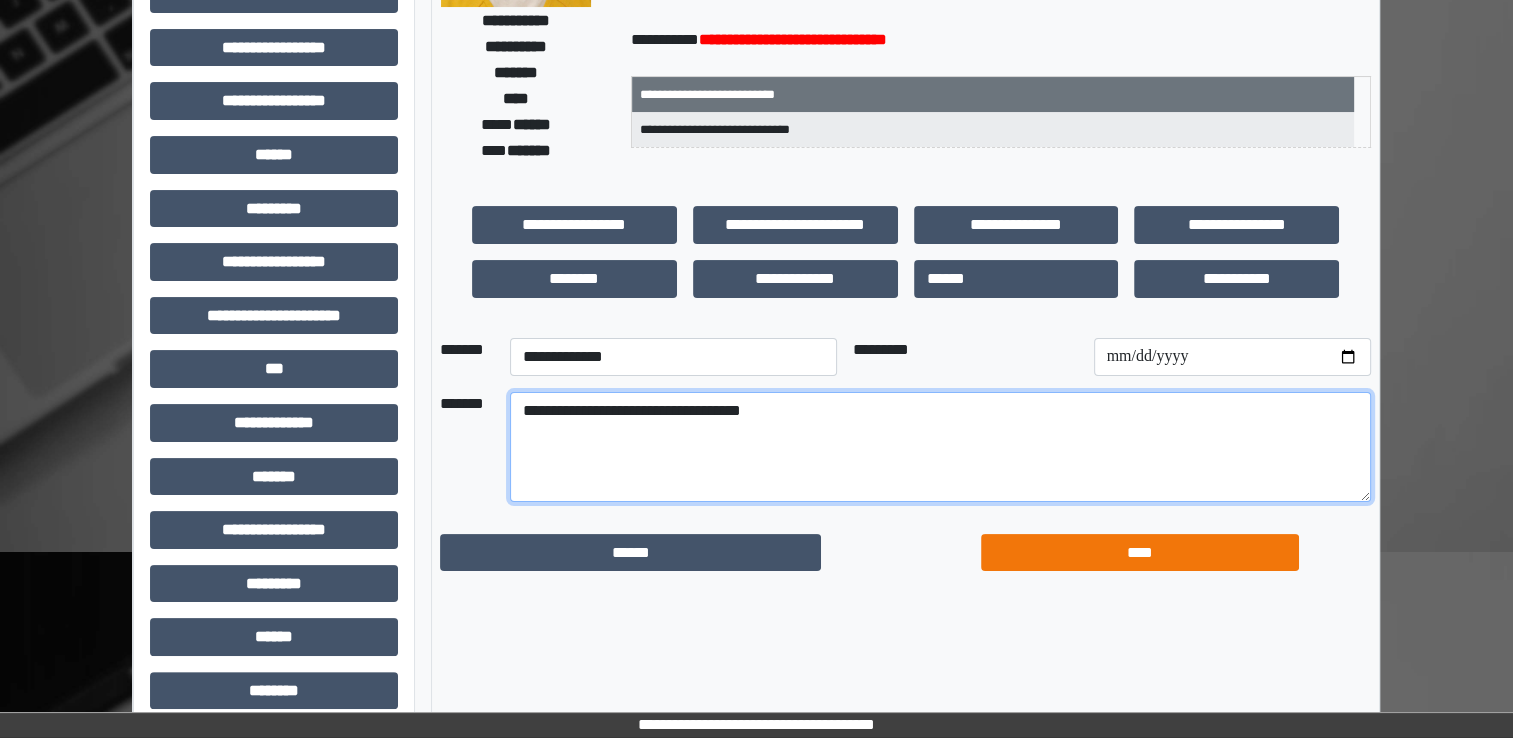 type on "**********" 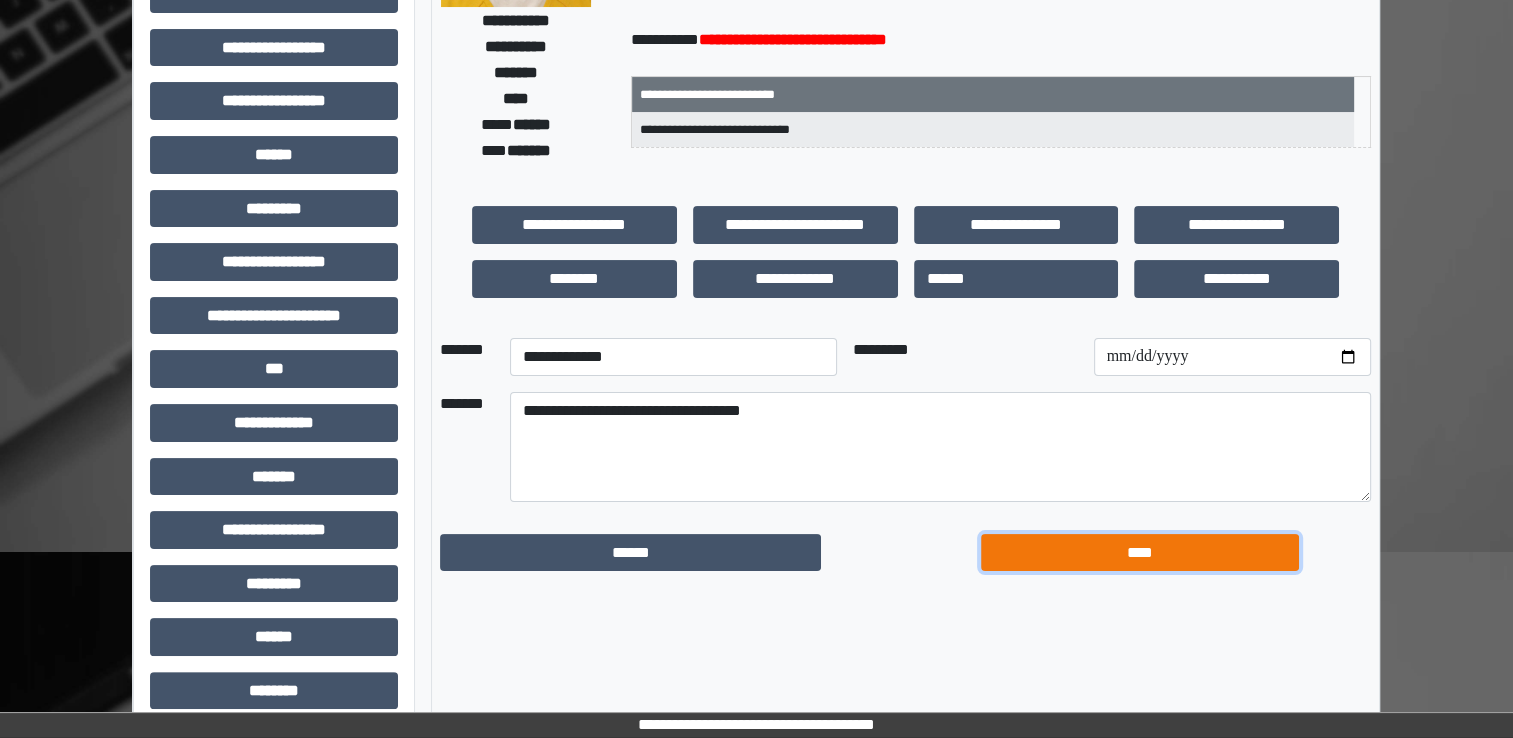 click on "****" at bounding box center [1140, 553] 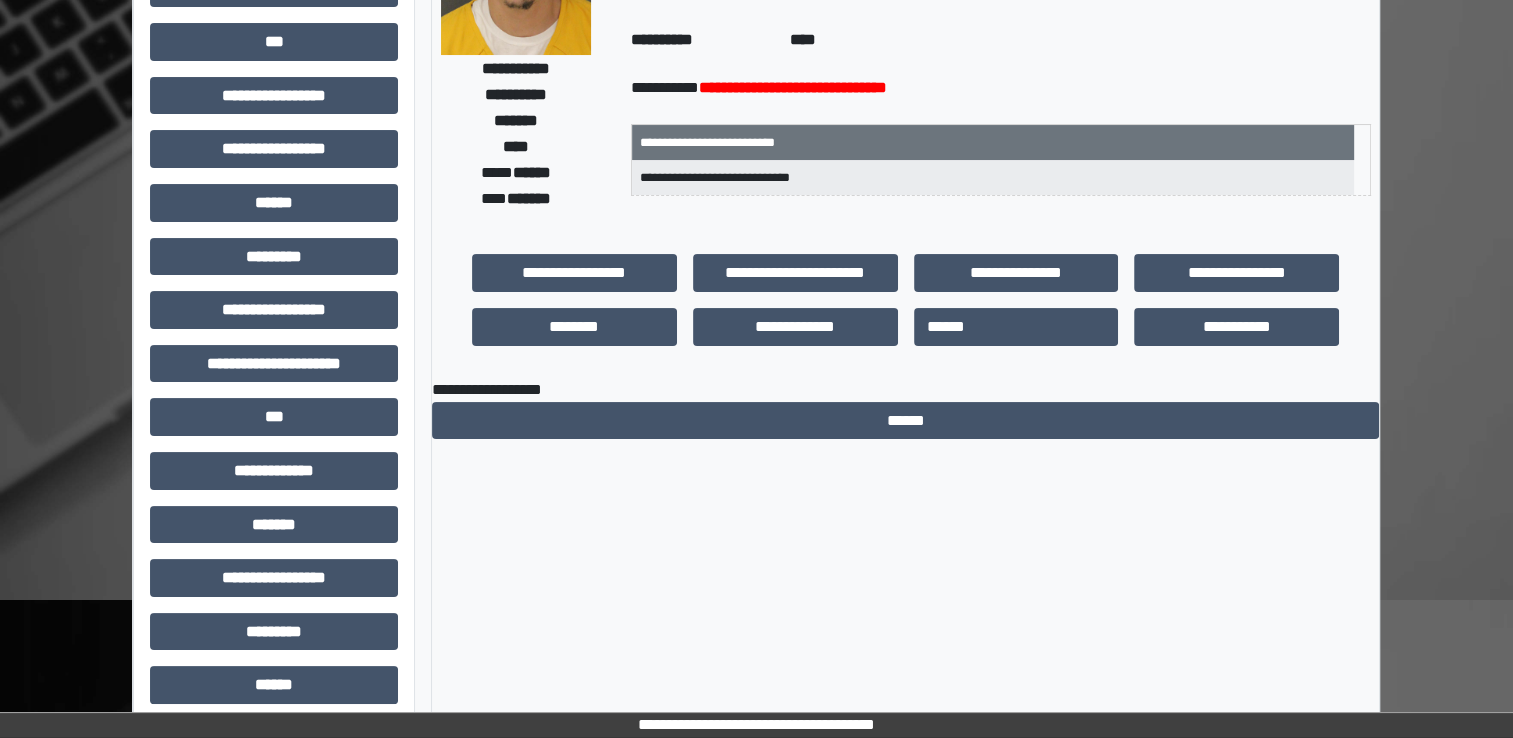 scroll, scrollTop: 0, scrollLeft: 0, axis: both 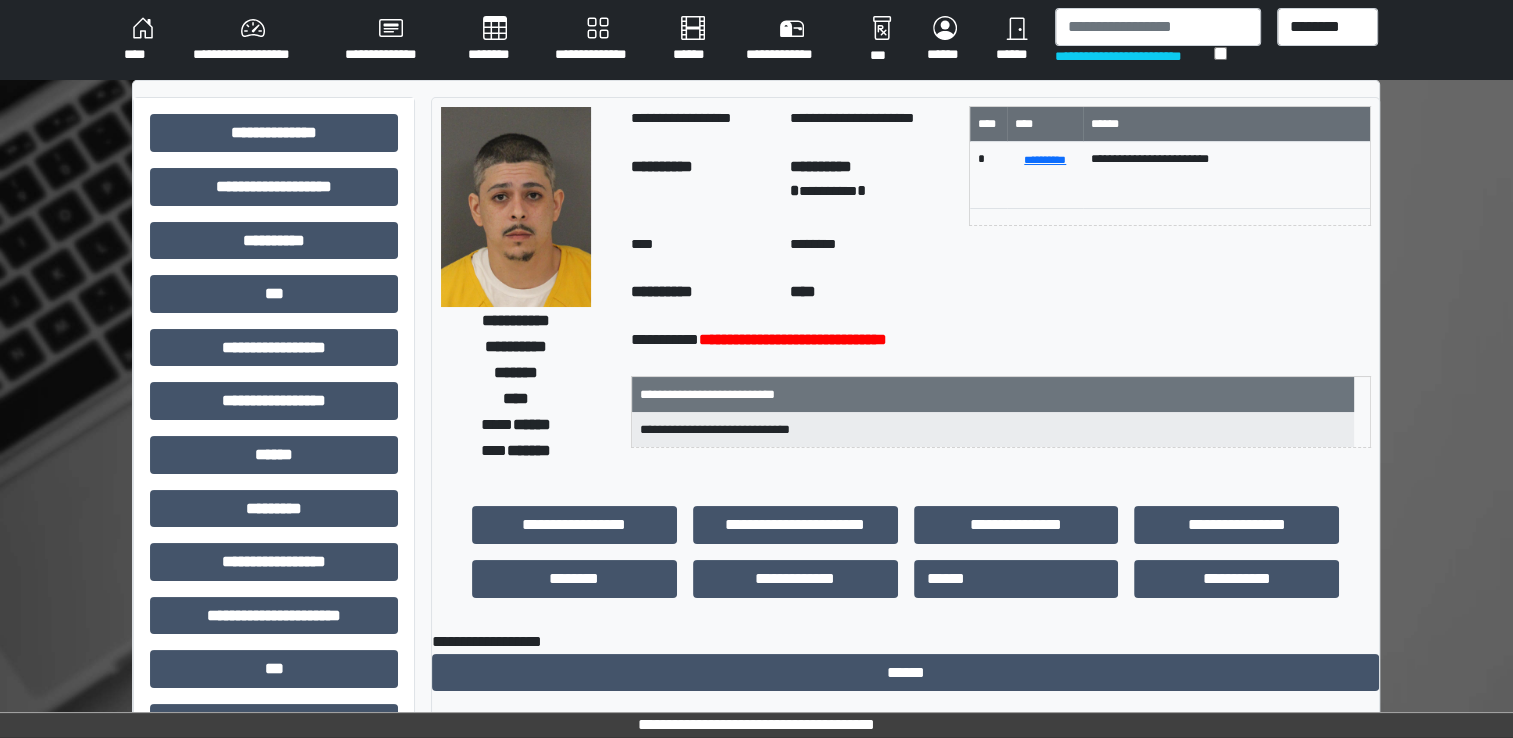 click on "********" at bounding box center (495, 40) 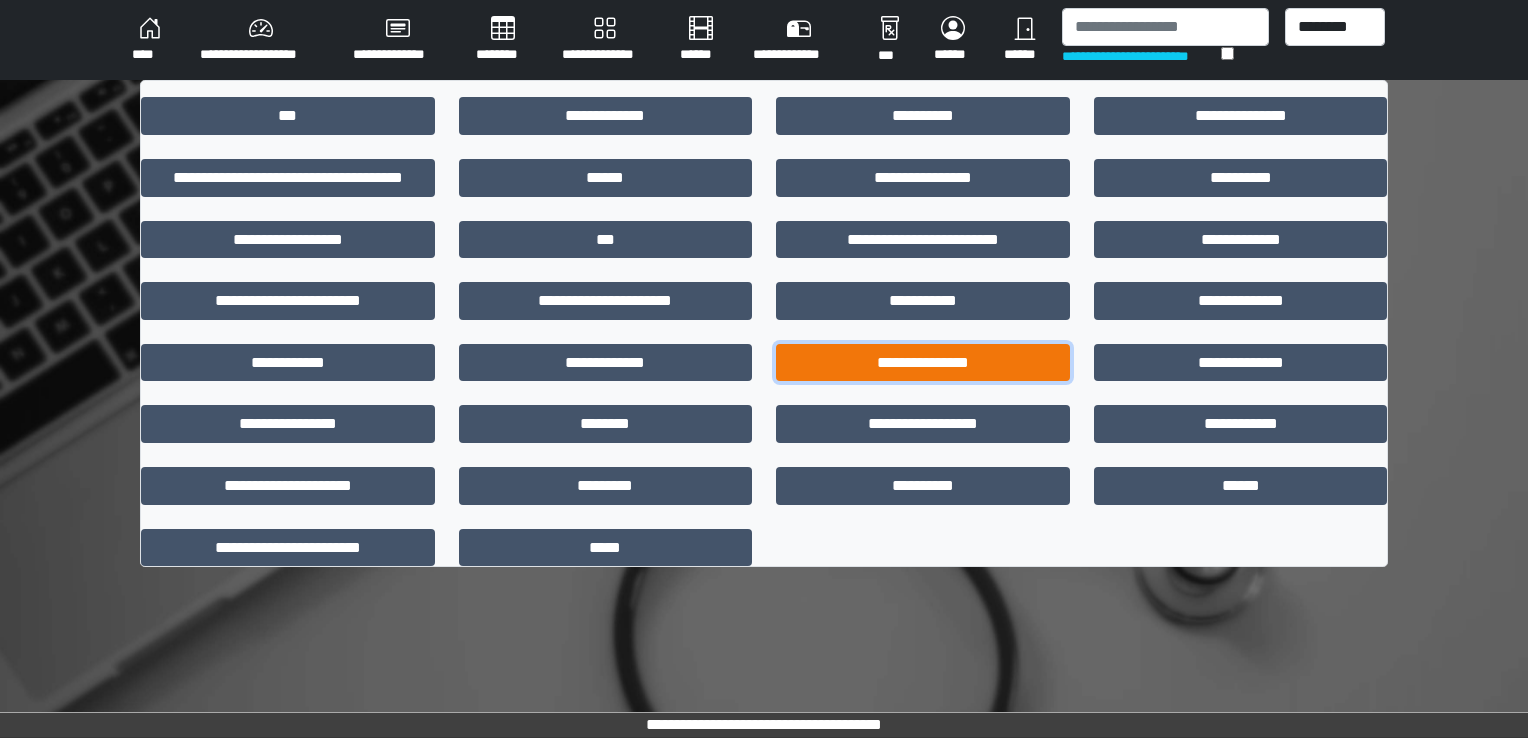 click on "**********" at bounding box center [923, 363] 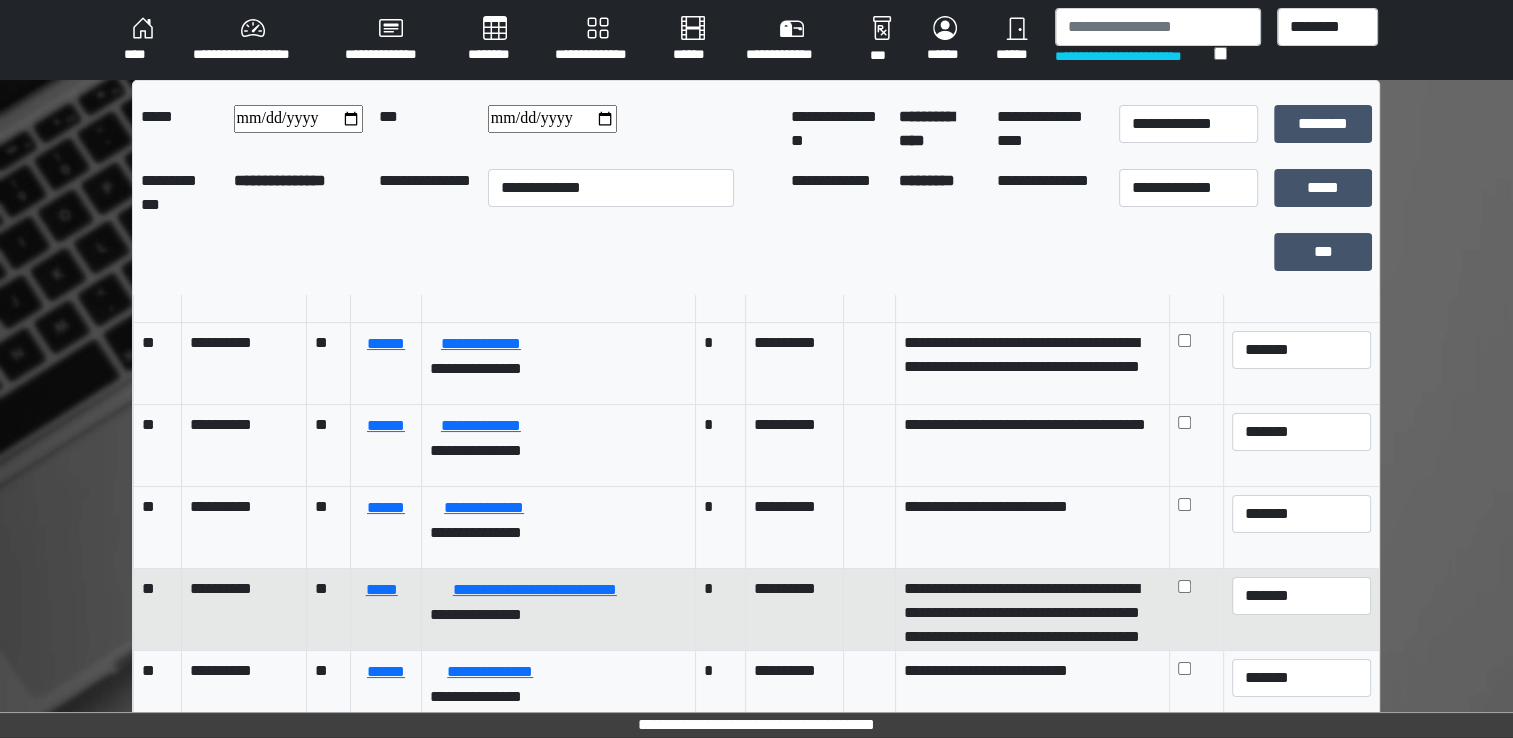 scroll, scrollTop: 487, scrollLeft: 0, axis: vertical 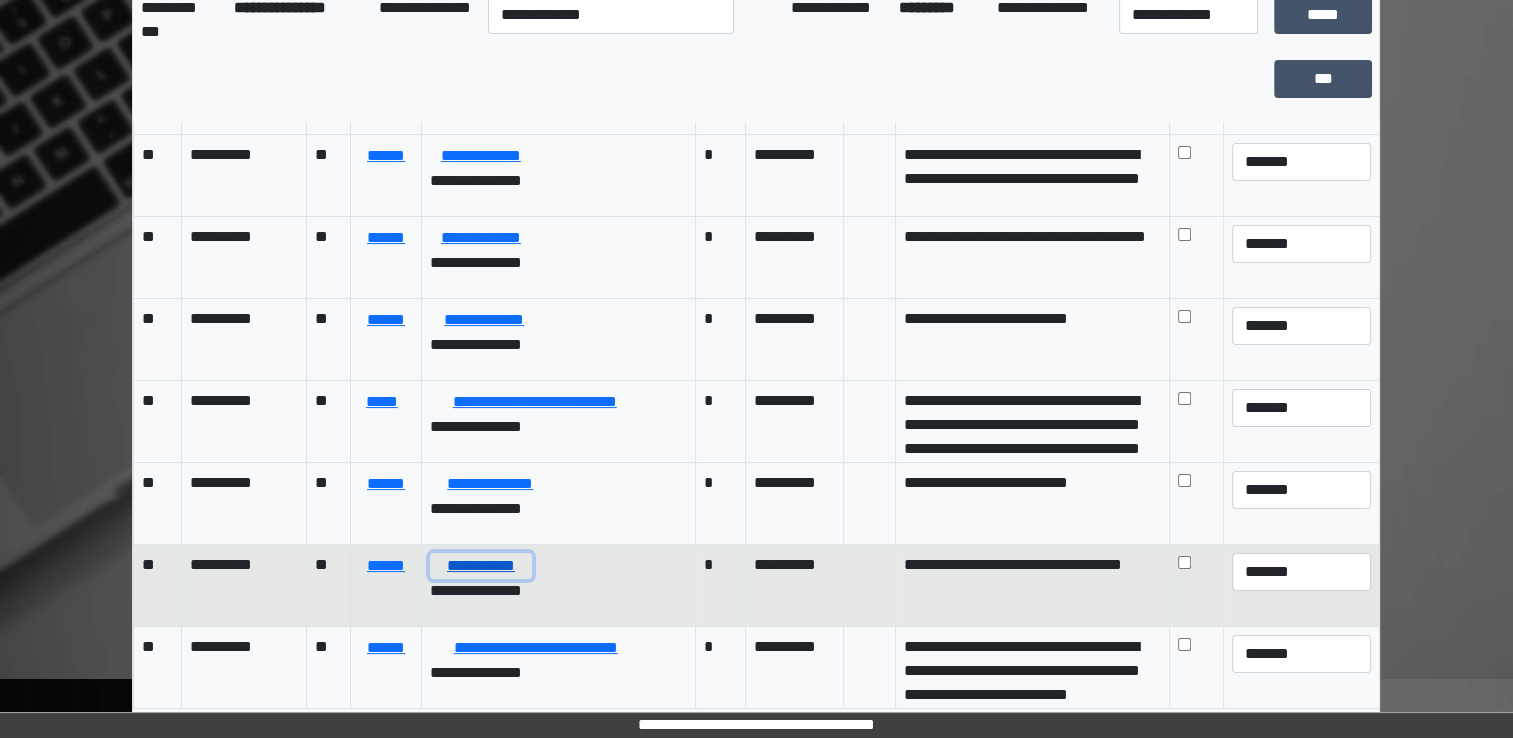 click on "**********" at bounding box center [481, 566] 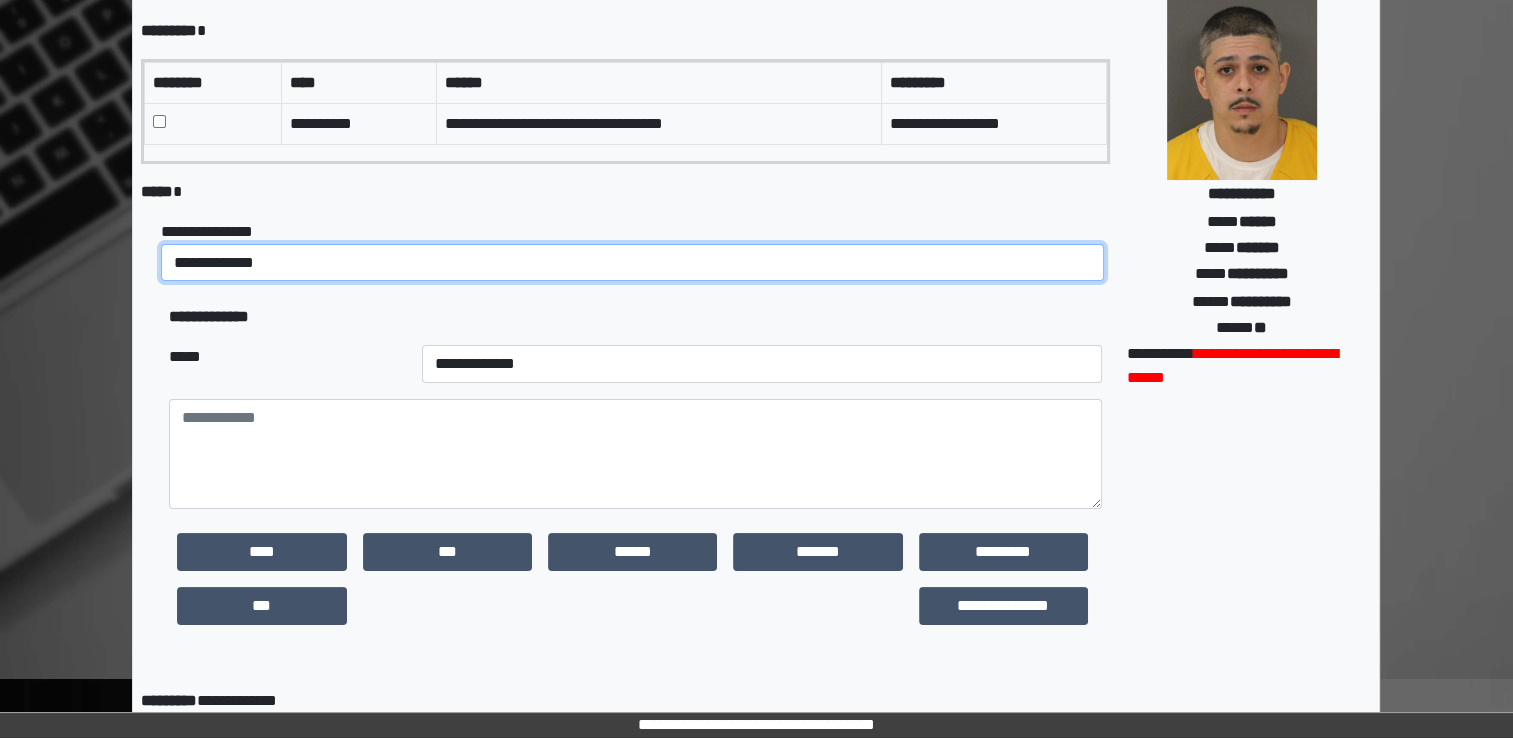 drag, startPoint x: 223, startPoint y: 266, endPoint x: 200, endPoint y: 257, distance: 24.698177 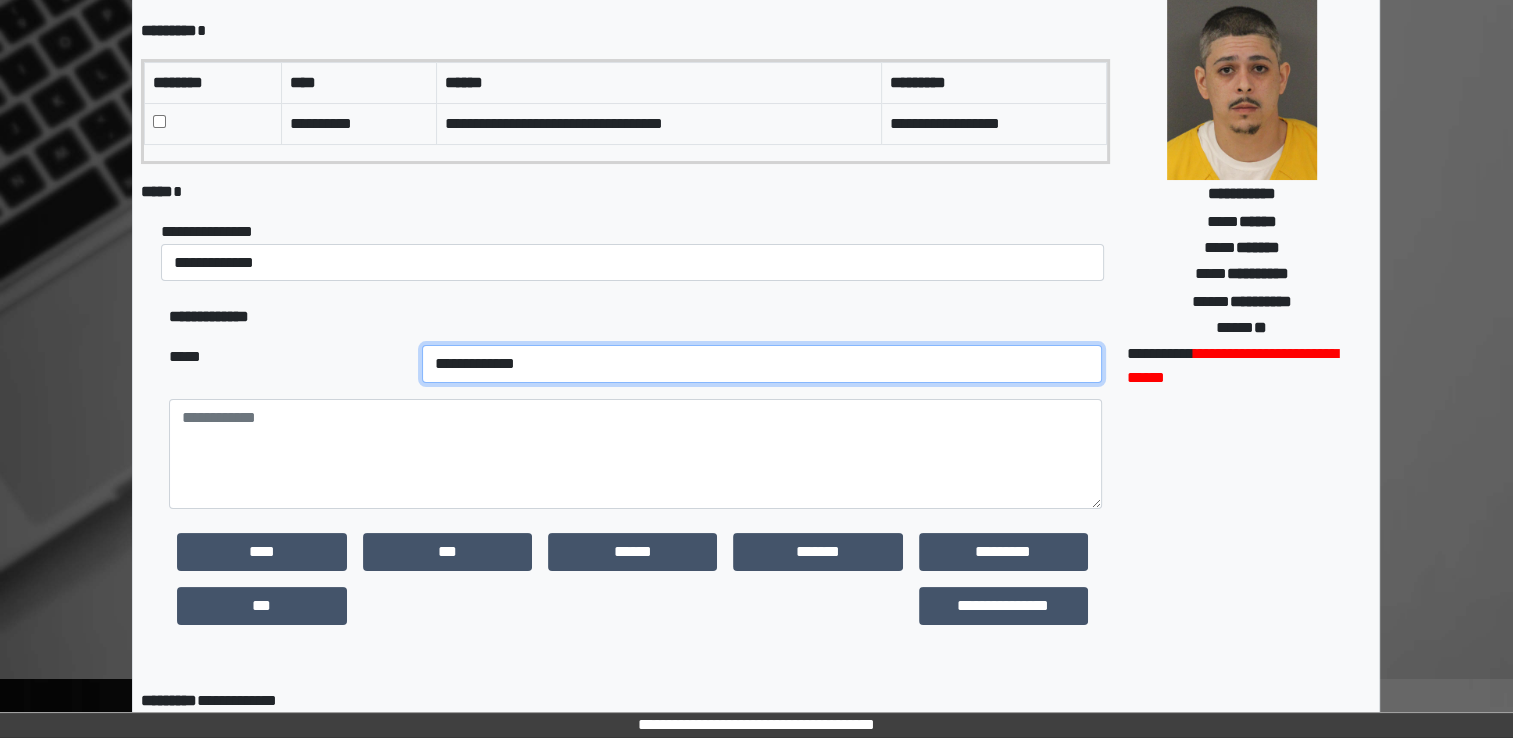 click on "**********" at bounding box center [762, 364] 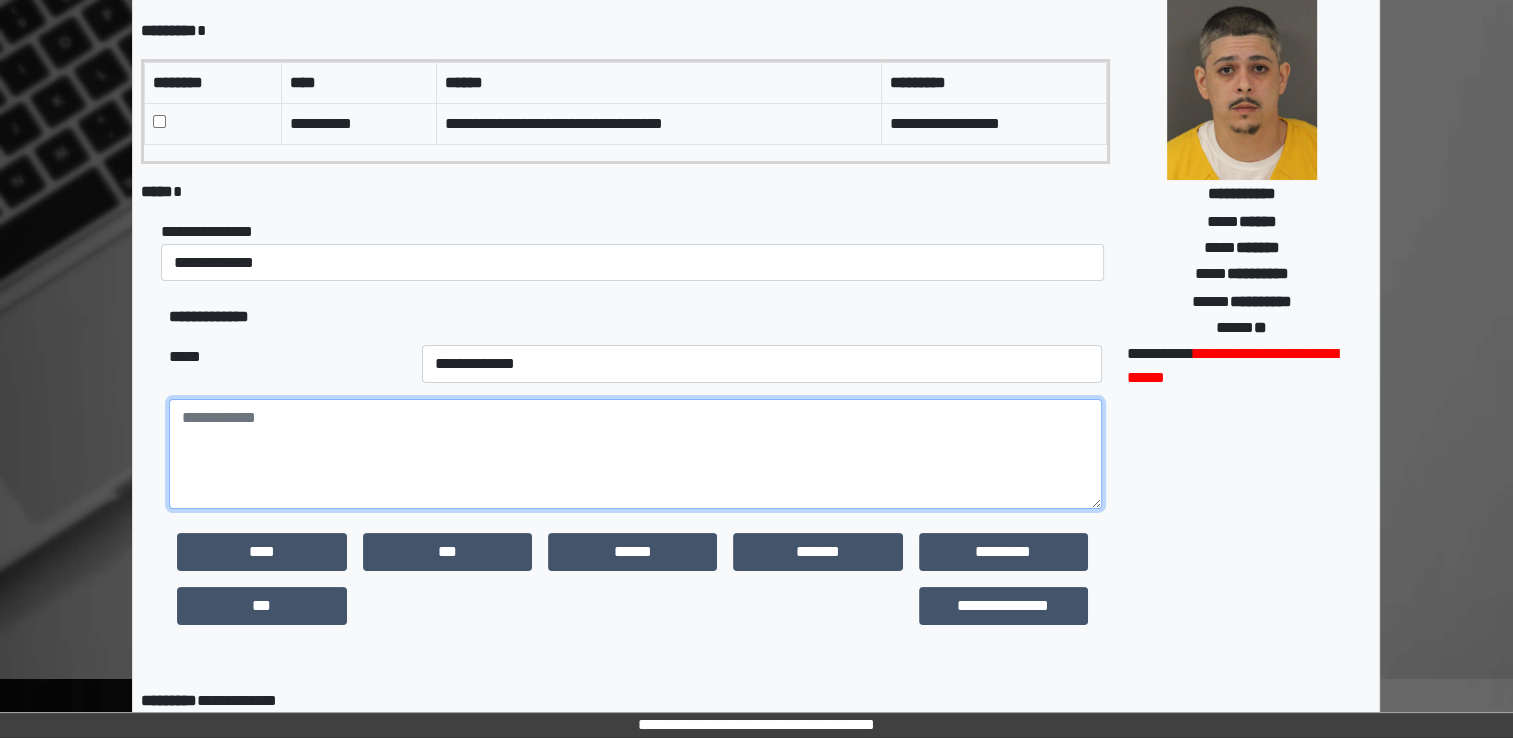 drag, startPoint x: 237, startPoint y: 413, endPoint x: 656, endPoint y: 426, distance: 419.20163 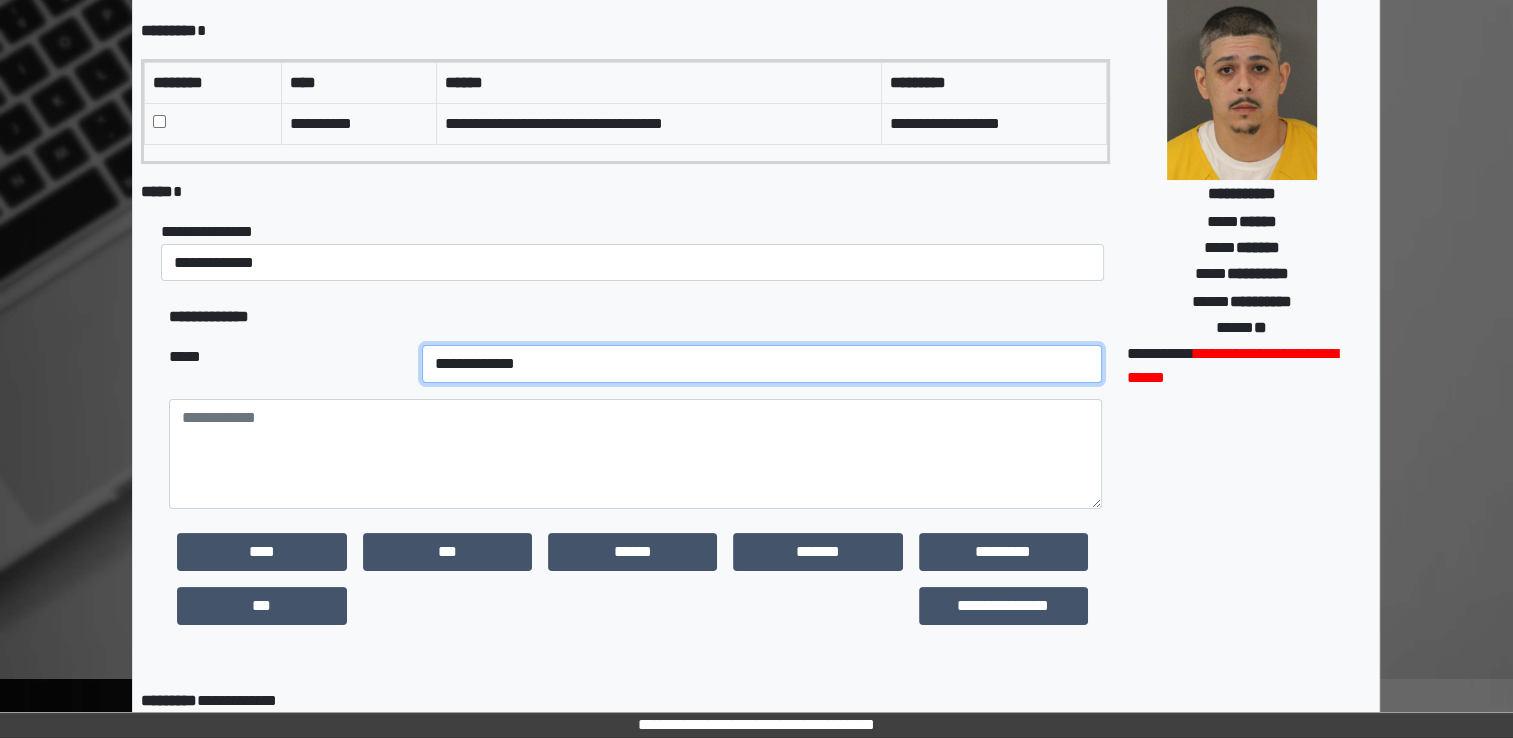 click on "**********" at bounding box center [762, 364] 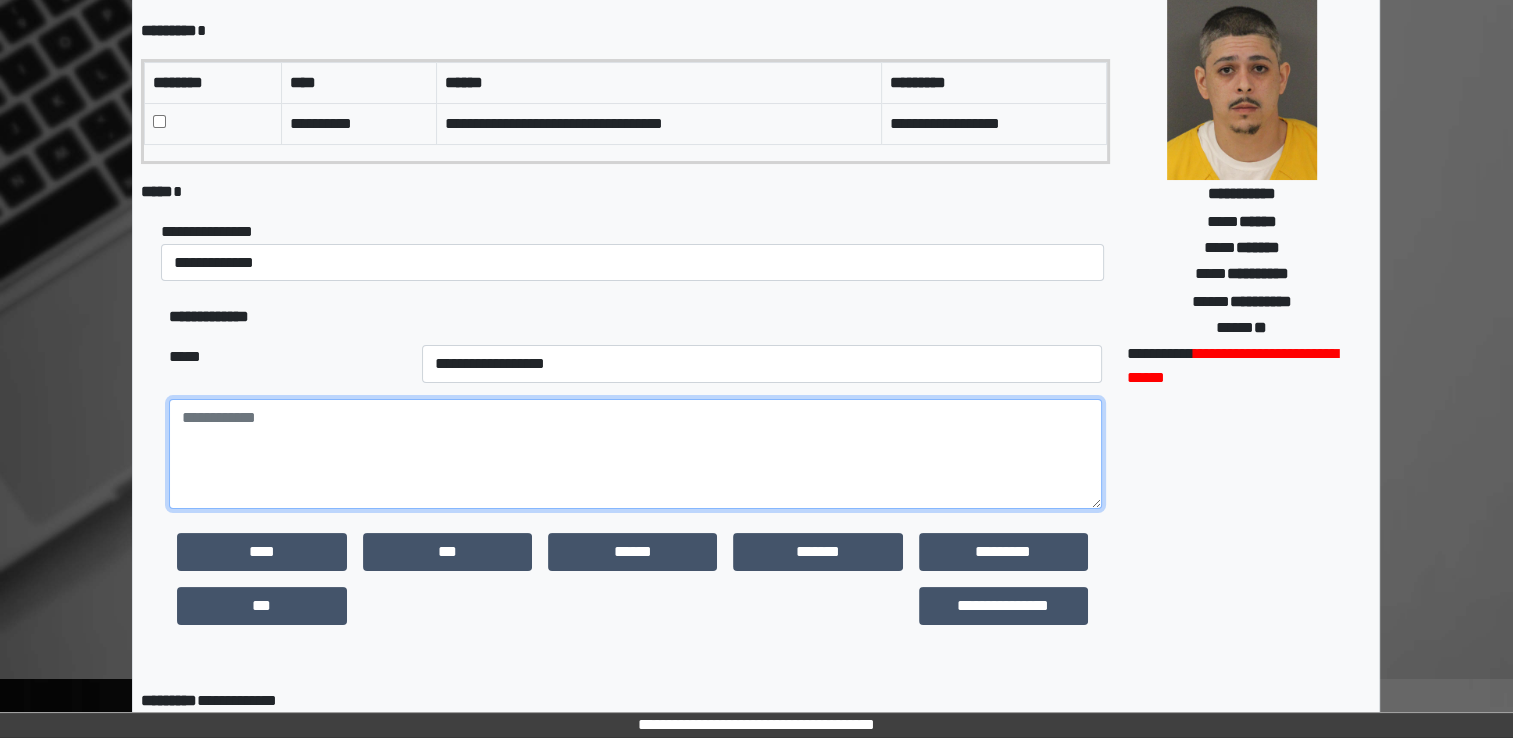 click at bounding box center (635, 454) 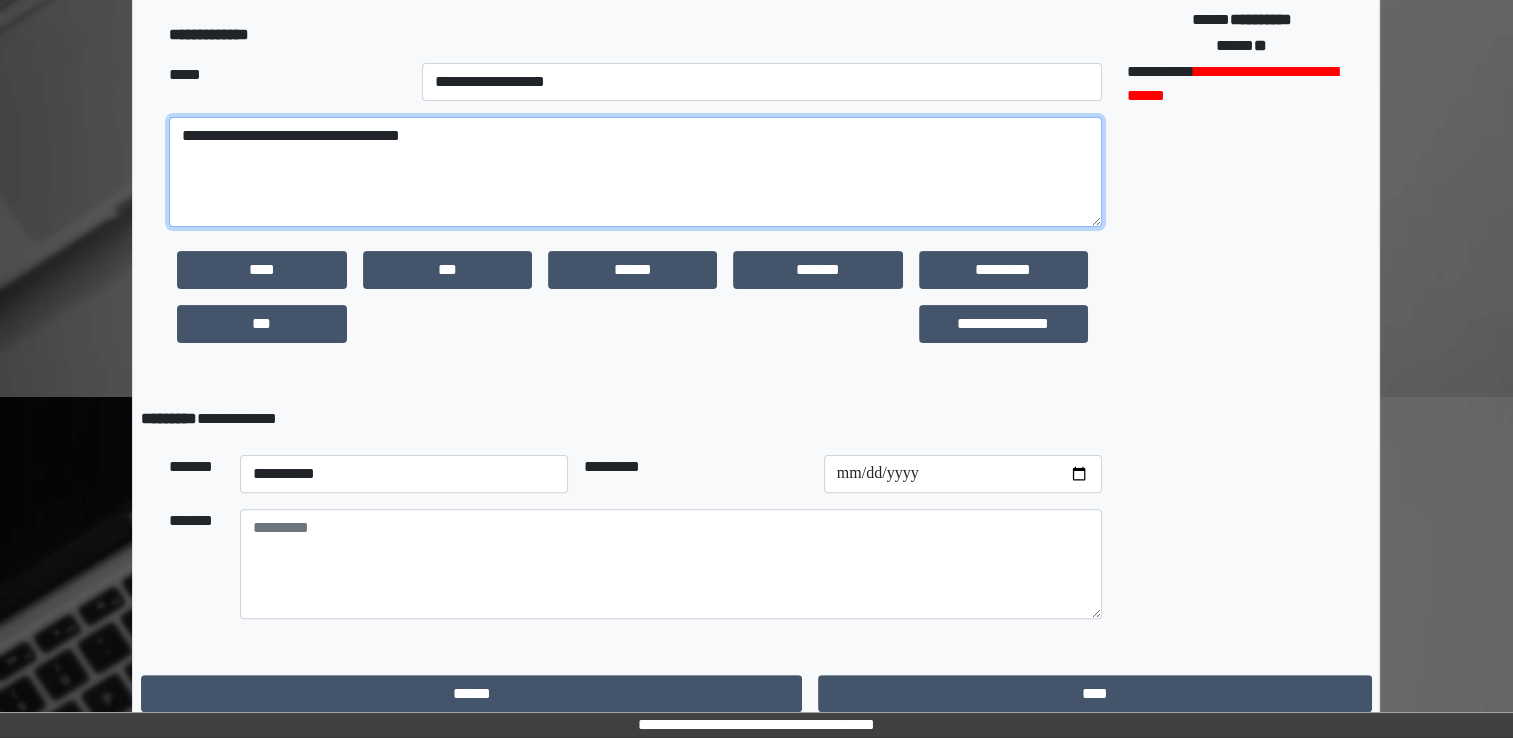 scroll, scrollTop: 466, scrollLeft: 0, axis: vertical 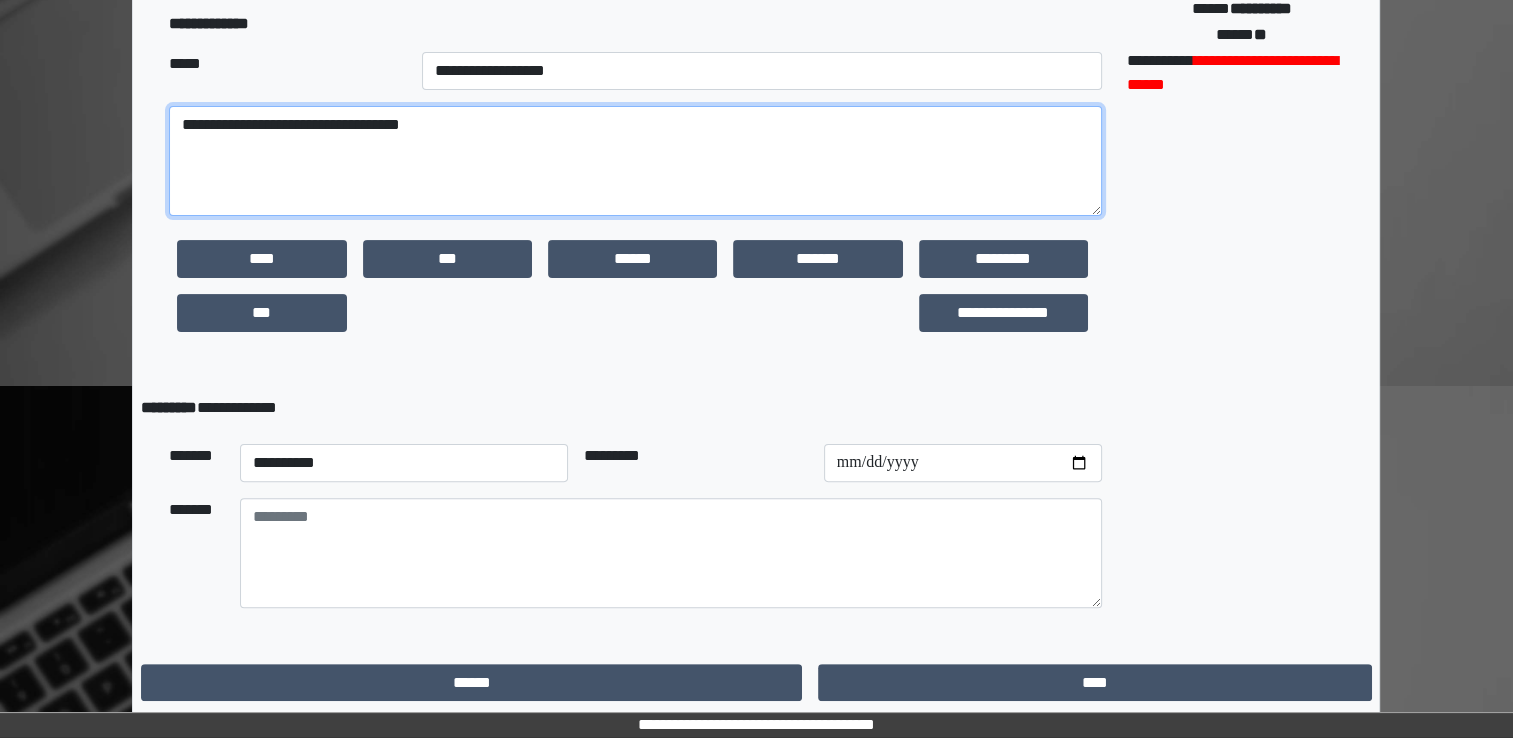 type on "**********" 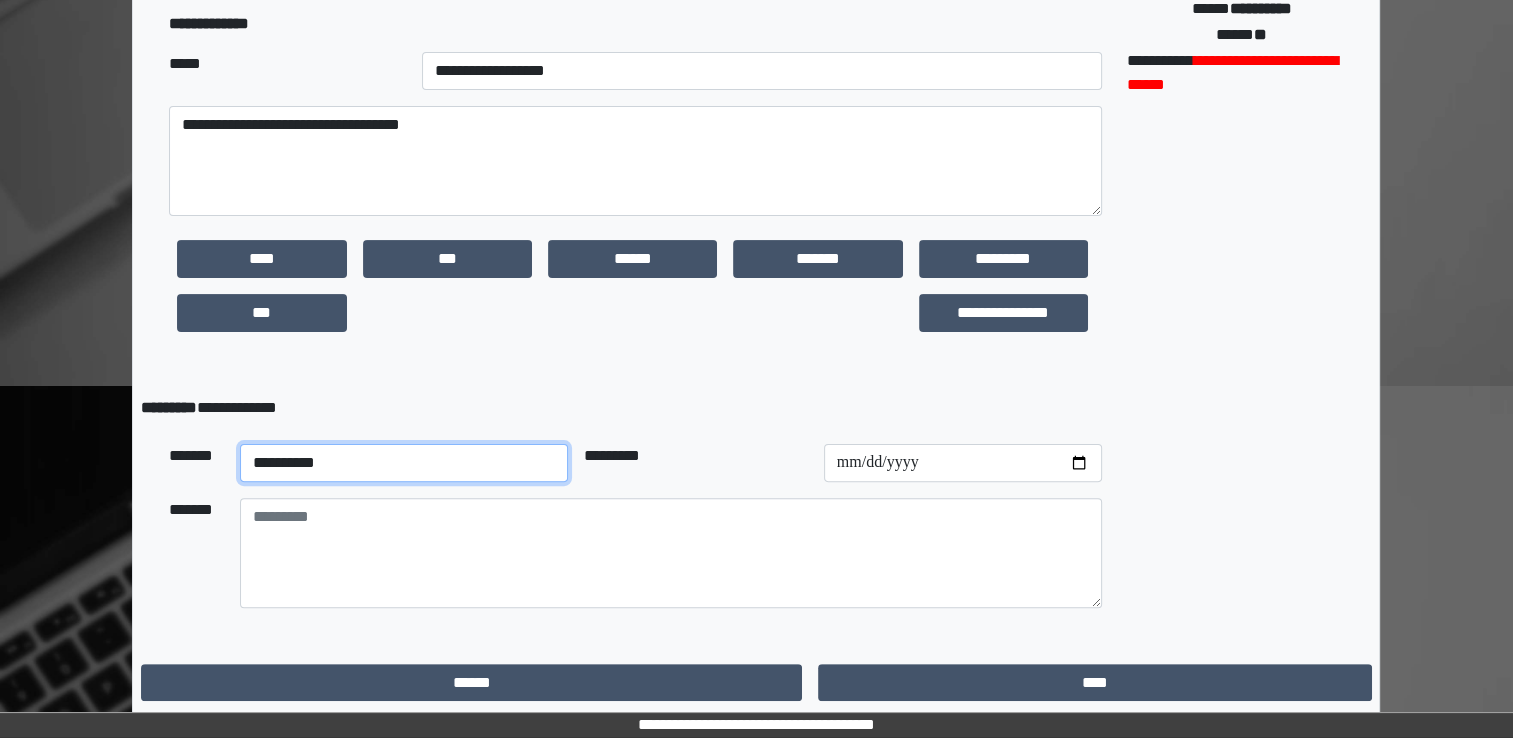 click on "**********" at bounding box center (404, 463) 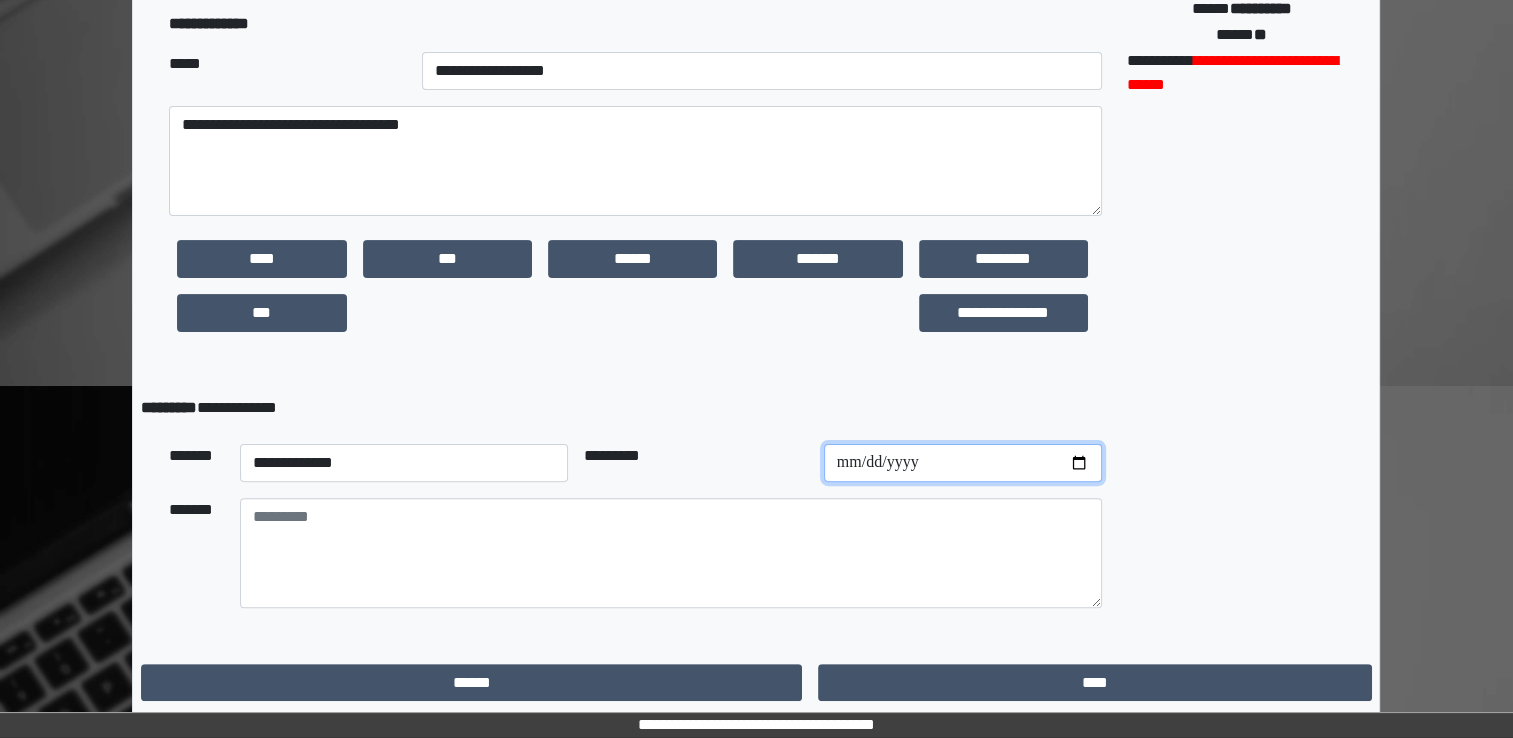 click at bounding box center (963, 463) 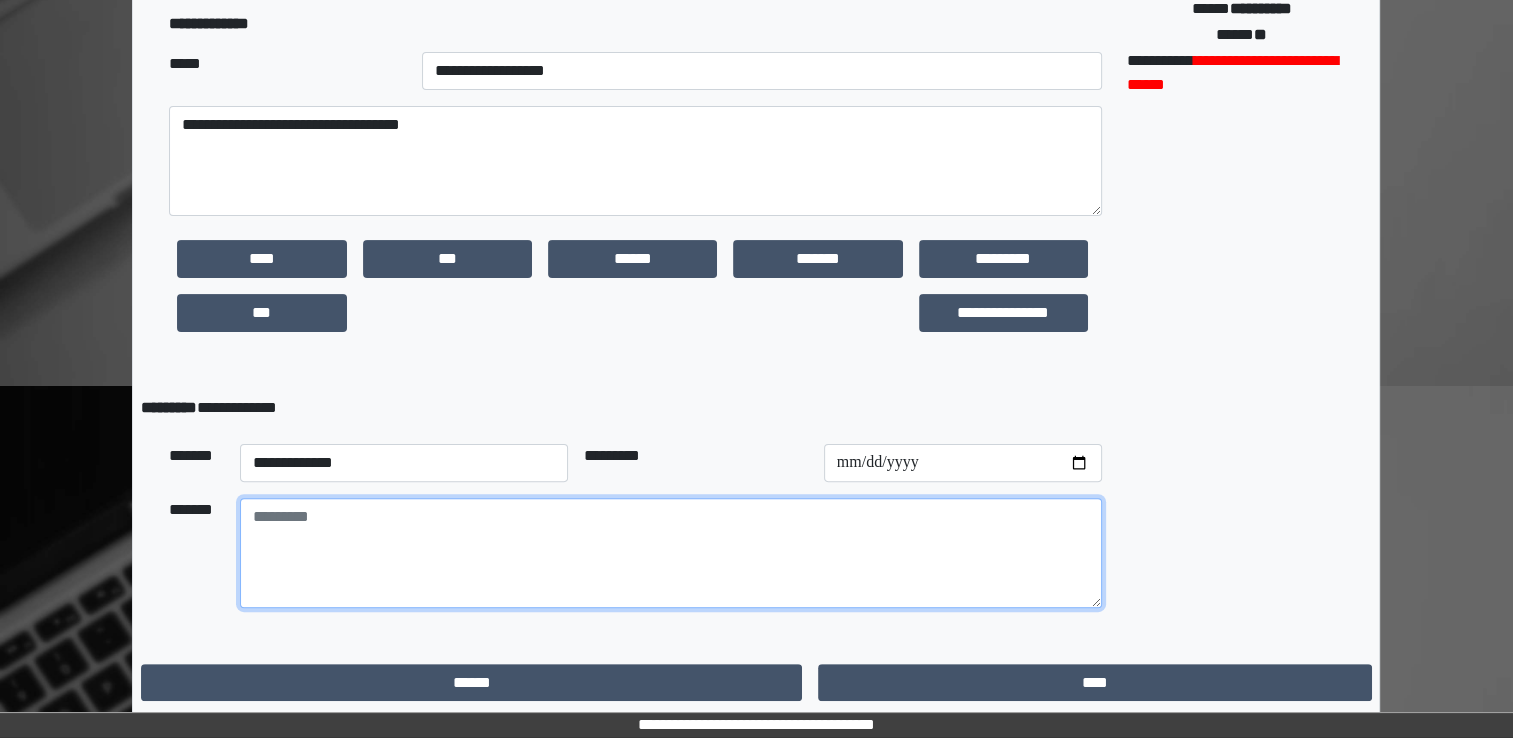 drag, startPoint x: 47, startPoint y: 634, endPoint x: 454, endPoint y: 515, distance: 424.0401 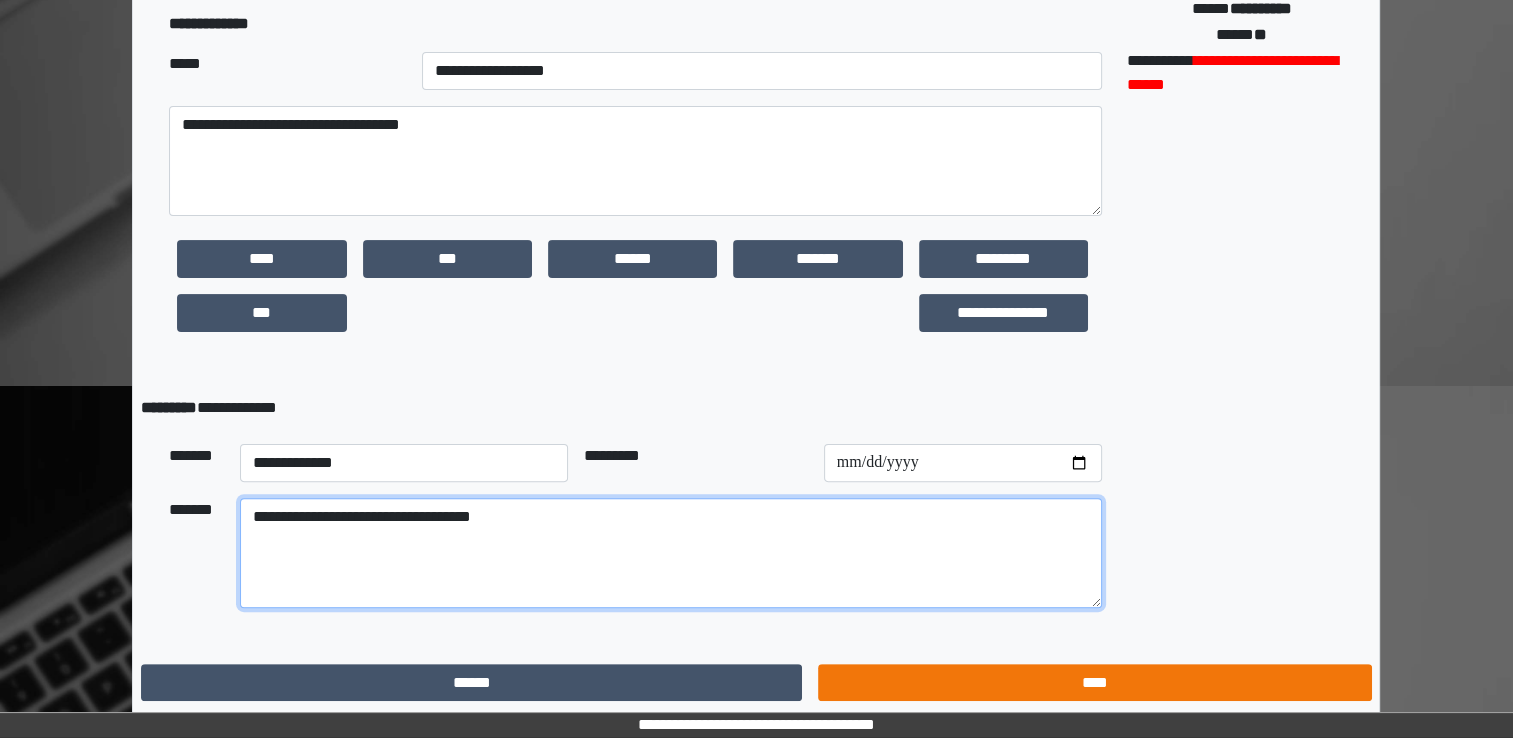 type on "**********" 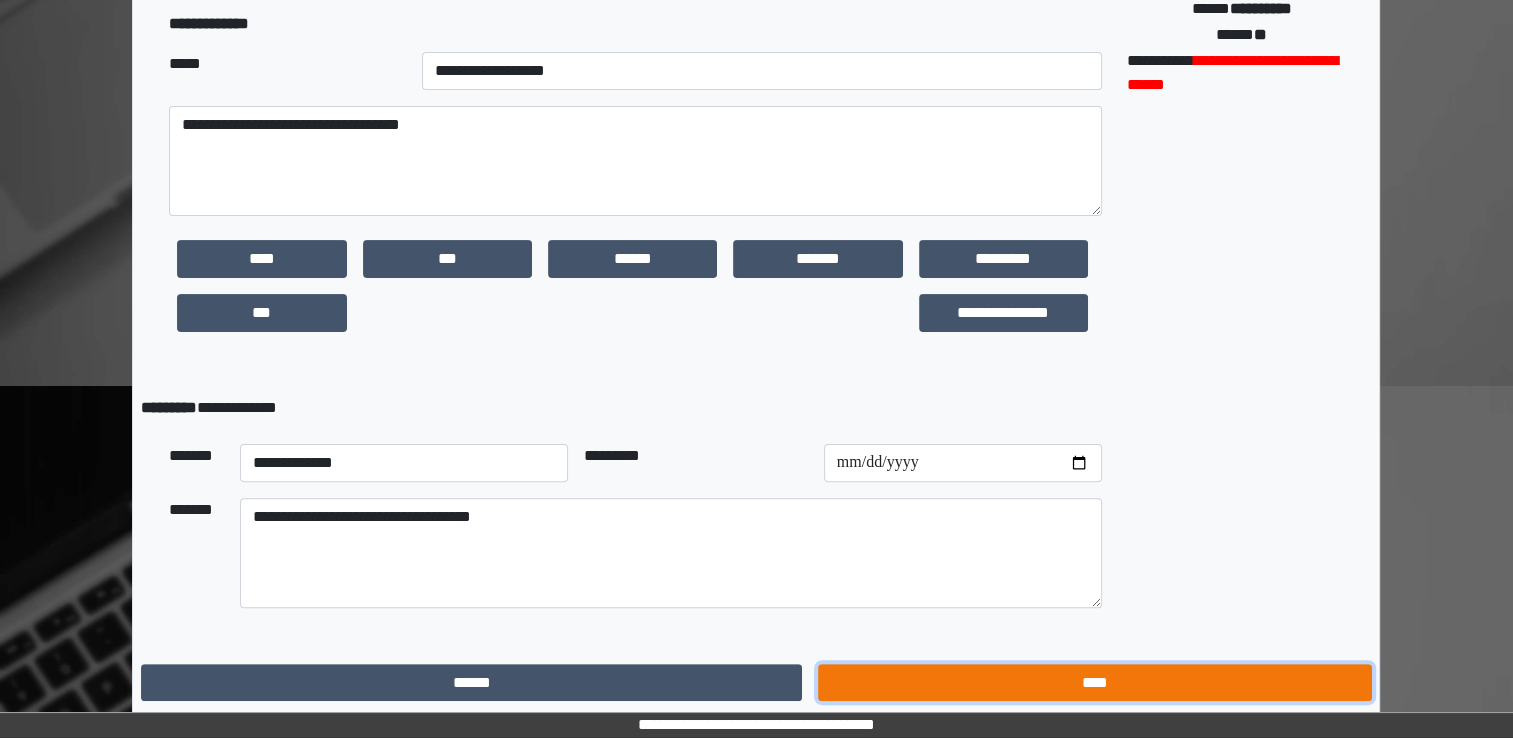 click on "****" at bounding box center (1094, 683) 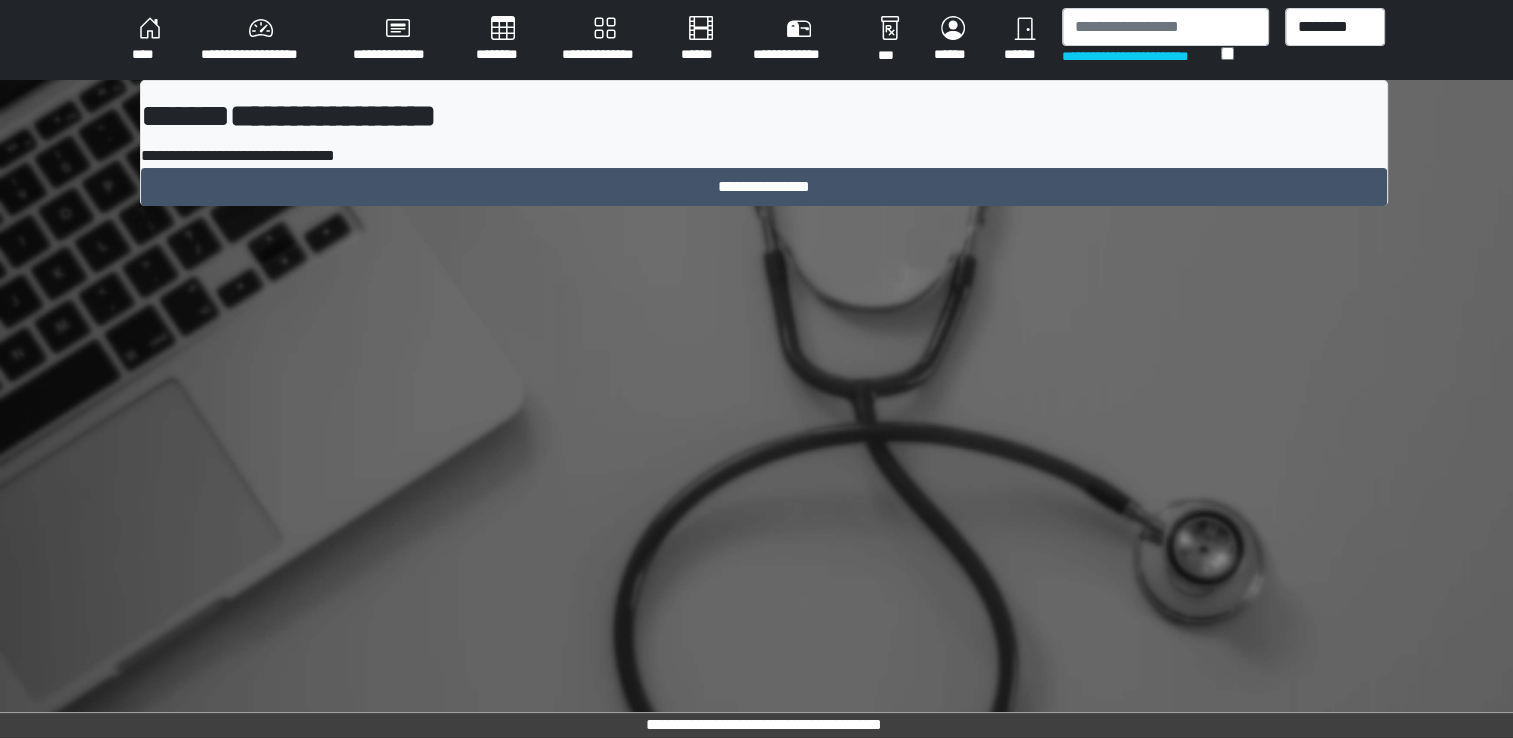 scroll, scrollTop: 0, scrollLeft: 0, axis: both 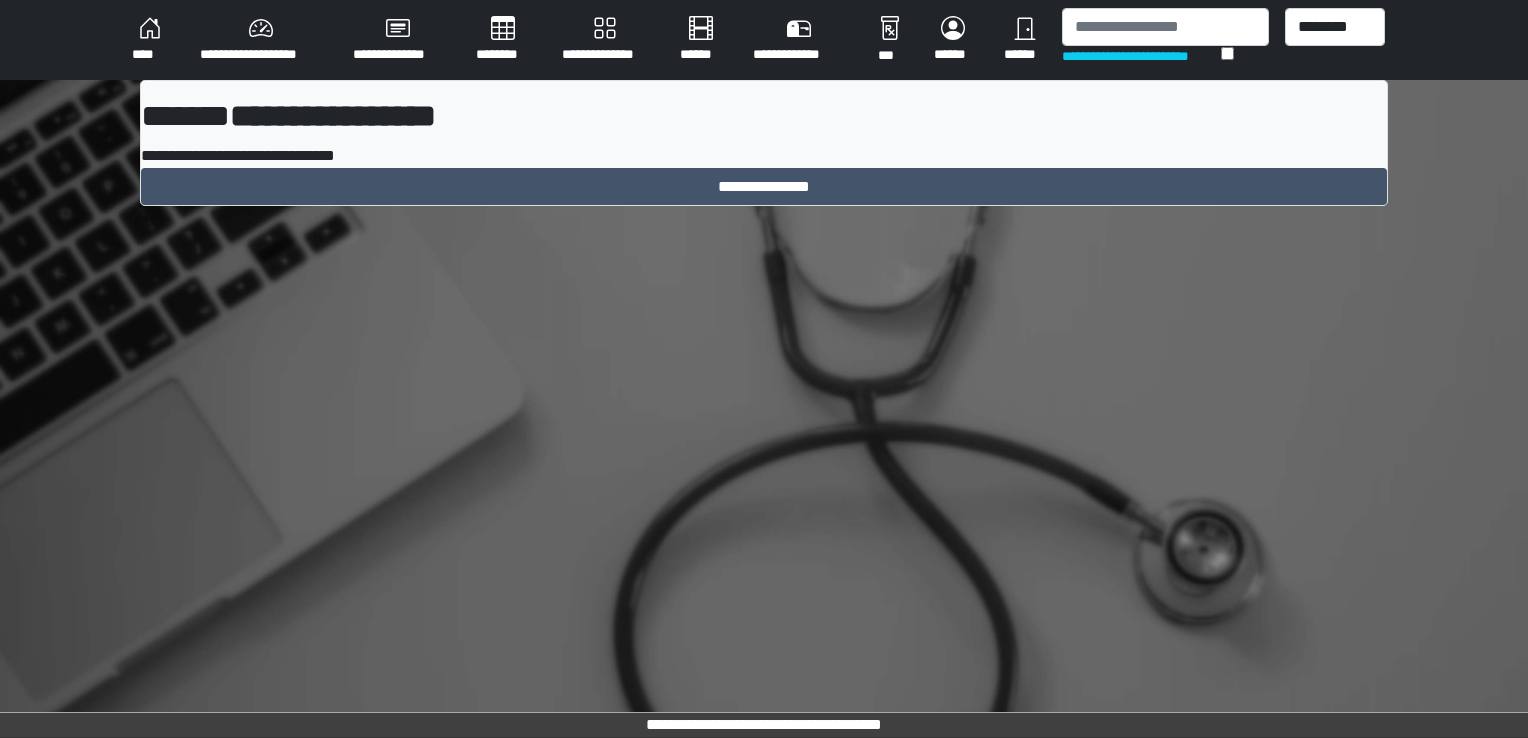click on "**********" at bounding box center (260, 40) 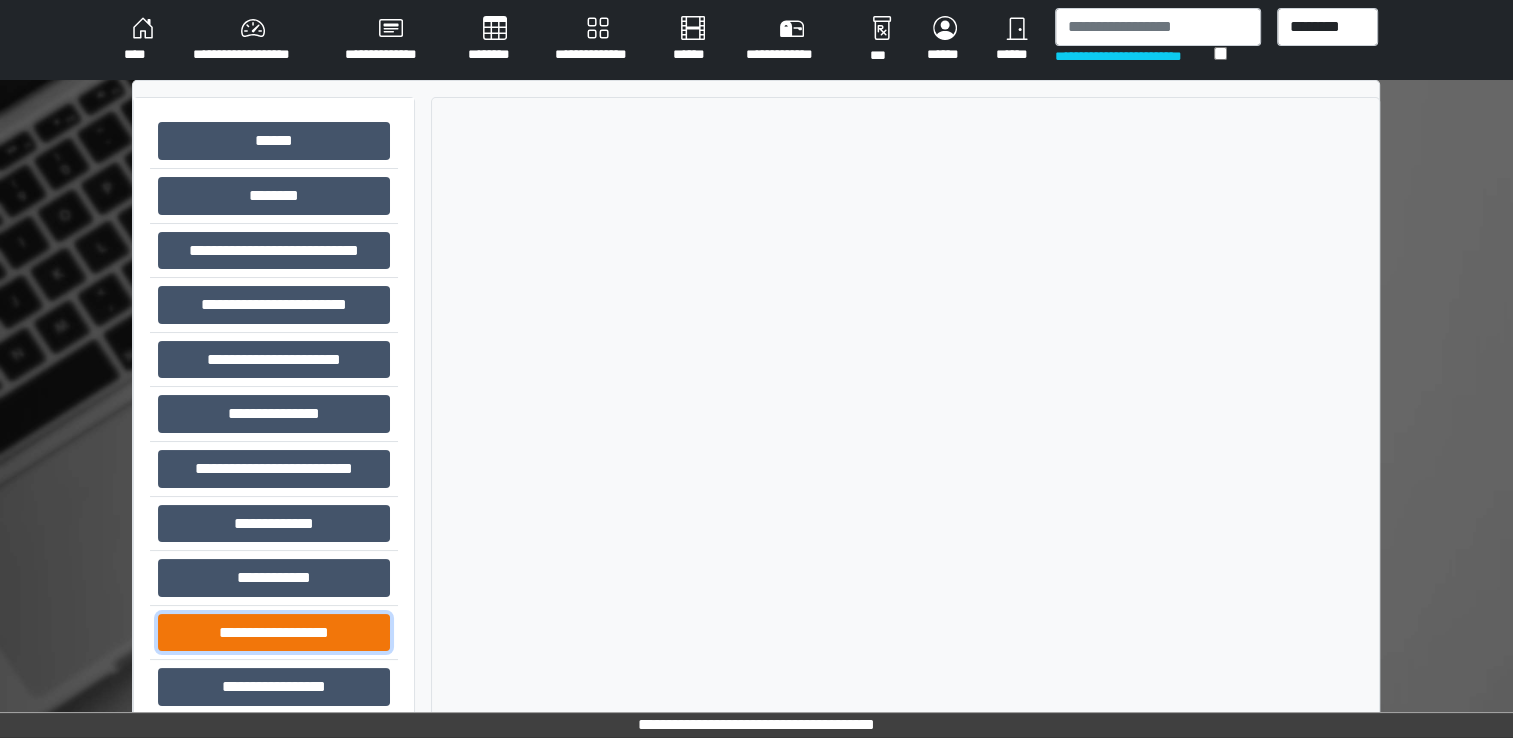 click on "**********" at bounding box center [274, 633] 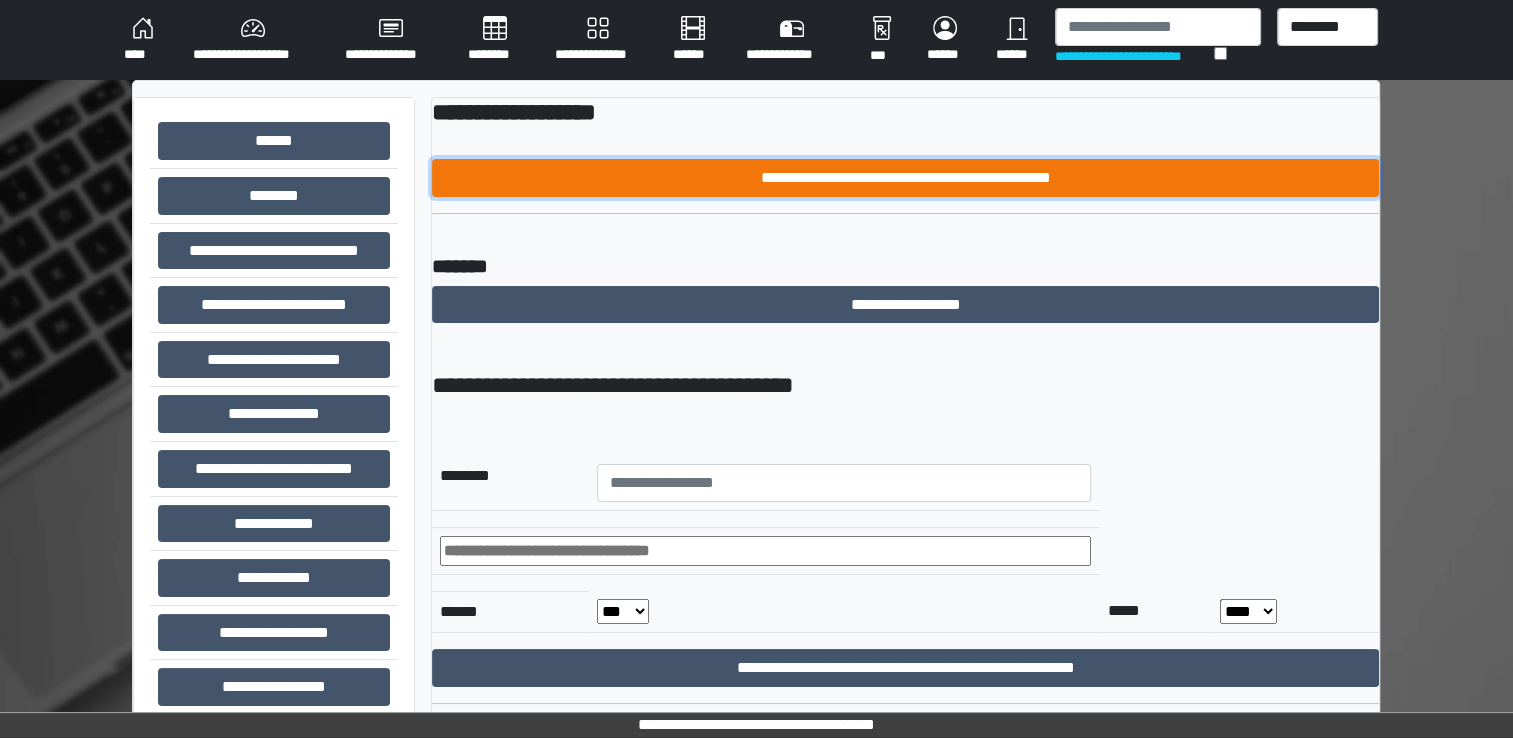 click on "**********" at bounding box center [905, 178] 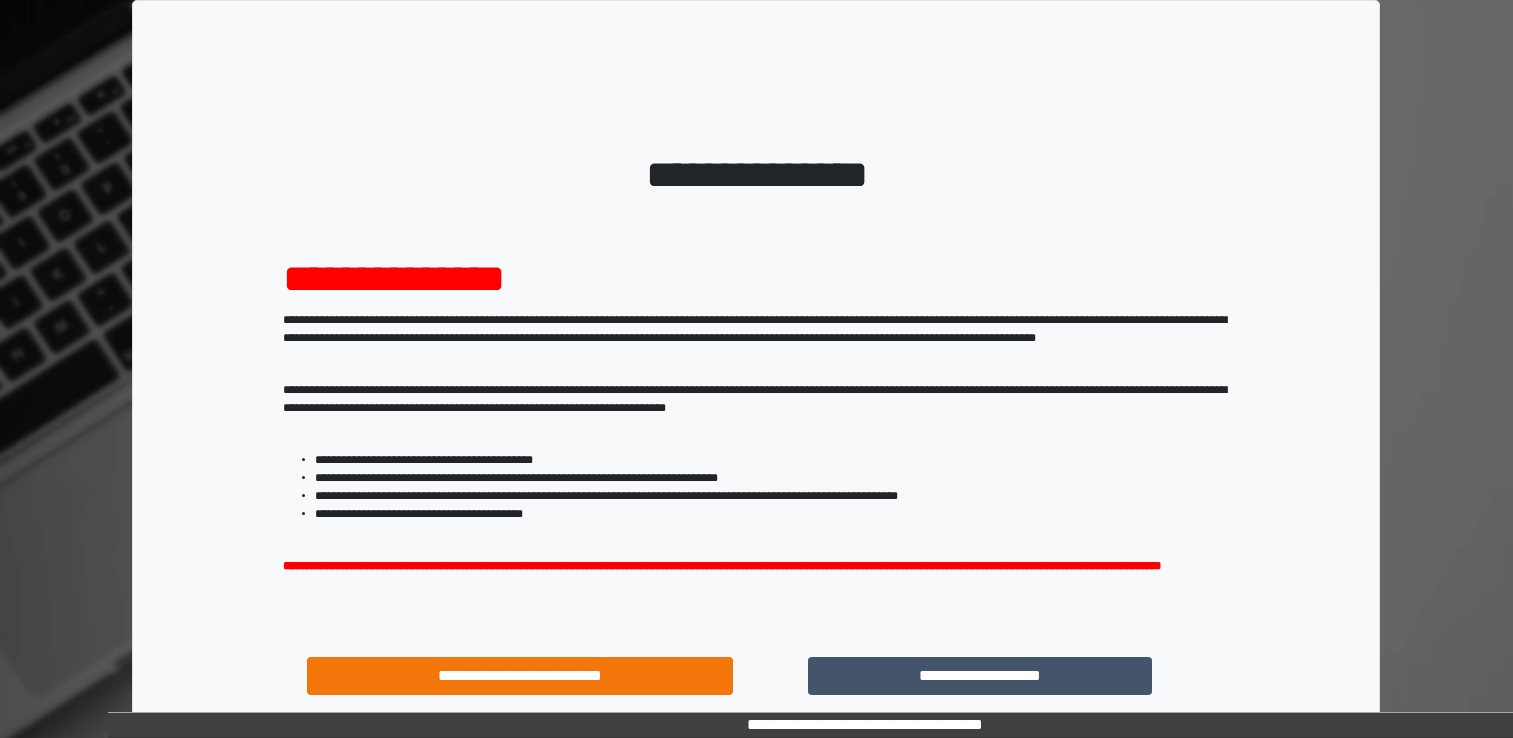 scroll, scrollTop: 0, scrollLeft: 0, axis: both 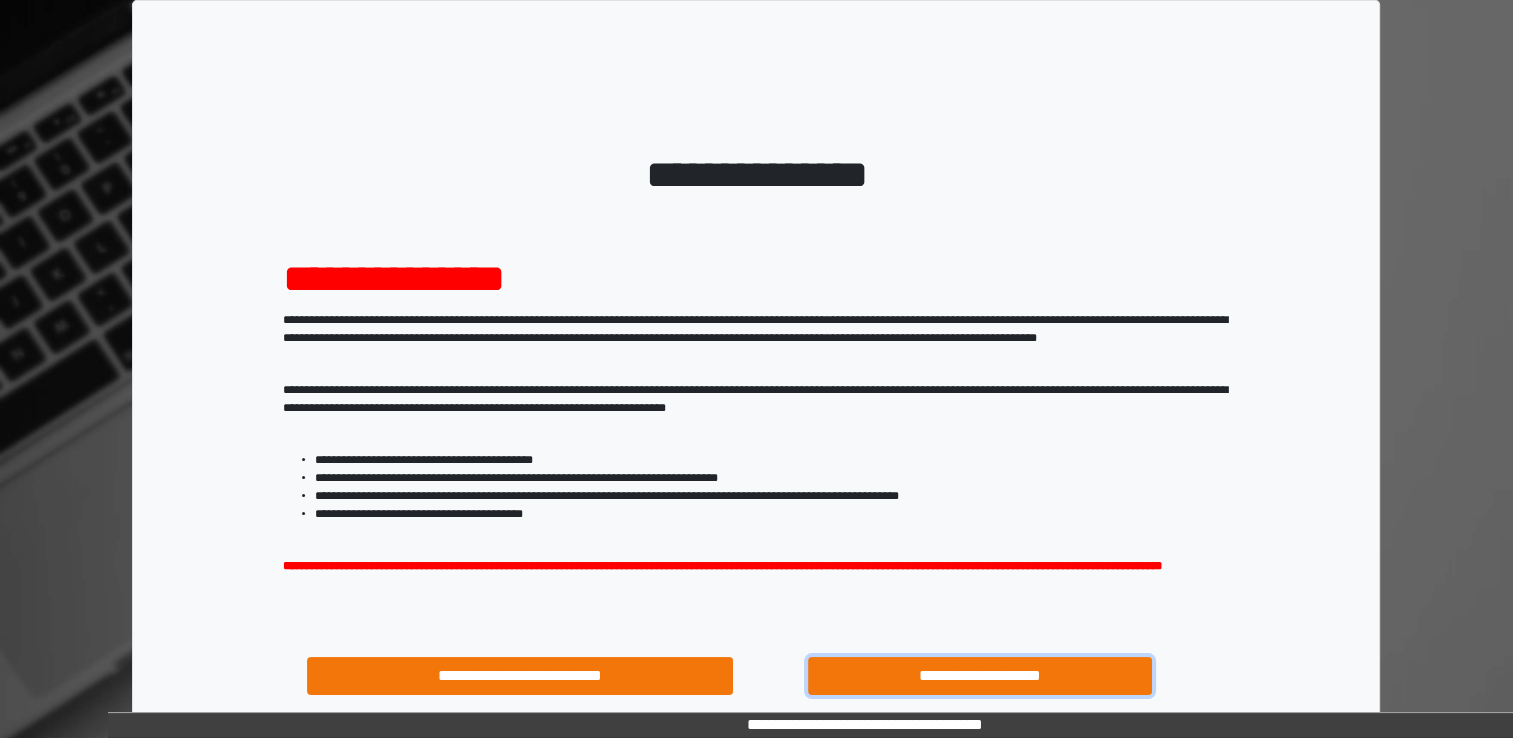 click on "**********" at bounding box center [980, 676] 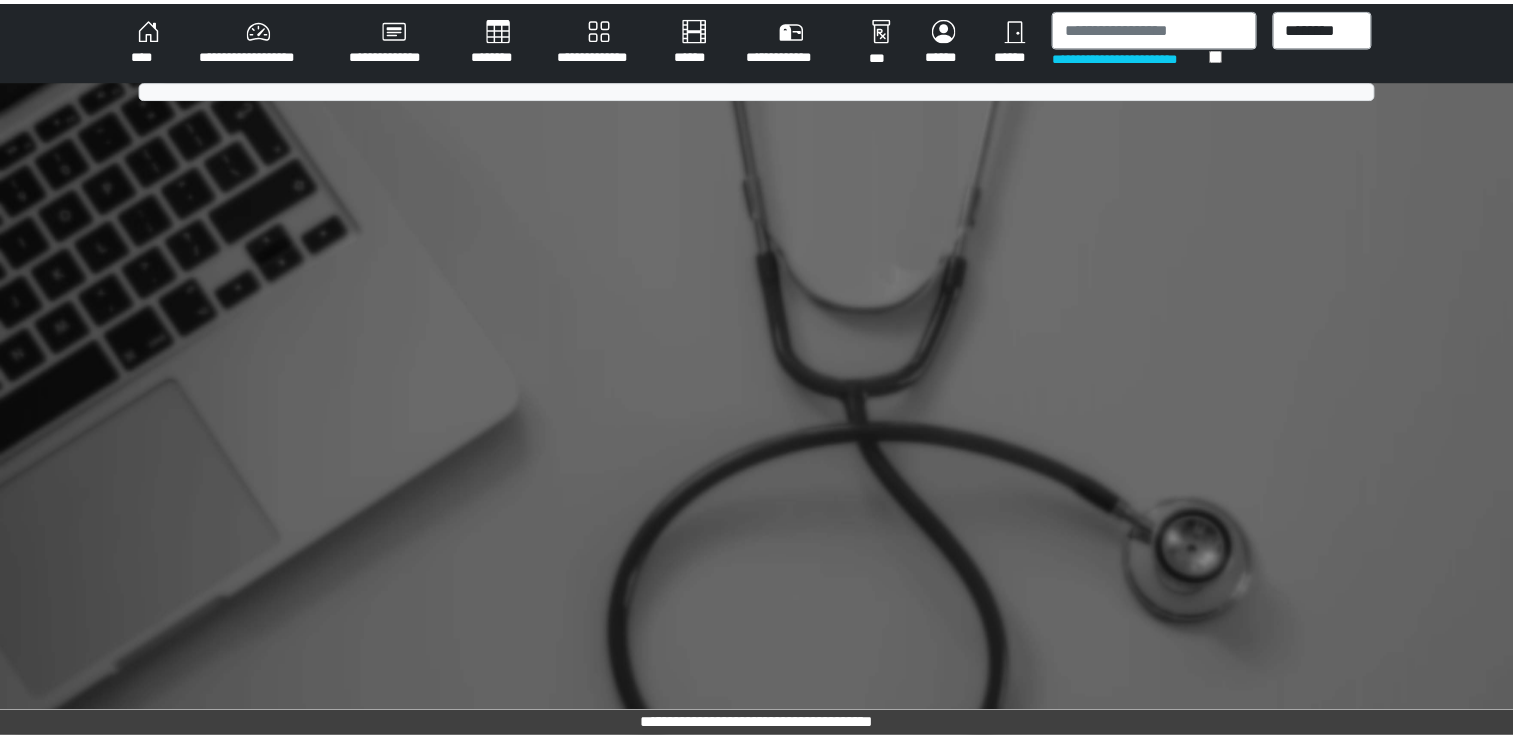 scroll, scrollTop: 0, scrollLeft: 0, axis: both 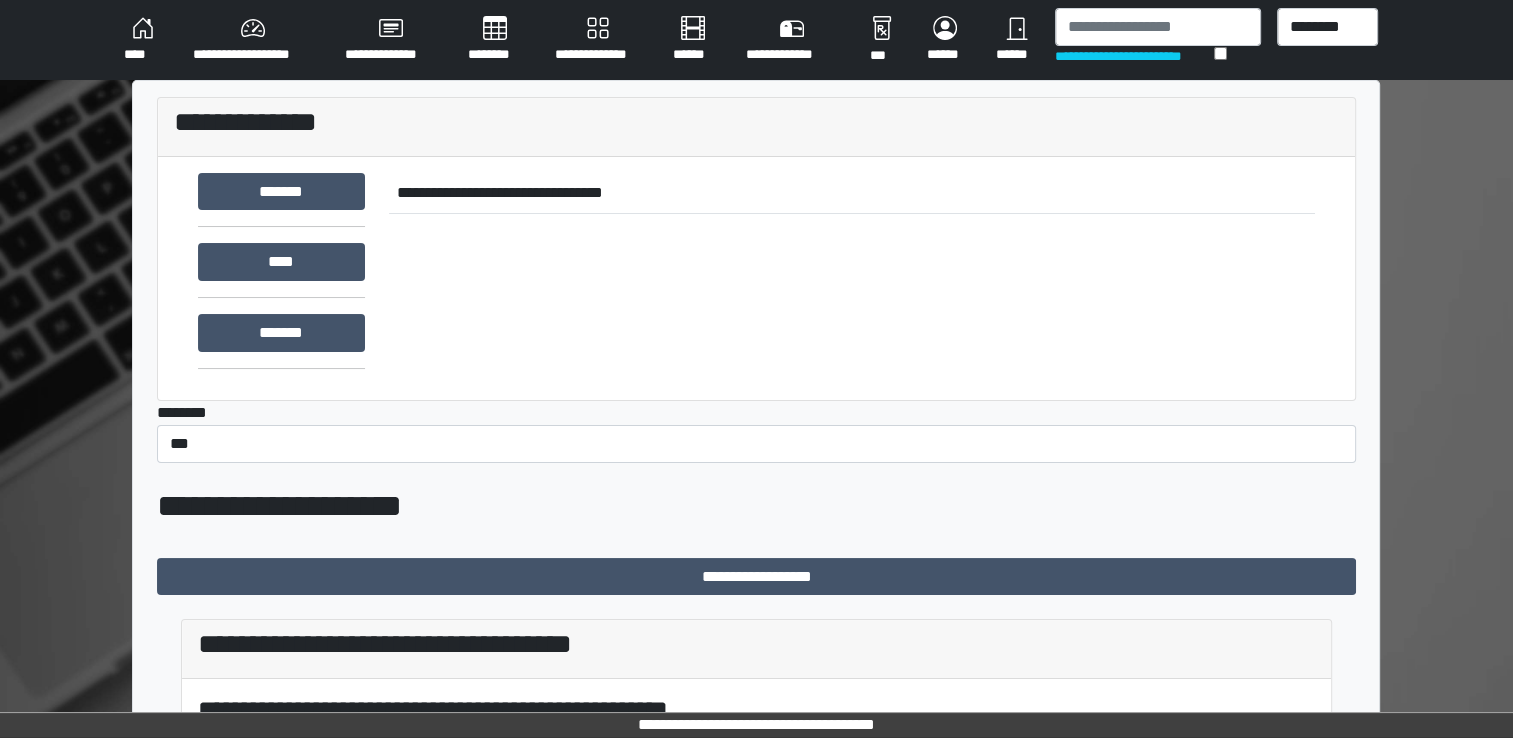 click on "**********" at bounding box center [253, 40] 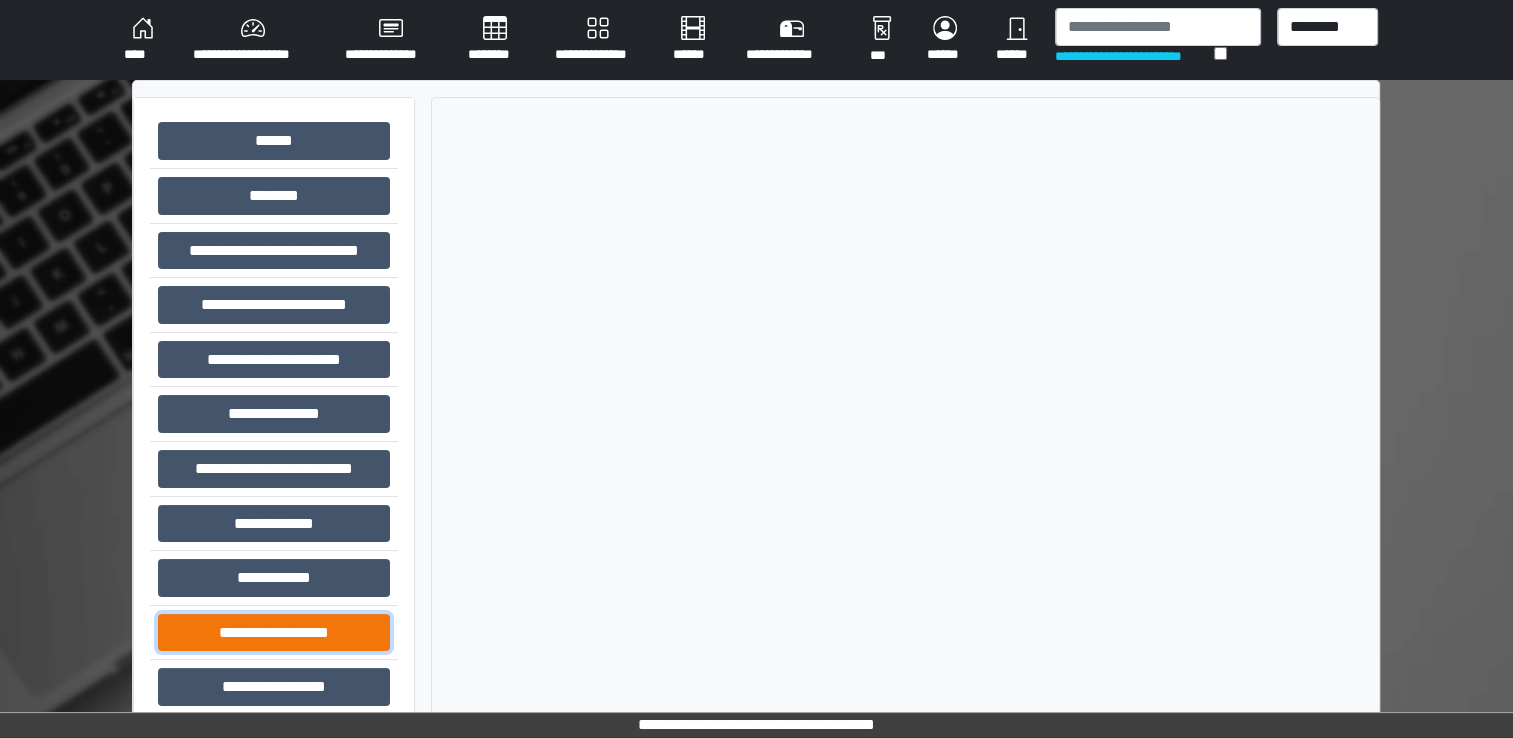 click on "**********" at bounding box center [274, 633] 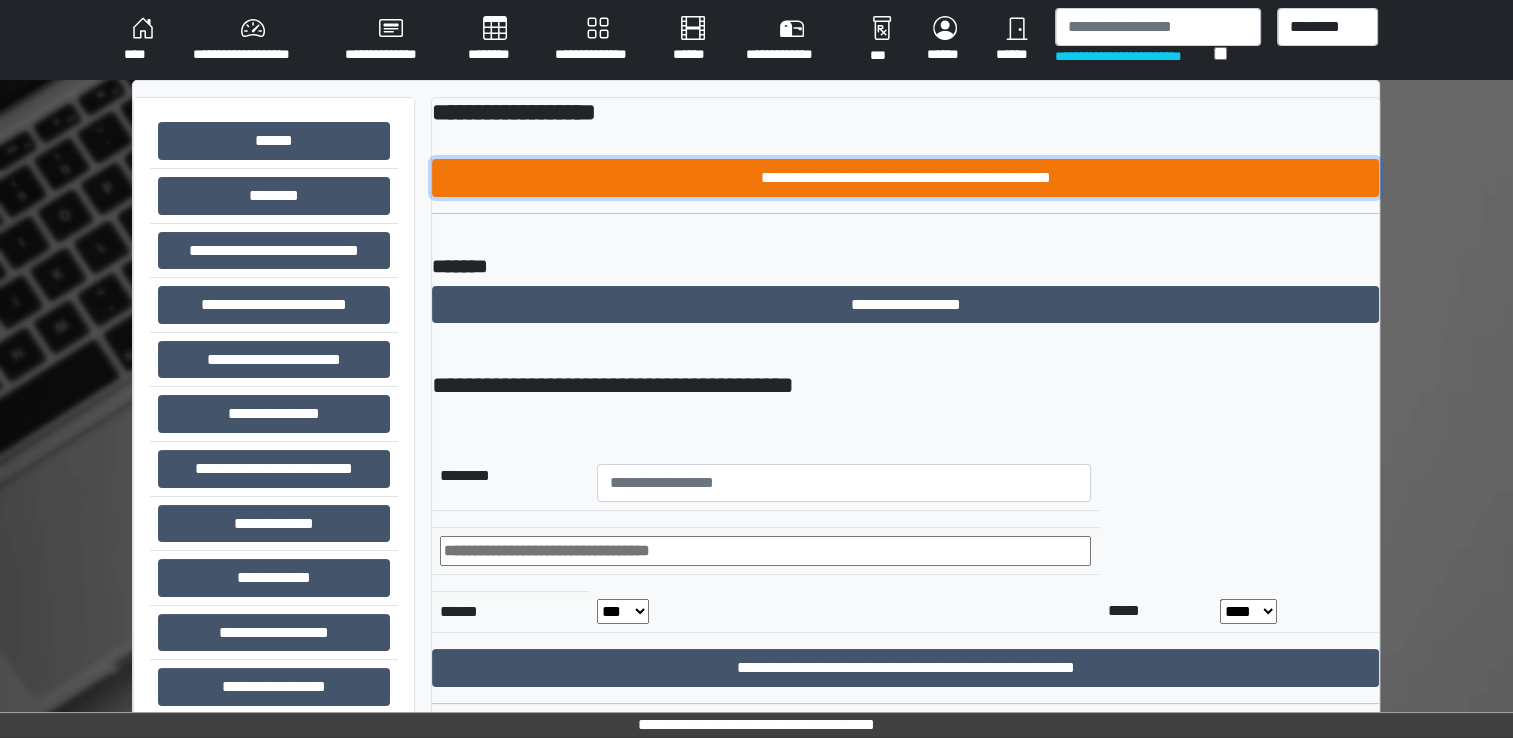 click on "**********" at bounding box center [905, 178] 